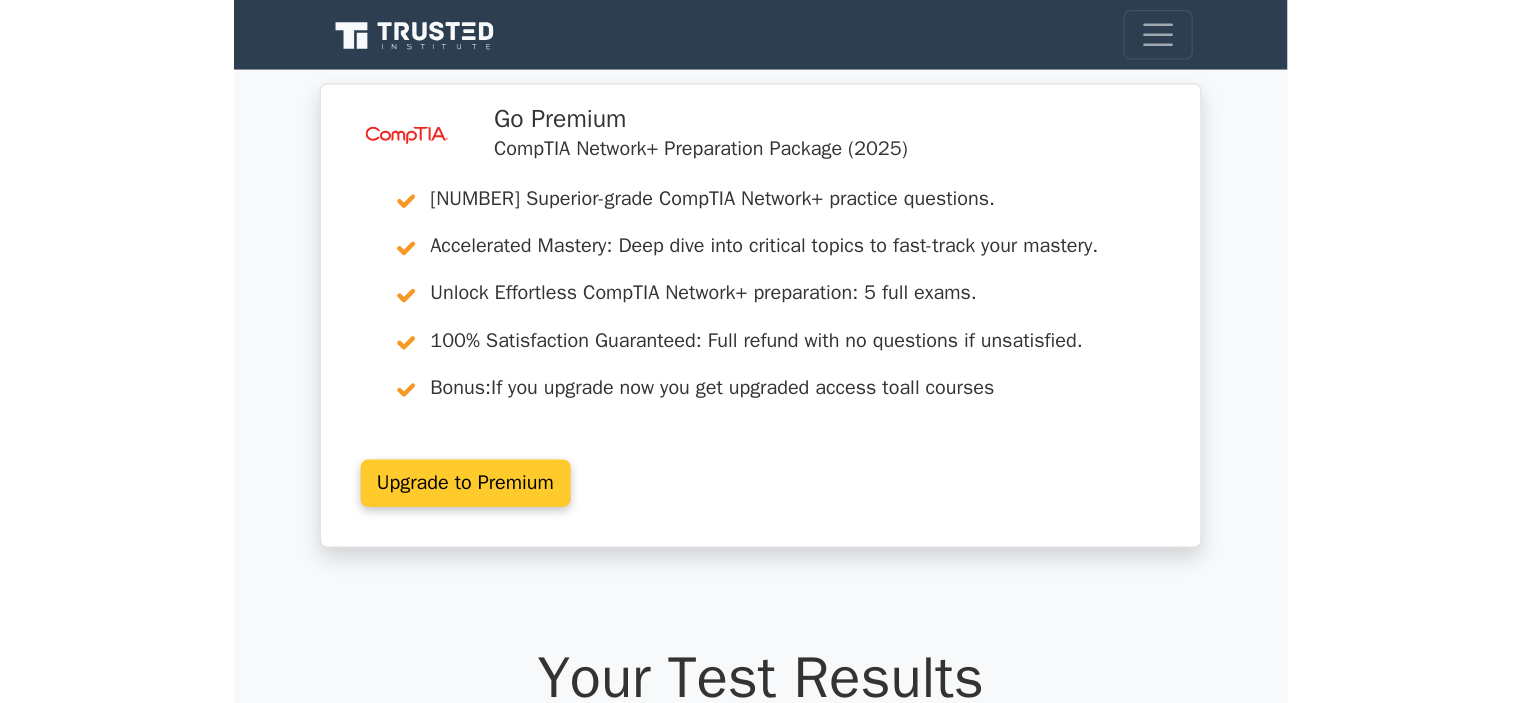 scroll, scrollTop: 0, scrollLeft: 0, axis: both 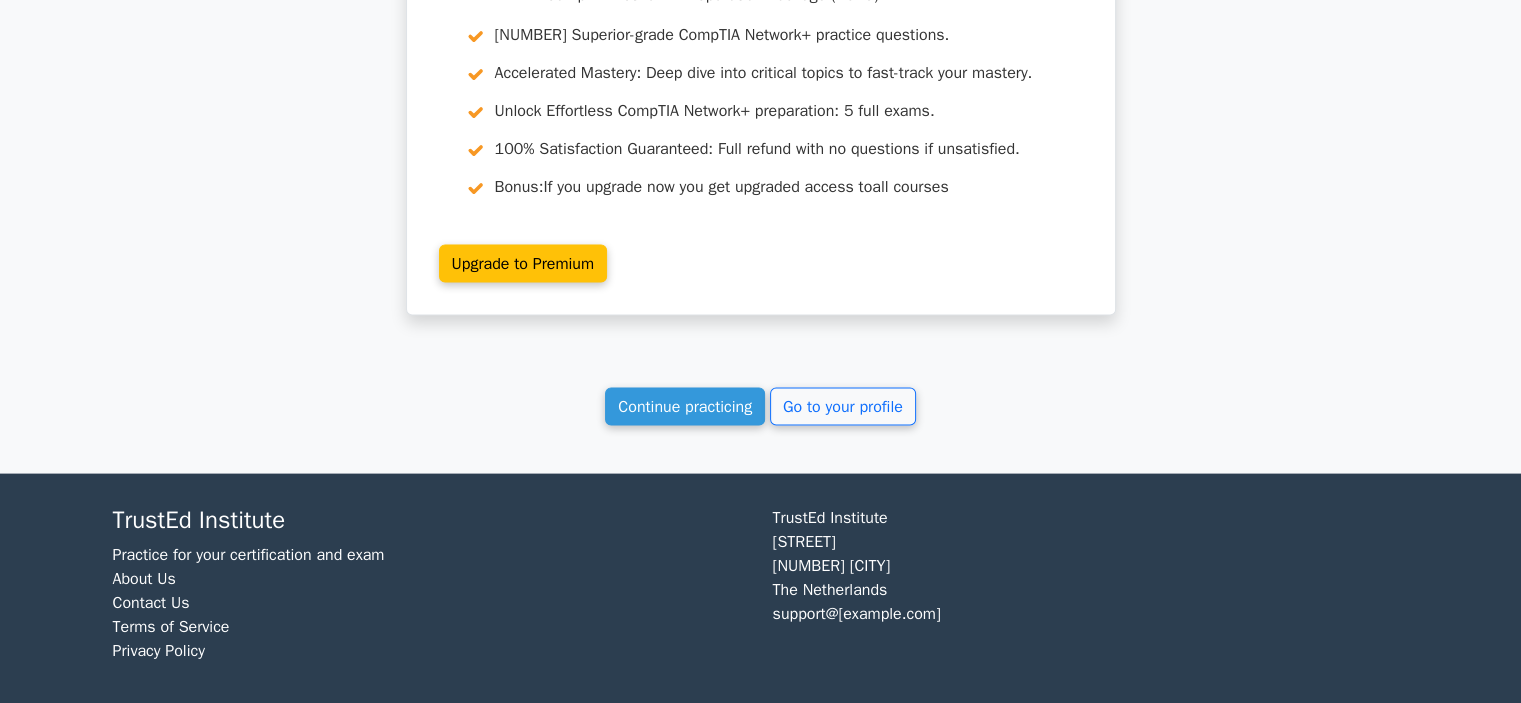 click on "Your Test Results
CompTIA Network+
90%
Your Score
Keep practicing!
Performance by Topic
Network Architecture
100%
Wired and Wireless Networks
100%
100% 0%" at bounding box center [761, -1524] 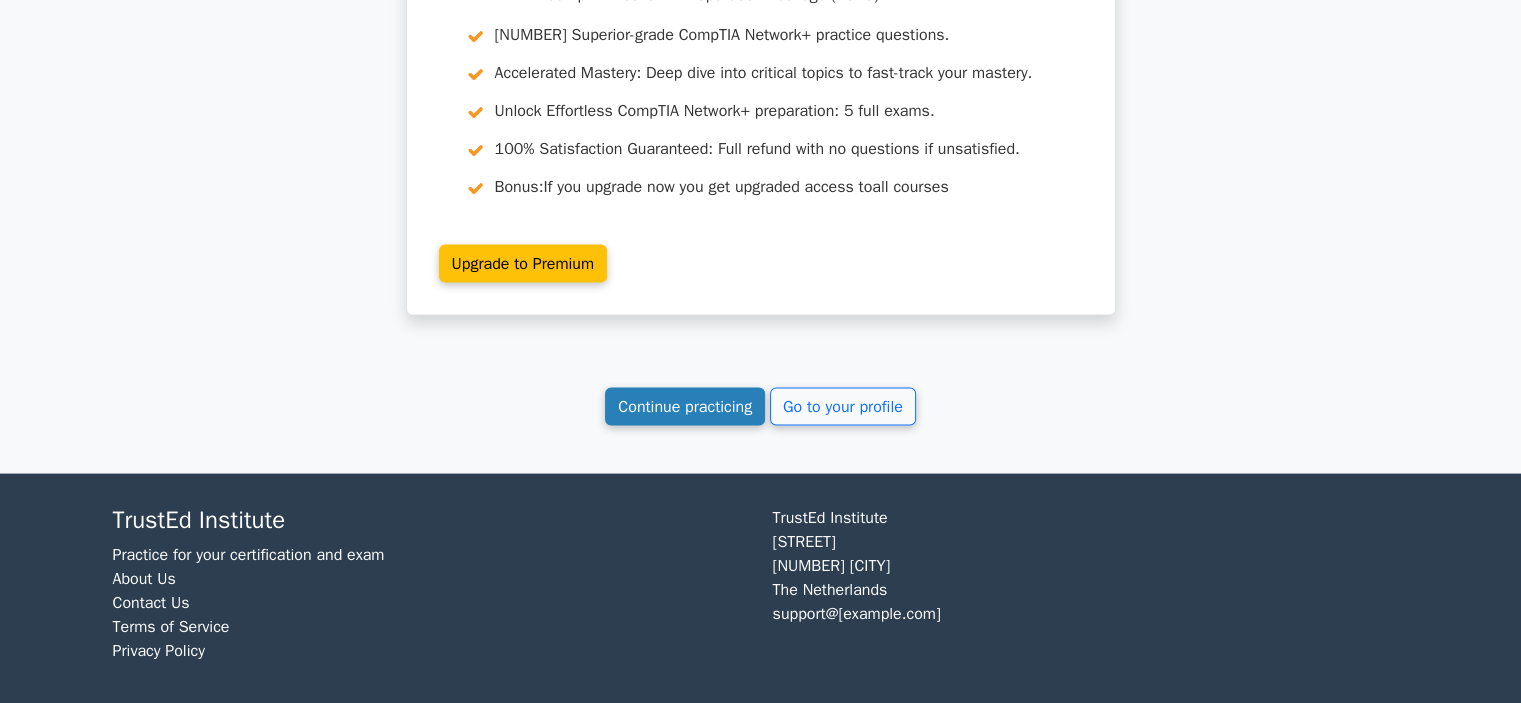 click on "Continue practicing" at bounding box center (685, 407) 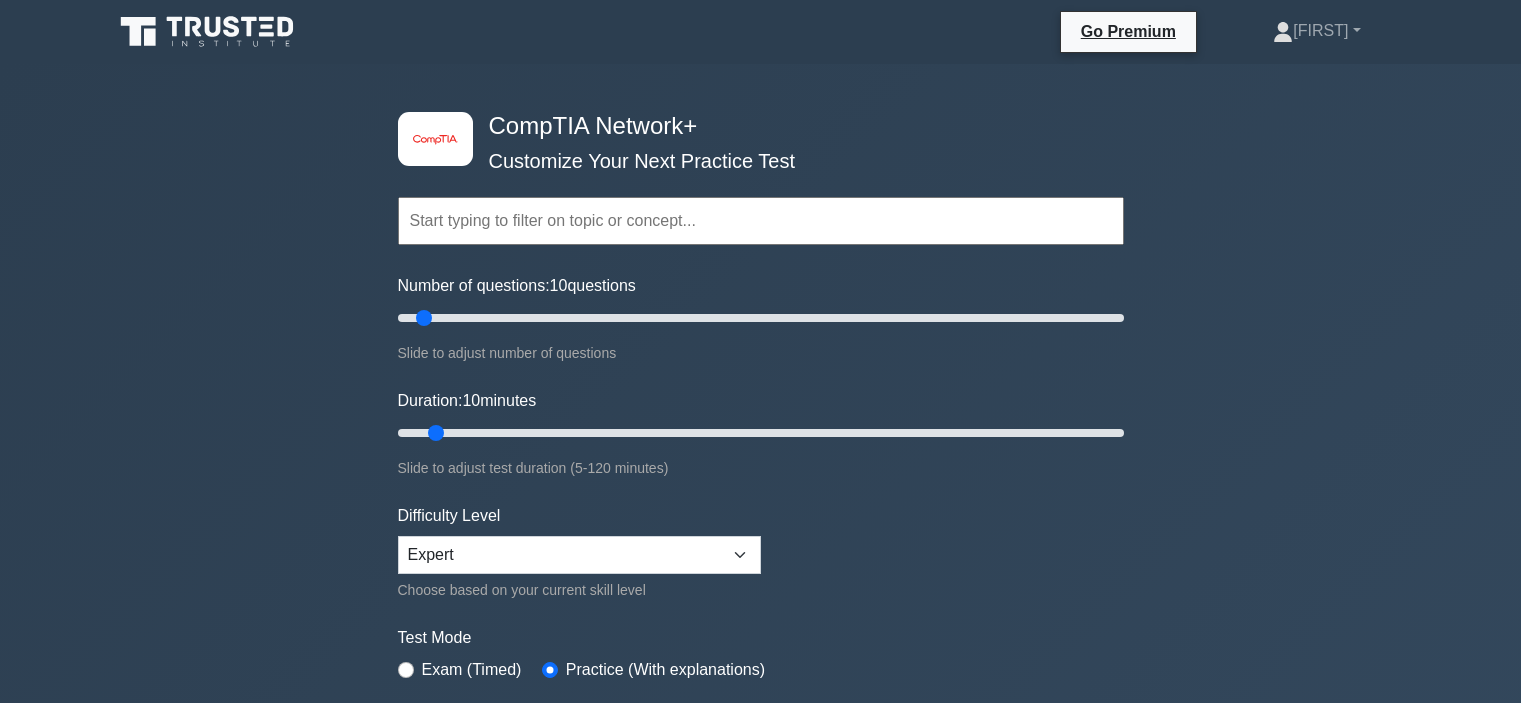 scroll, scrollTop: 0, scrollLeft: 0, axis: both 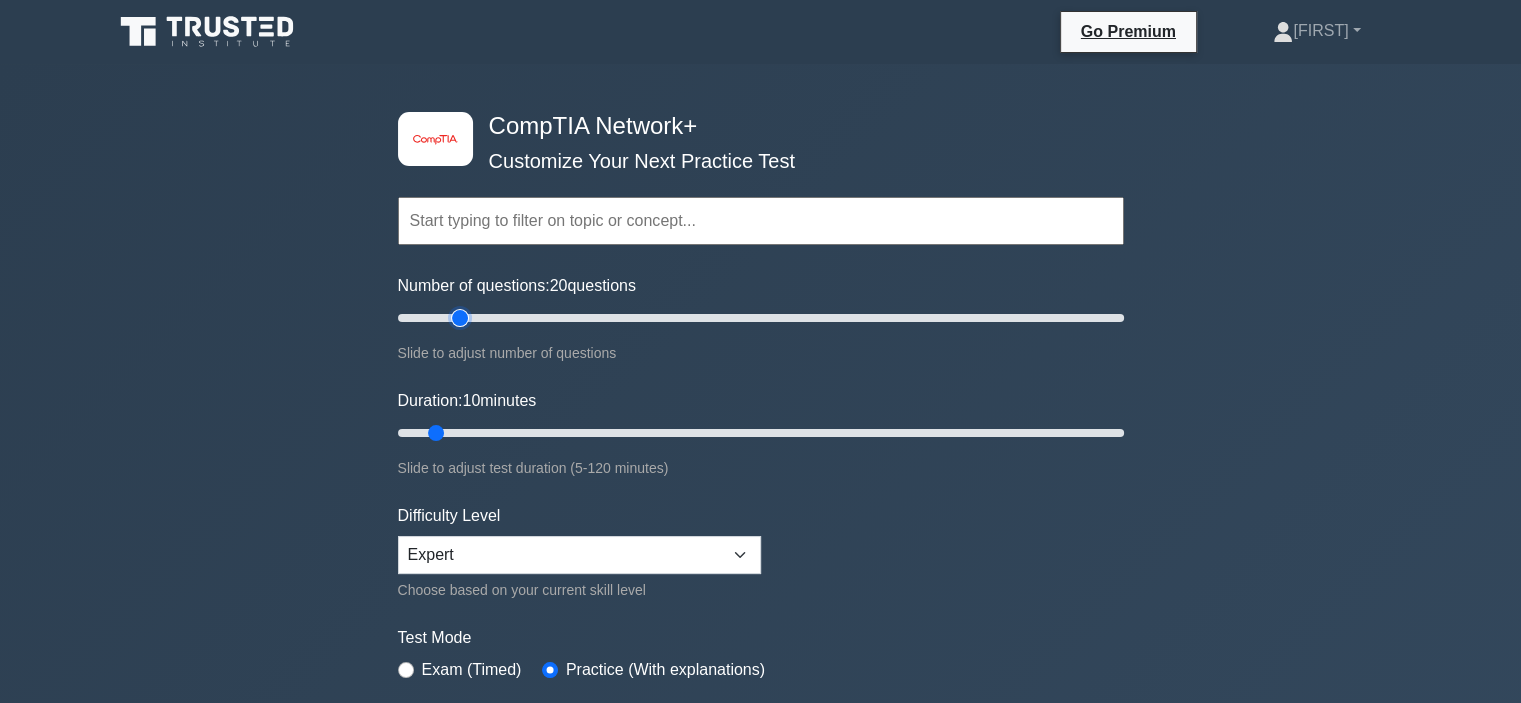 click on "Number of questions:  20  questions" at bounding box center [761, 318] 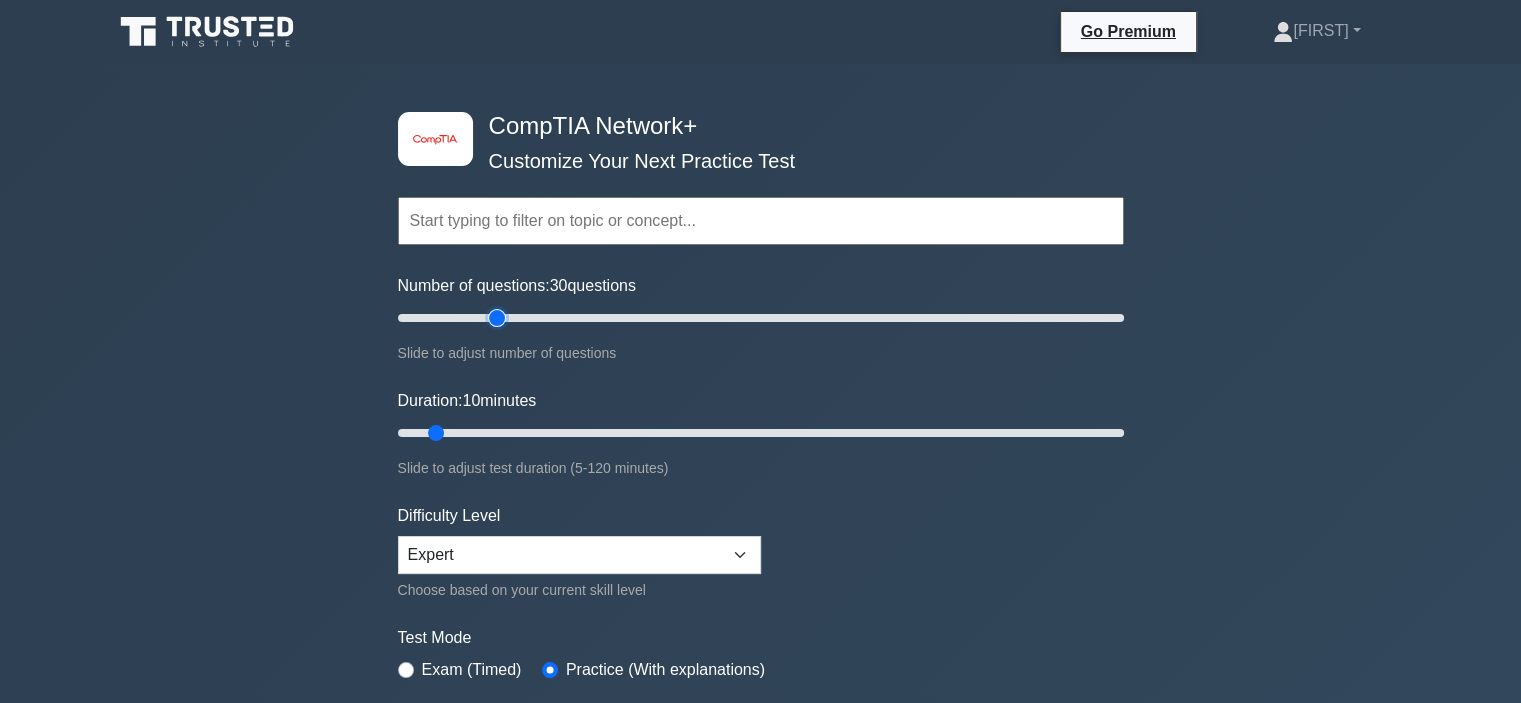 drag, startPoint x: 467, startPoint y: 319, endPoint x: 491, endPoint y: 320, distance: 24.020824 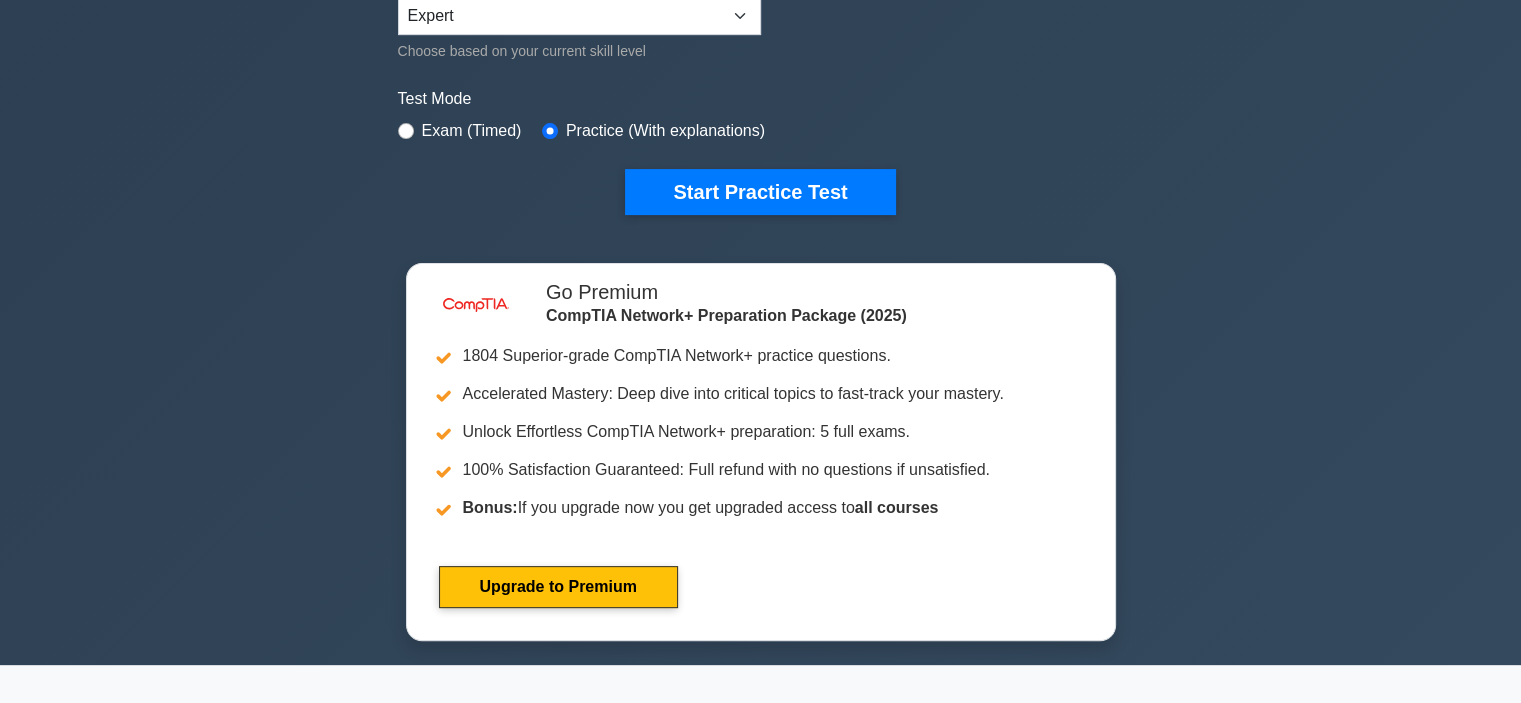 scroll, scrollTop: 600, scrollLeft: 0, axis: vertical 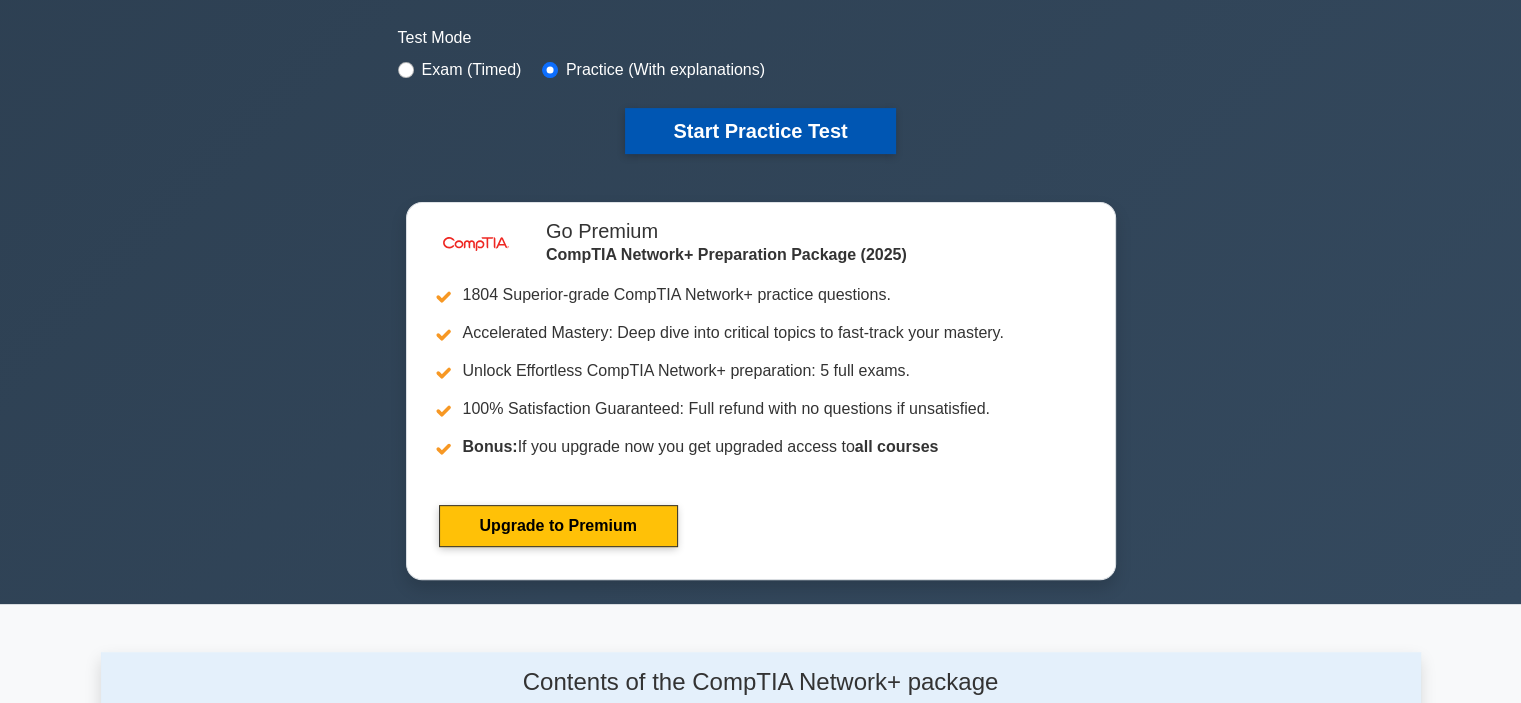 click on "Start Practice Test" at bounding box center (760, 131) 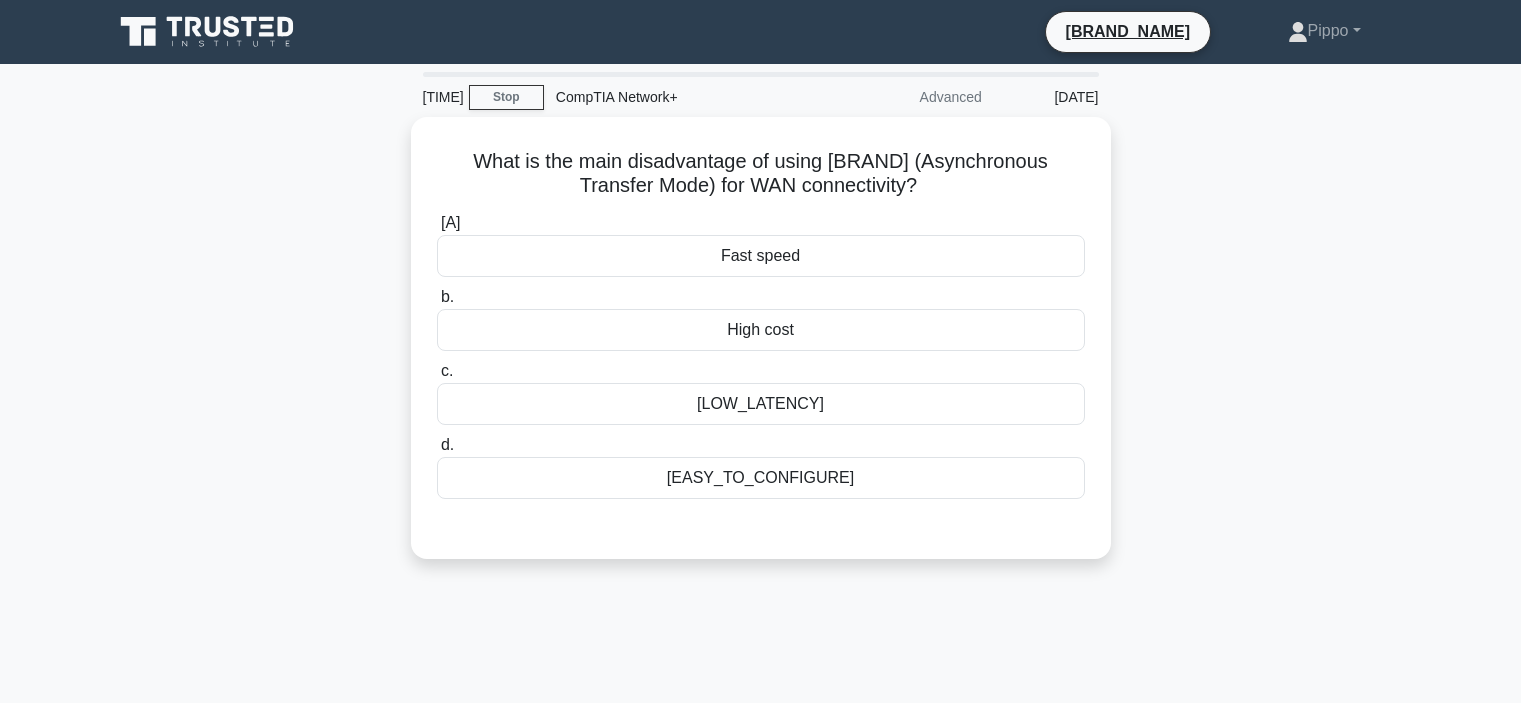 scroll, scrollTop: 0, scrollLeft: 0, axis: both 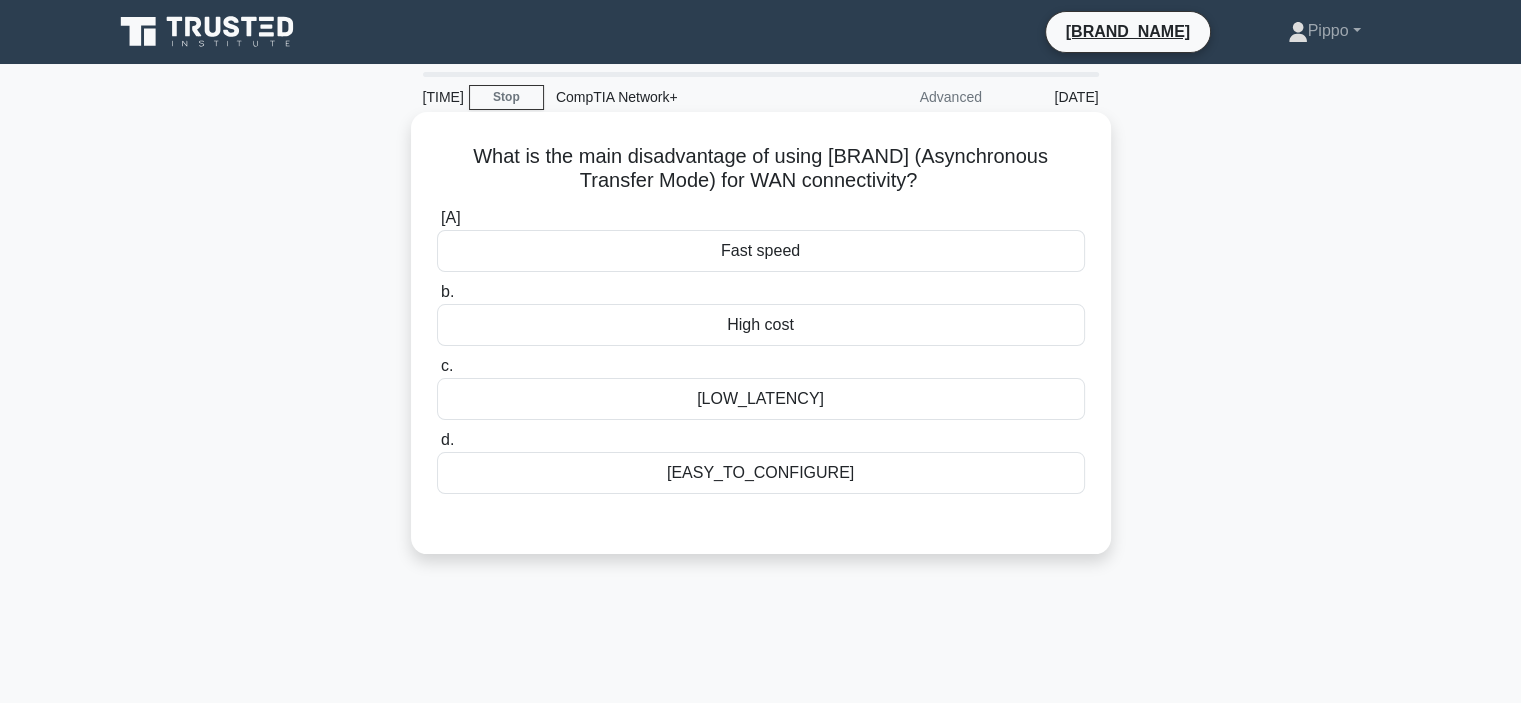 click on "High cost" at bounding box center [761, 325] 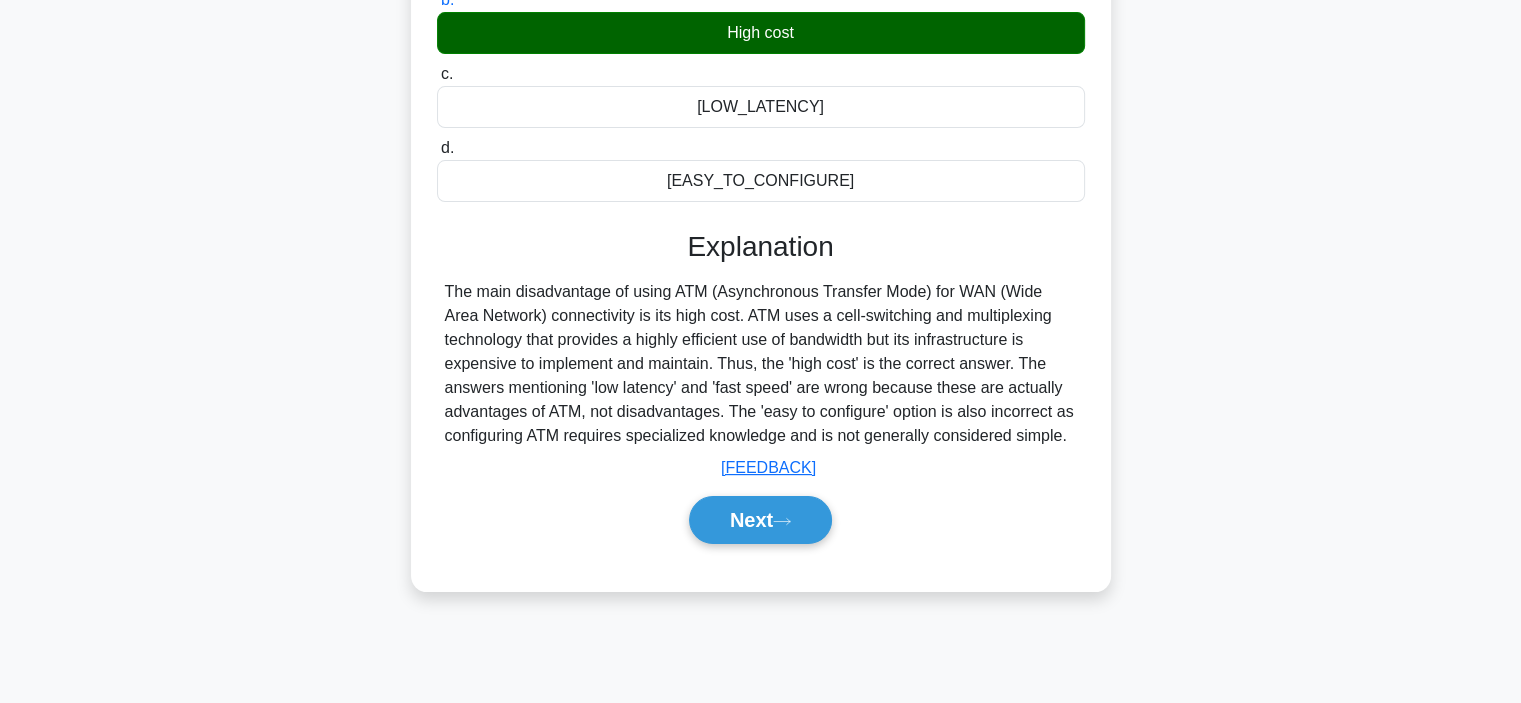 scroll, scrollTop: 300, scrollLeft: 0, axis: vertical 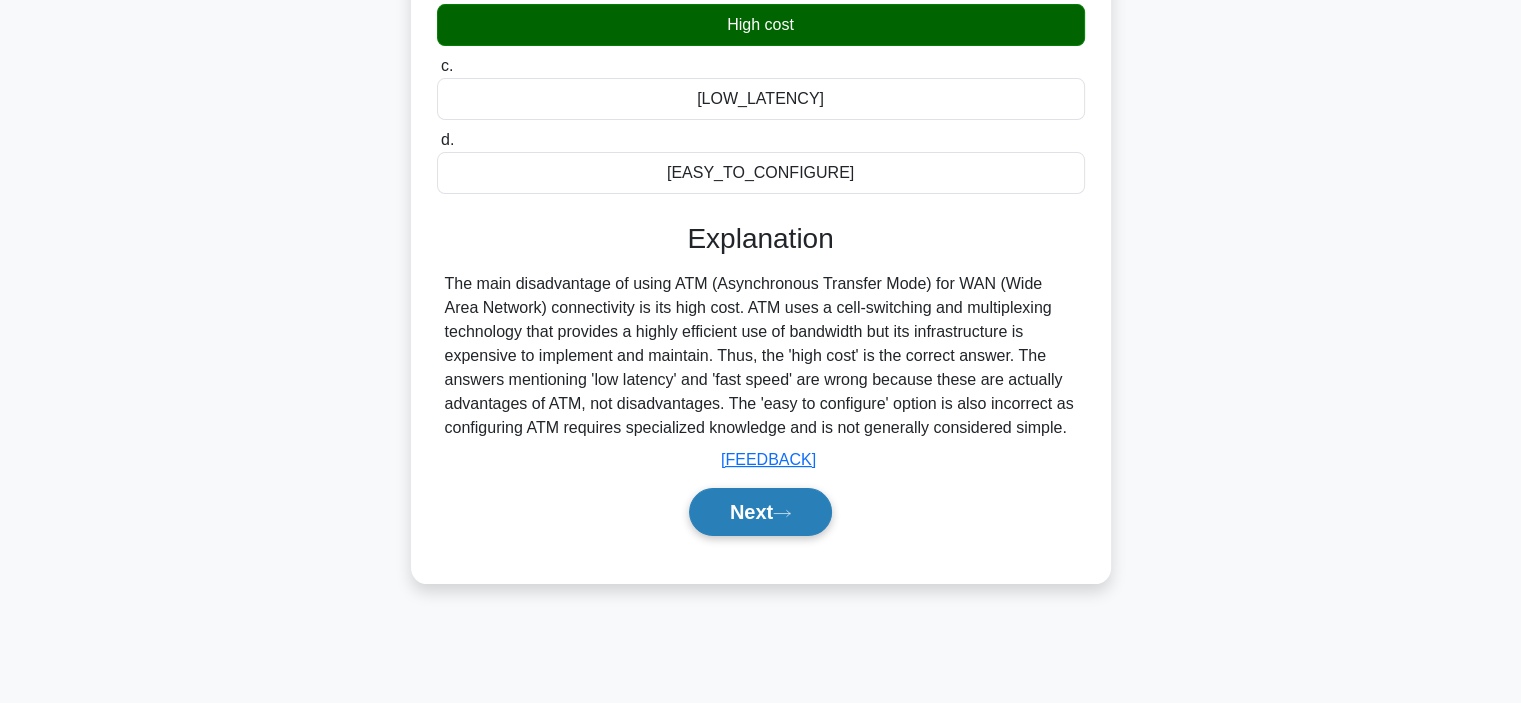 click on "Next" at bounding box center (760, 512) 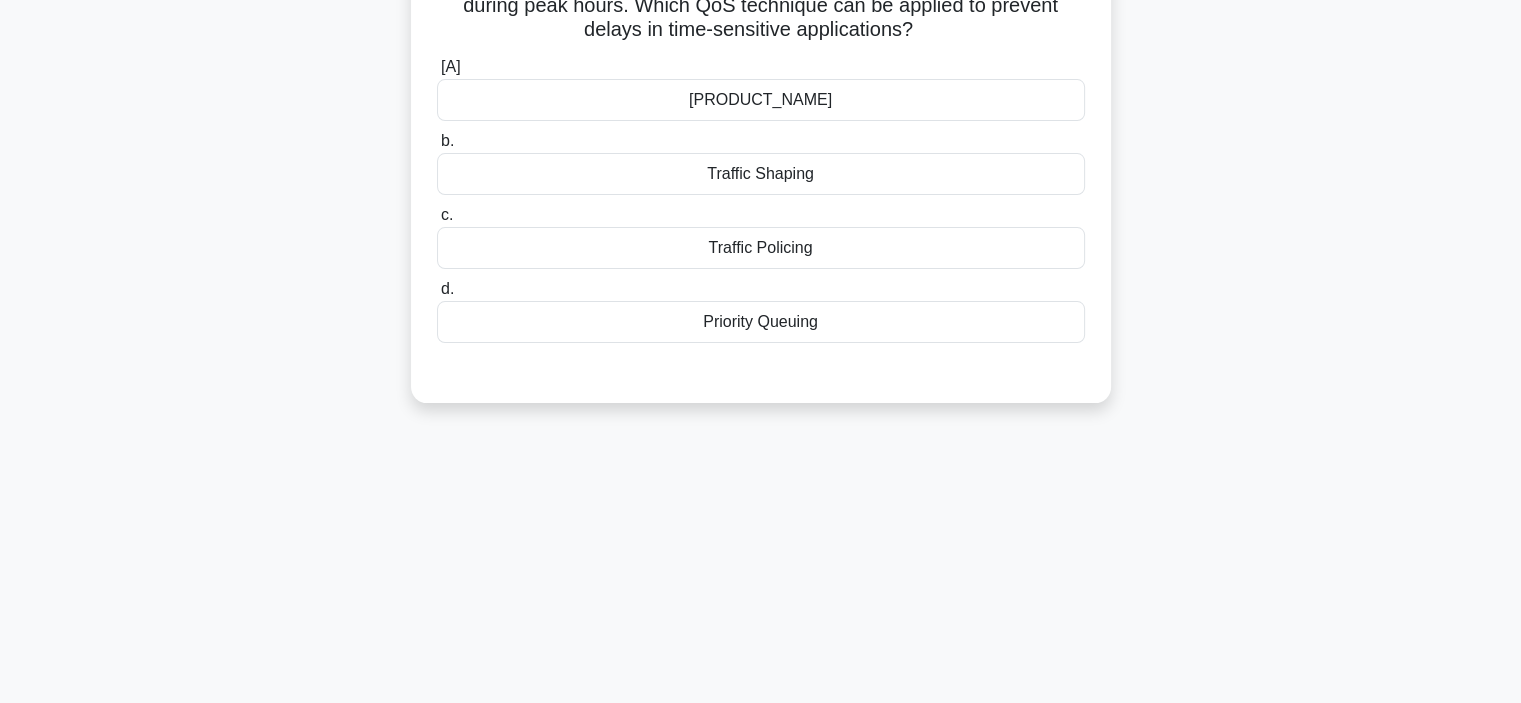 scroll, scrollTop: 0, scrollLeft: 0, axis: both 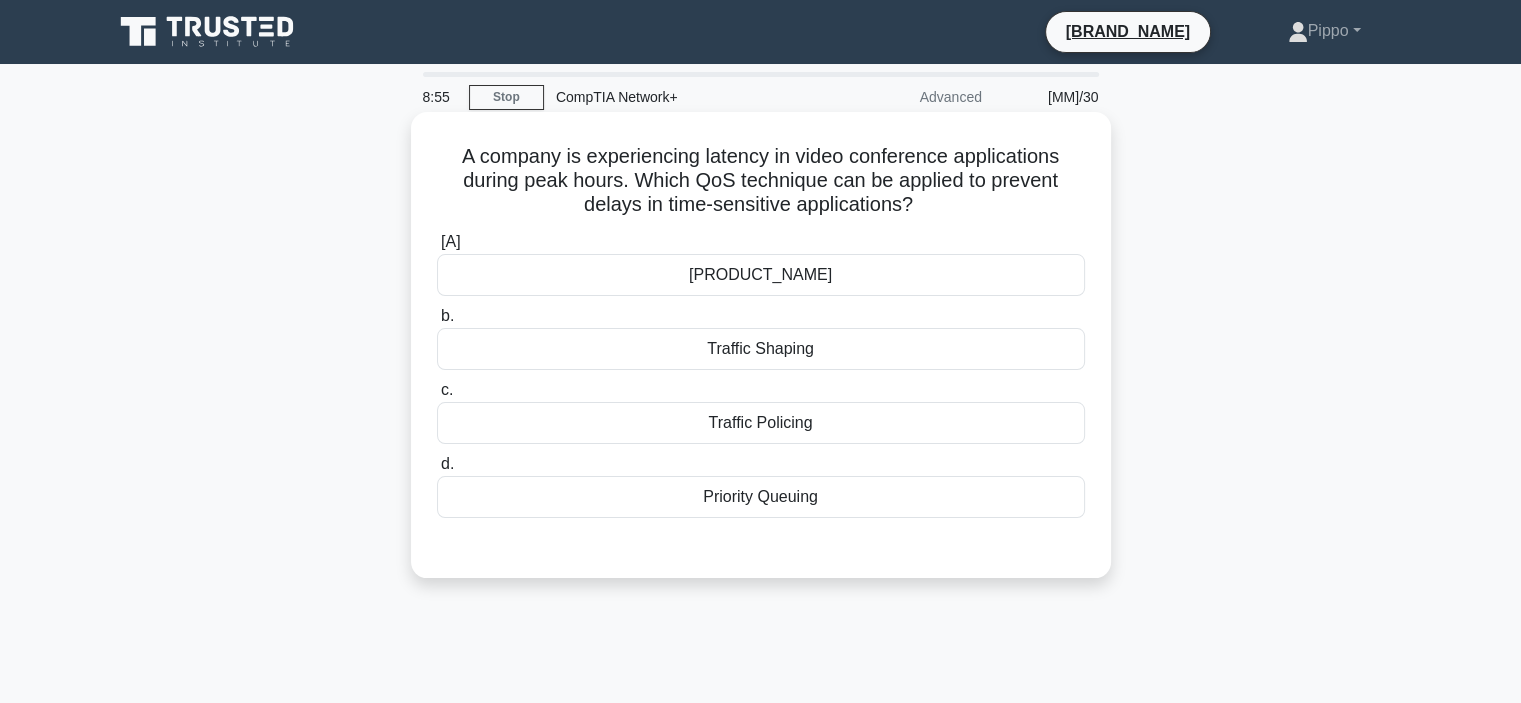 click on "Priority Queuing" at bounding box center (761, 497) 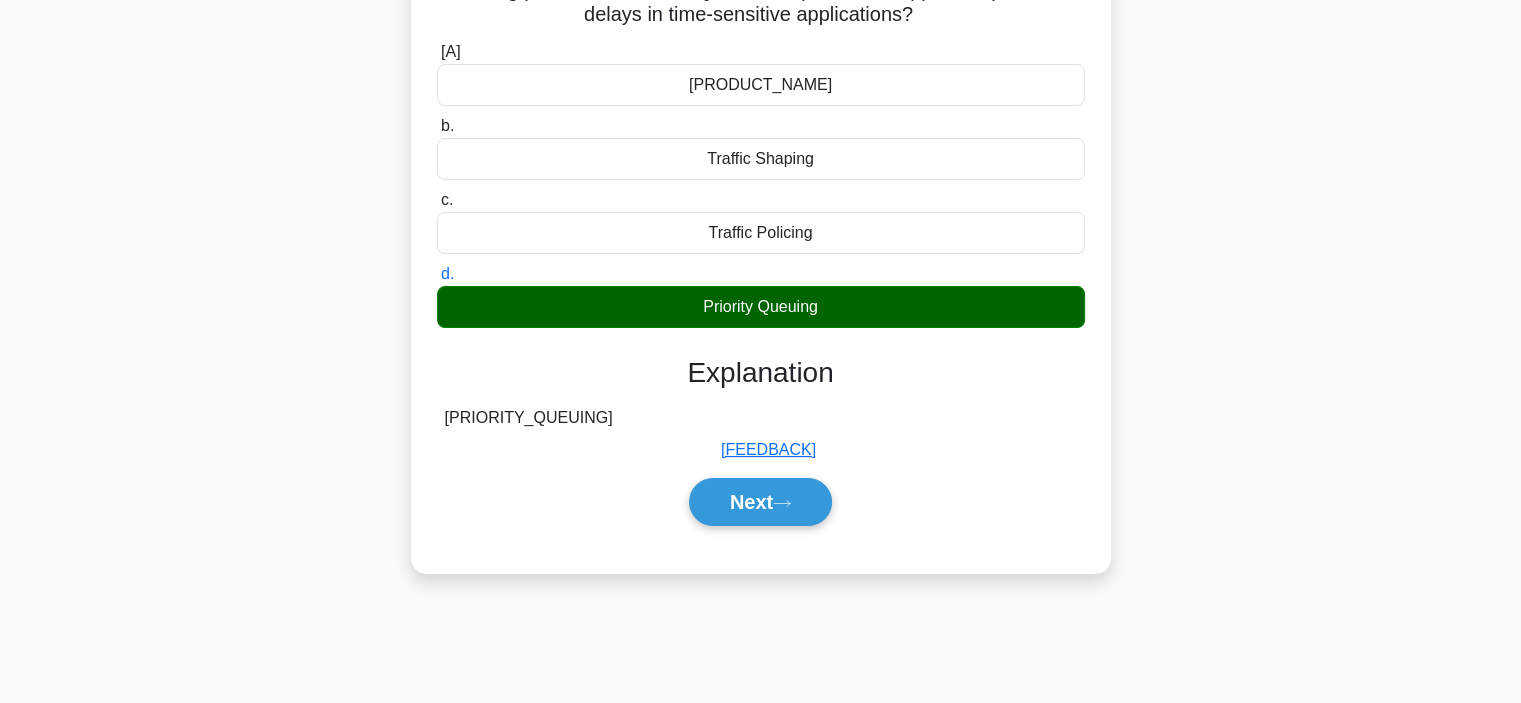 scroll, scrollTop: 300, scrollLeft: 0, axis: vertical 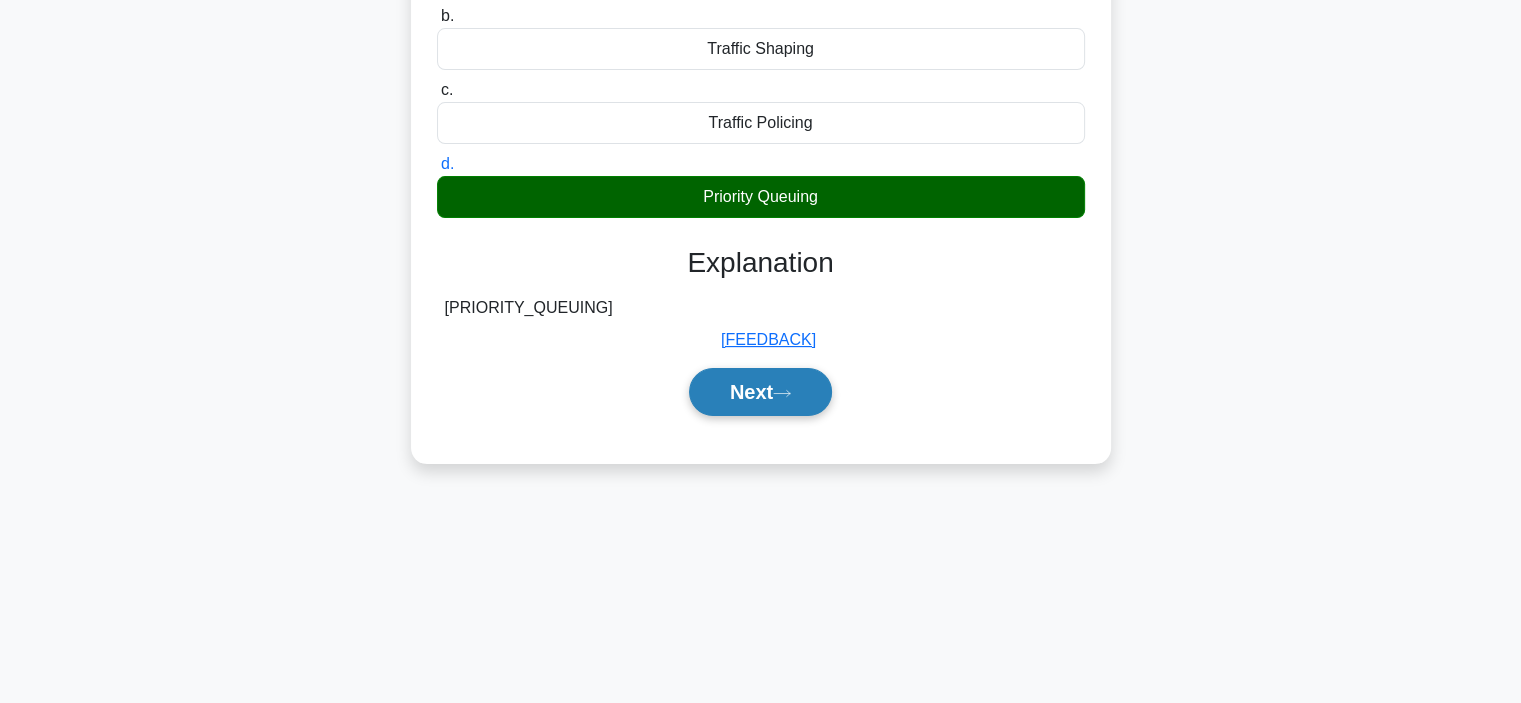 click on "Next" at bounding box center [760, 392] 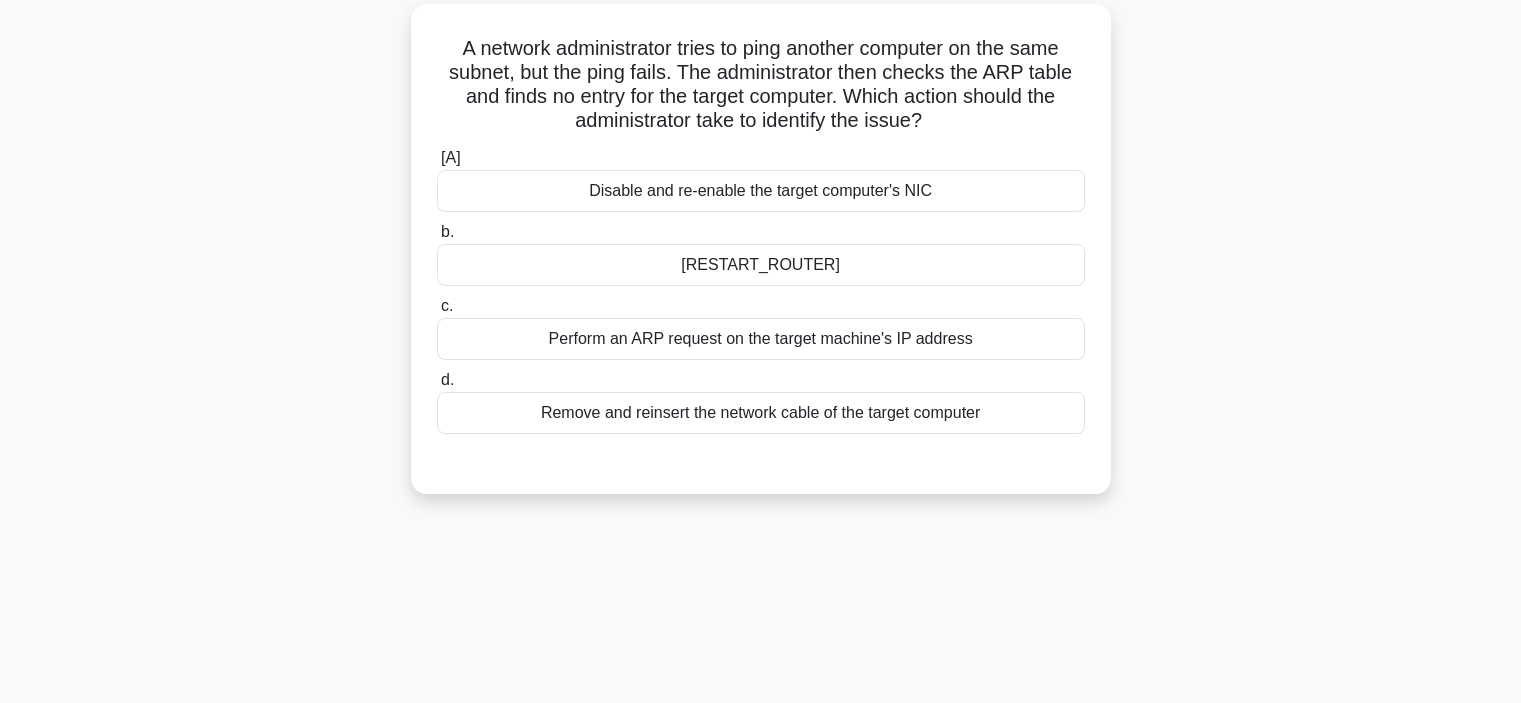 scroll, scrollTop: 0, scrollLeft: 0, axis: both 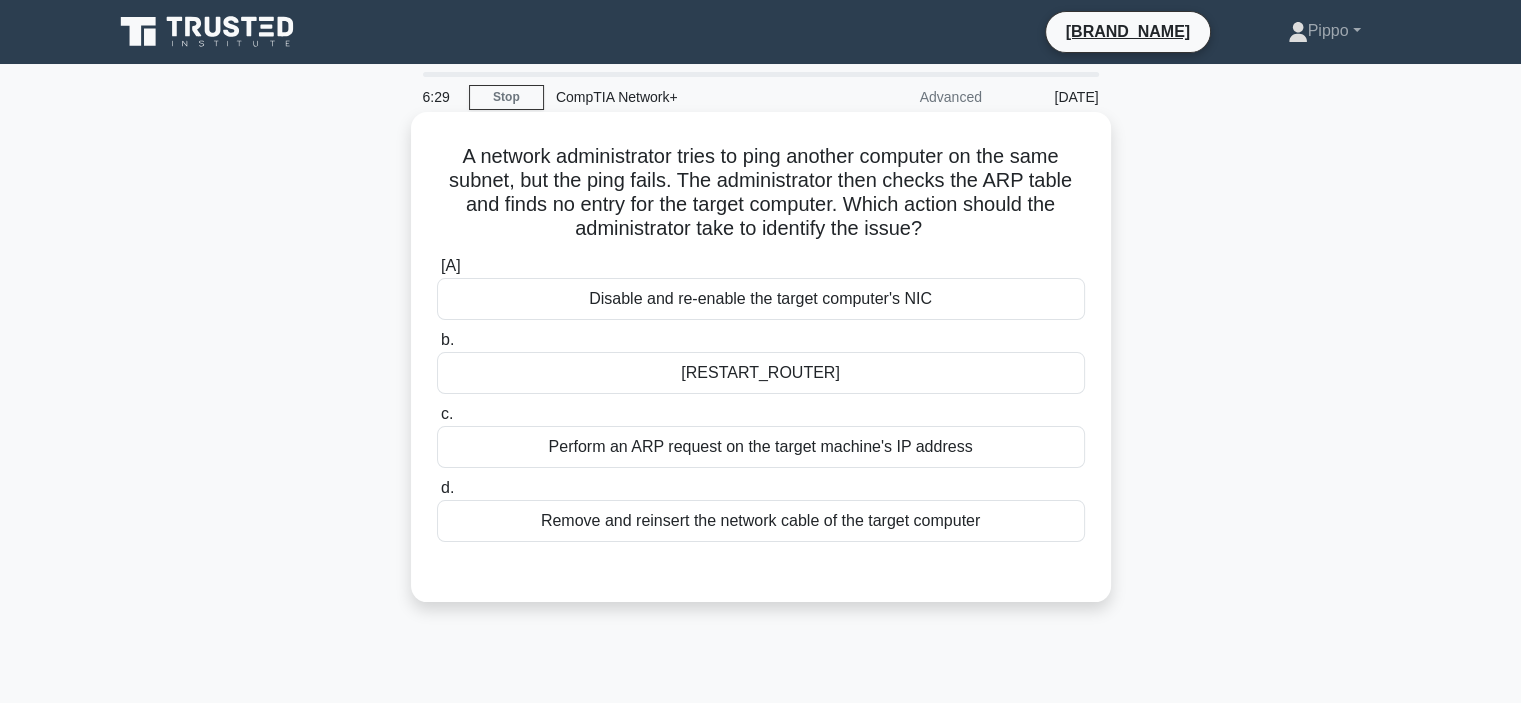 click on "Remove and reinsert the network cable of the target computer" at bounding box center [761, 521] 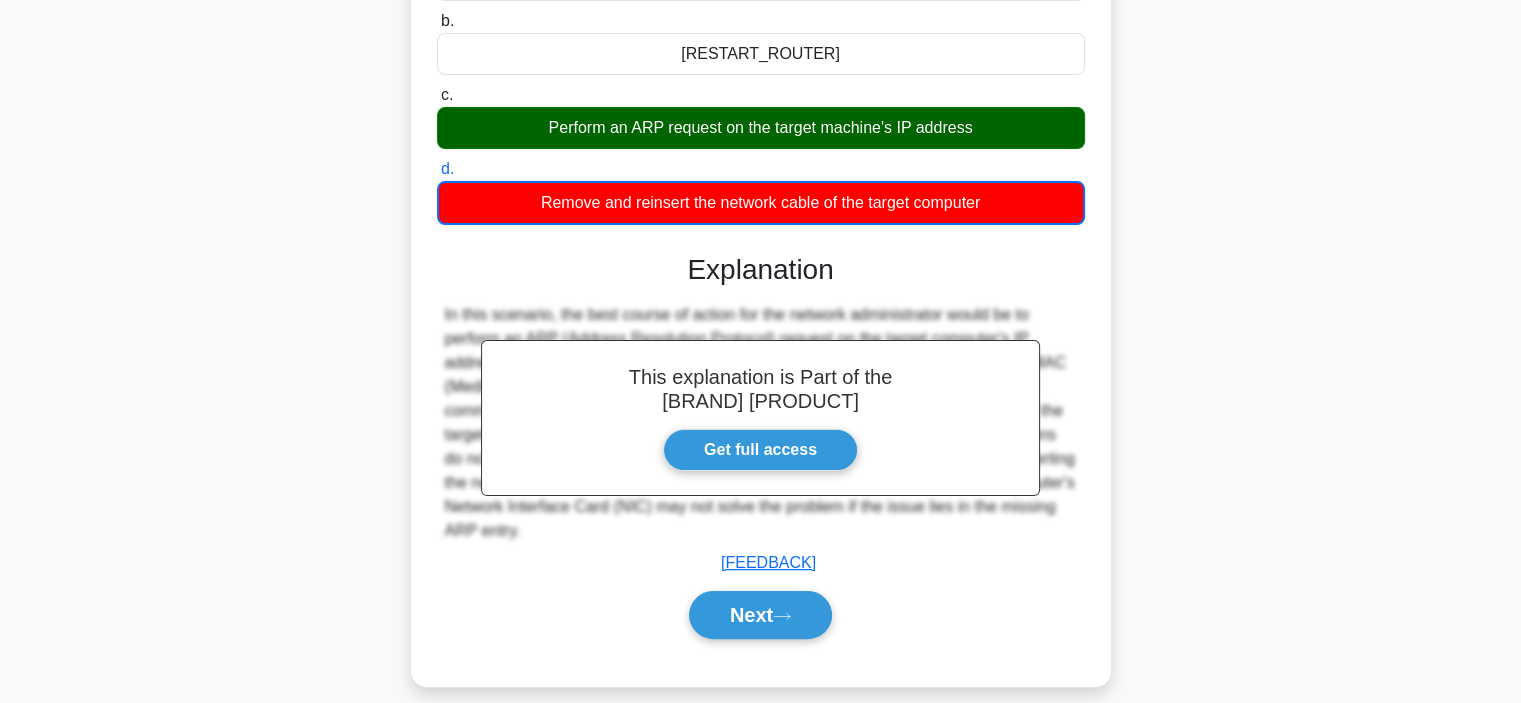 scroll, scrollTop: 377, scrollLeft: 0, axis: vertical 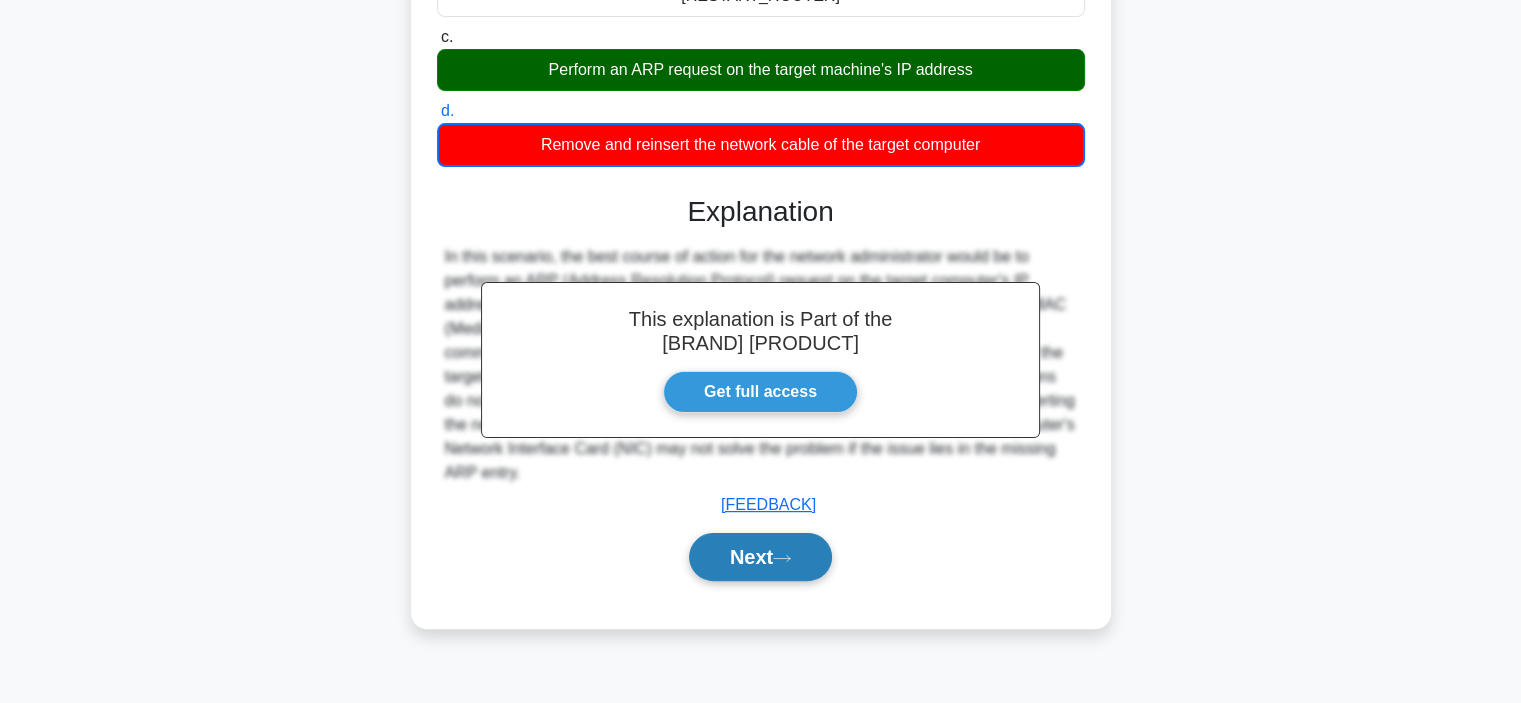 click on "Next" at bounding box center (760, 557) 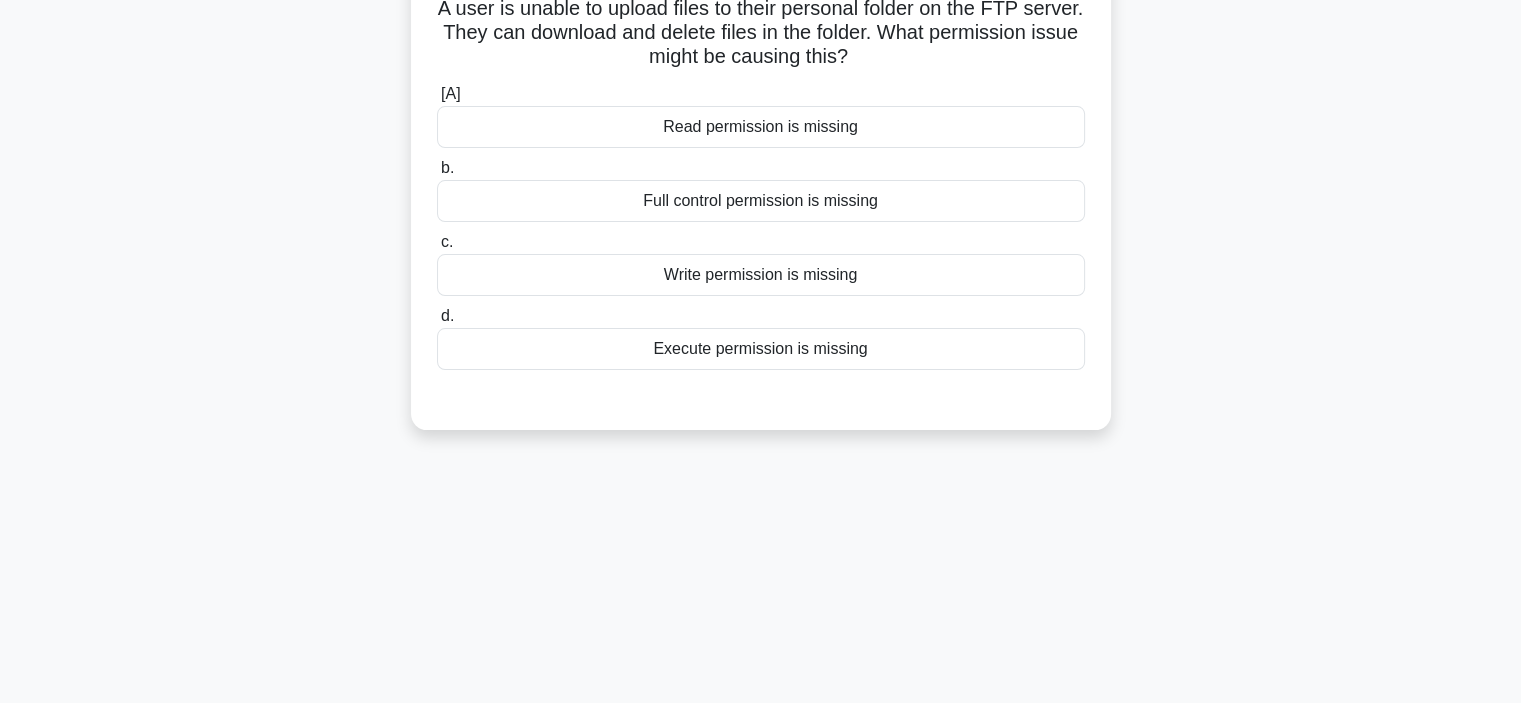 scroll, scrollTop: 0, scrollLeft: 0, axis: both 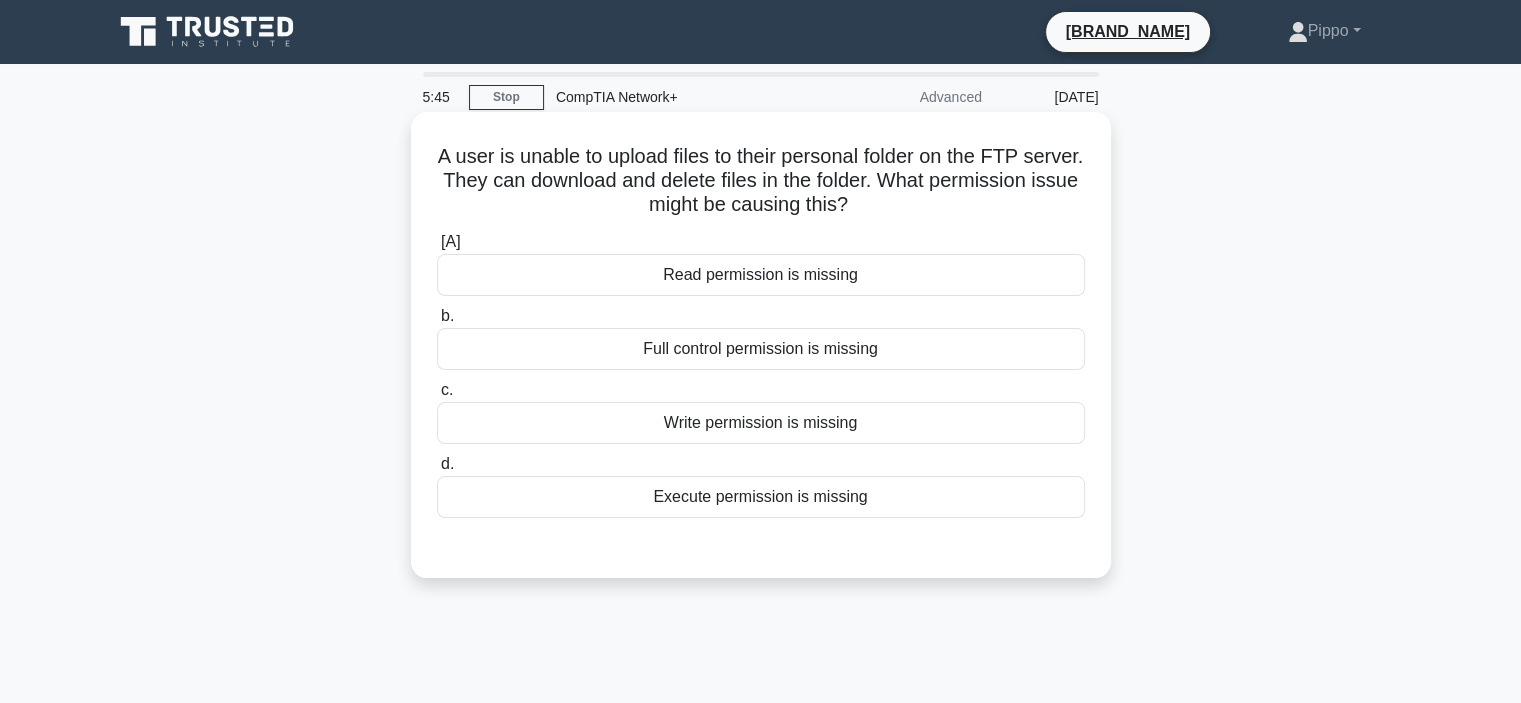 click on "Write permission is missing" at bounding box center (761, 423) 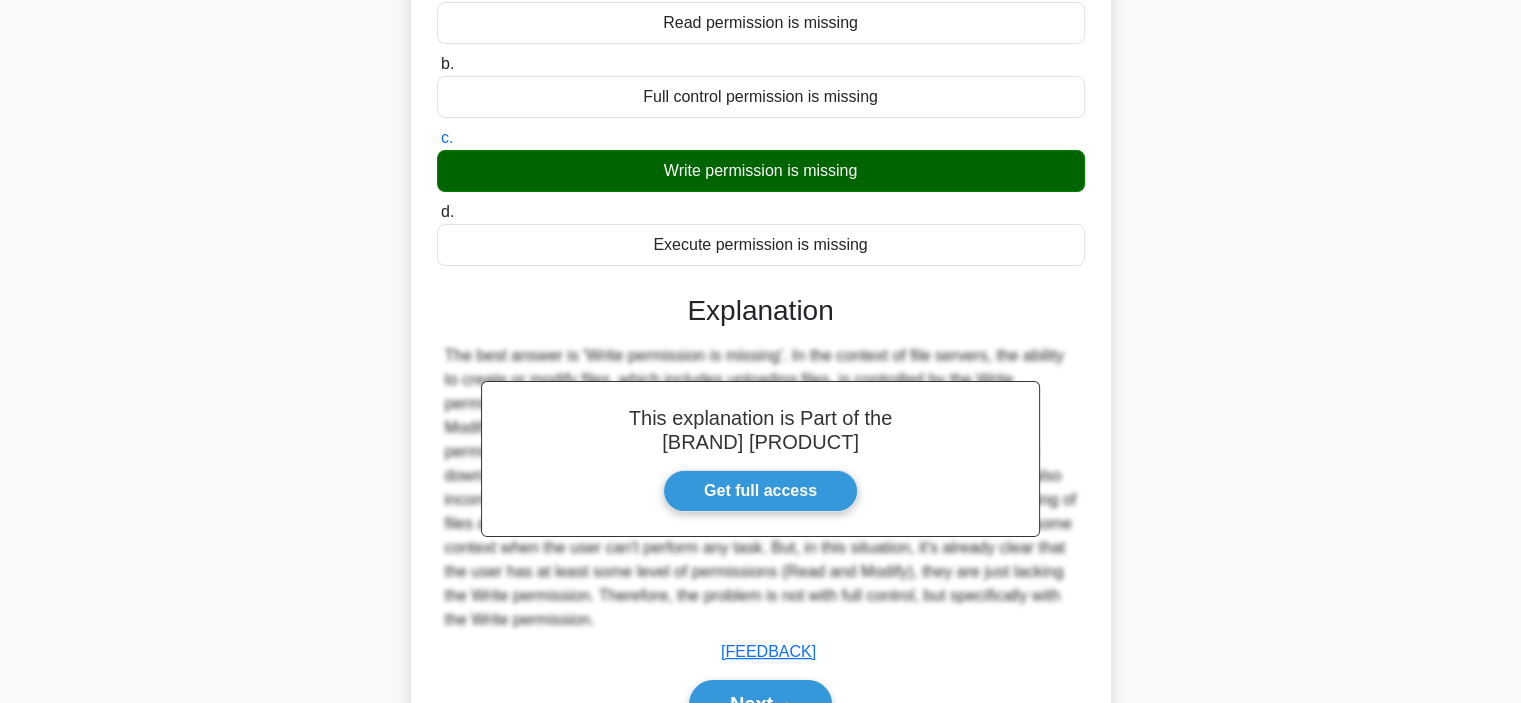 scroll, scrollTop: 377, scrollLeft: 0, axis: vertical 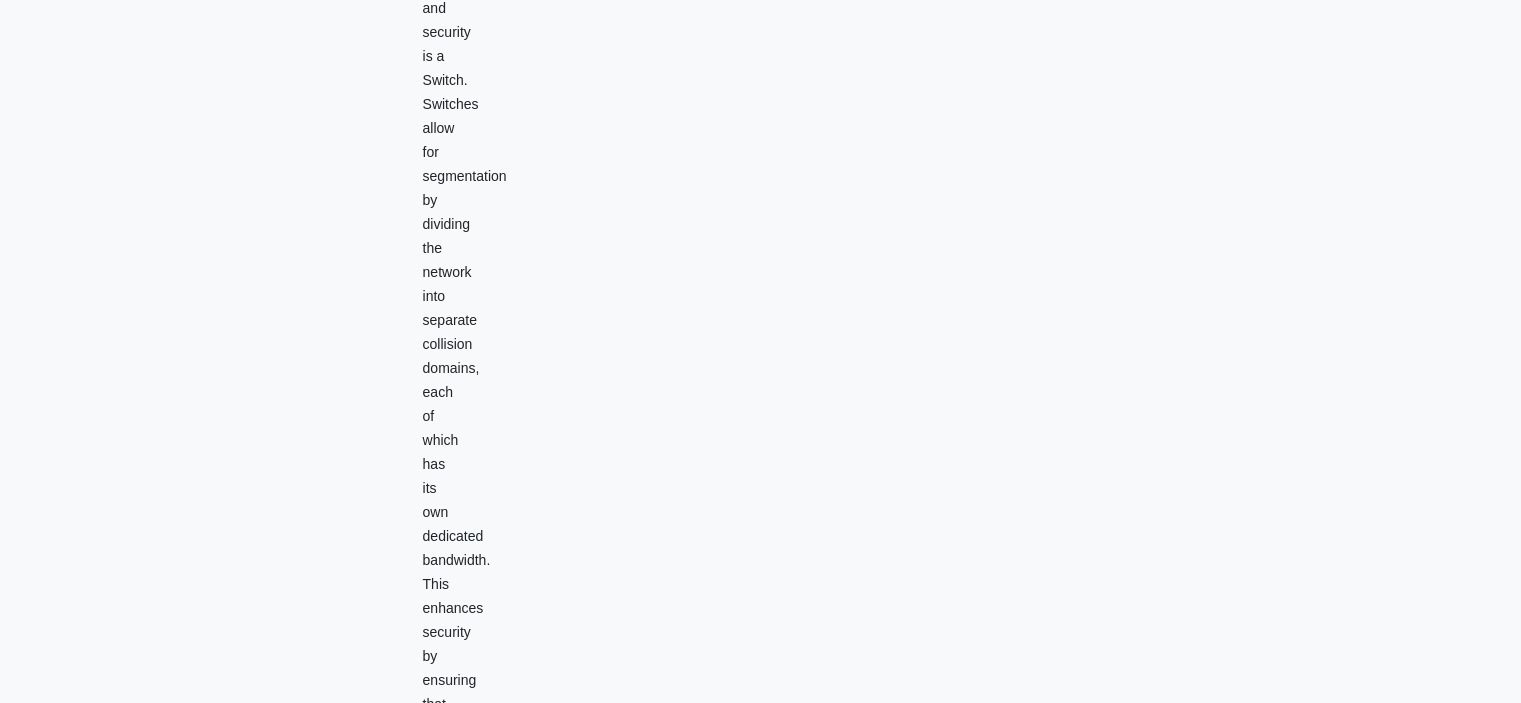 click on "Next" at bounding box center (760, 3795) 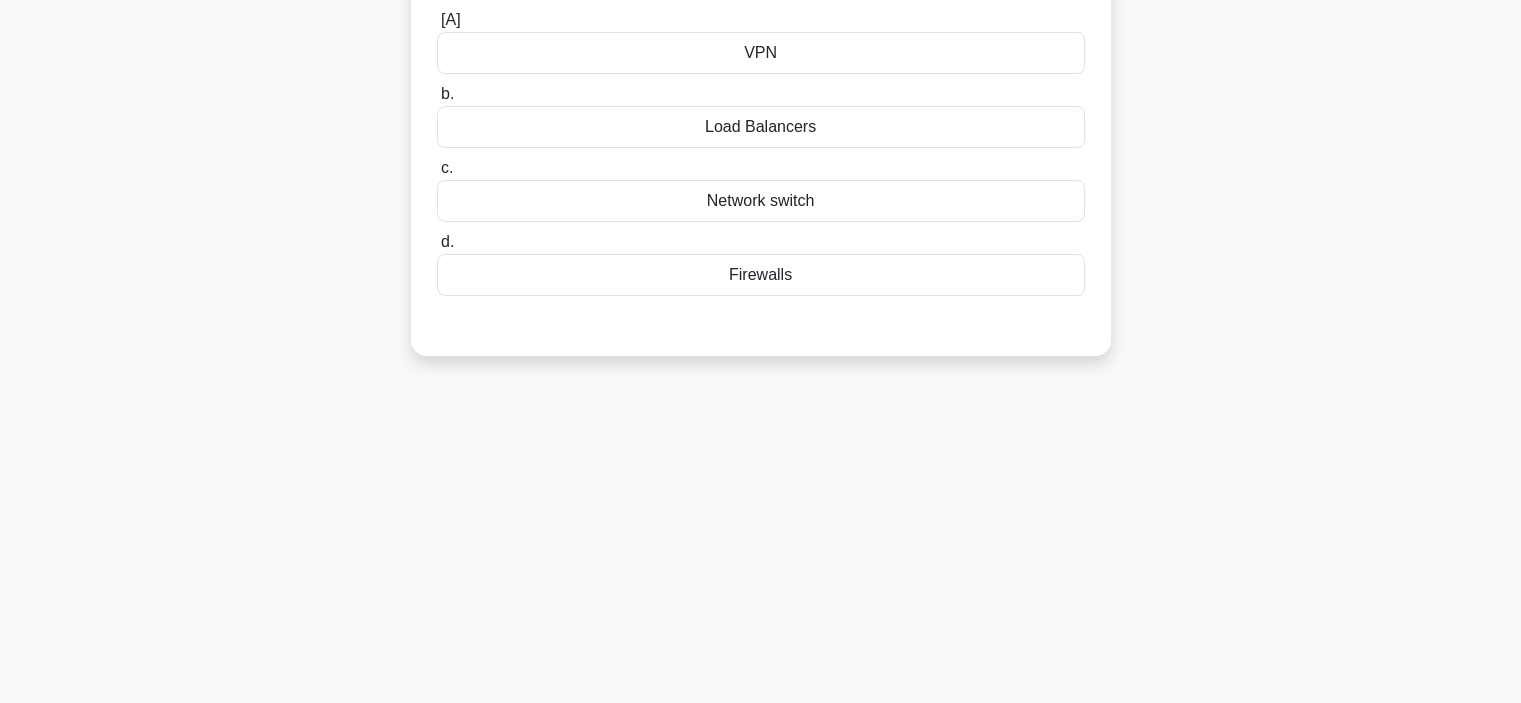 scroll, scrollTop: 77, scrollLeft: 0, axis: vertical 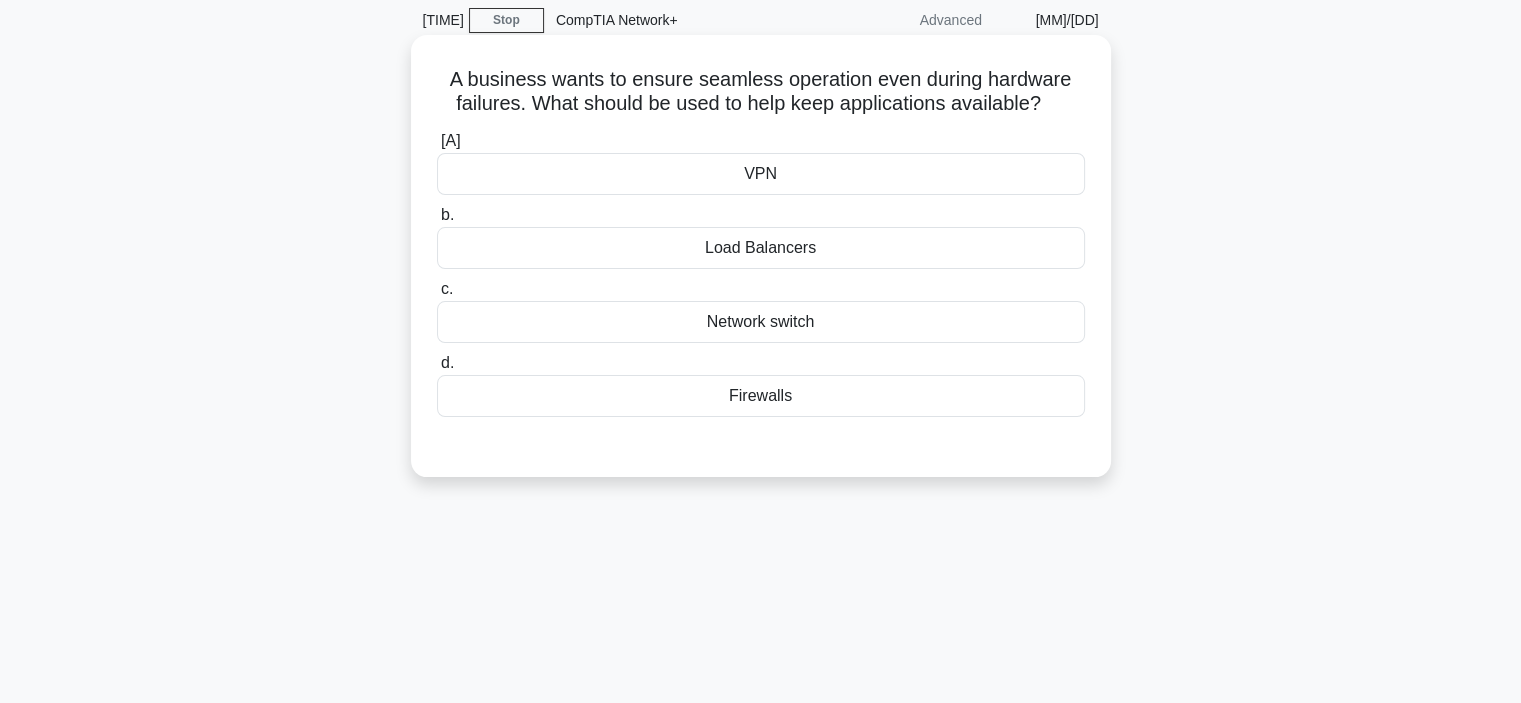 click on "Load Balancers" at bounding box center [761, 248] 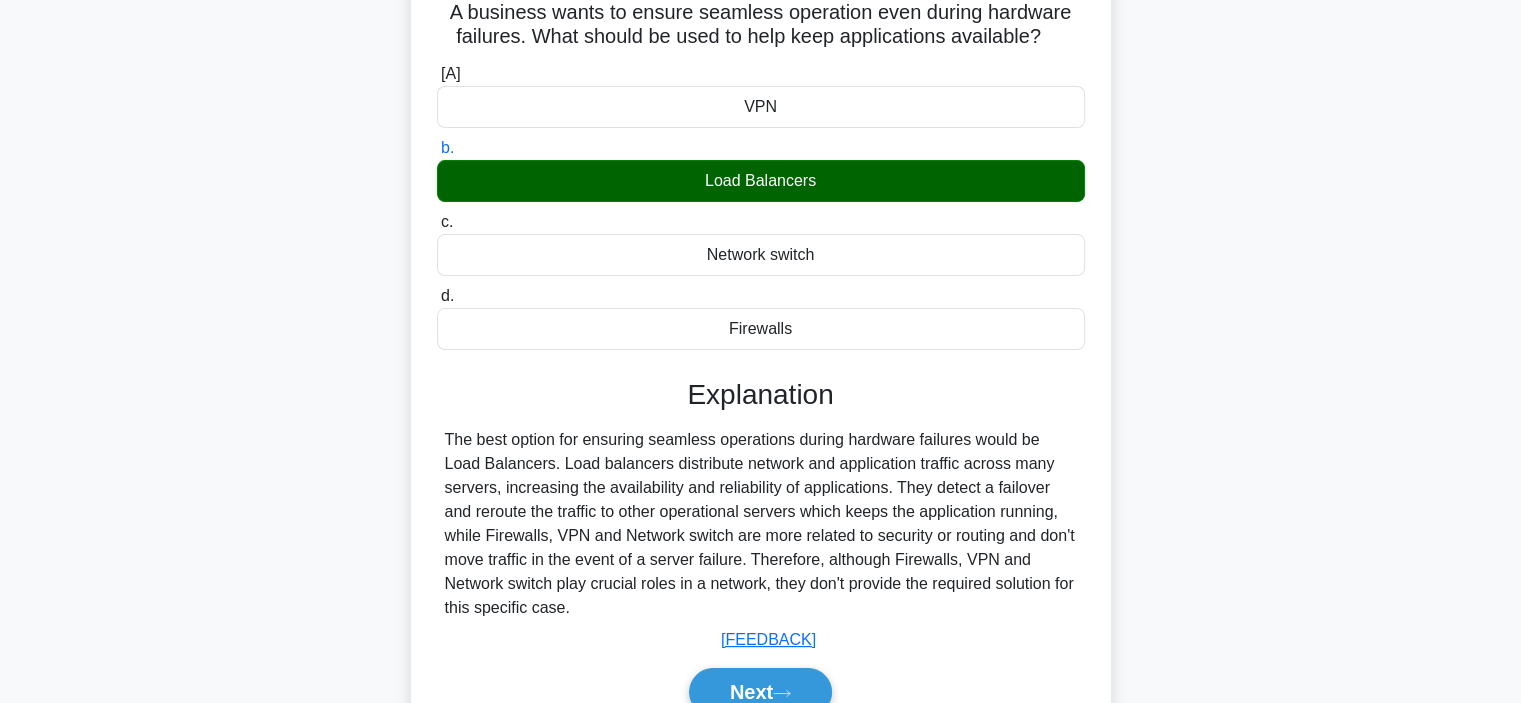 scroll, scrollTop: 277, scrollLeft: 0, axis: vertical 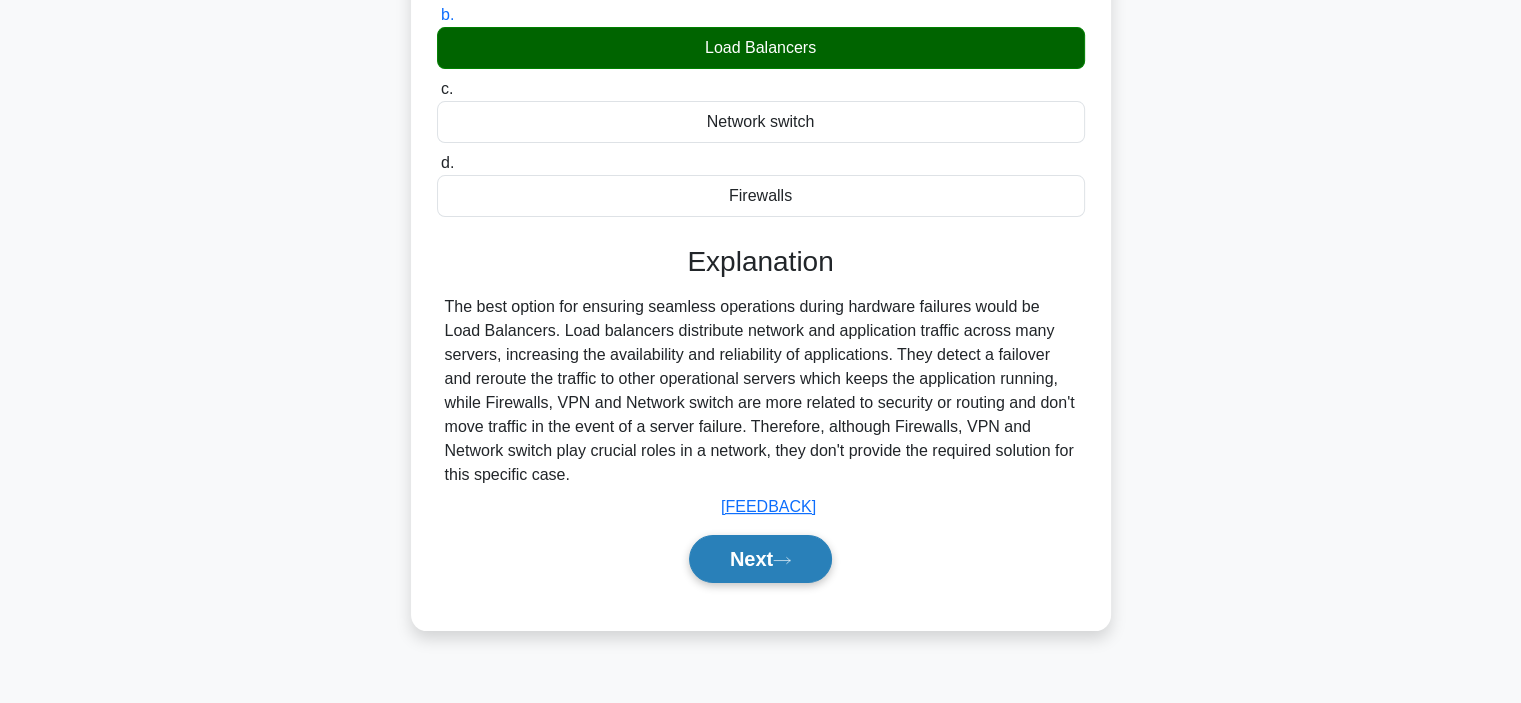 click on "Next" at bounding box center (760, 559) 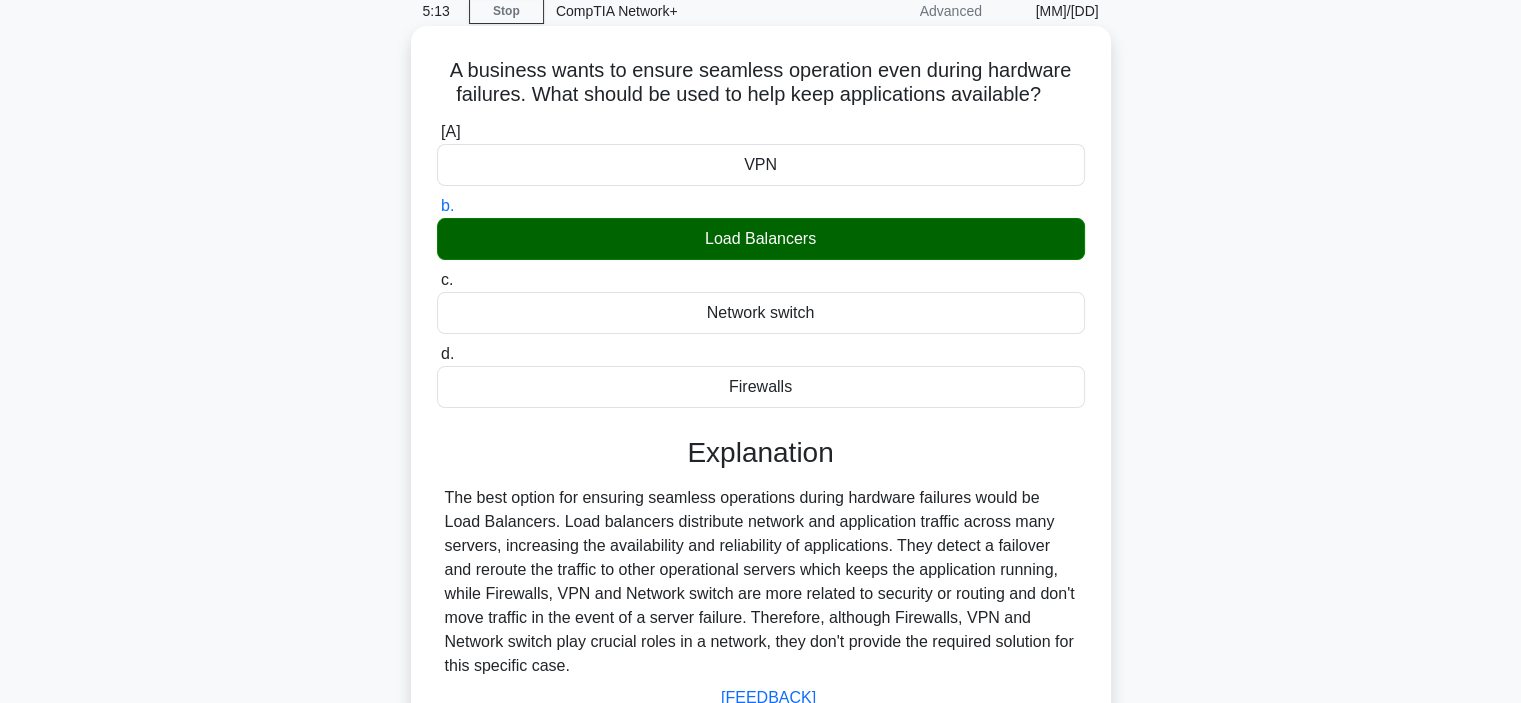 scroll, scrollTop: 0, scrollLeft: 0, axis: both 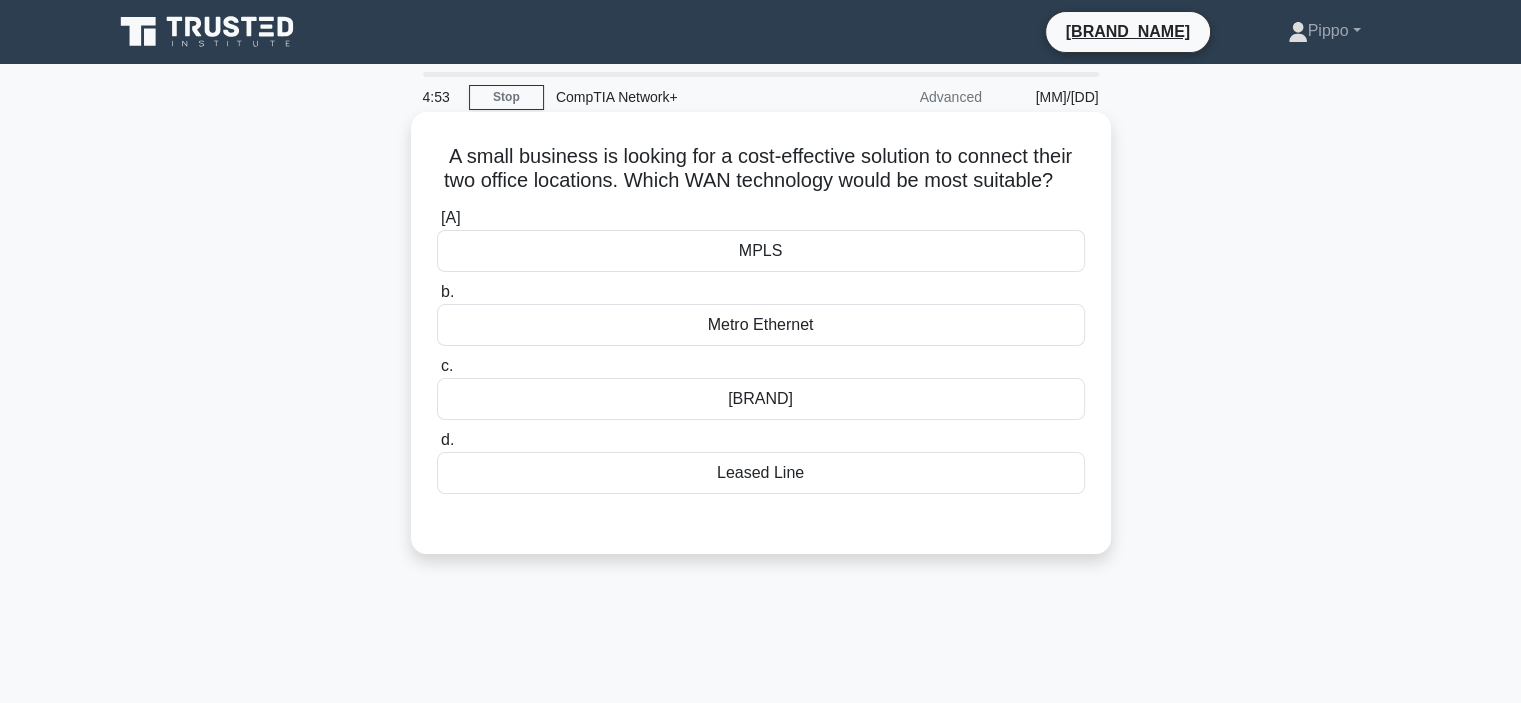 click on "MPLS" at bounding box center (761, 251) 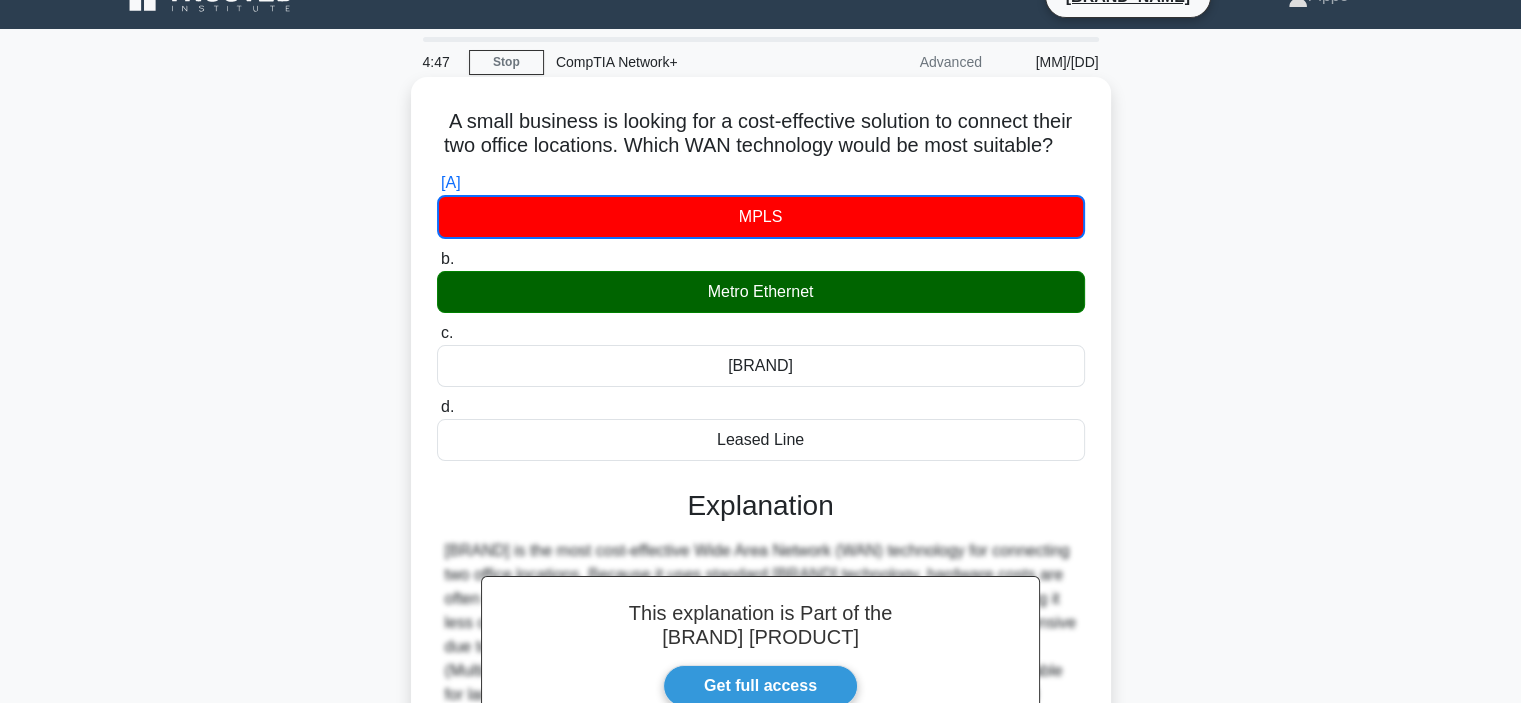 scroll, scrollTop: 0, scrollLeft: 0, axis: both 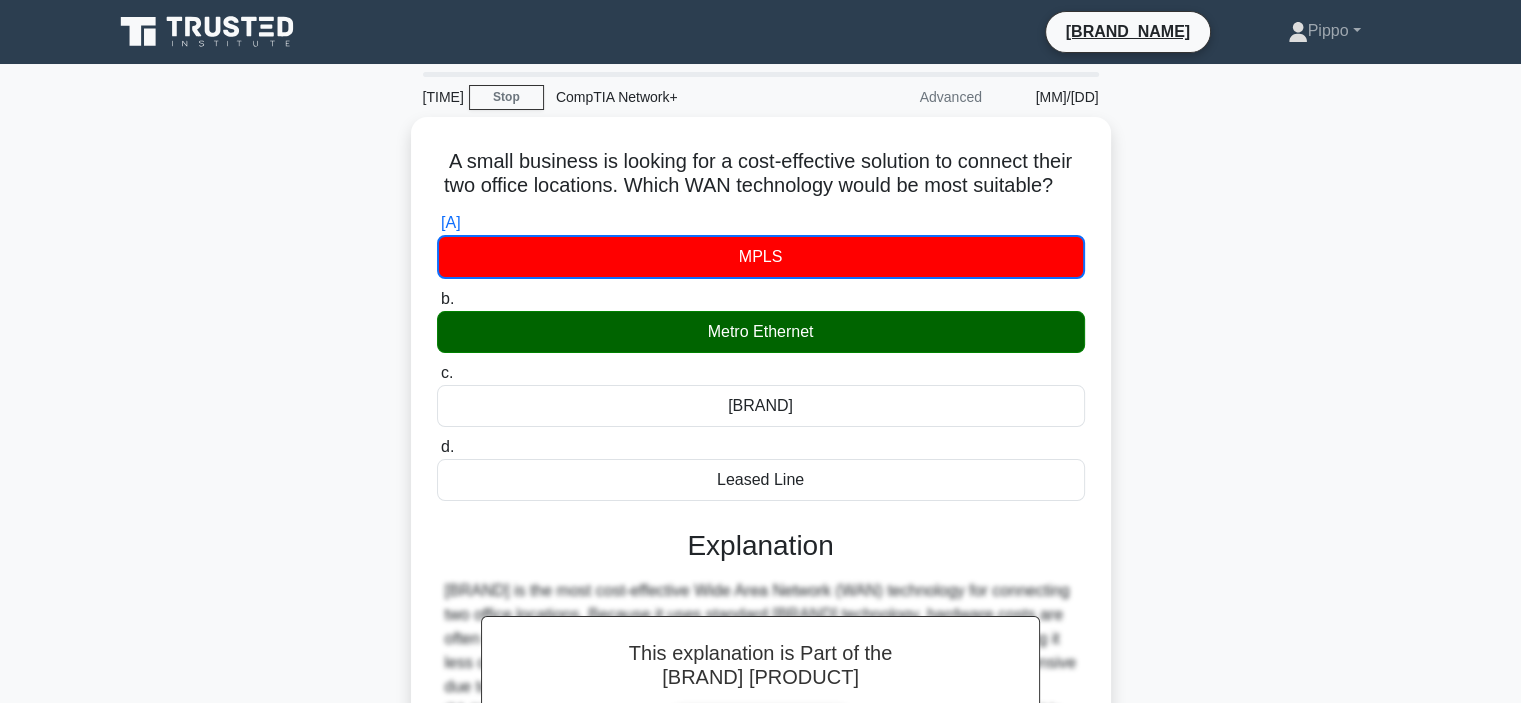 drag, startPoint x: 1360, startPoint y: 352, endPoint x: 1265, endPoint y: 333, distance: 96.88137 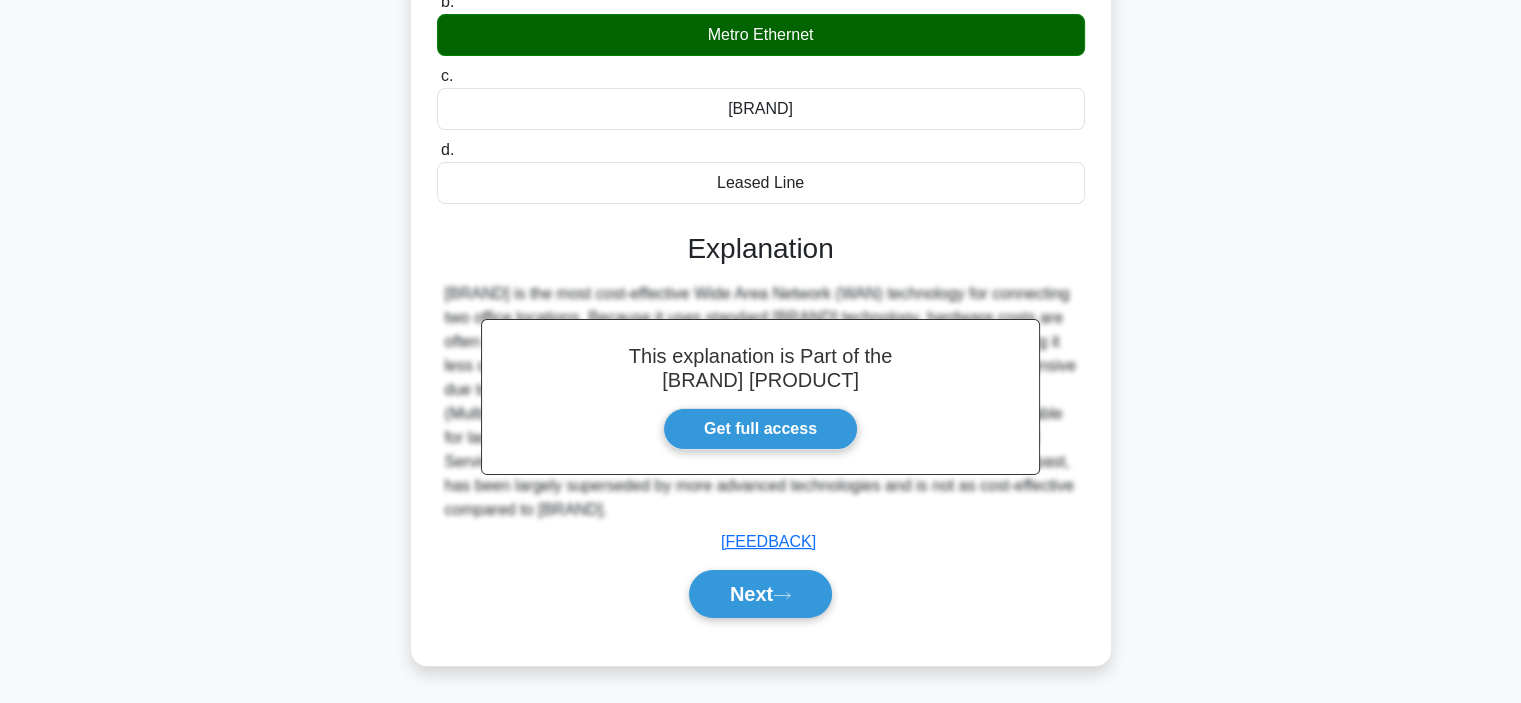 scroll, scrollTop: 377, scrollLeft: 0, axis: vertical 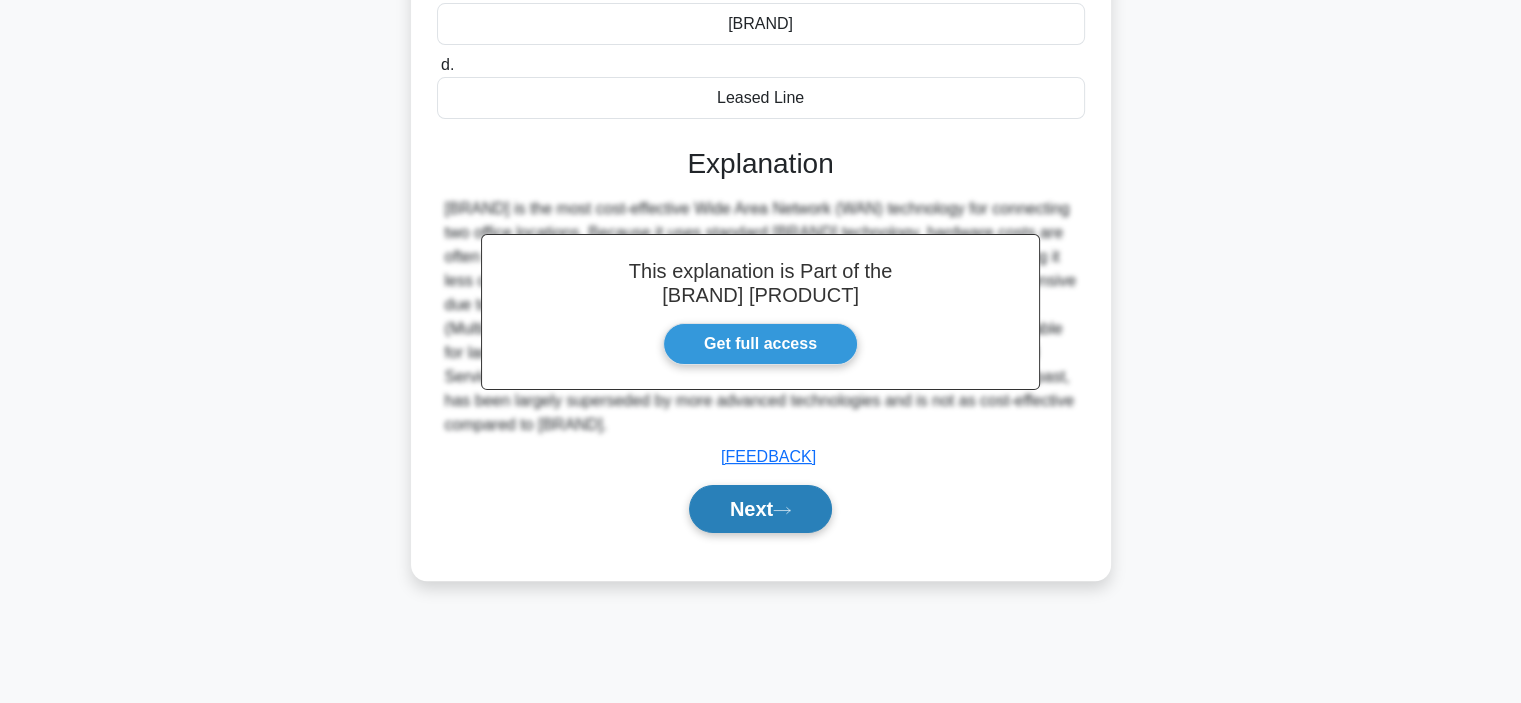 click on "Next" at bounding box center [760, 509] 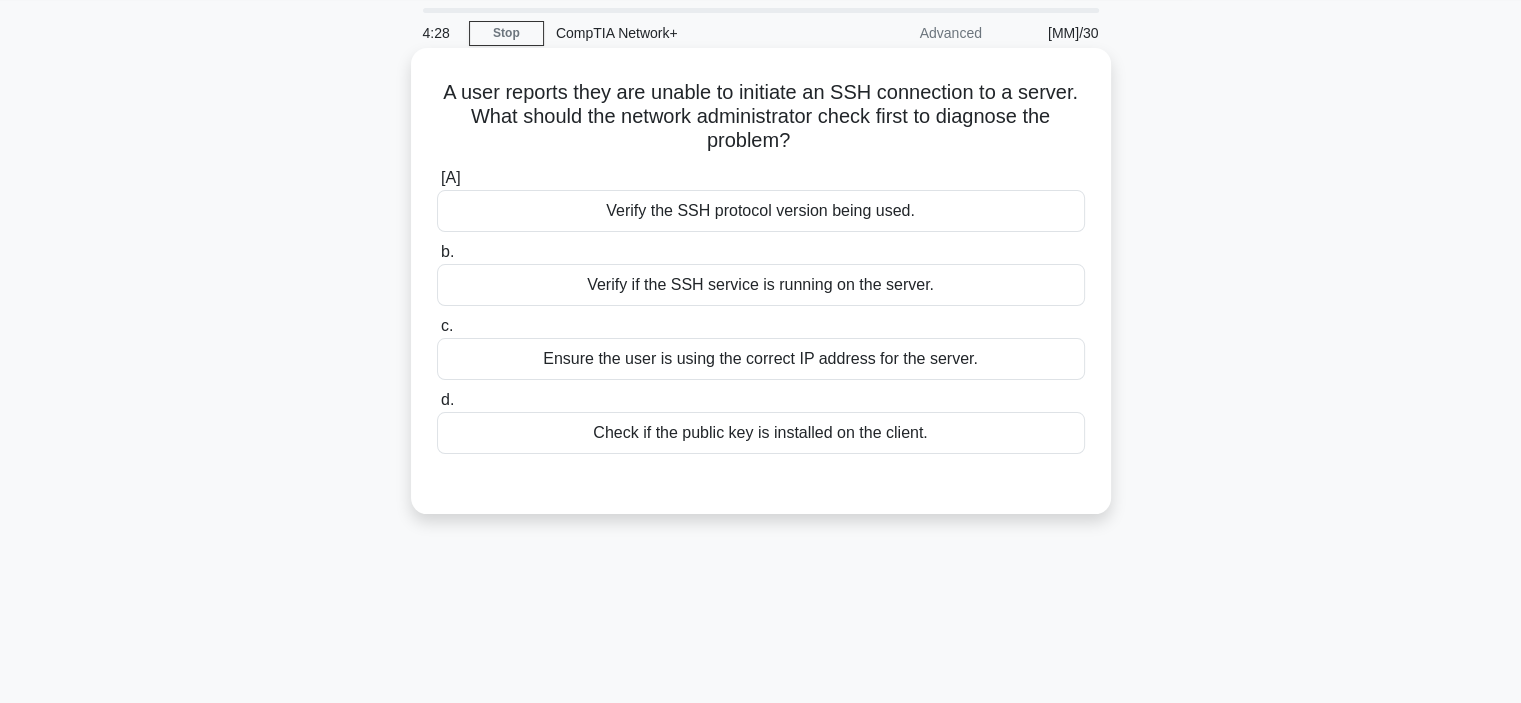 scroll, scrollTop: 0, scrollLeft: 0, axis: both 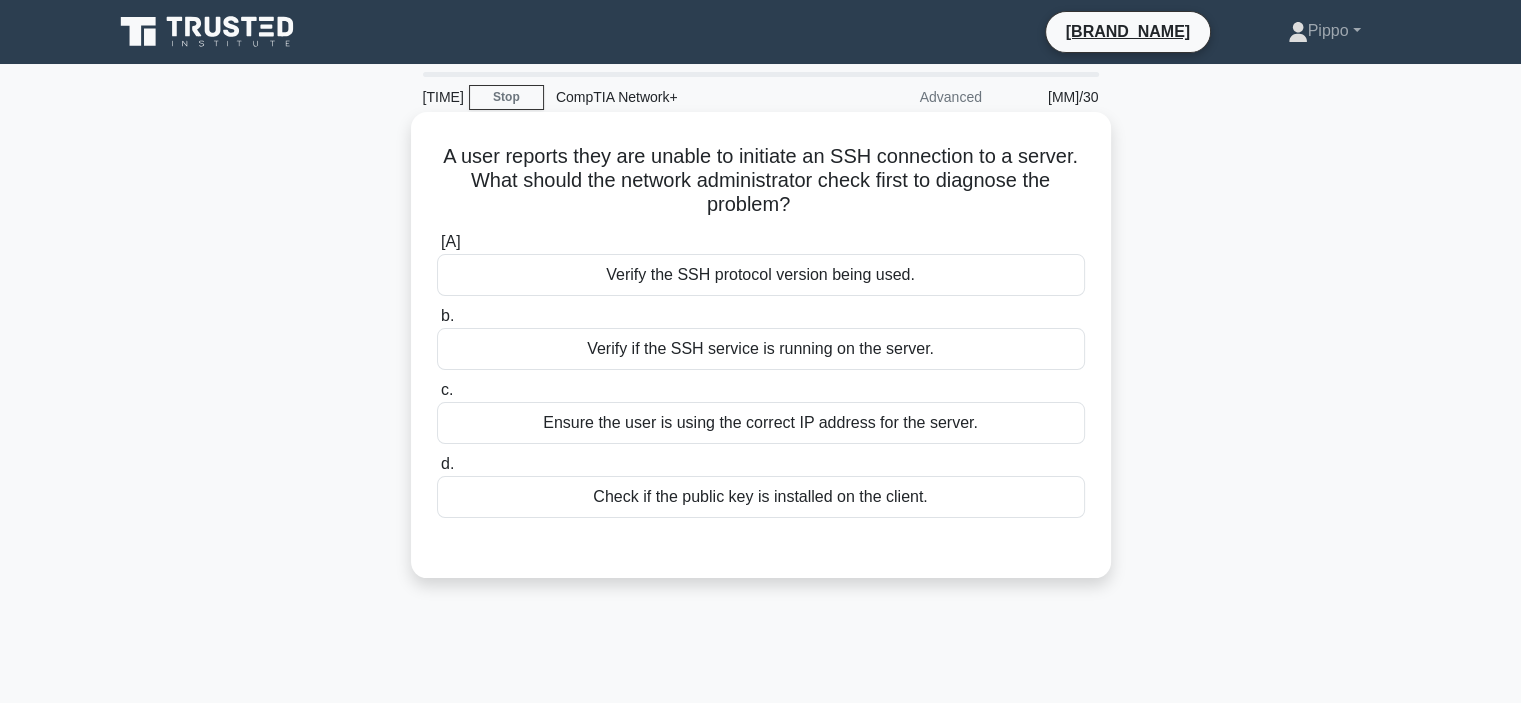 click on "Ensure the user is using the correct IP address for the server." at bounding box center [761, 423] 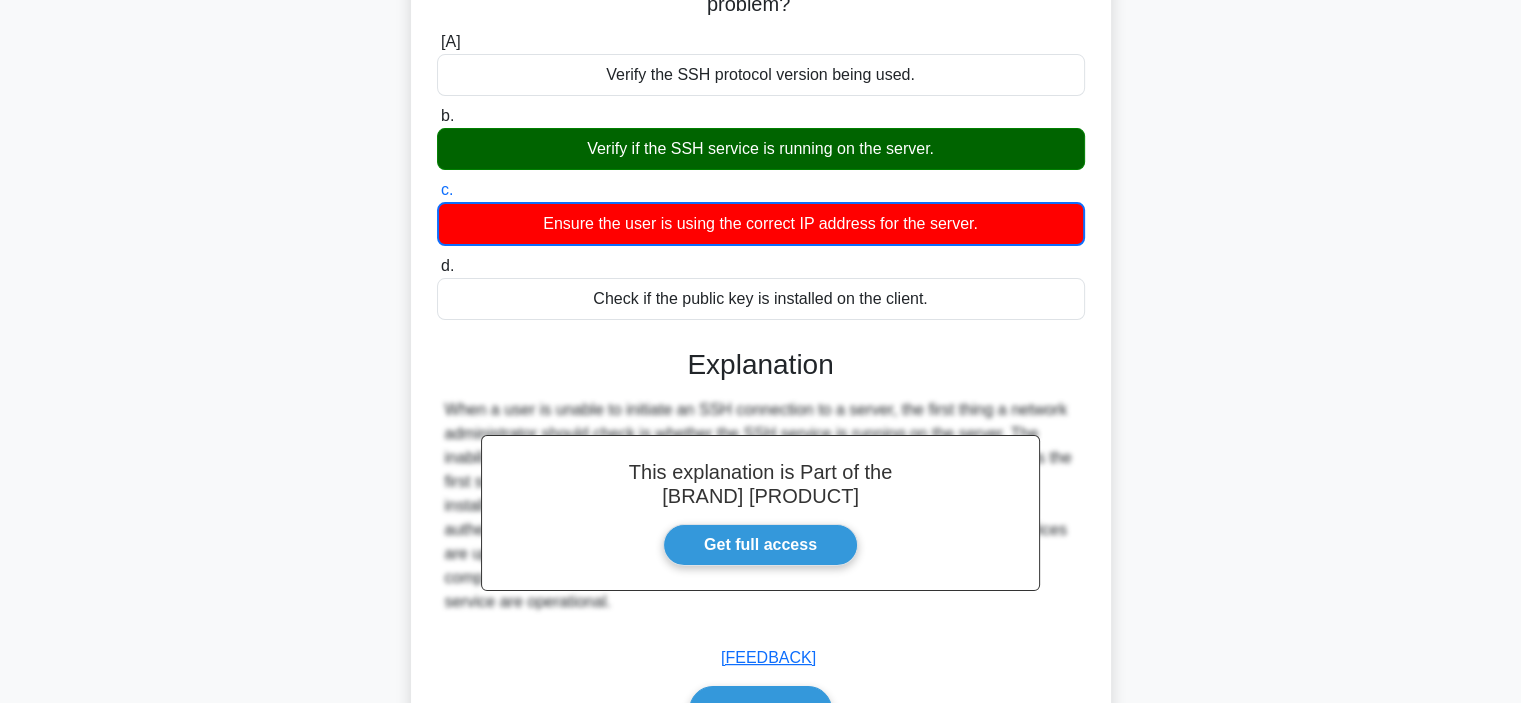 scroll, scrollTop: 300, scrollLeft: 0, axis: vertical 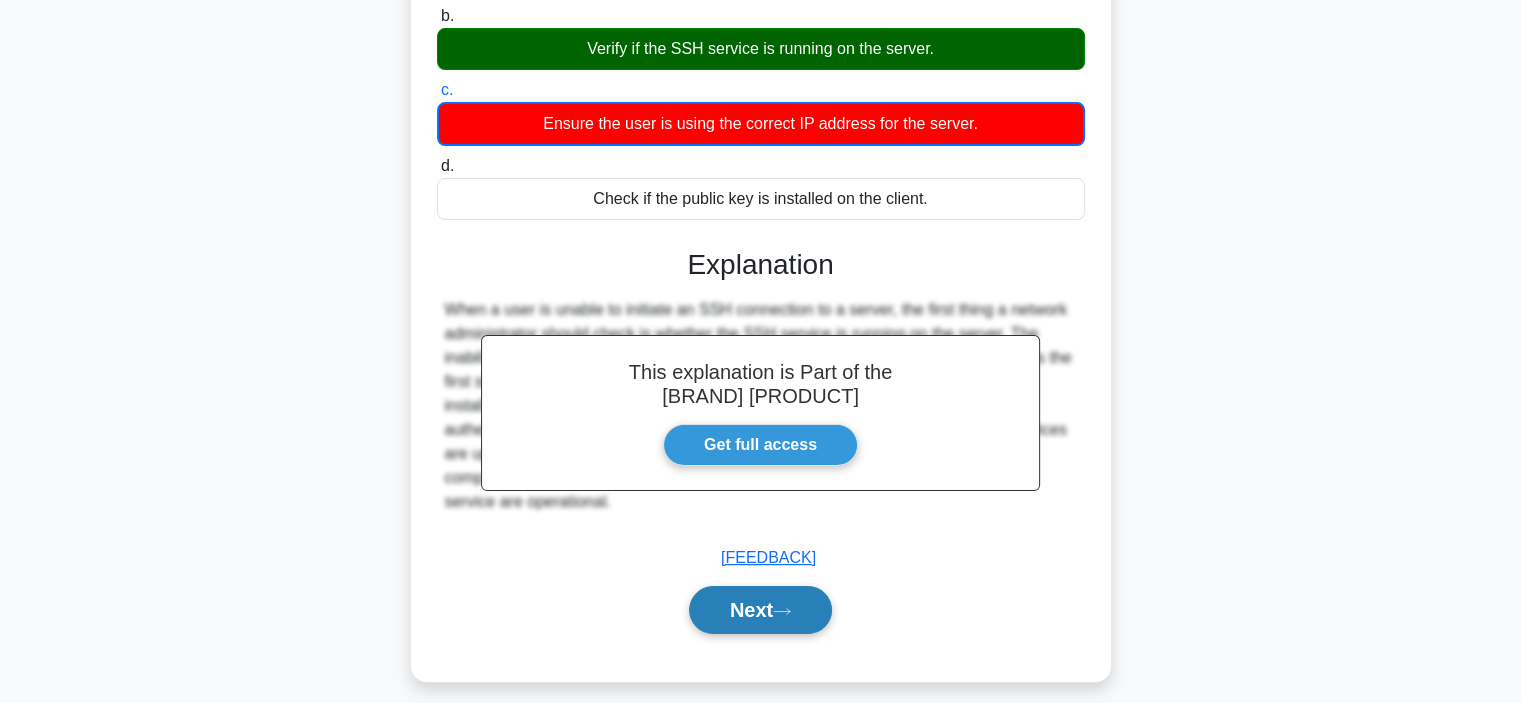click on "Next" at bounding box center (760, 610) 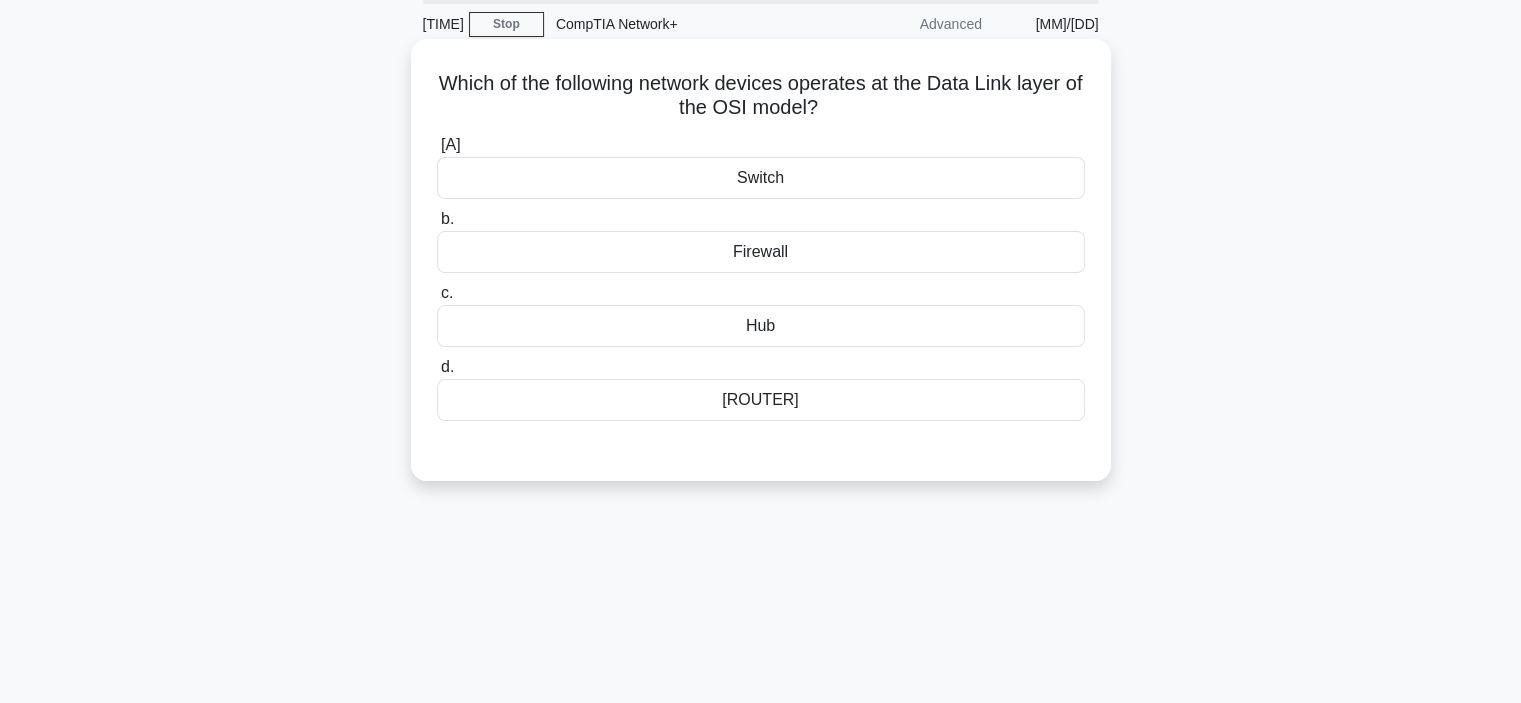 scroll, scrollTop: 0, scrollLeft: 0, axis: both 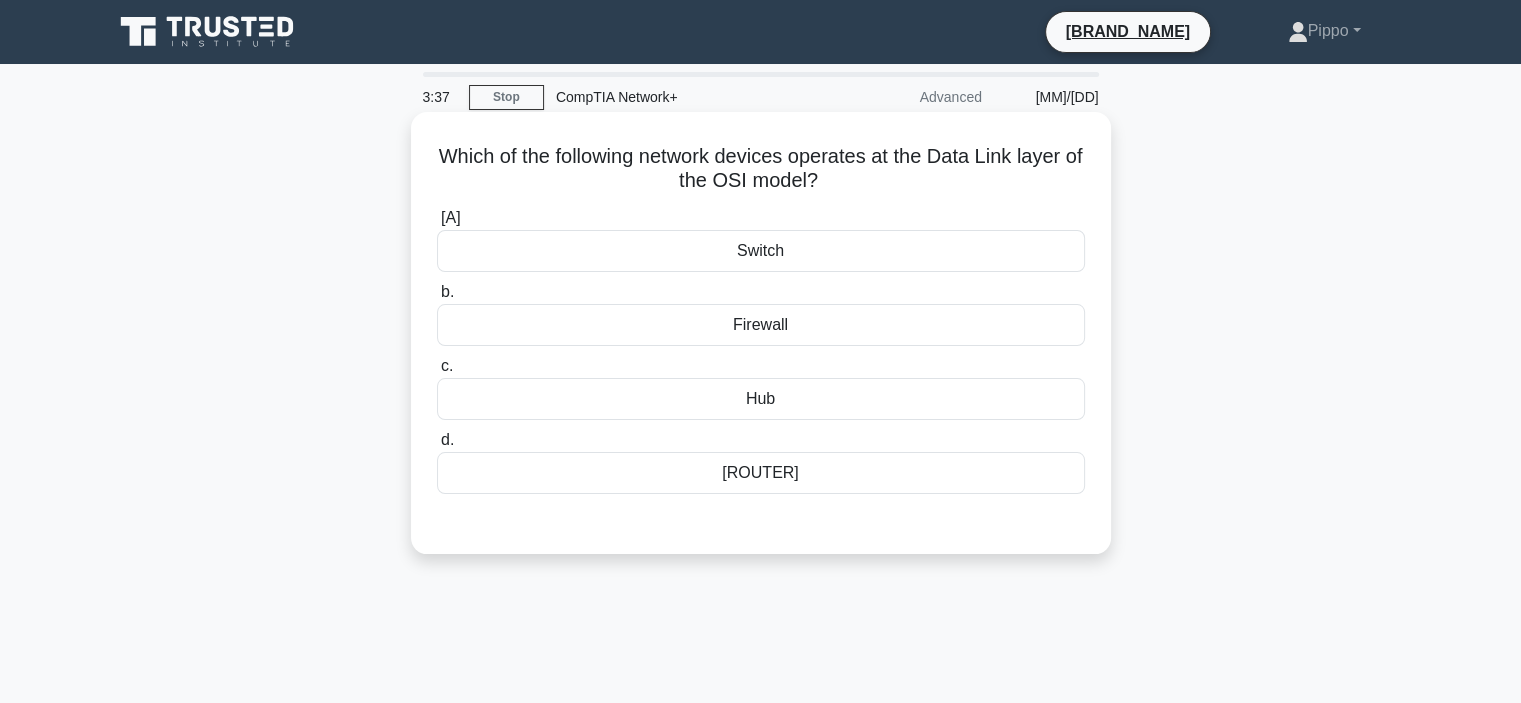 click on "Switch" at bounding box center [761, 251] 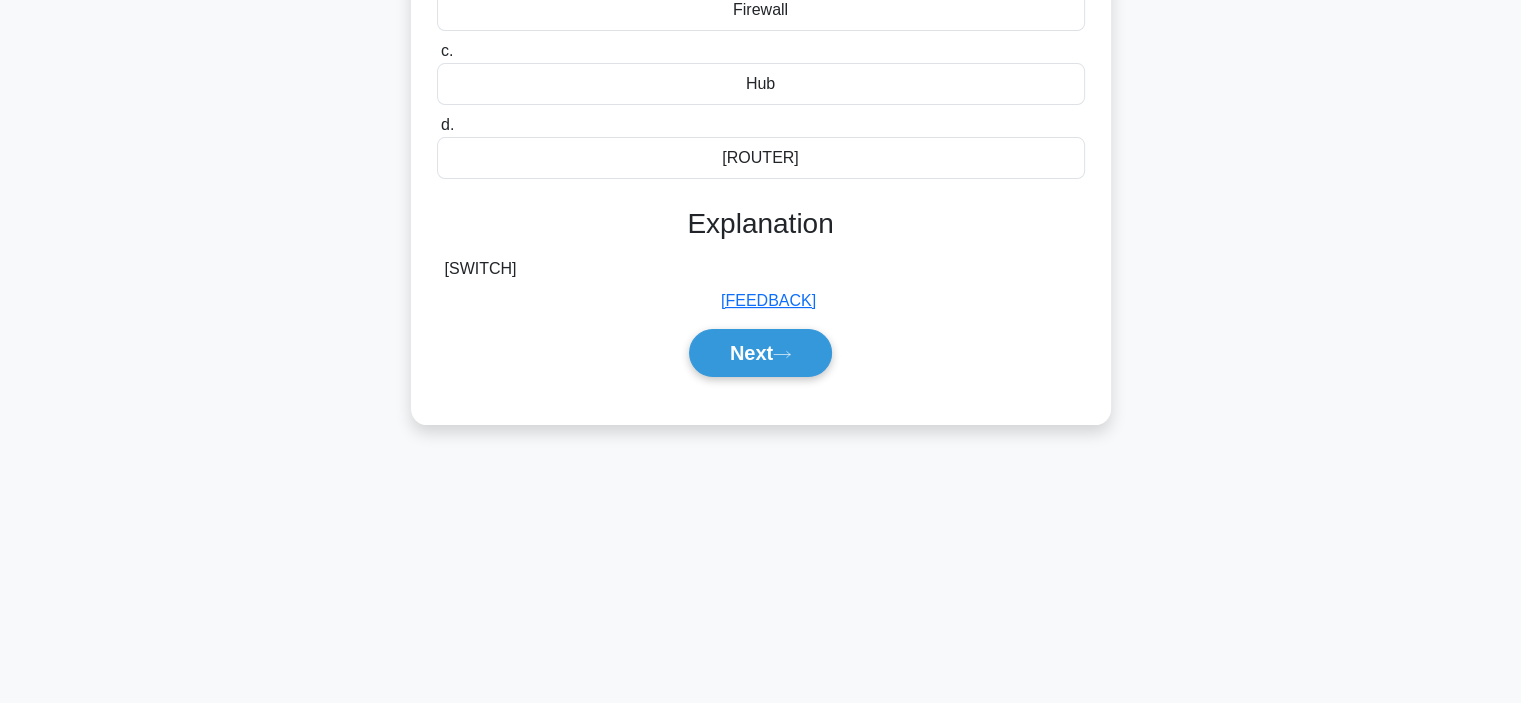 scroll, scrollTop: 377, scrollLeft: 0, axis: vertical 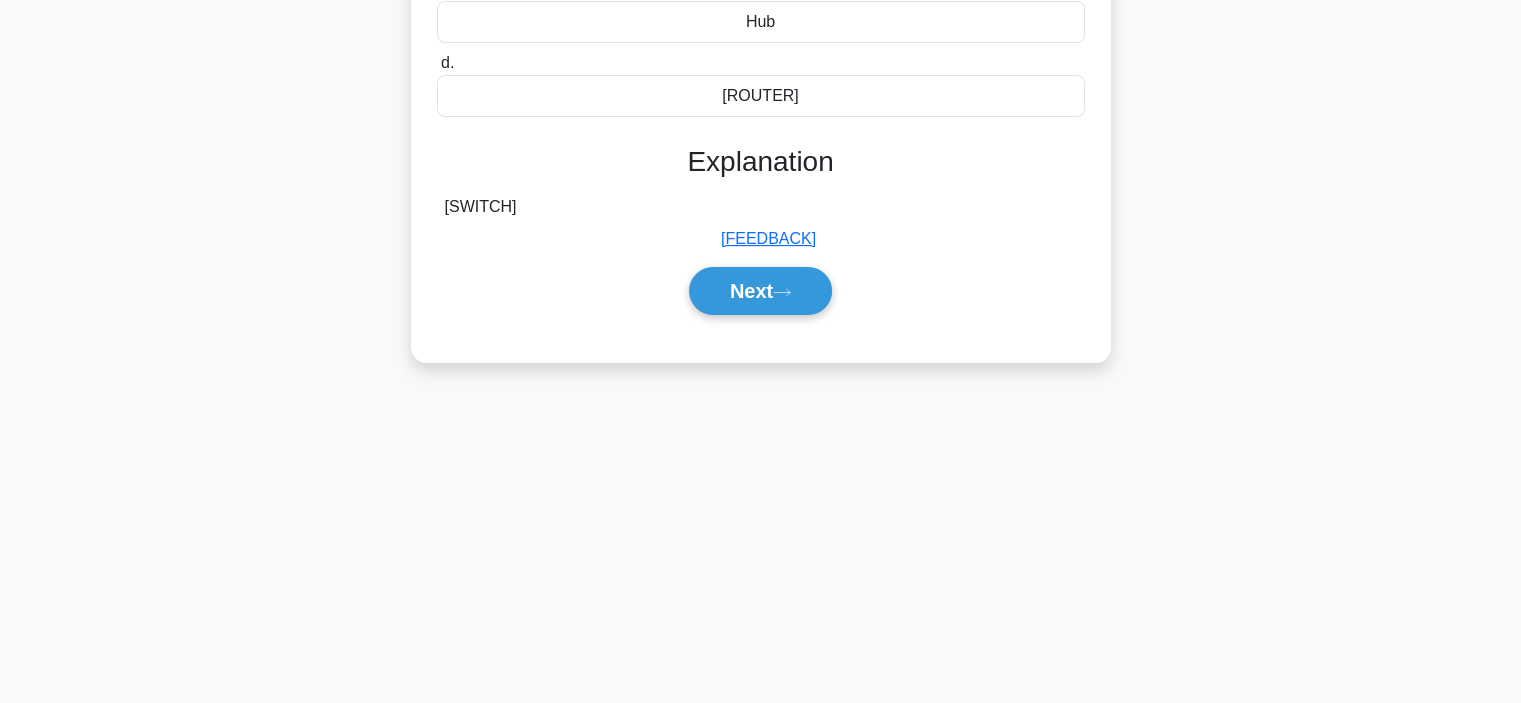 drag, startPoint x: 787, startPoint y: 465, endPoint x: 711, endPoint y: 287, distance: 193.54585 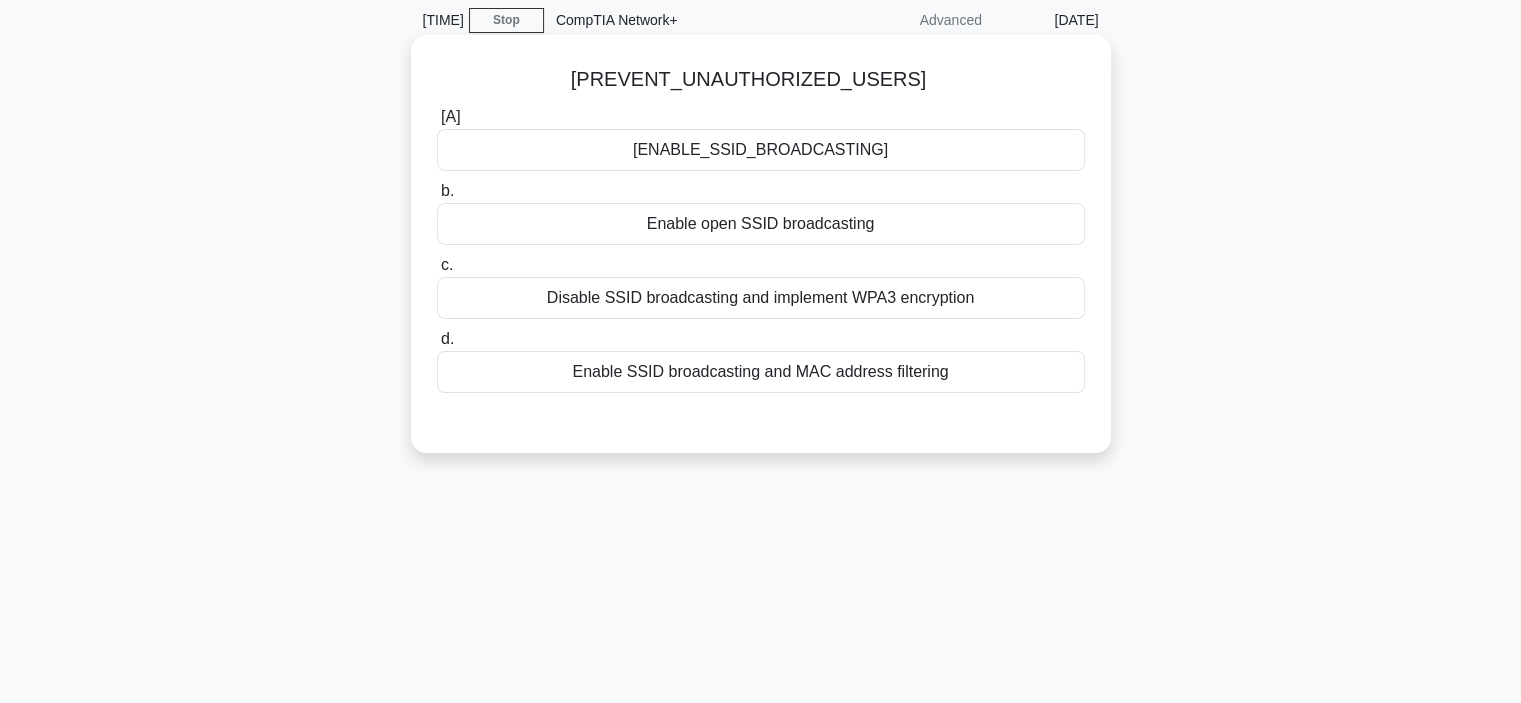 scroll, scrollTop: 0, scrollLeft: 0, axis: both 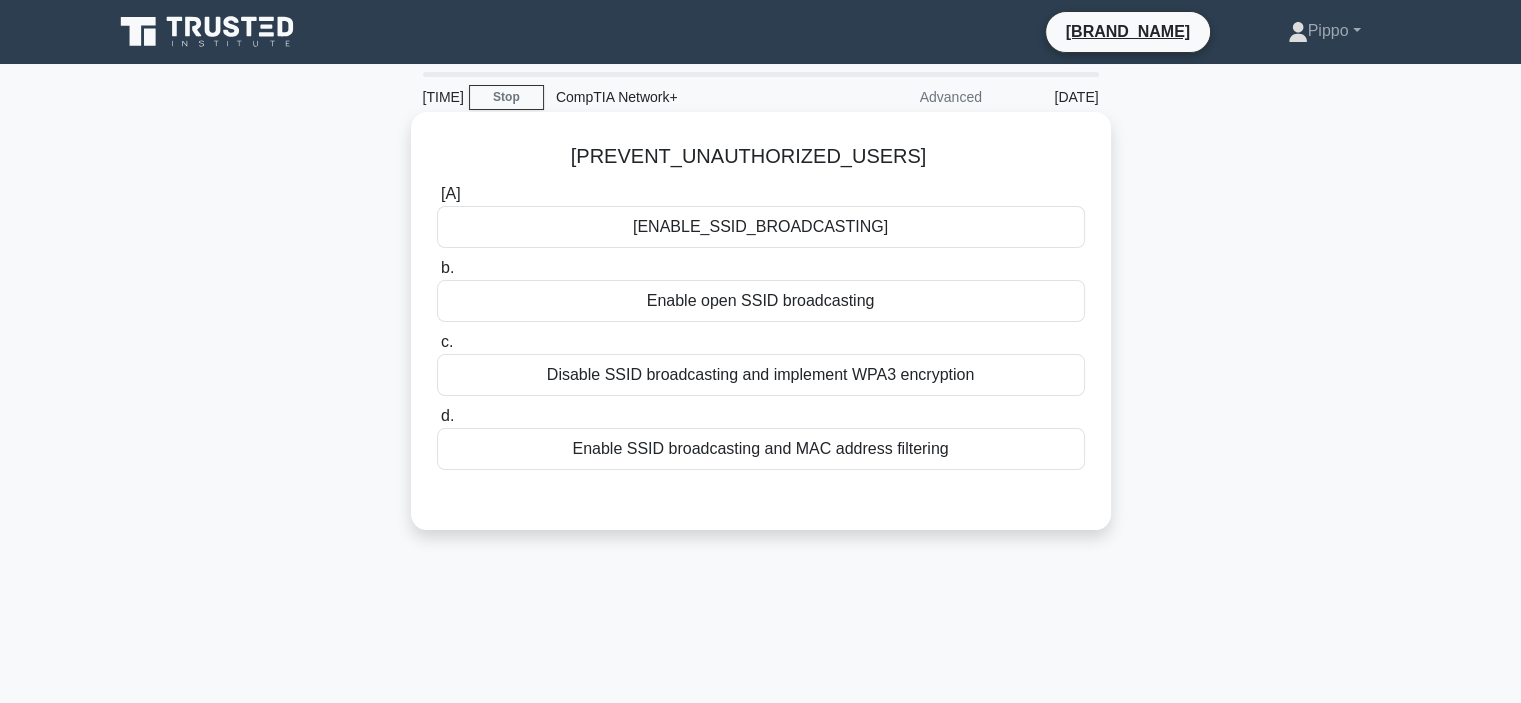 click on "Disable SSID broadcasting and implement WPA3 encryption" at bounding box center [761, 375] 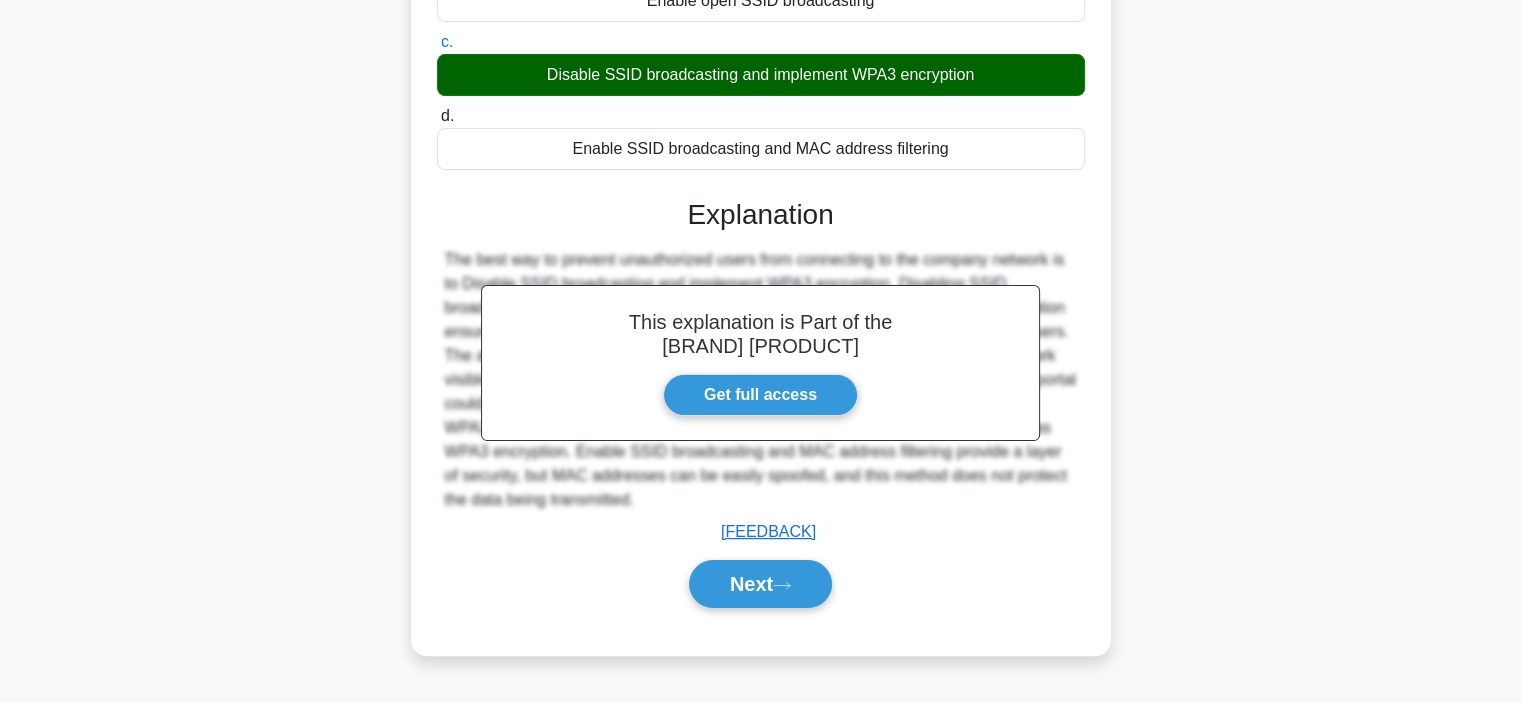scroll, scrollTop: 377, scrollLeft: 0, axis: vertical 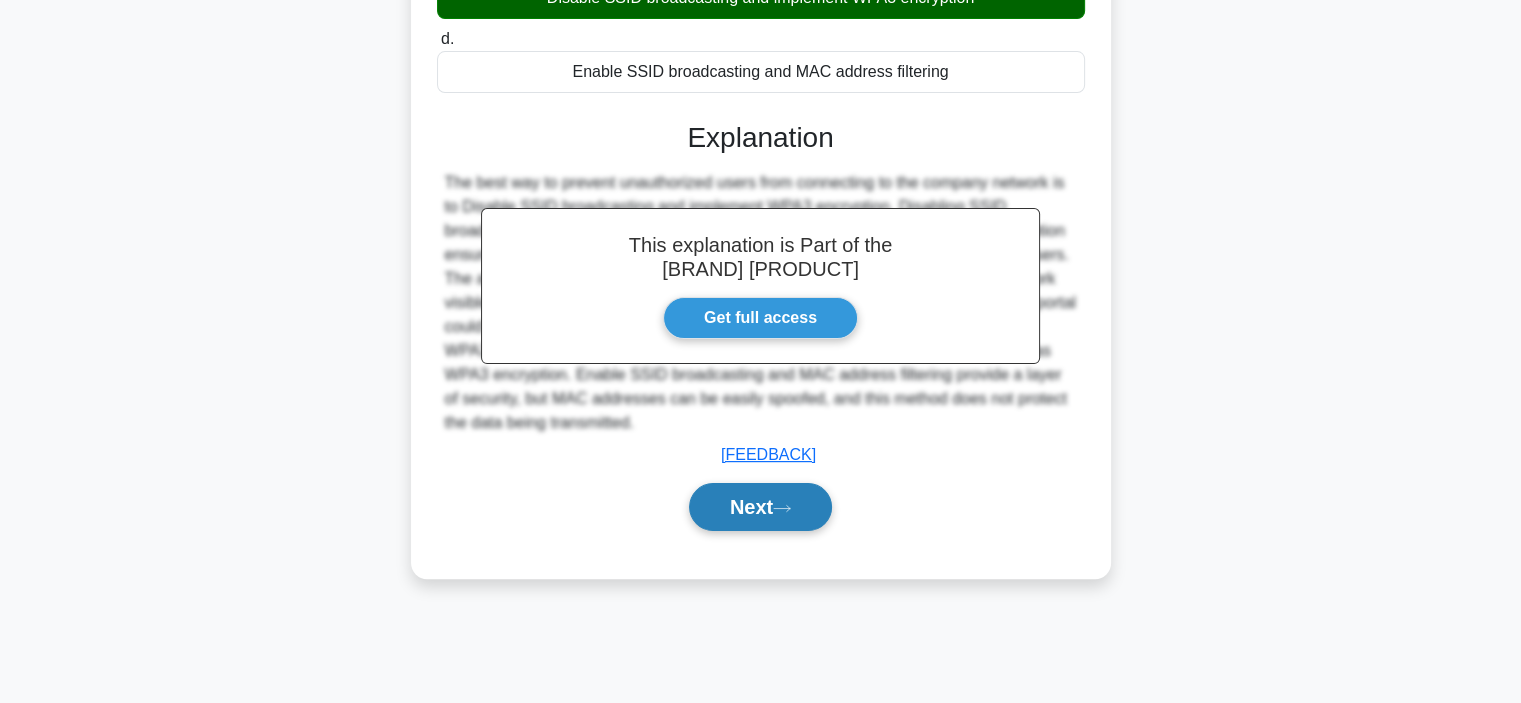 drag, startPoint x: 752, startPoint y: 540, endPoint x: 1114, endPoint y: 364, distance: 402.5171 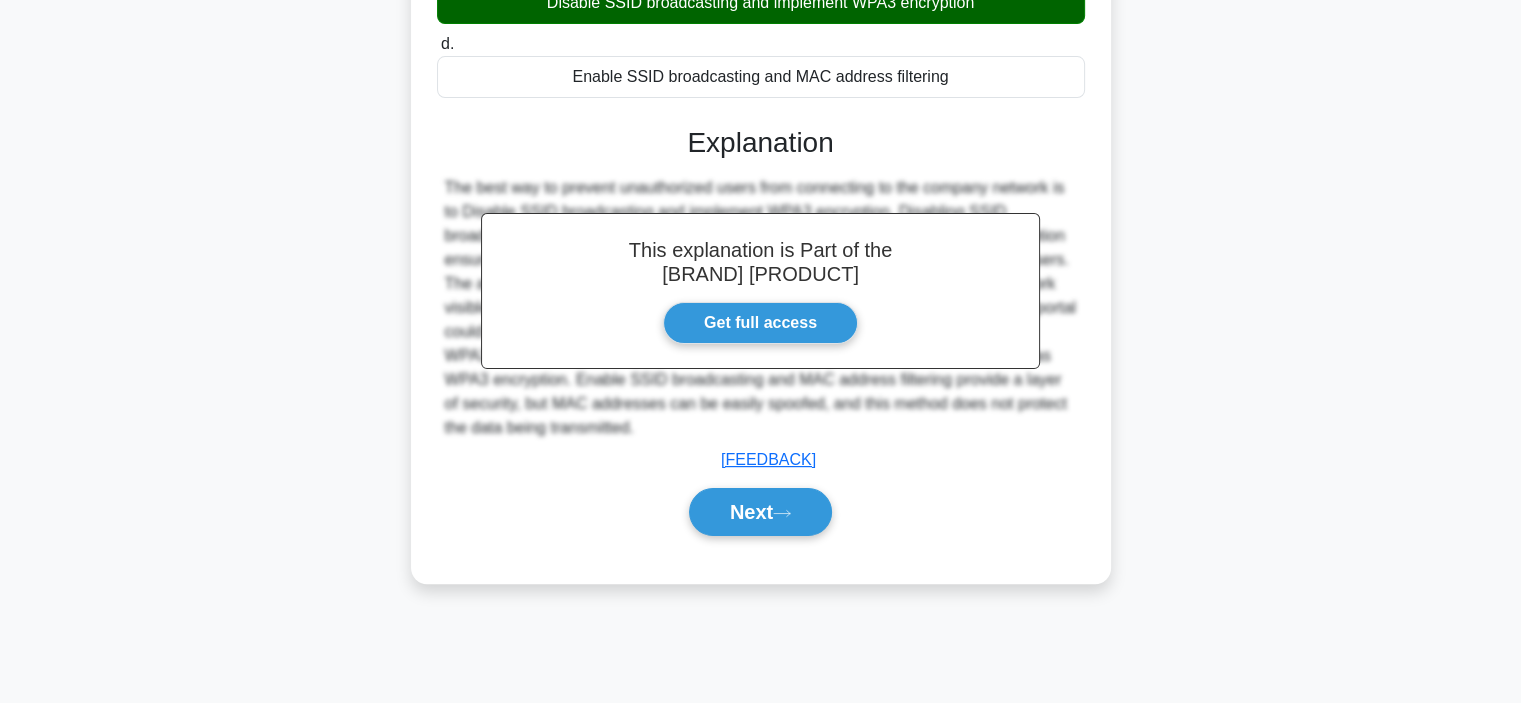 click on "Next" at bounding box center (760, 512) 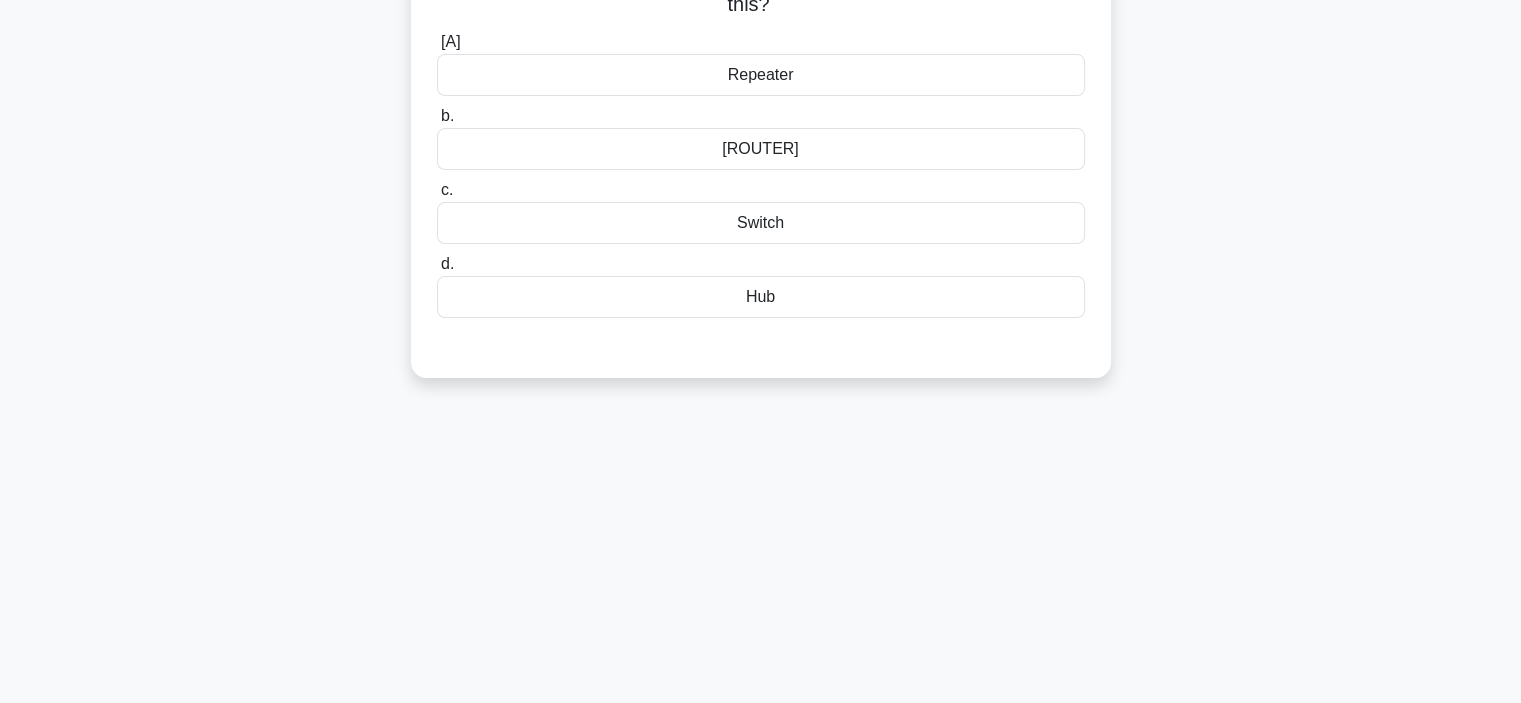 scroll, scrollTop: 0, scrollLeft: 0, axis: both 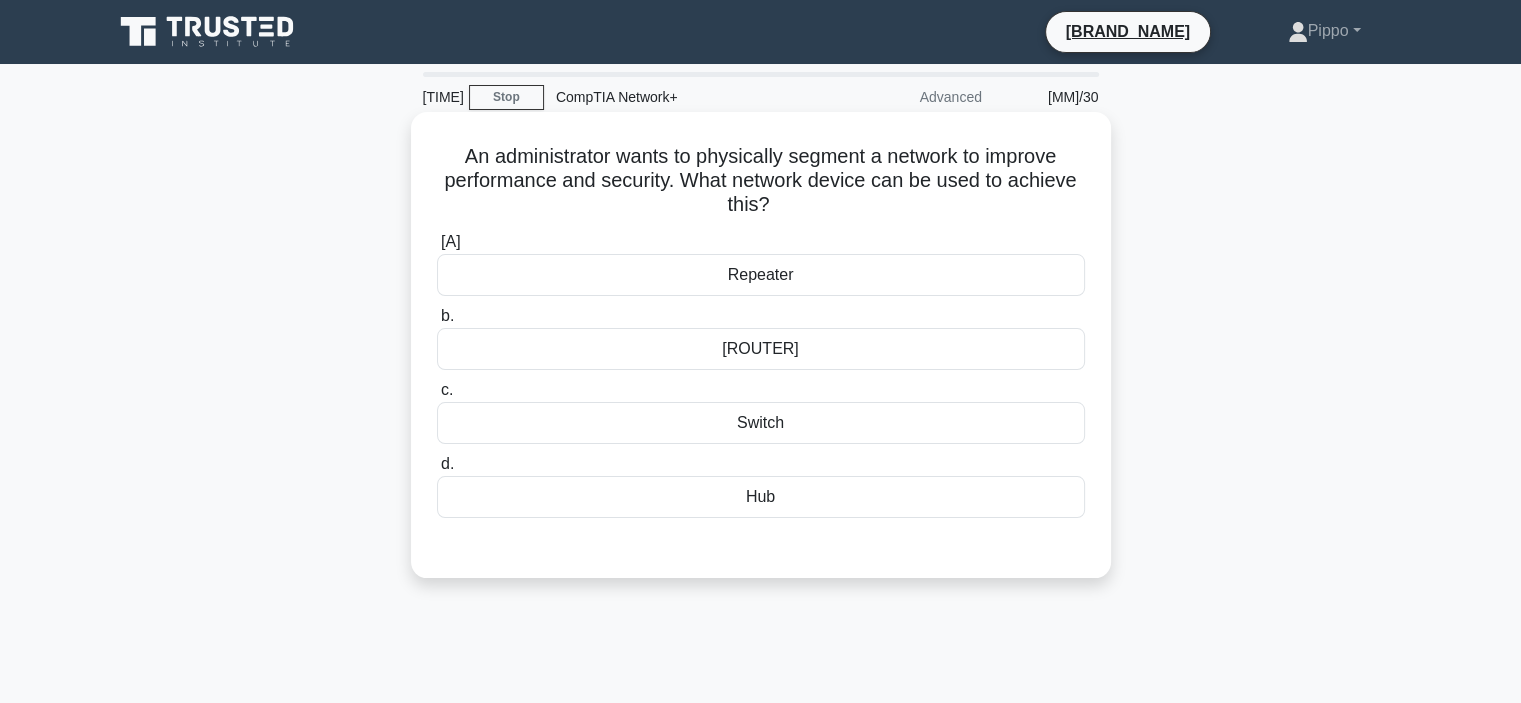 click on "Router" at bounding box center (761, 349) 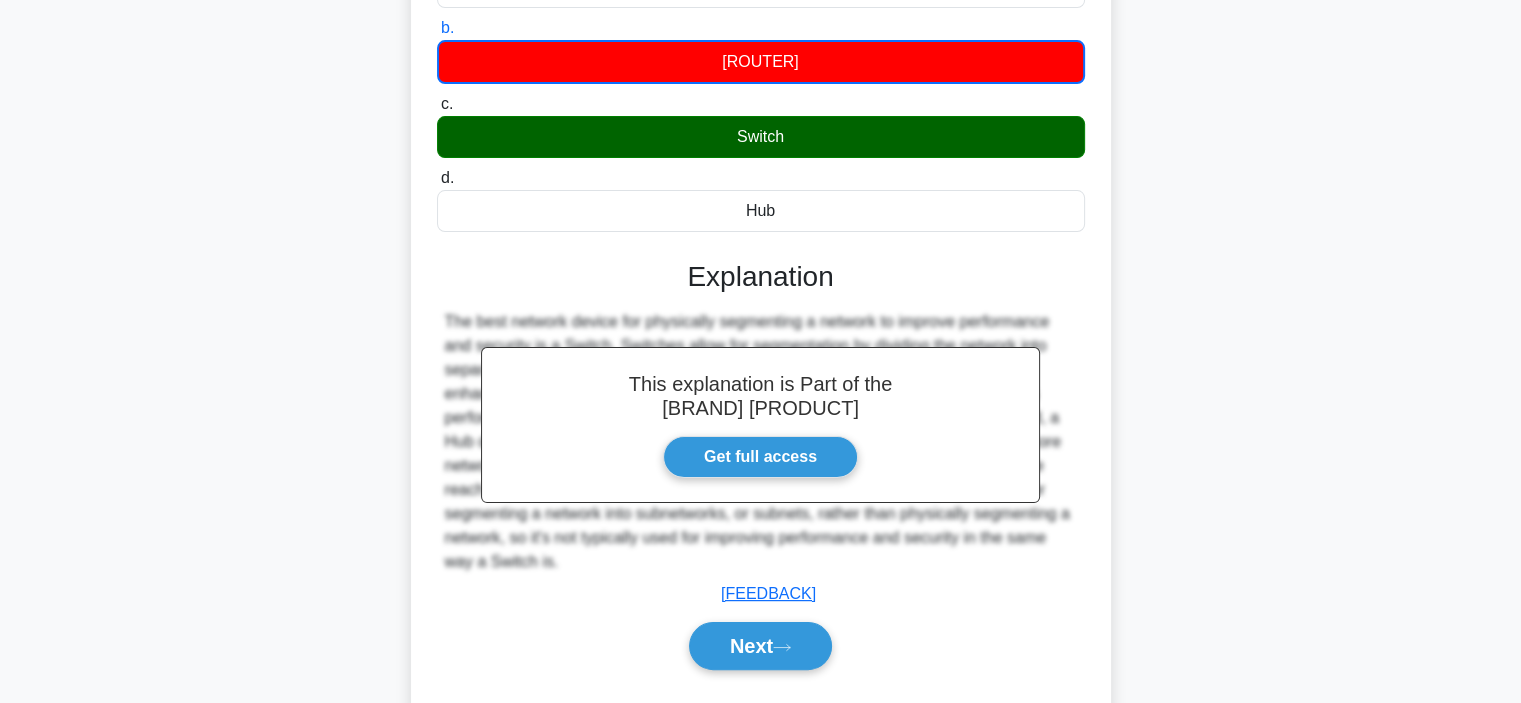scroll, scrollTop: 377, scrollLeft: 0, axis: vertical 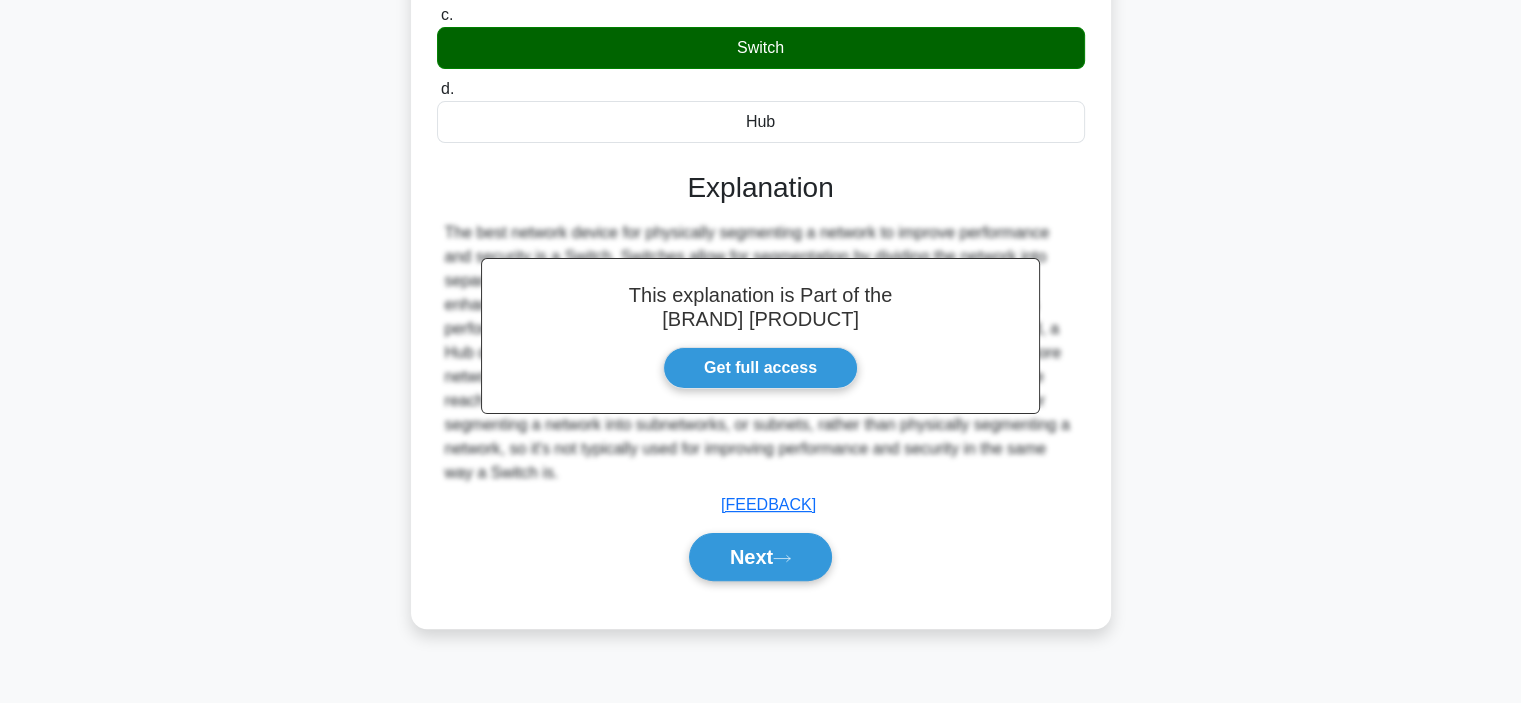 drag, startPoint x: 803, startPoint y: 555, endPoint x: 735, endPoint y: 591, distance: 76.941536 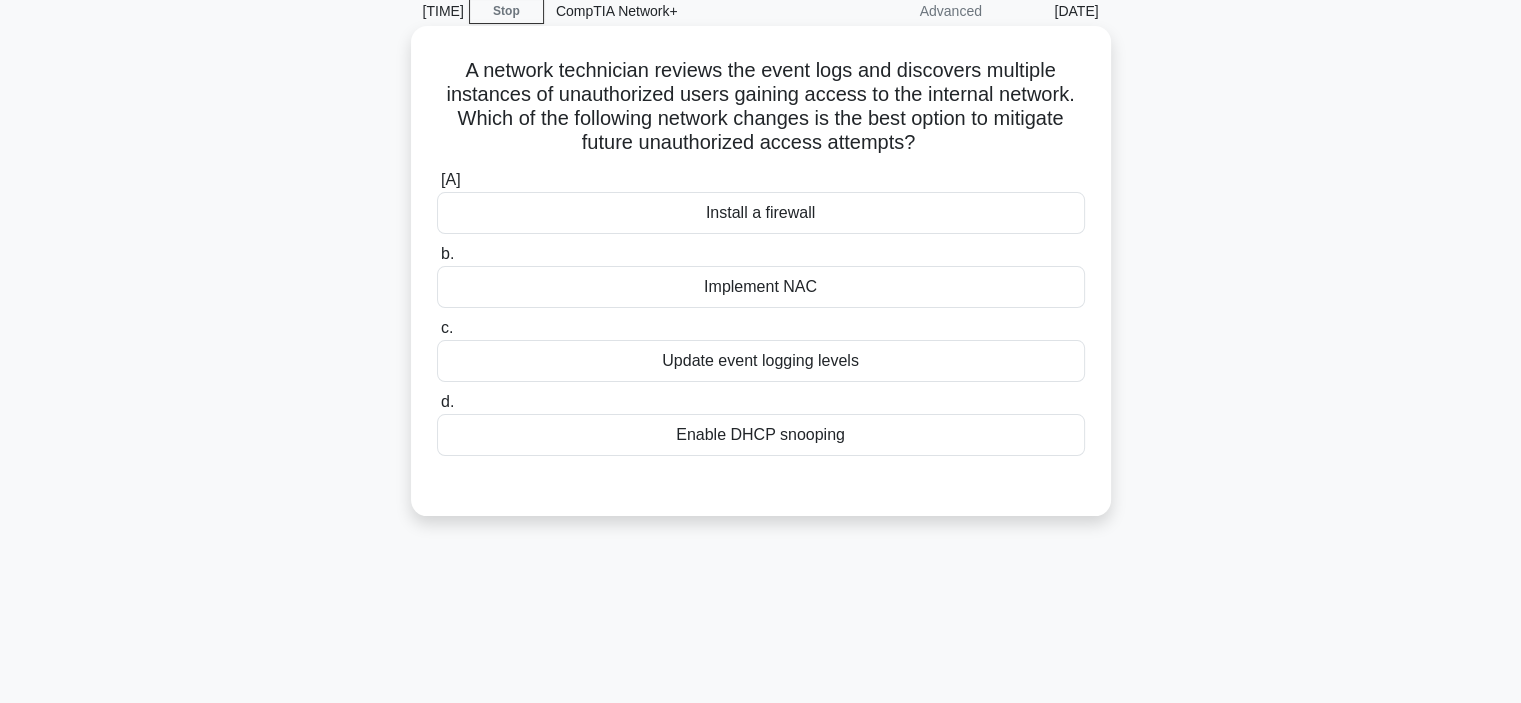 scroll, scrollTop: 0, scrollLeft: 0, axis: both 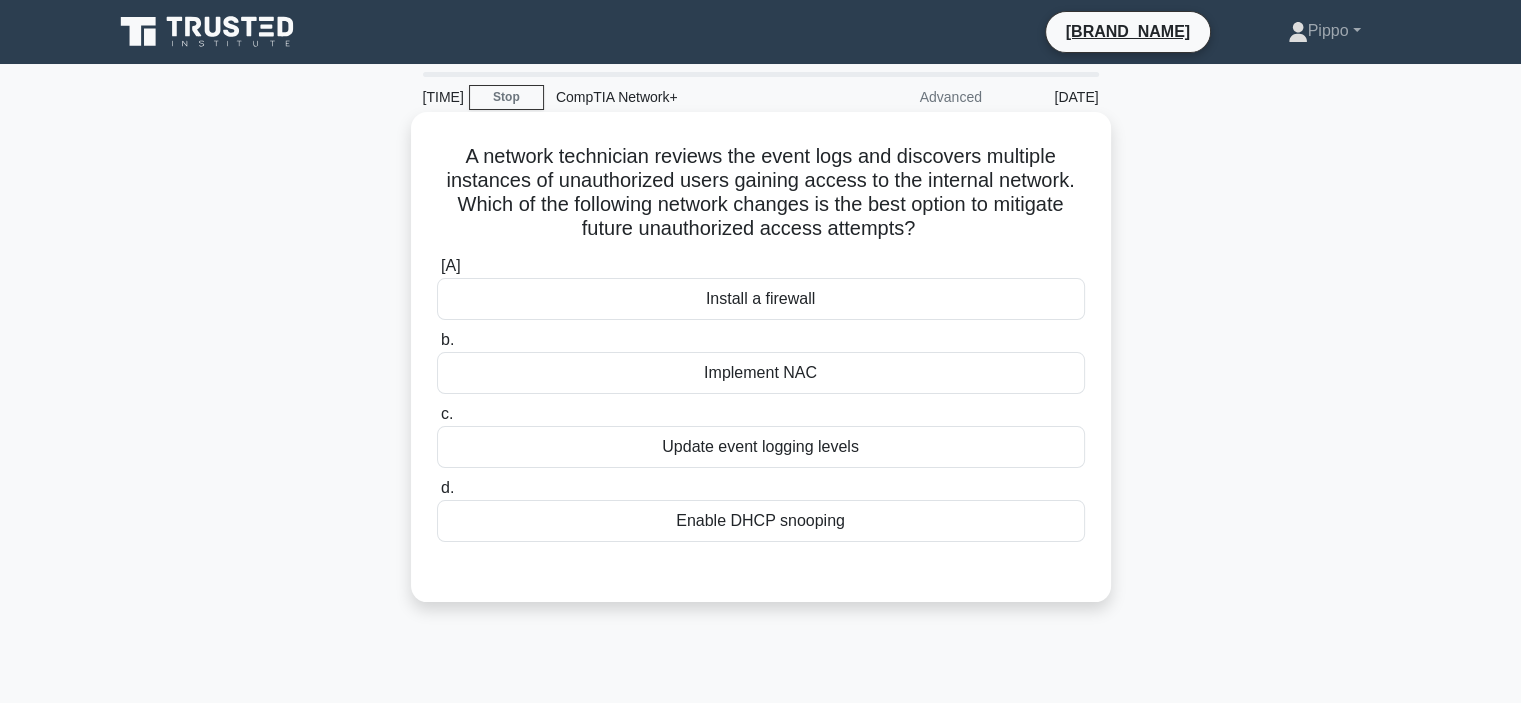 click on "Implement NAC" at bounding box center [761, 373] 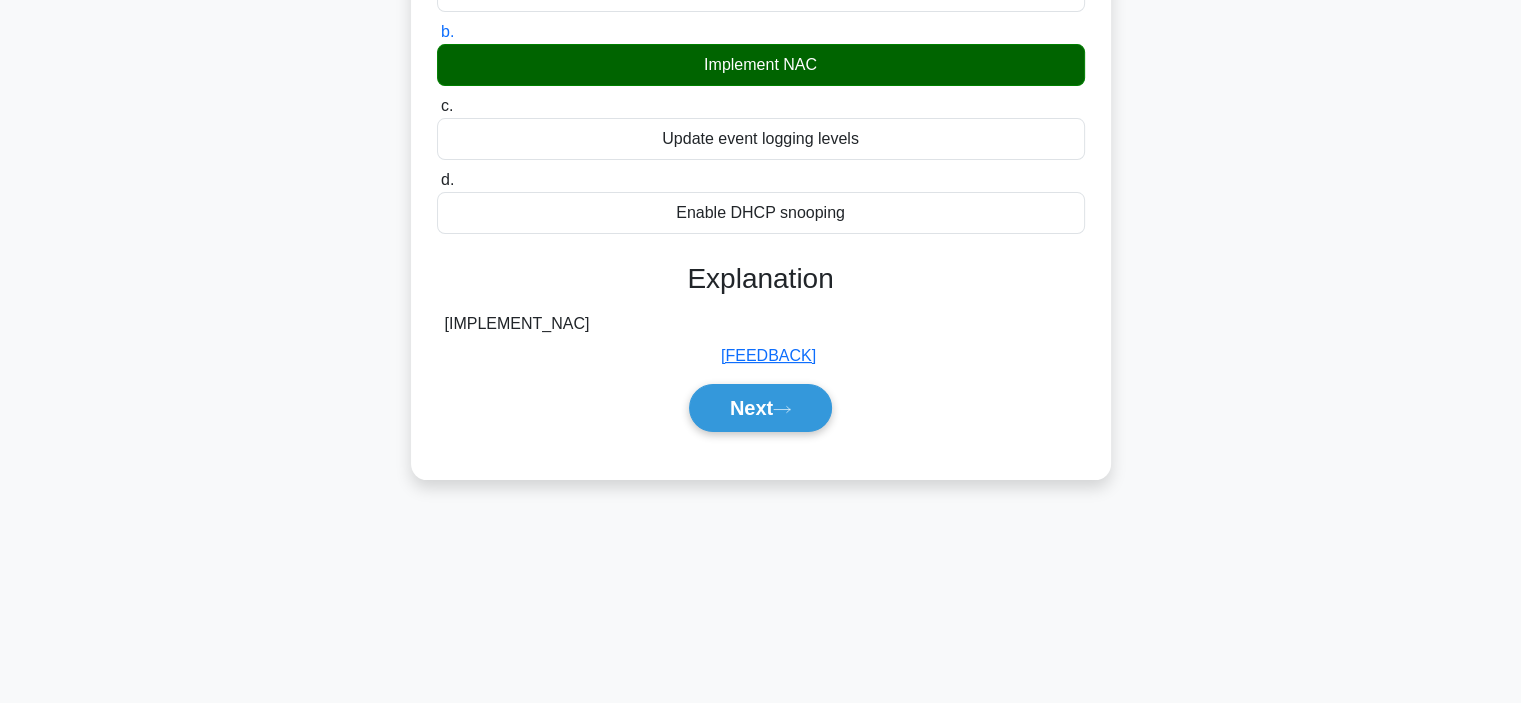 scroll, scrollTop: 400, scrollLeft: 0, axis: vertical 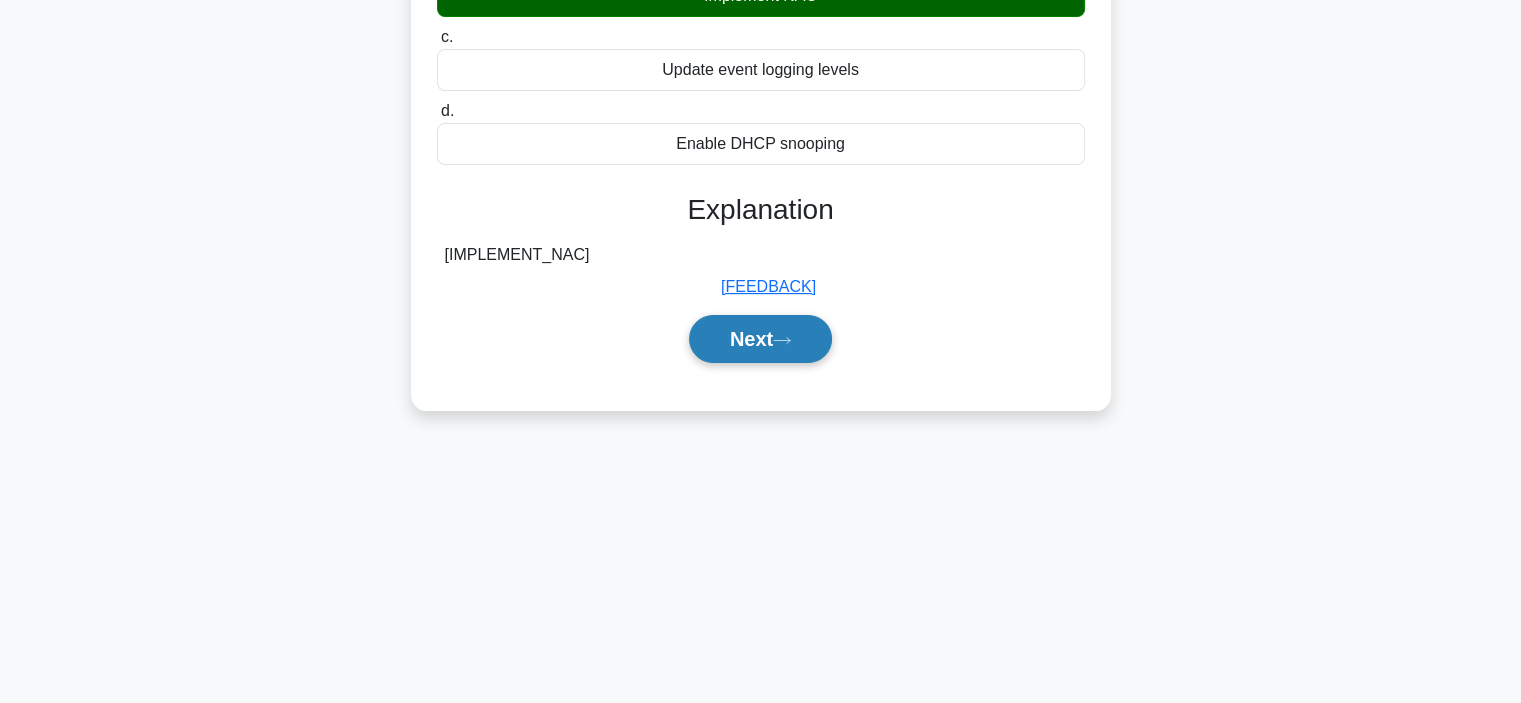 click on "Next" at bounding box center [760, 339] 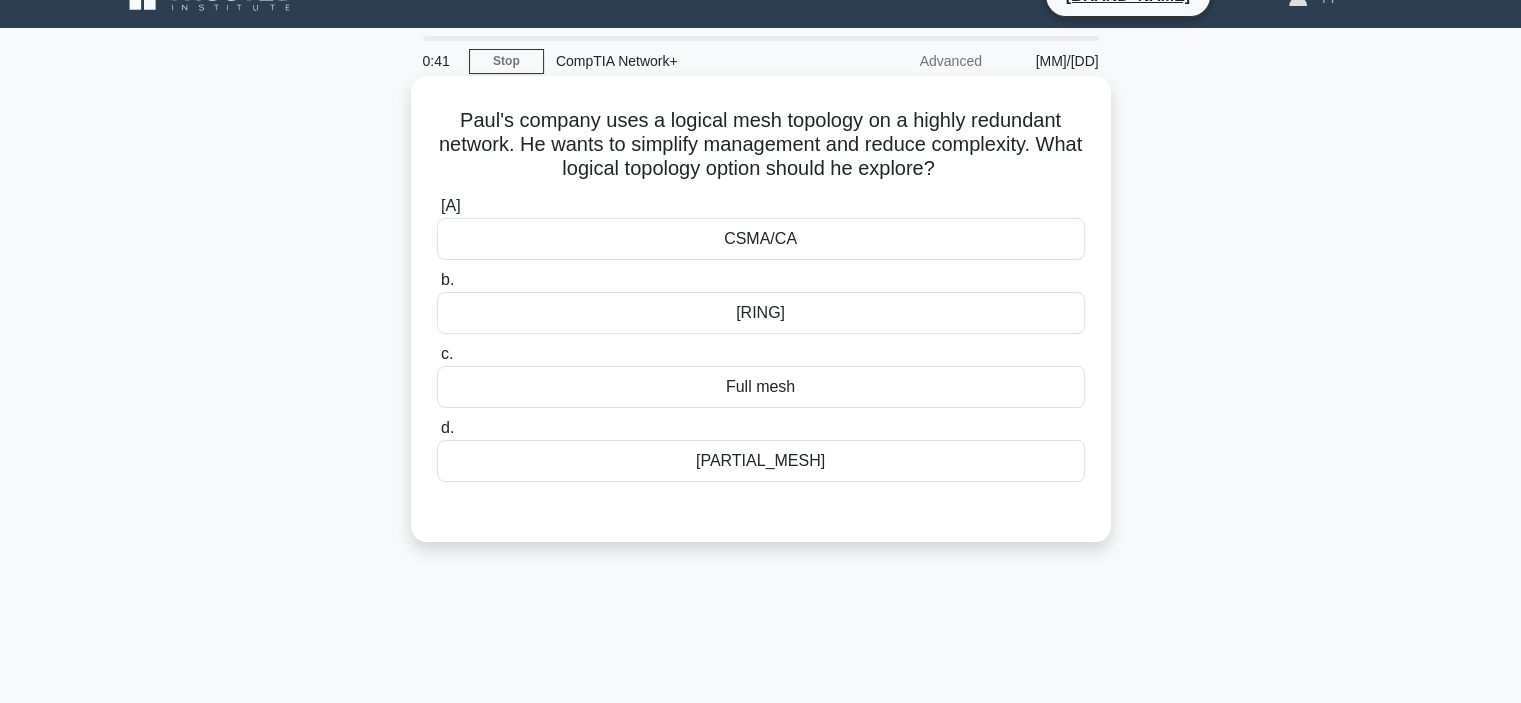 scroll, scrollTop: 0, scrollLeft: 0, axis: both 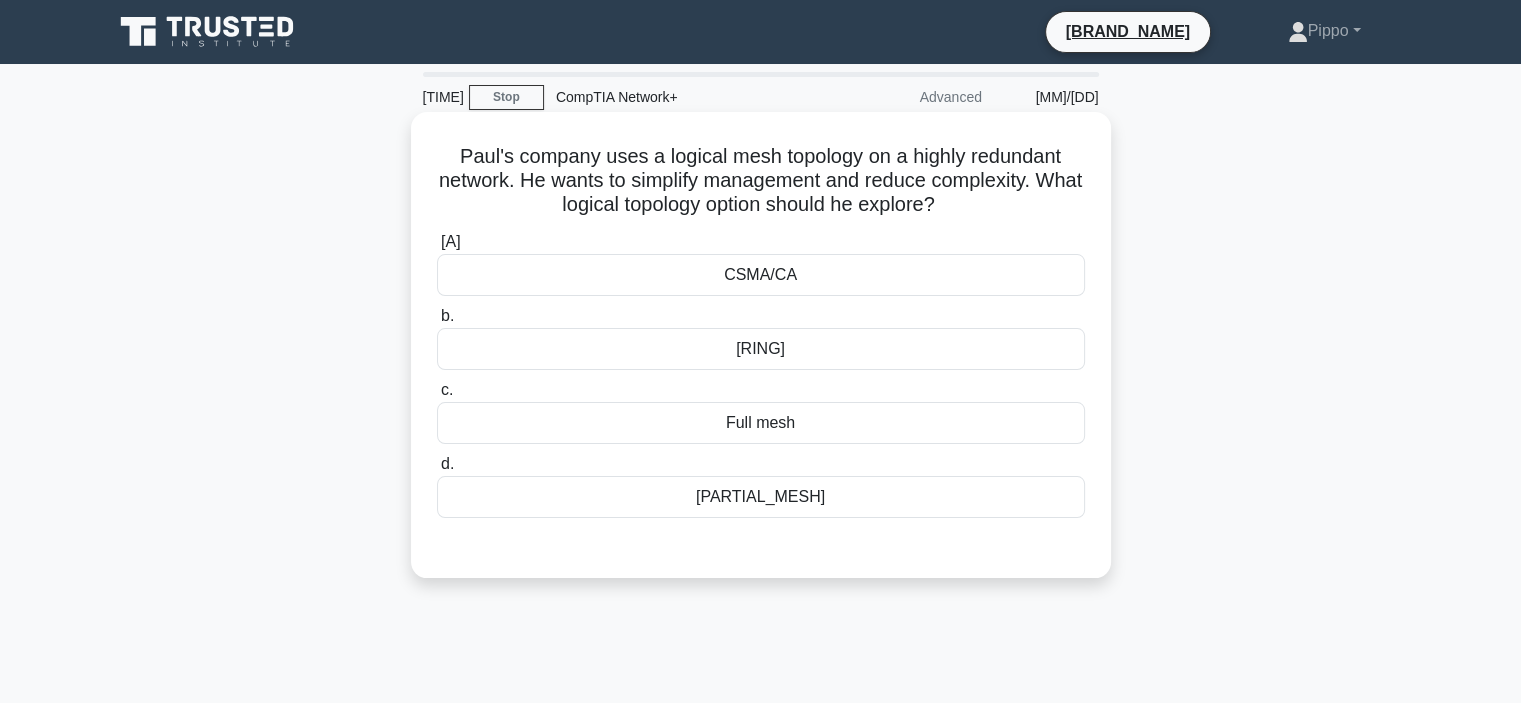 click on "Partial mesh" at bounding box center [761, 497] 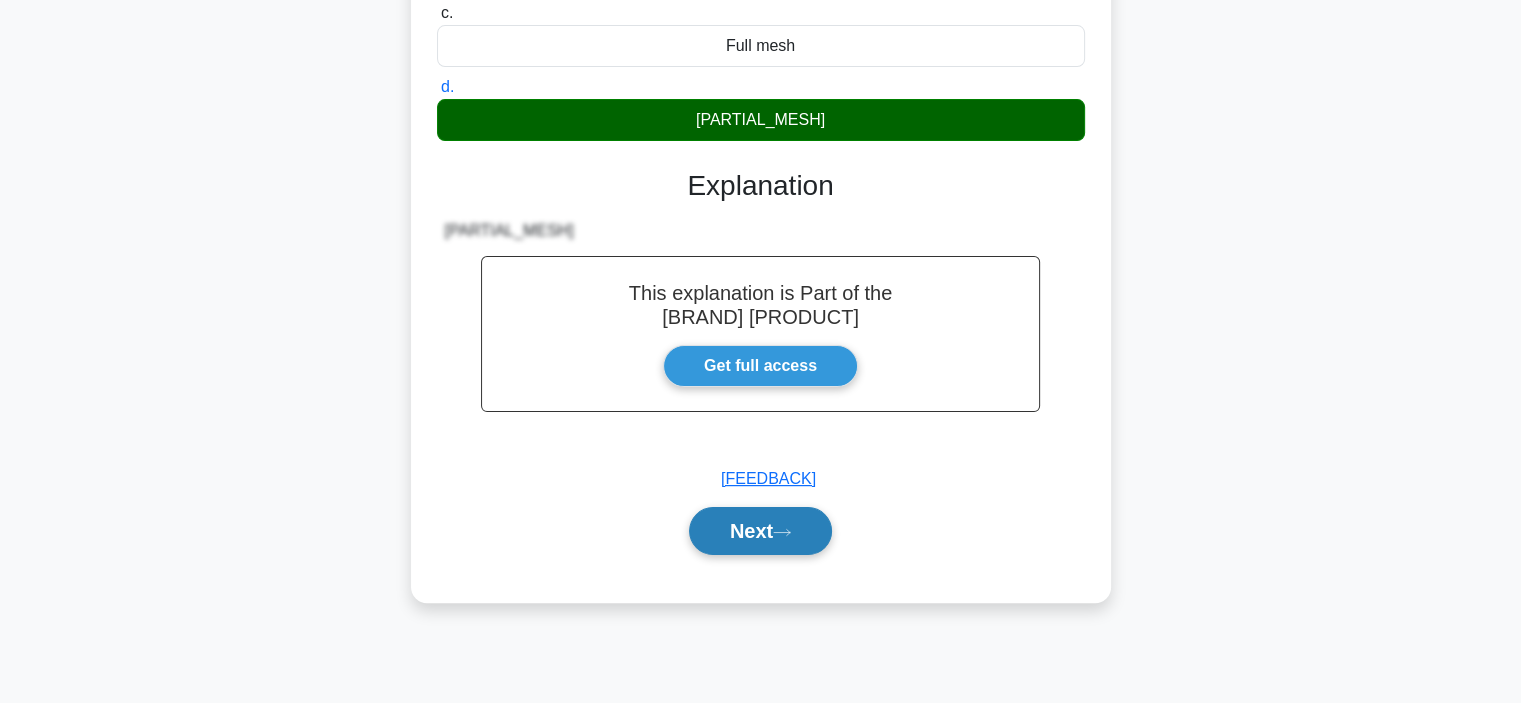 click on "Next" at bounding box center [760, 531] 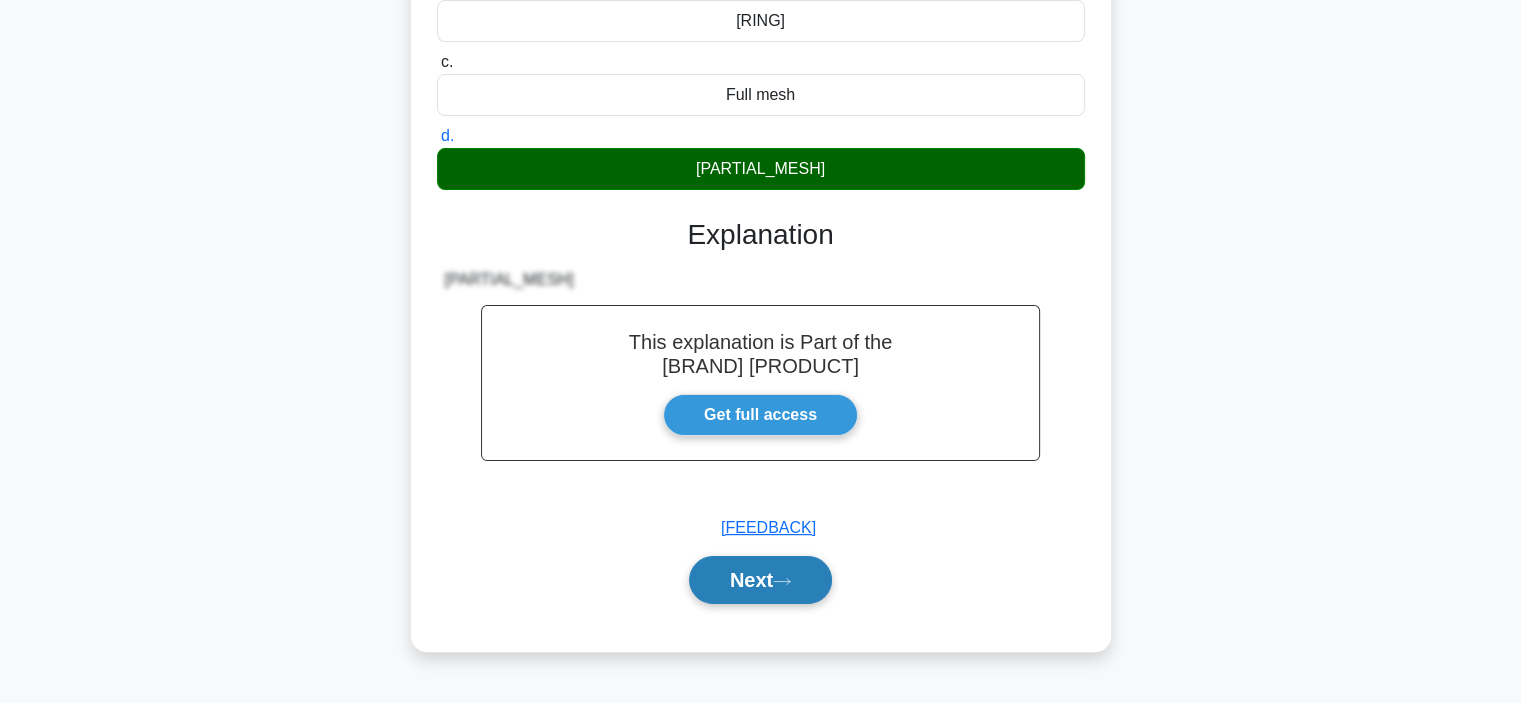 scroll, scrollTop: 0, scrollLeft: 0, axis: both 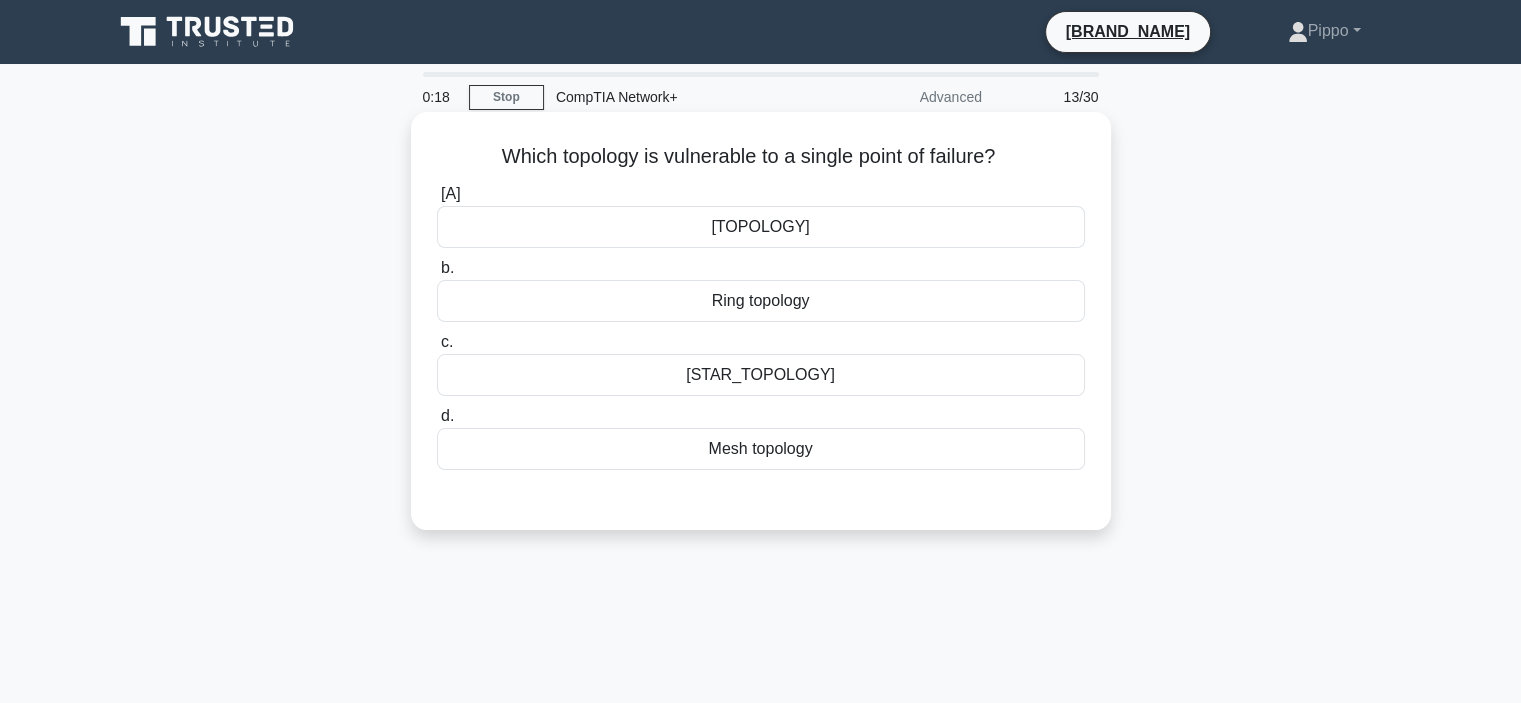 click on "a.
Bus topology
b.
Ring topology
c. d." at bounding box center [761, 326] 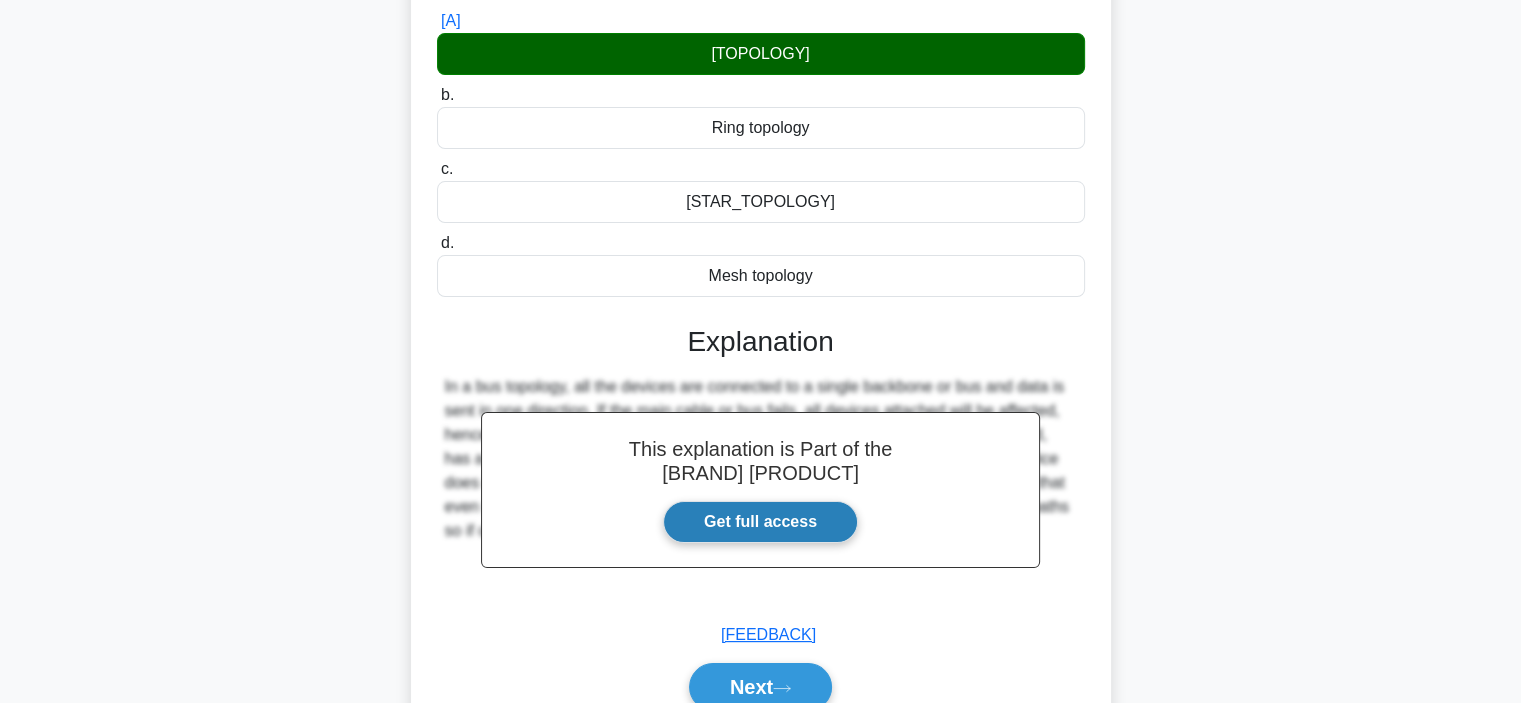 scroll, scrollTop: 377, scrollLeft: 0, axis: vertical 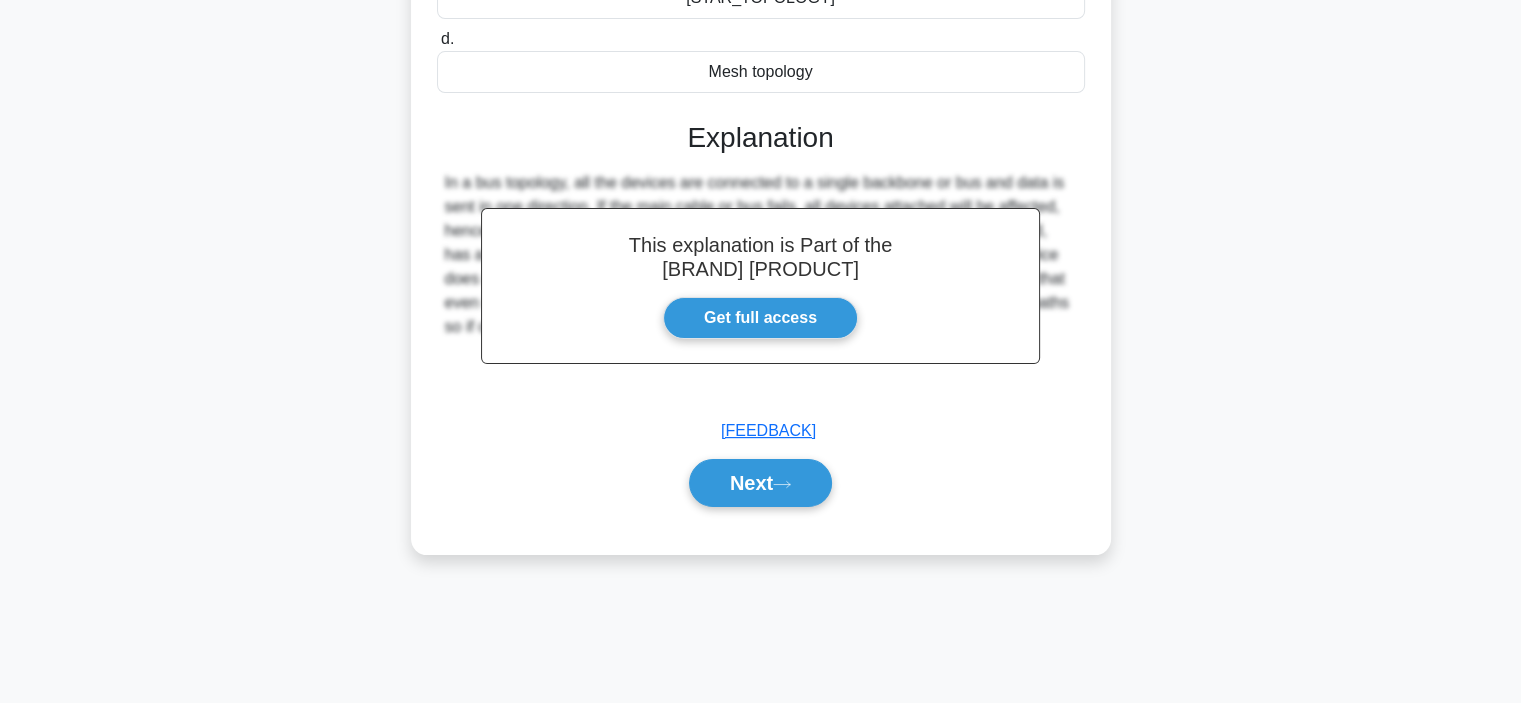 drag, startPoint x: 790, startPoint y: 512, endPoint x: 791, endPoint y: 479, distance: 33.01515 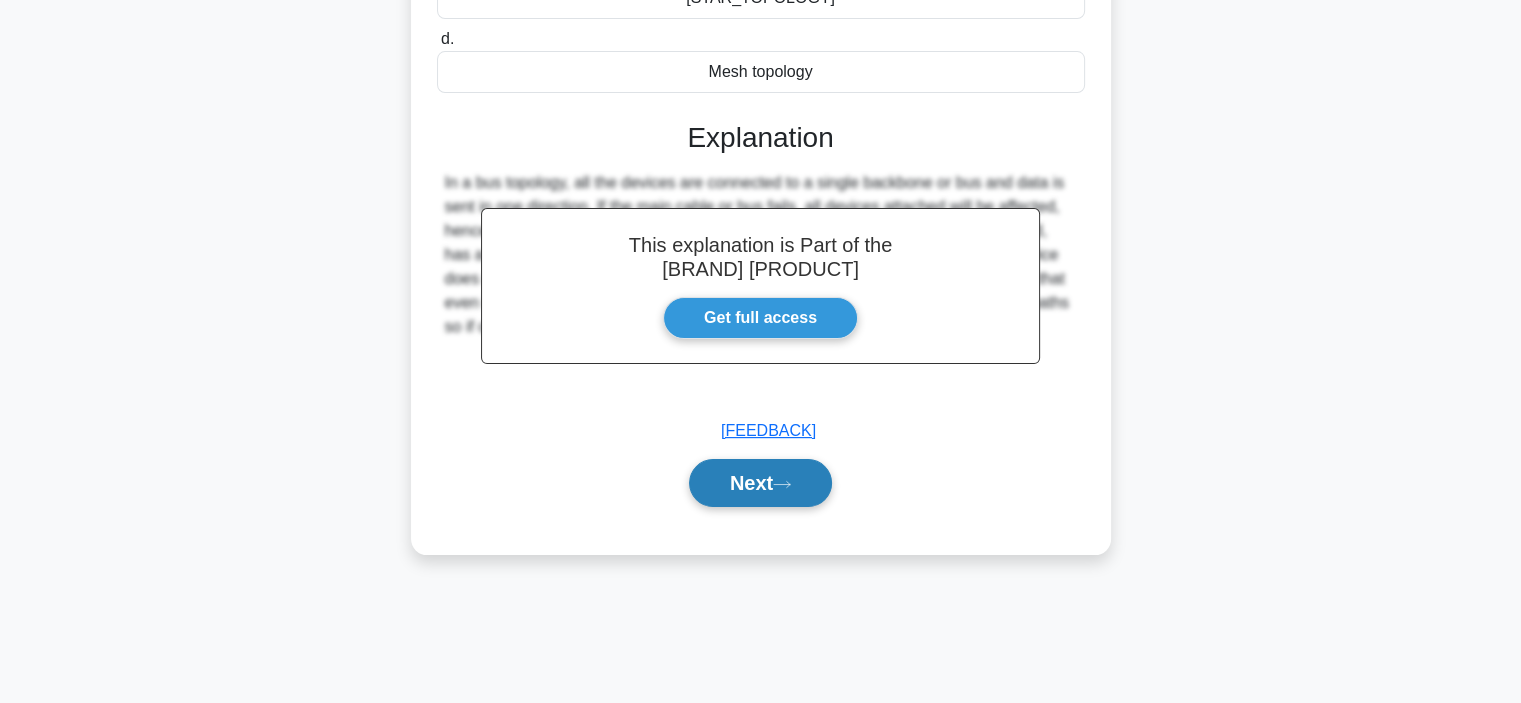 click at bounding box center [782, 484] 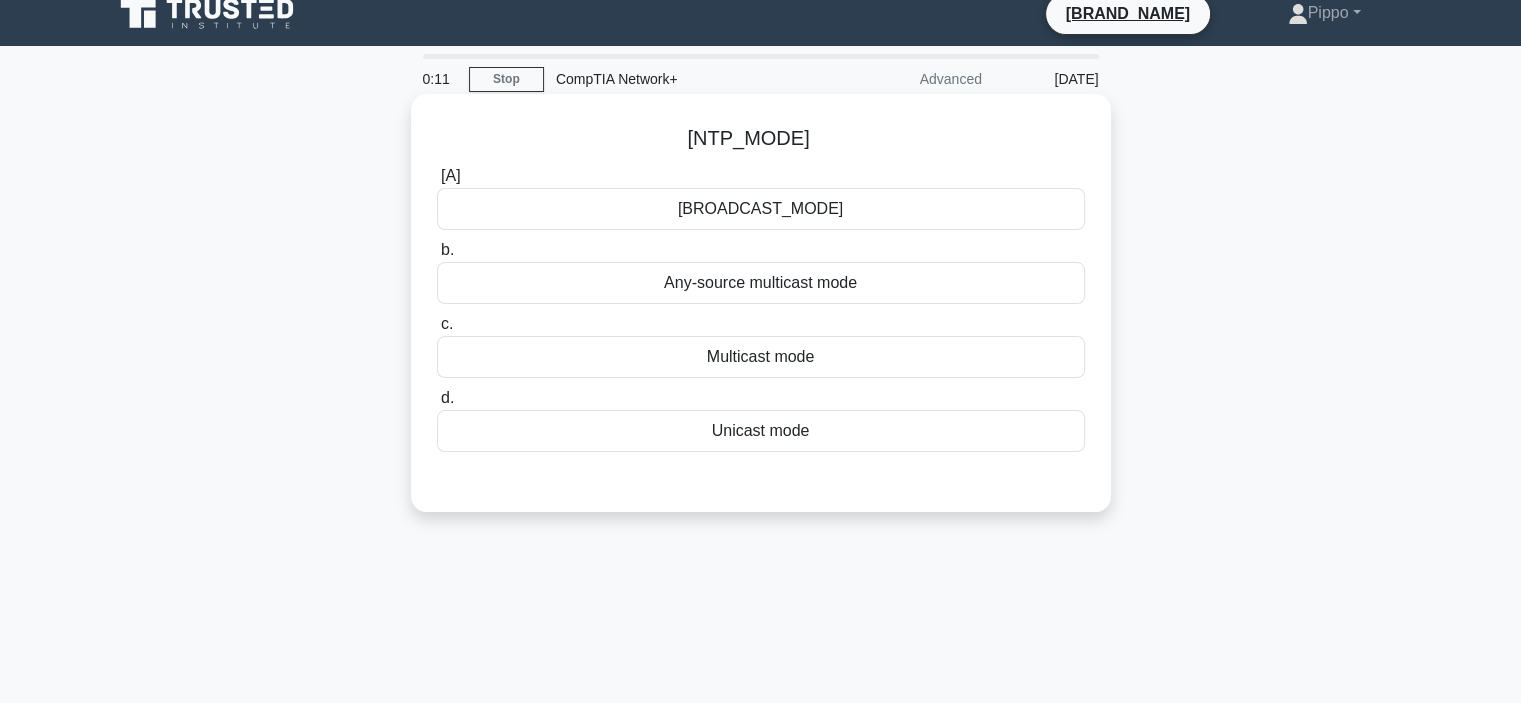 scroll, scrollTop: 0, scrollLeft: 0, axis: both 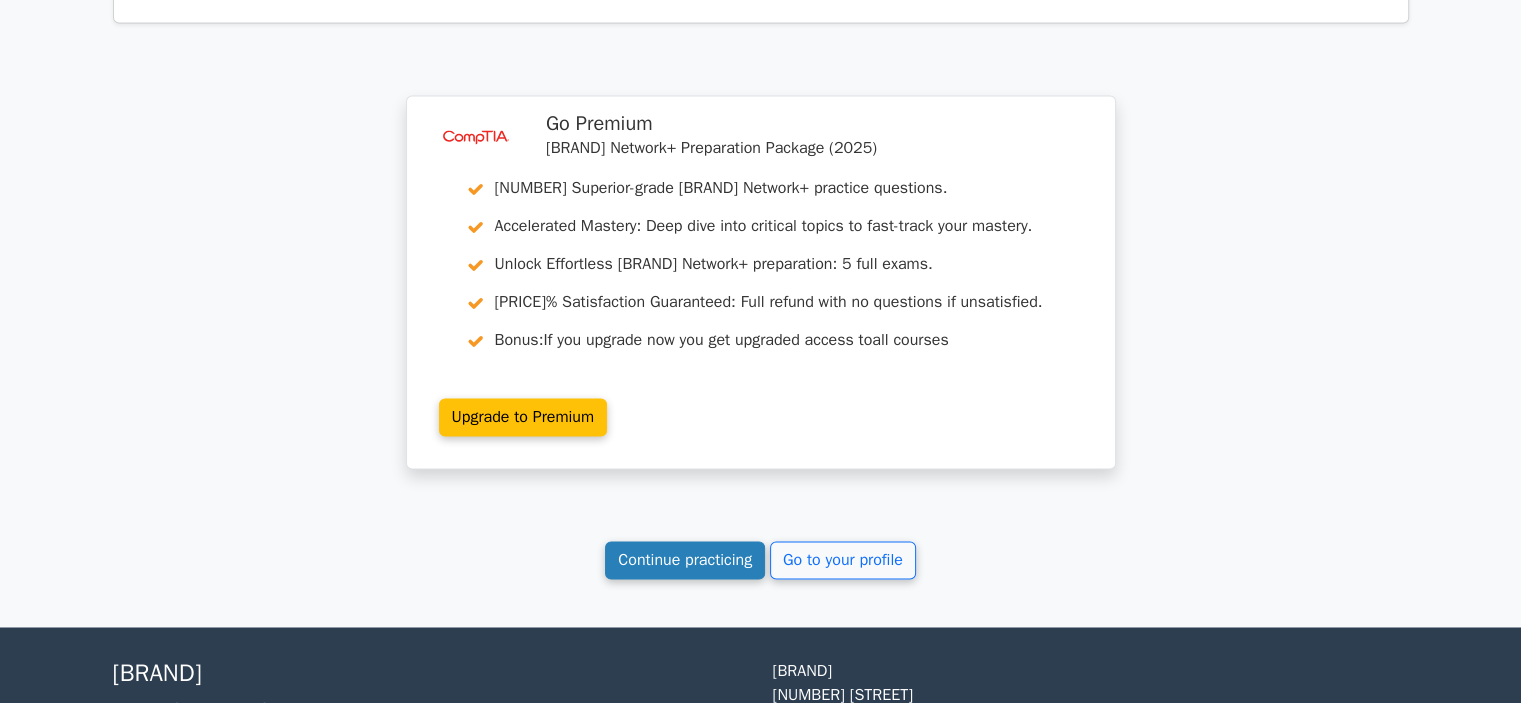 click on "Continue practicing" at bounding box center (685, 560) 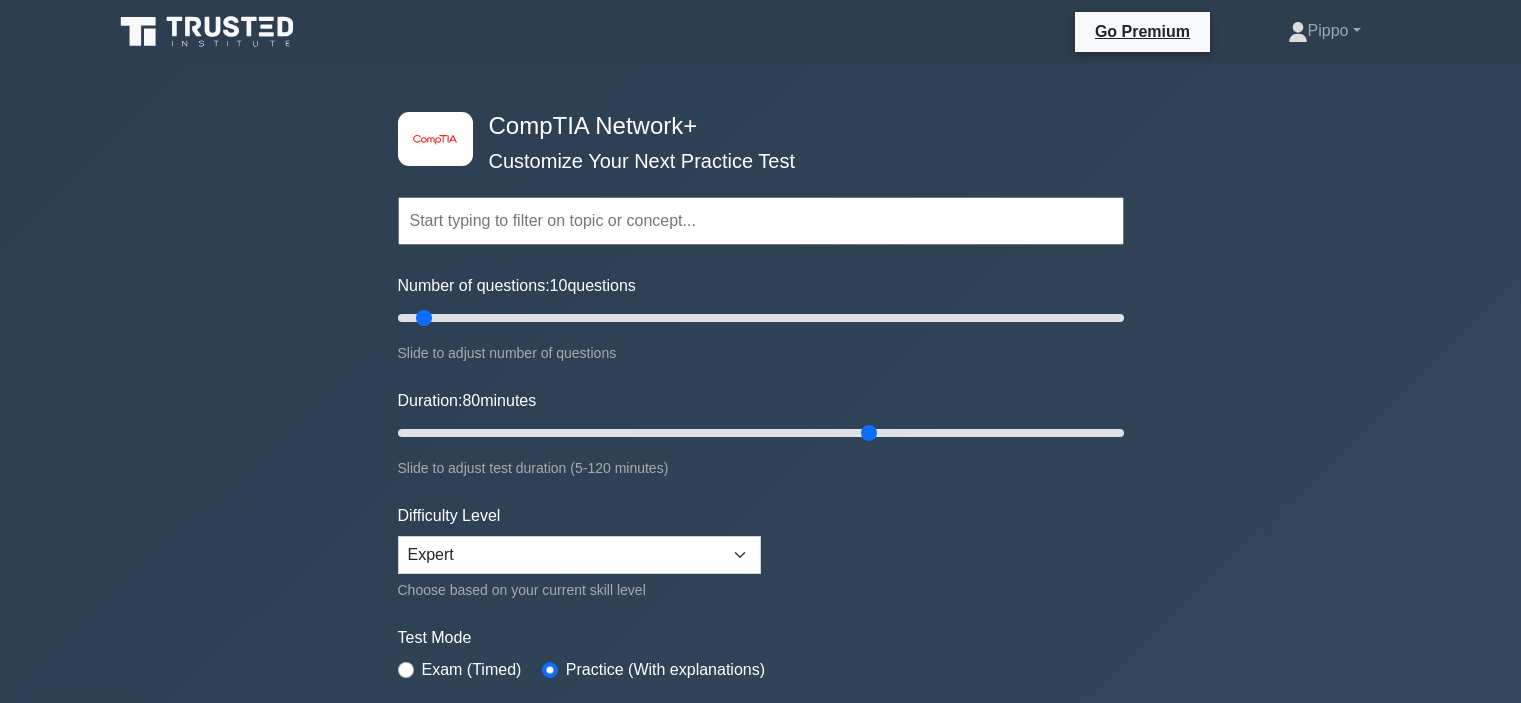 scroll, scrollTop: 0, scrollLeft: 0, axis: both 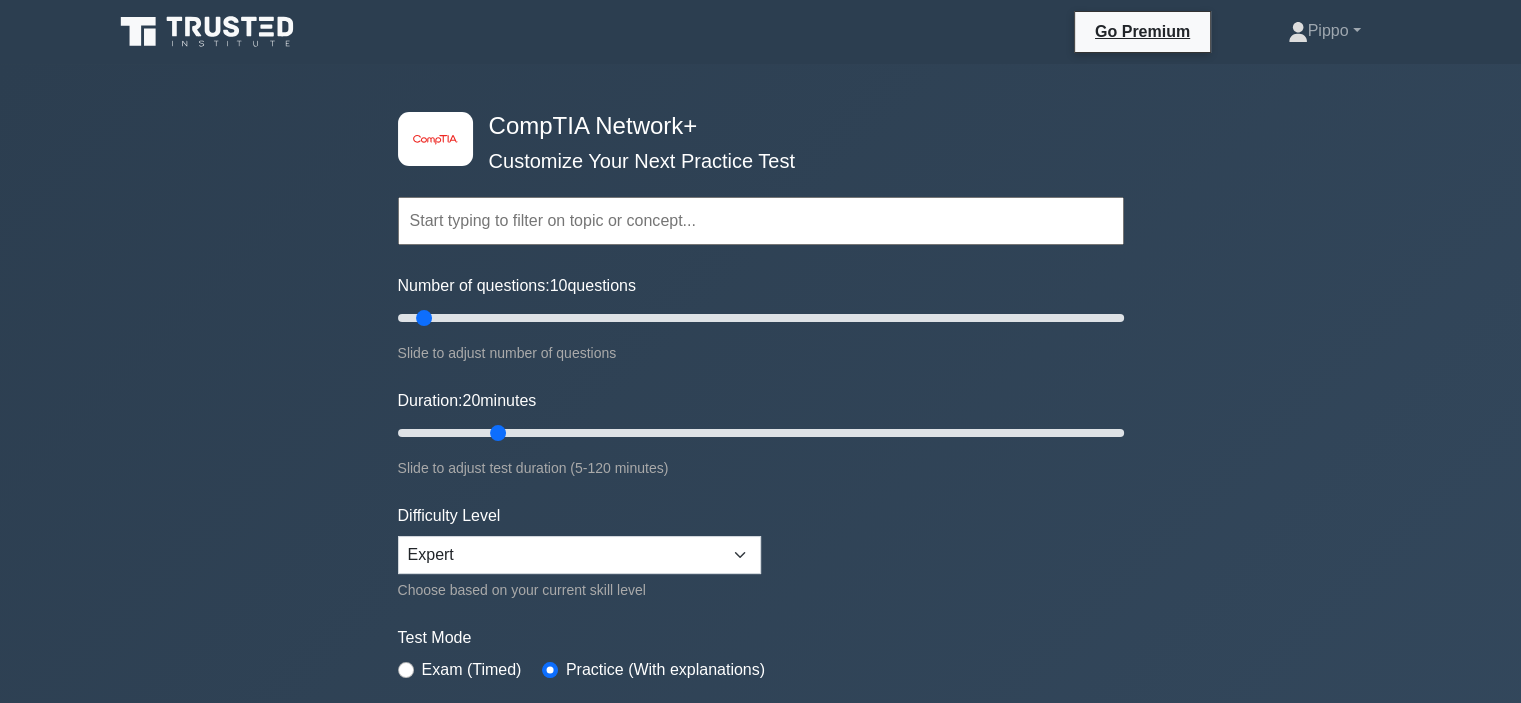 type on "20" 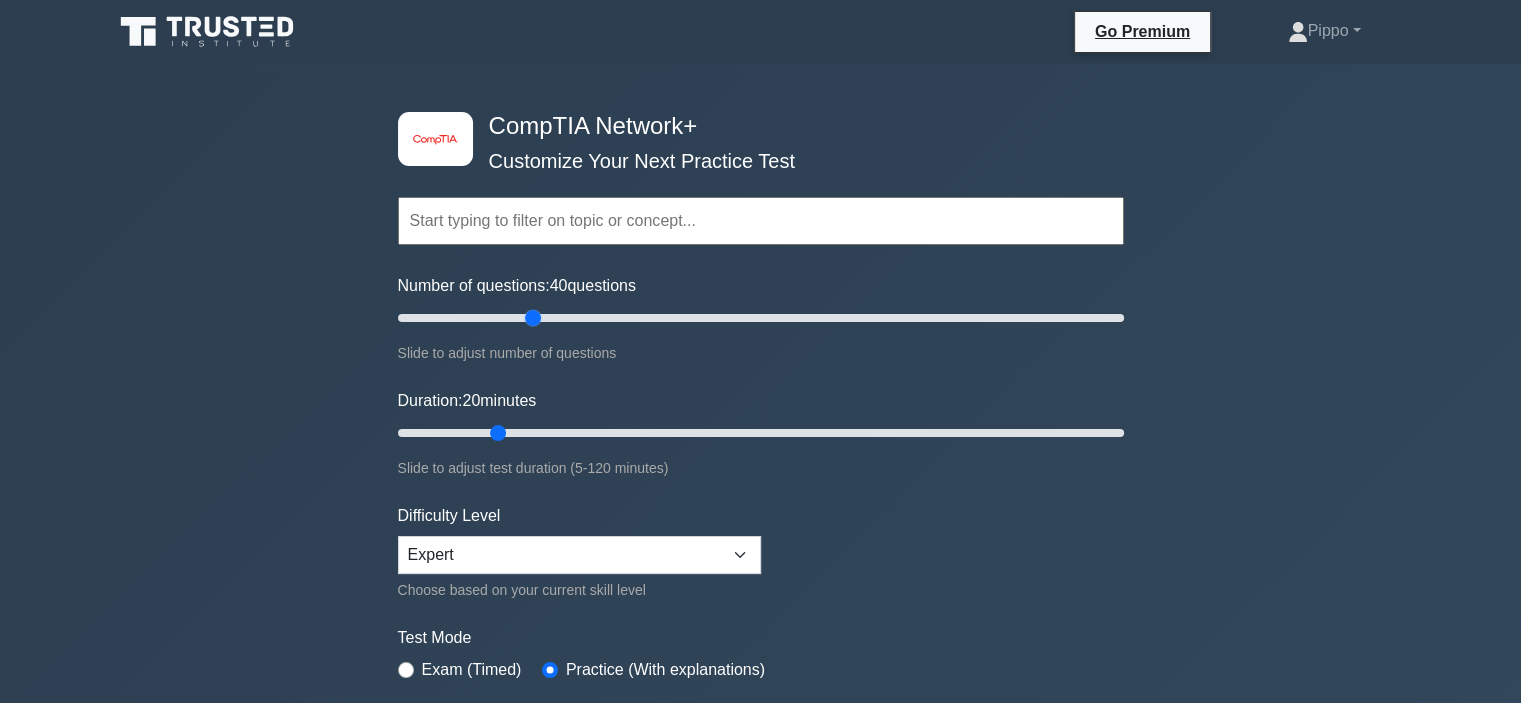 drag, startPoint x: 432, startPoint y: 315, endPoint x: 536, endPoint y: 324, distance: 104.388695 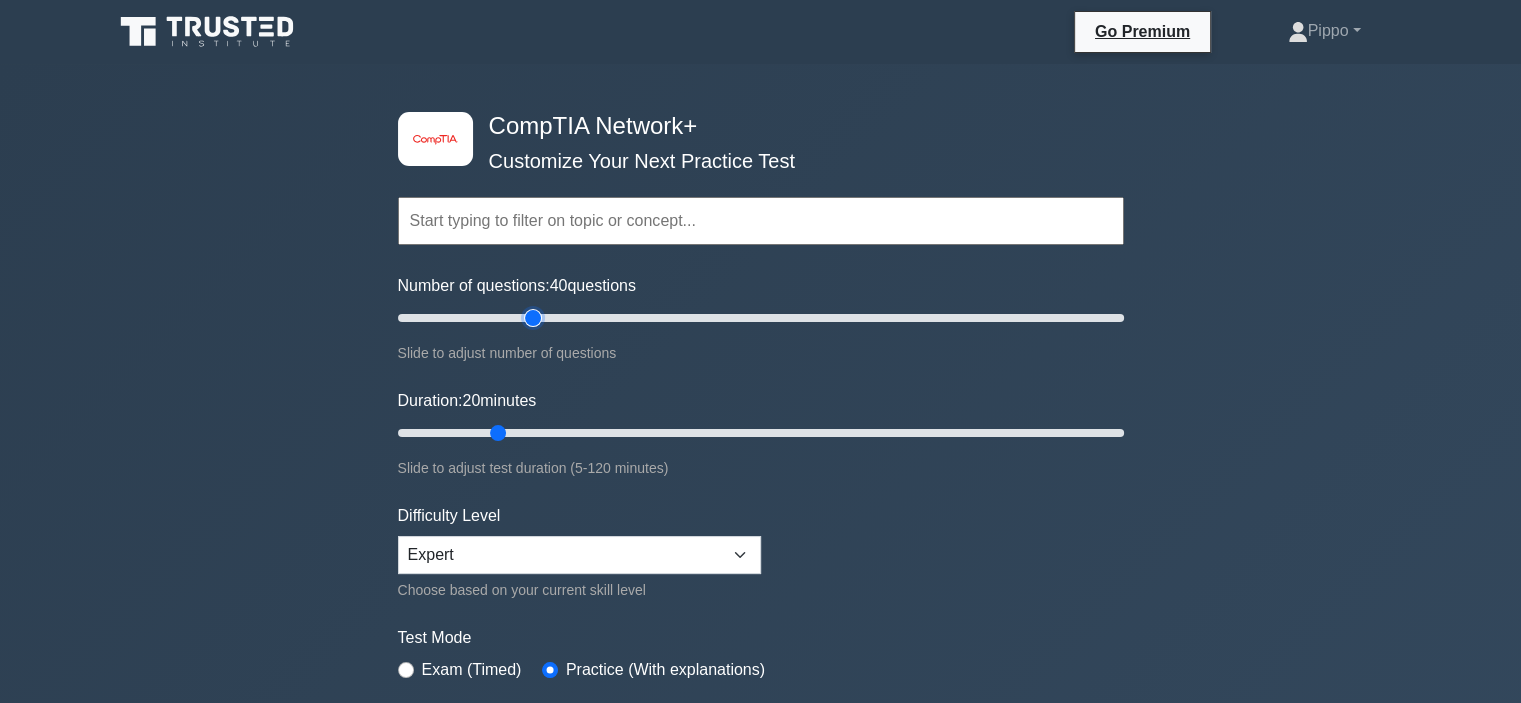 type on "40" 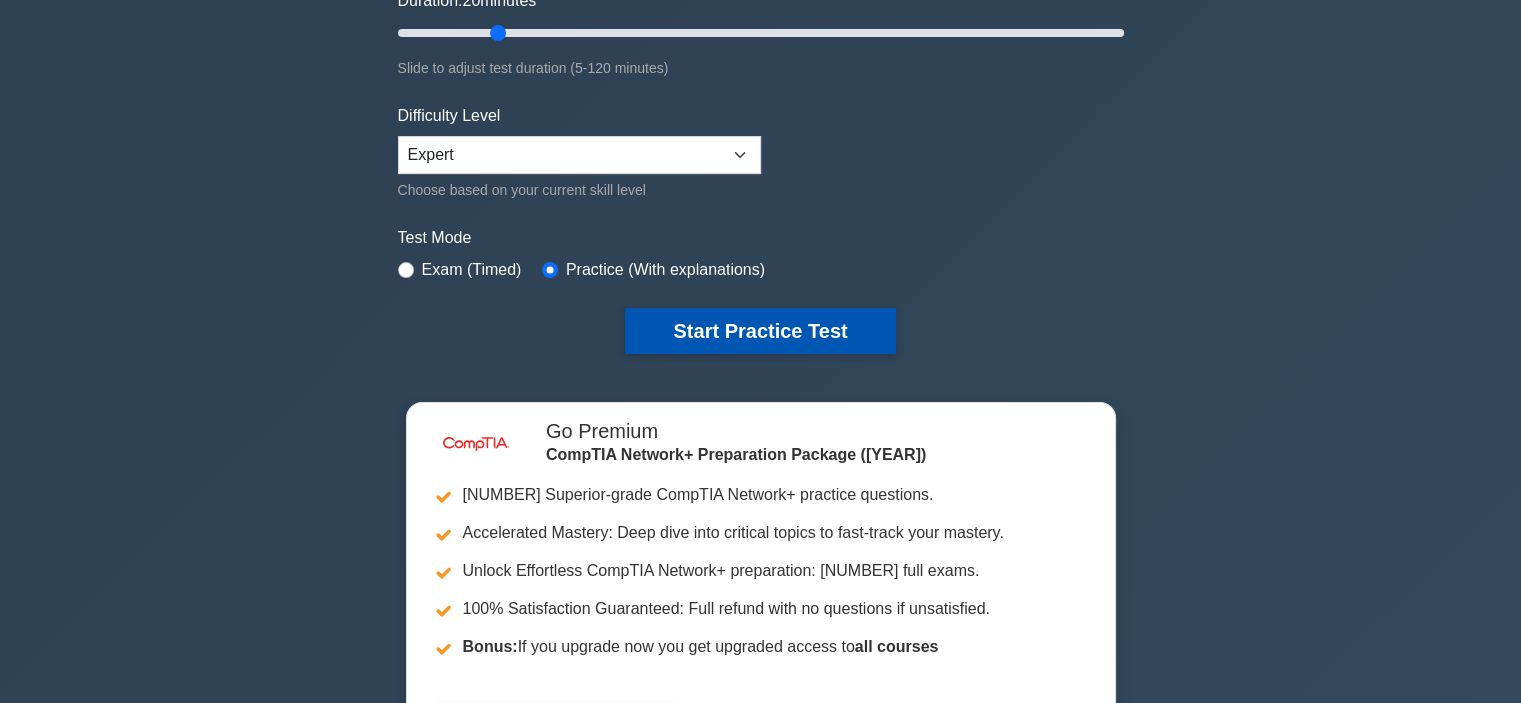 click on "Start Practice Test" at bounding box center (760, 331) 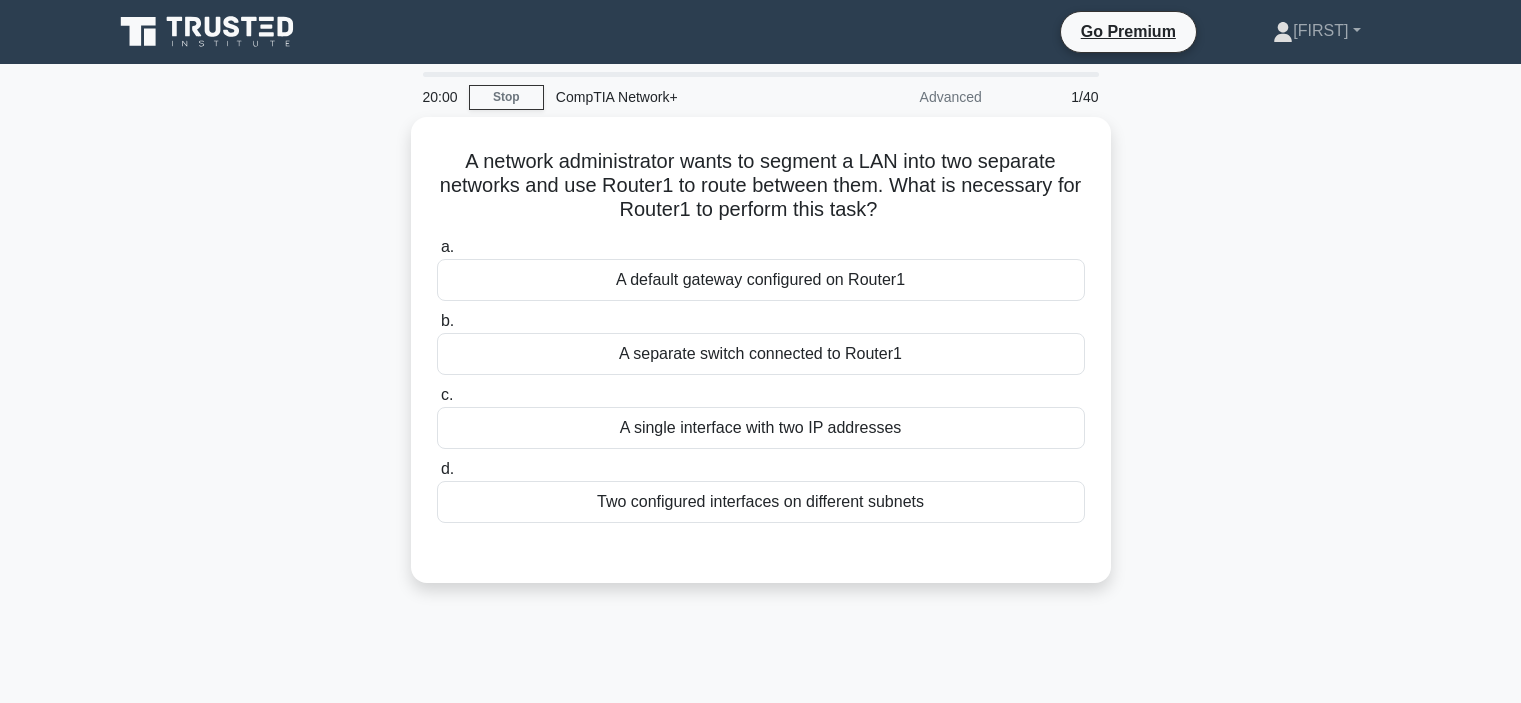 scroll, scrollTop: 0, scrollLeft: 0, axis: both 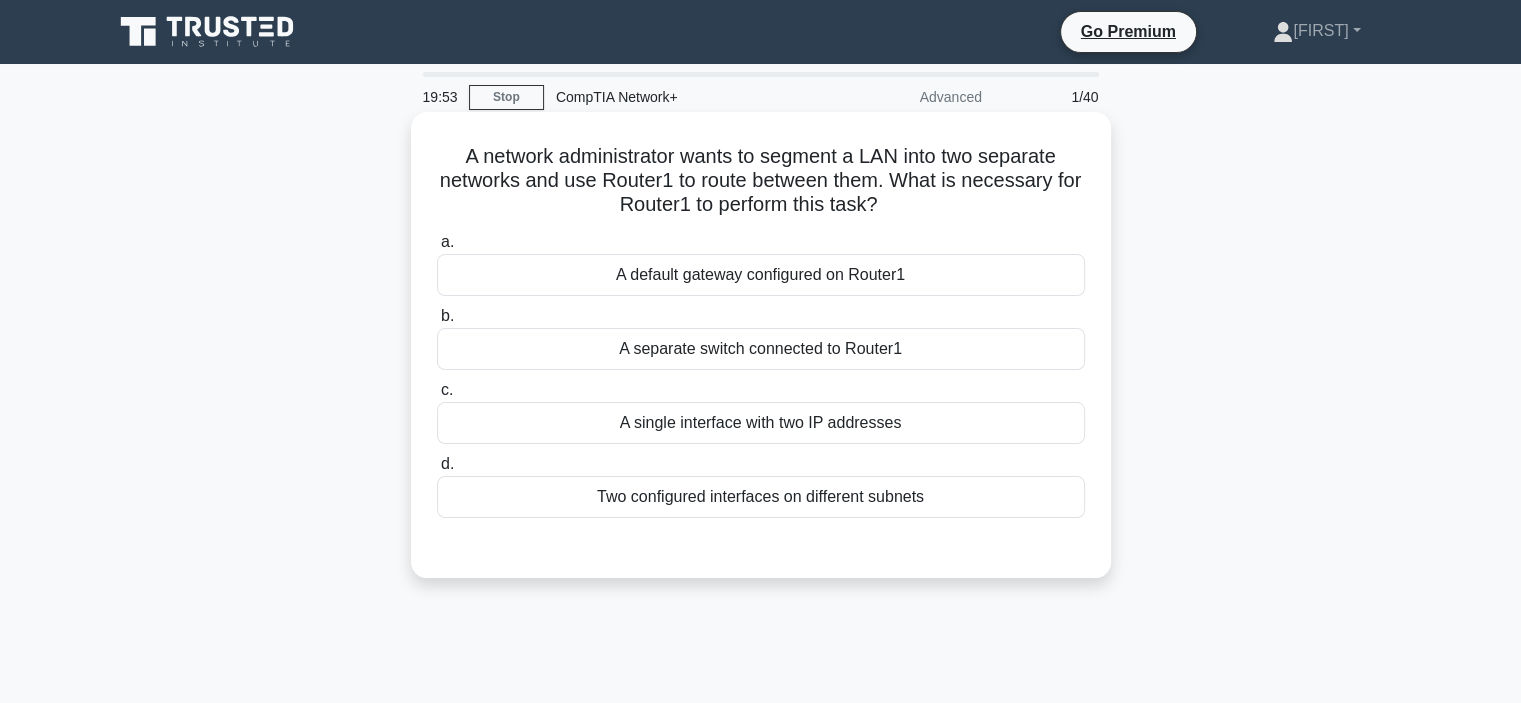 click on "Two configured interfaces on different subnets" at bounding box center [761, 497] 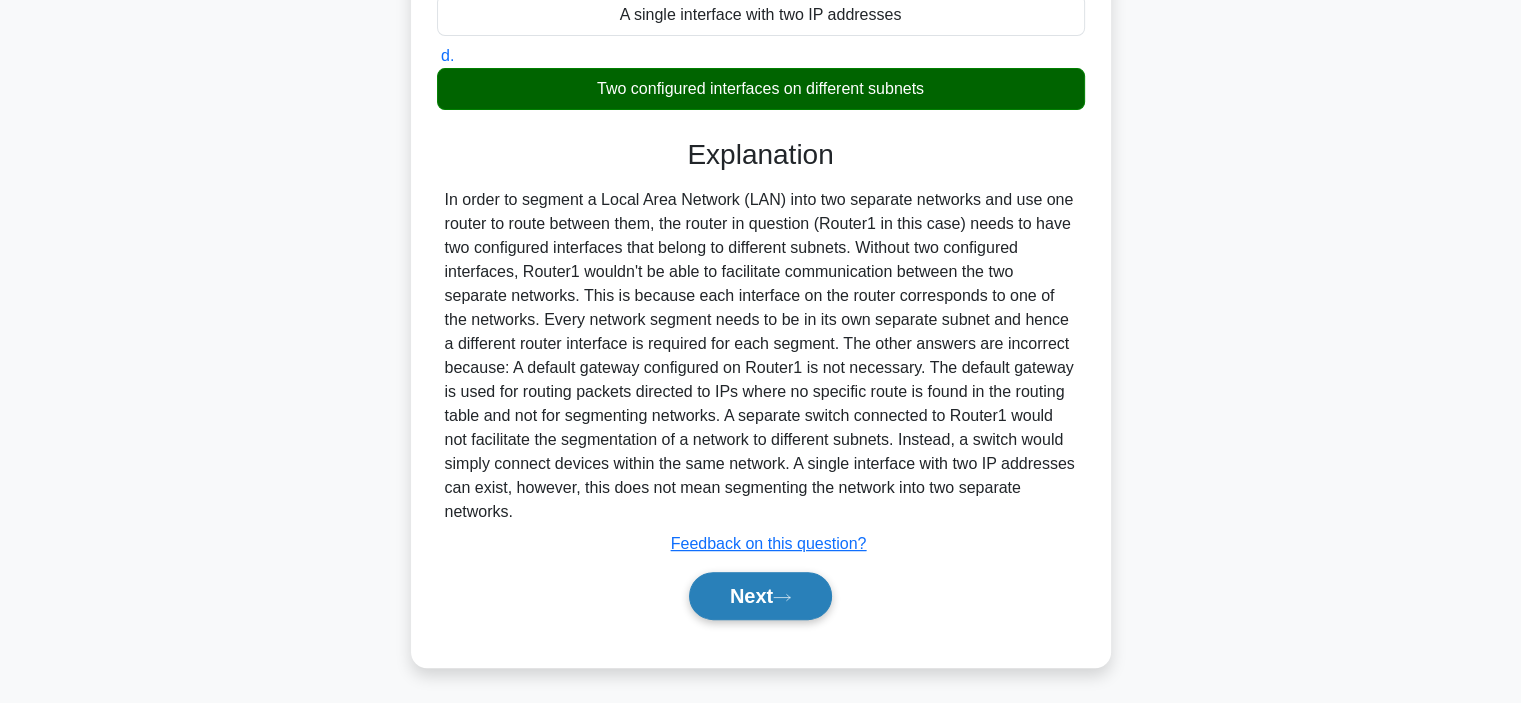 click on "Next" at bounding box center (760, 596) 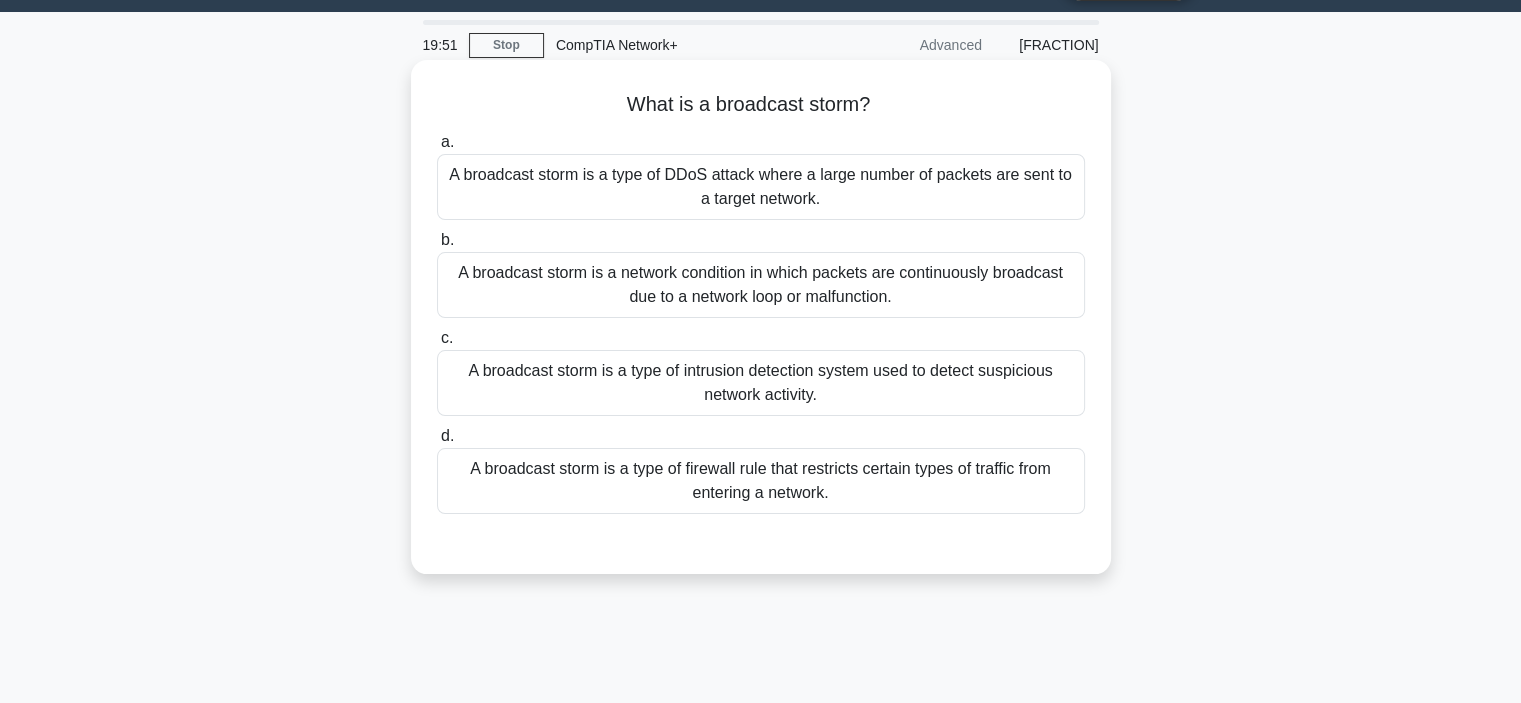 scroll, scrollTop: 0, scrollLeft: 0, axis: both 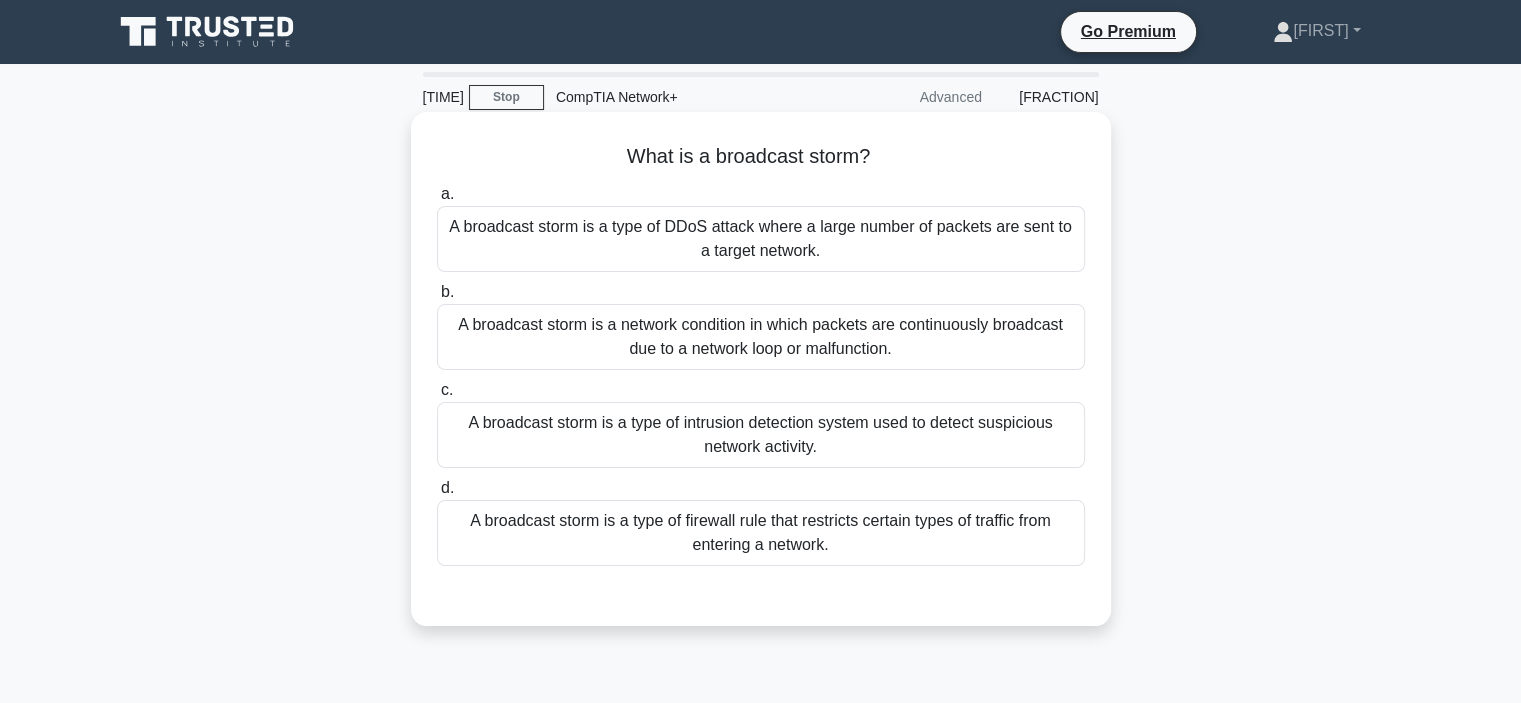 click on "A broadcast storm is a network condition in which packets are continuously broadcast due to a network loop or malfunction." at bounding box center (761, 337) 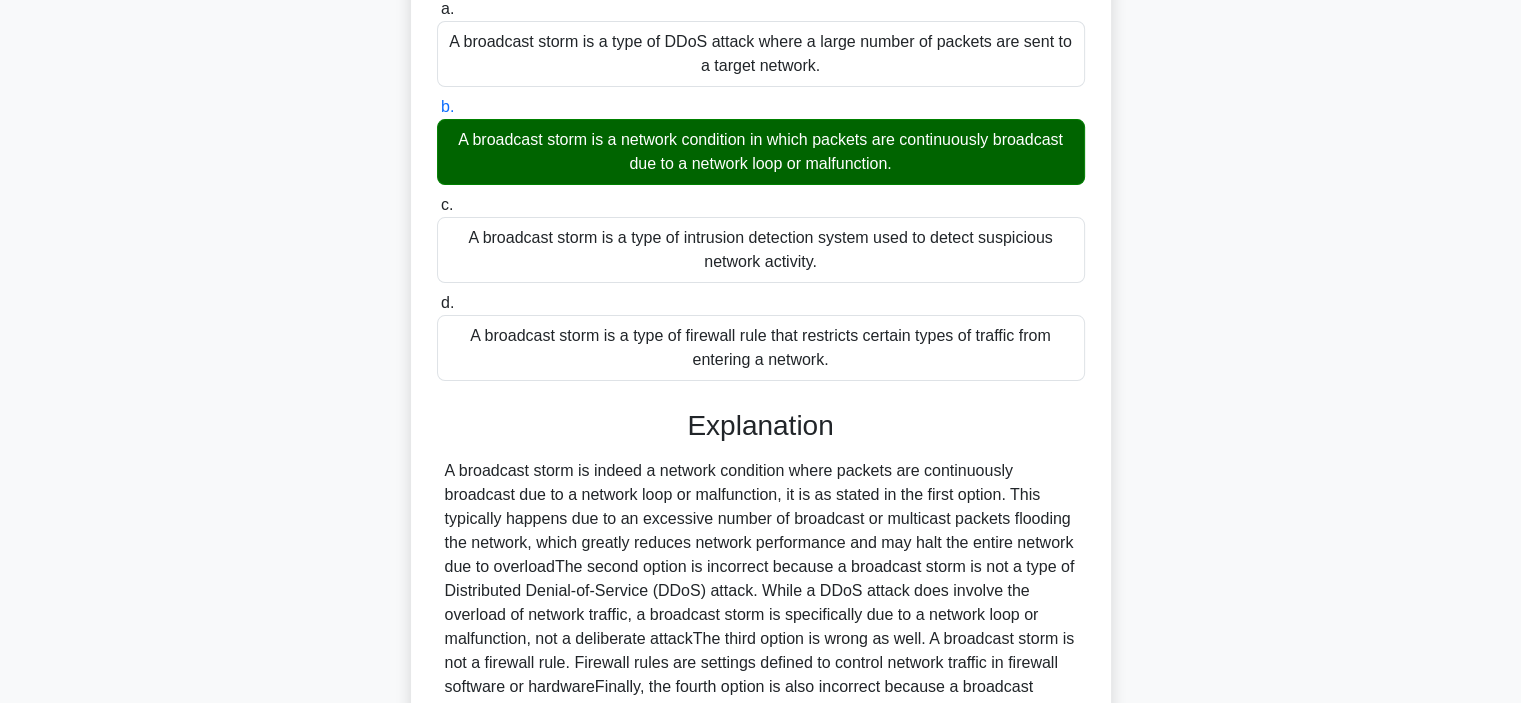 scroll, scrollTop: 400, scrollLeft: 0, axis: vertical 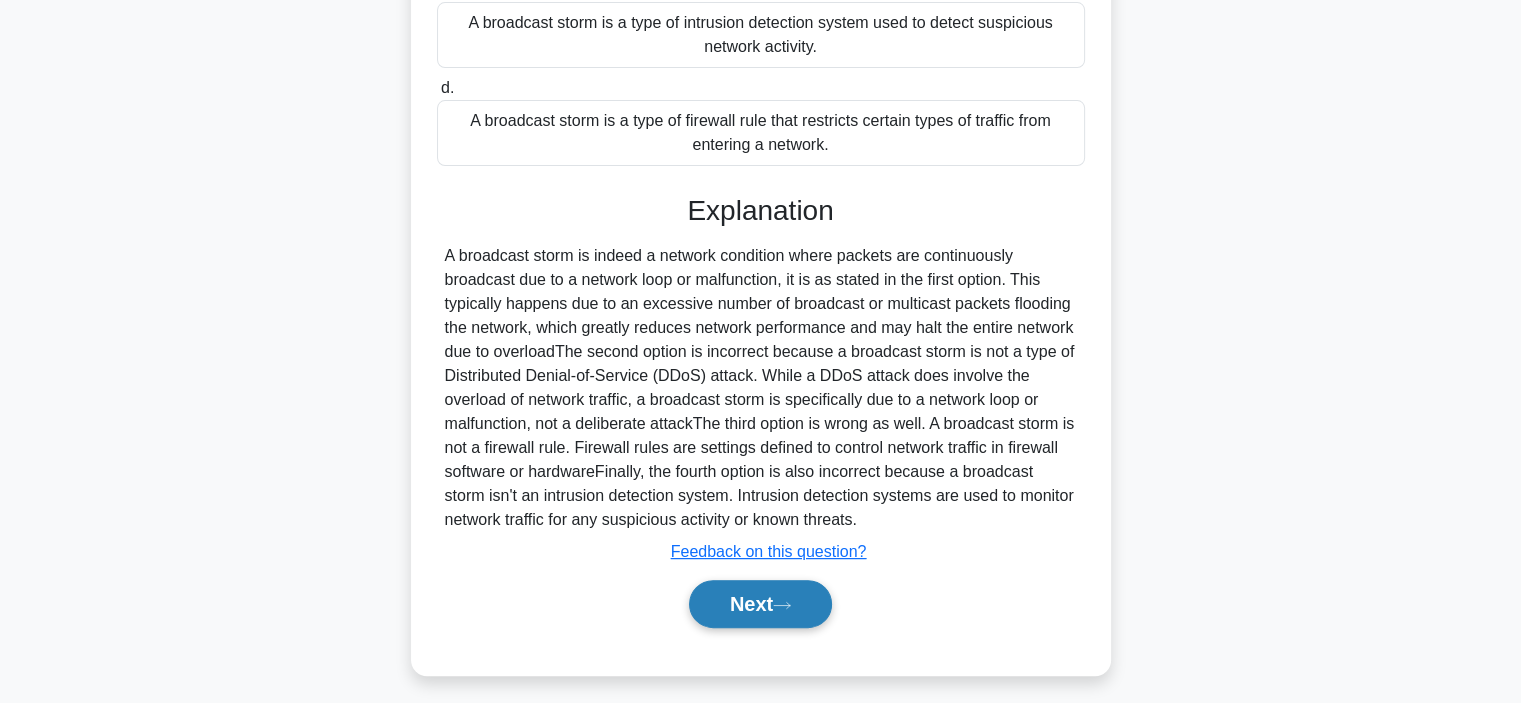 click on "Next" at bounding box center [760, 604] 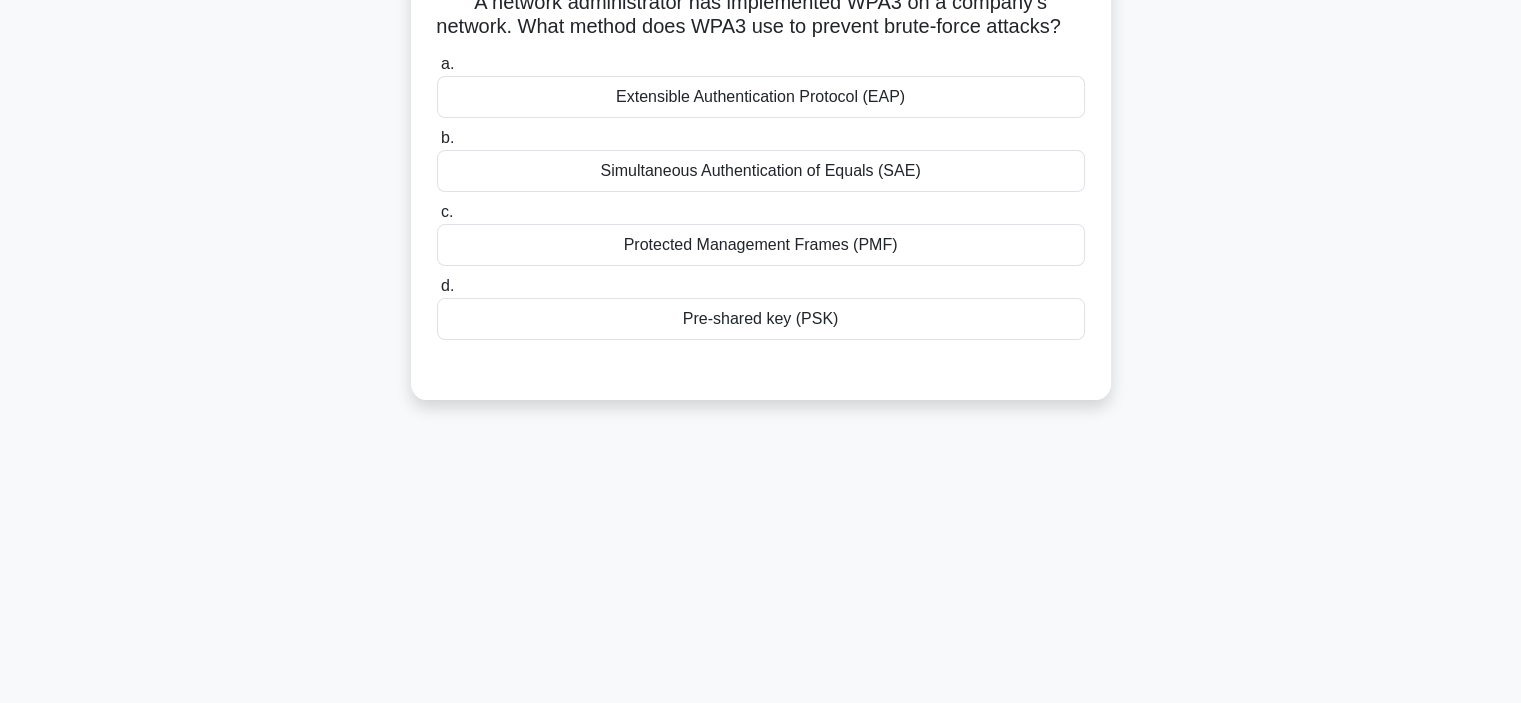 scroll, scrollTop: 0, scrollLeft: 0, axis: both 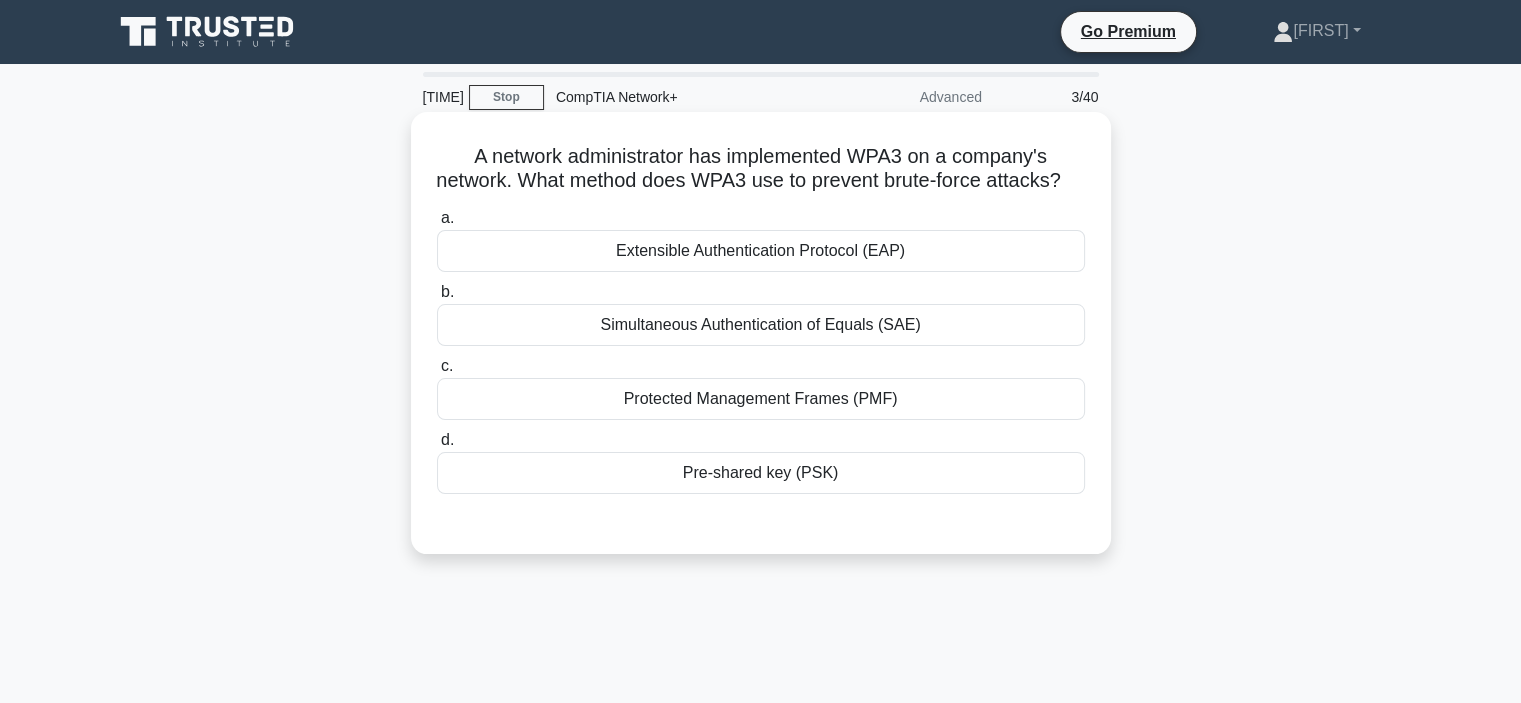 click on "Simultaneous Authentication of Equals (SAE)" at bounding box center [761, 325] 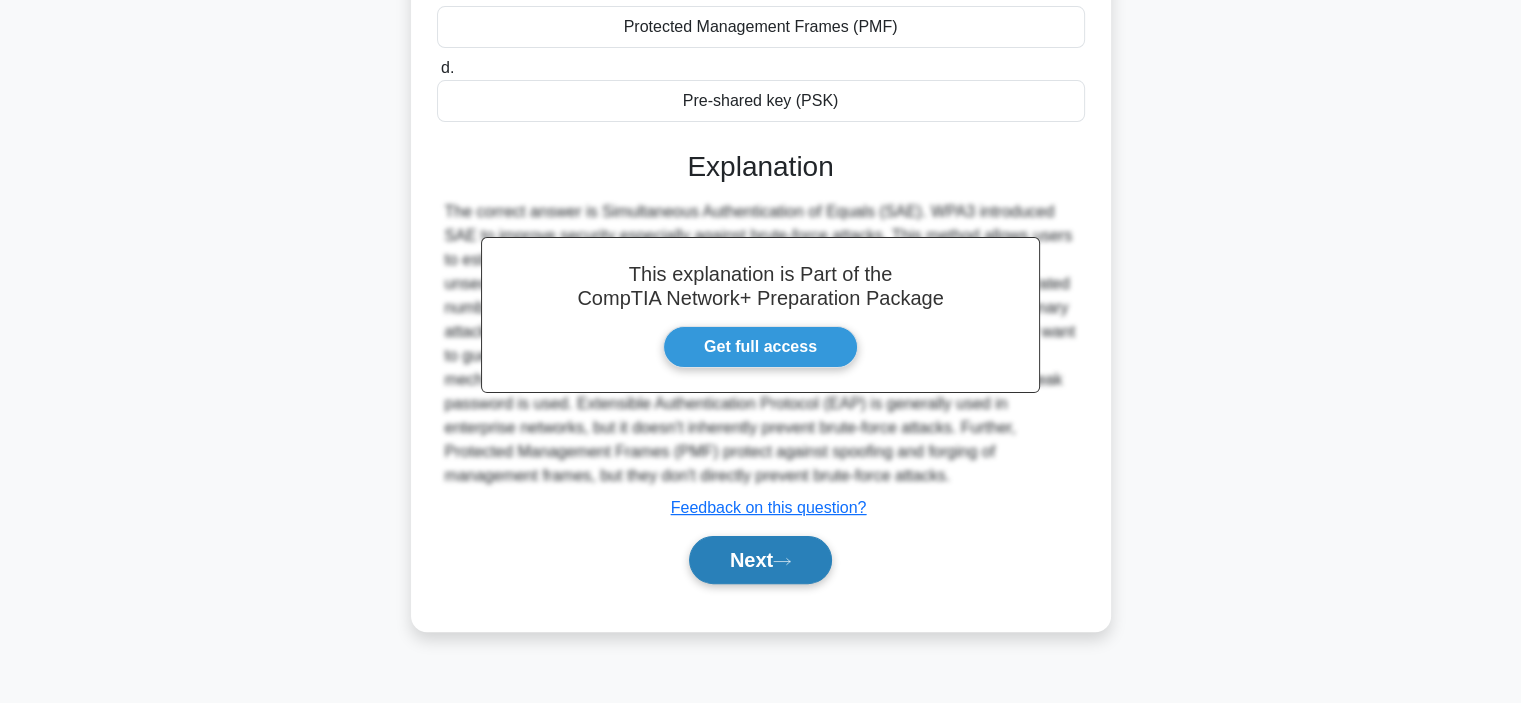 scroll, scrollTop: 377, scrollLeft: 0, axis: vertical 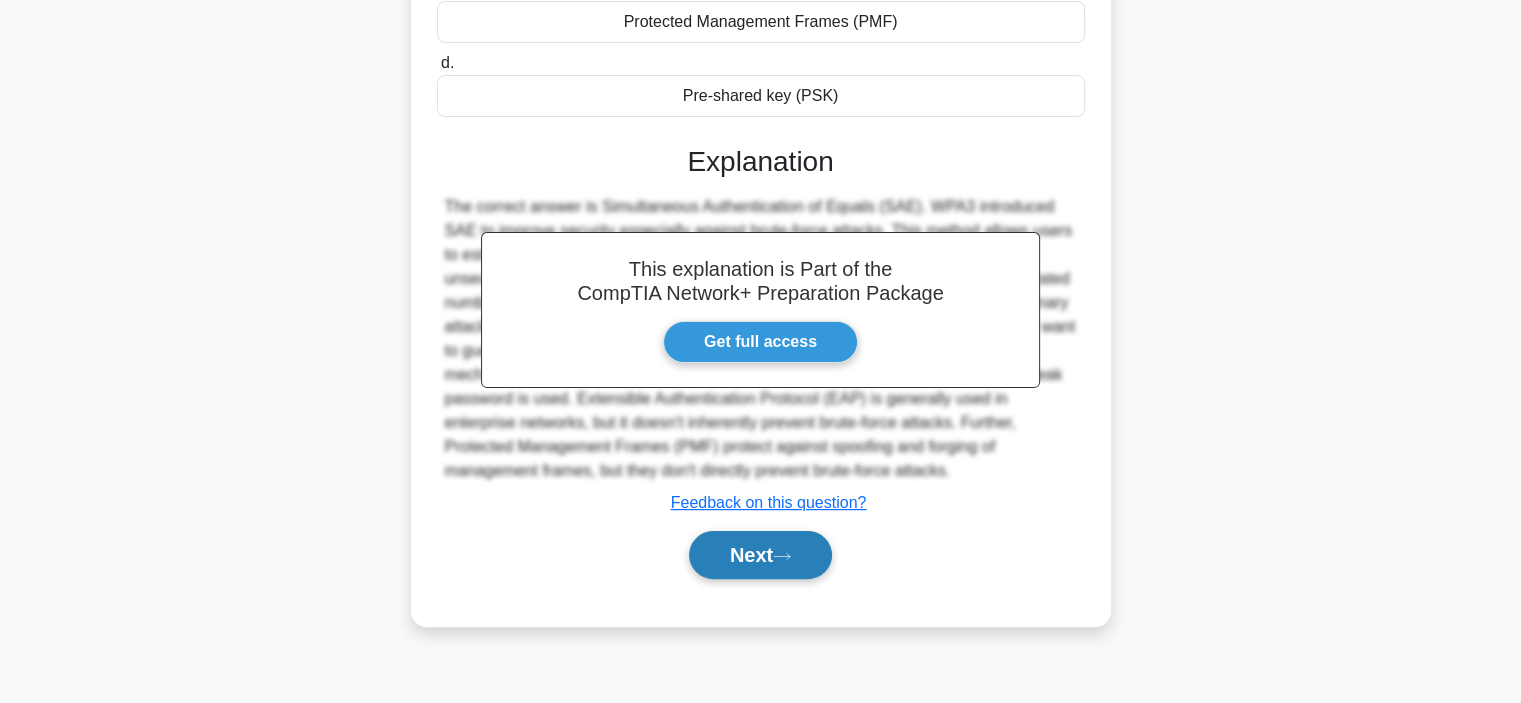 click on "Next" at bounding box center [760, 555] 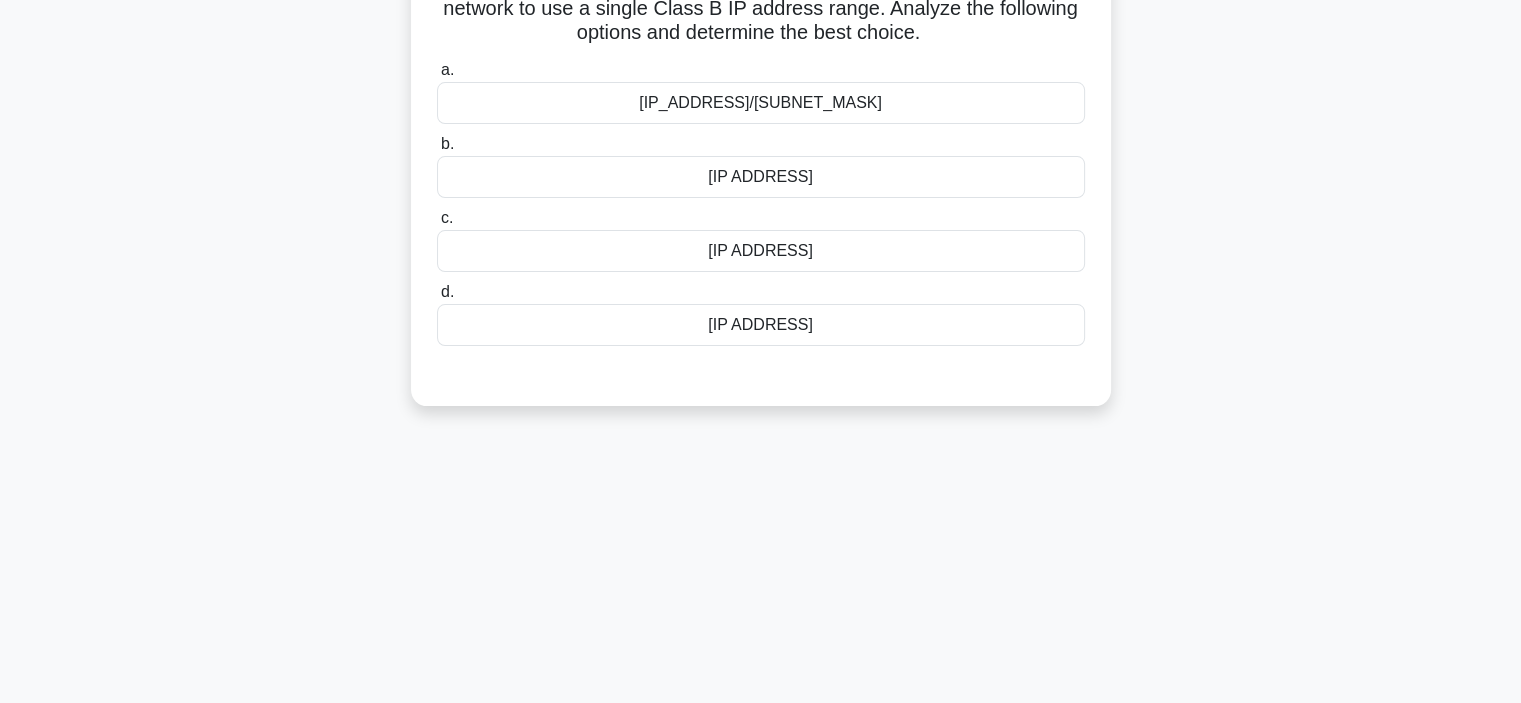 scroll, scrollTop: 77, scrollLeft: 0, axis: vertical 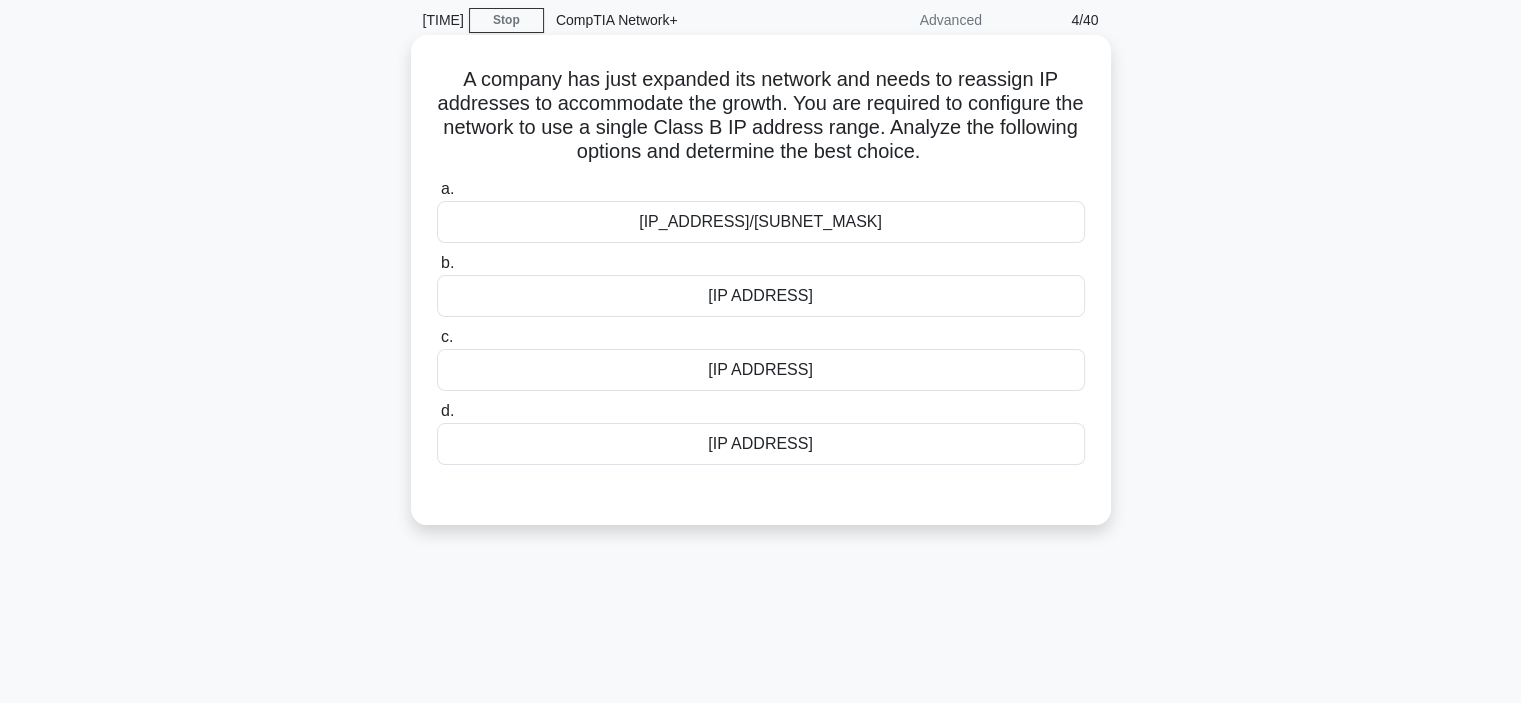 click on "[IP_ADDRESS]/[SUBNET_MASK]" at bounding box center [761, 222] 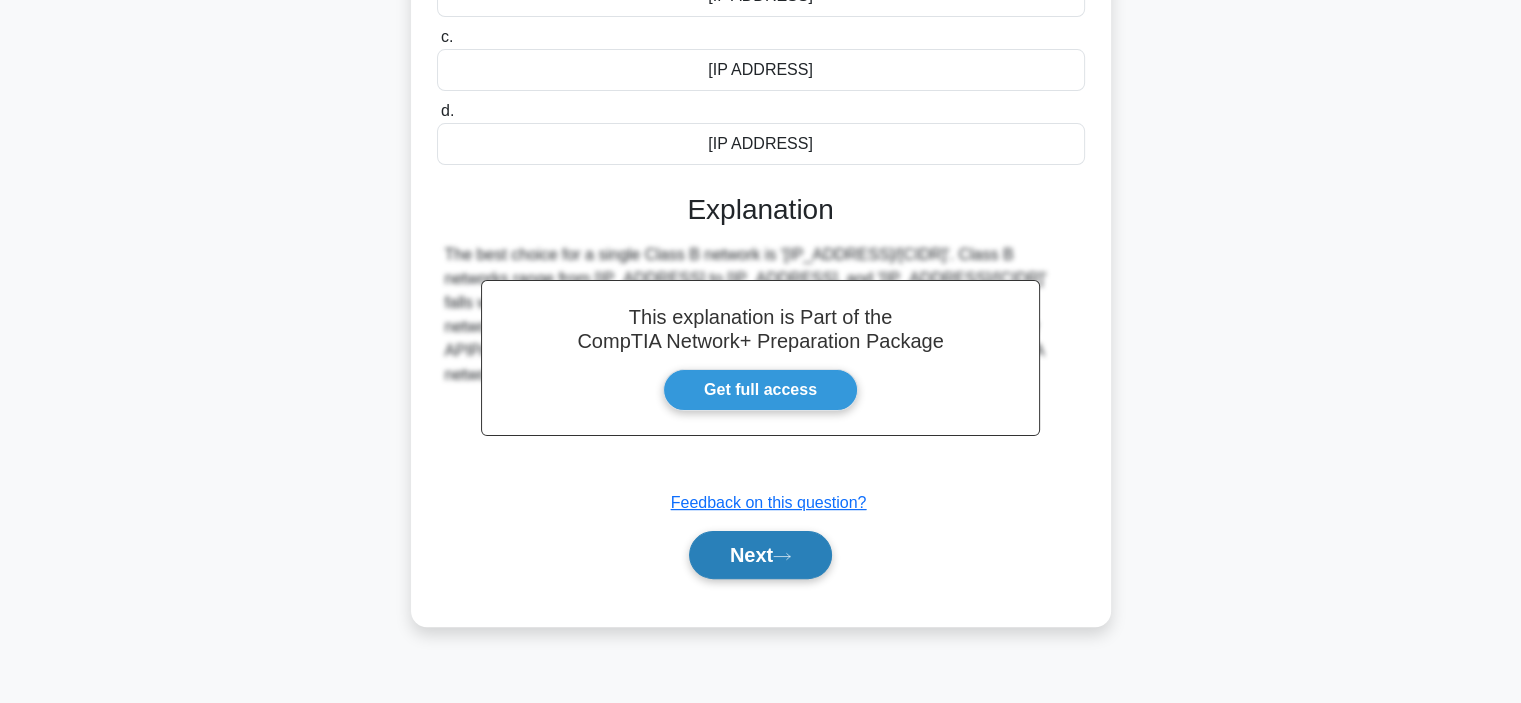 click on "Next" at bounding box center (760, 555) 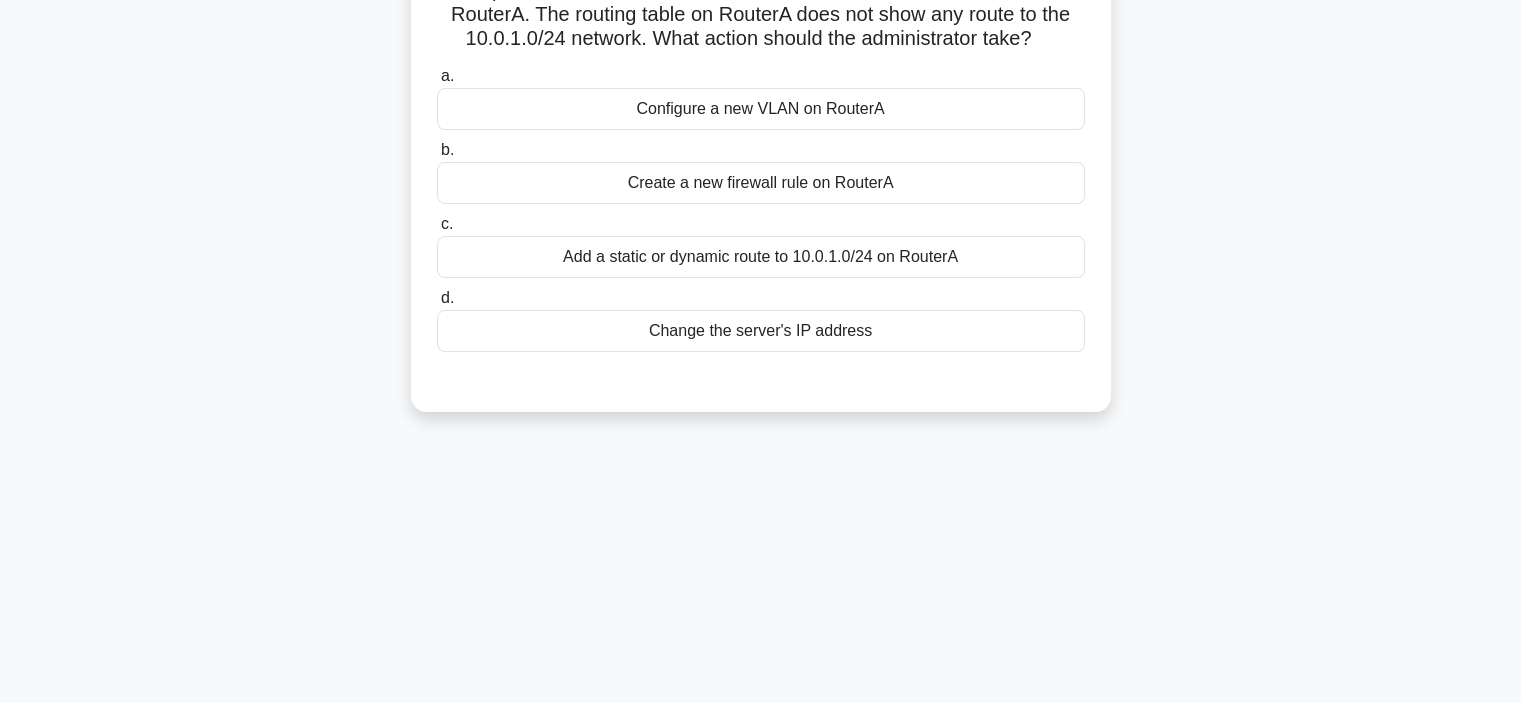 scroll, scrollTop: 77, scrollLeft: 0, axis: vertical 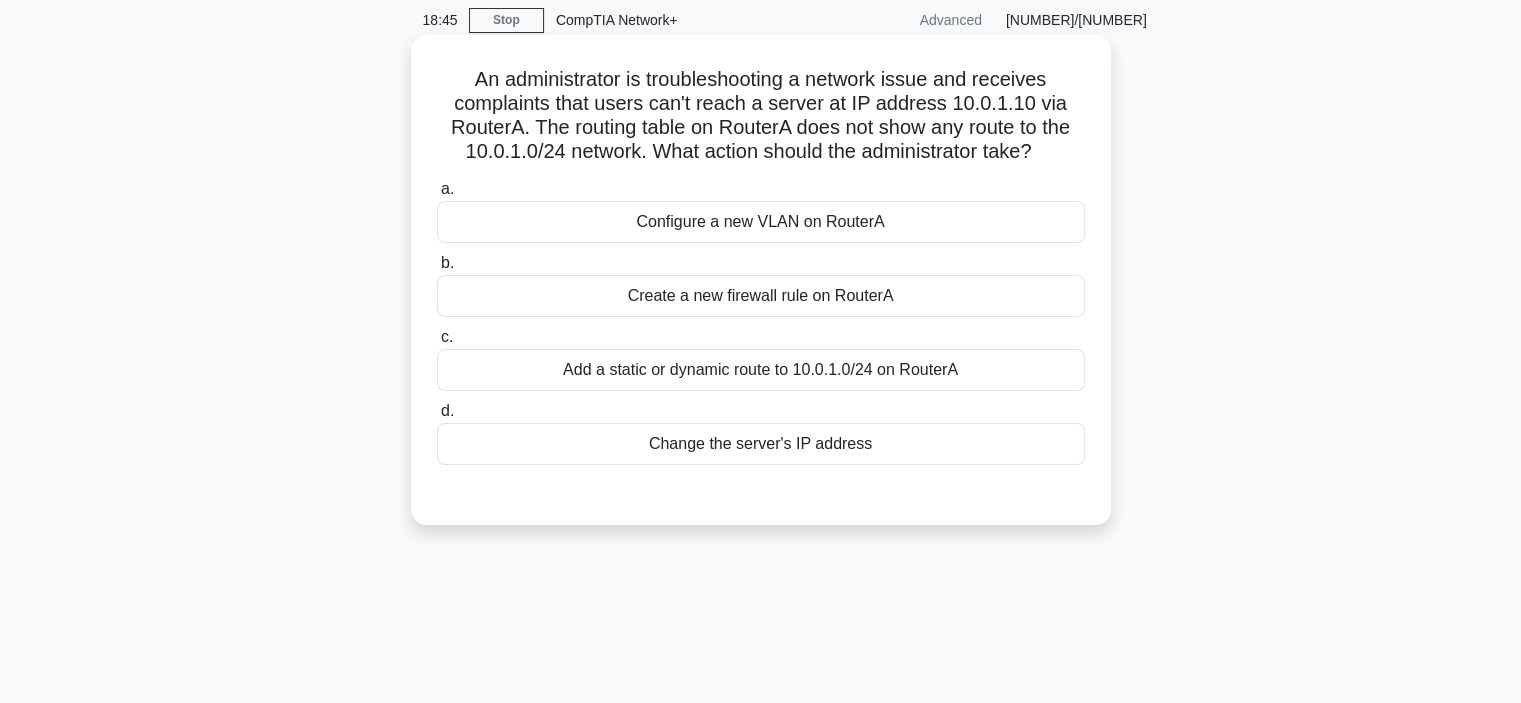 click on "Add a static or dynamic route to 10.0.1.0/24 on RouterA" at bounding box center (761, 370) 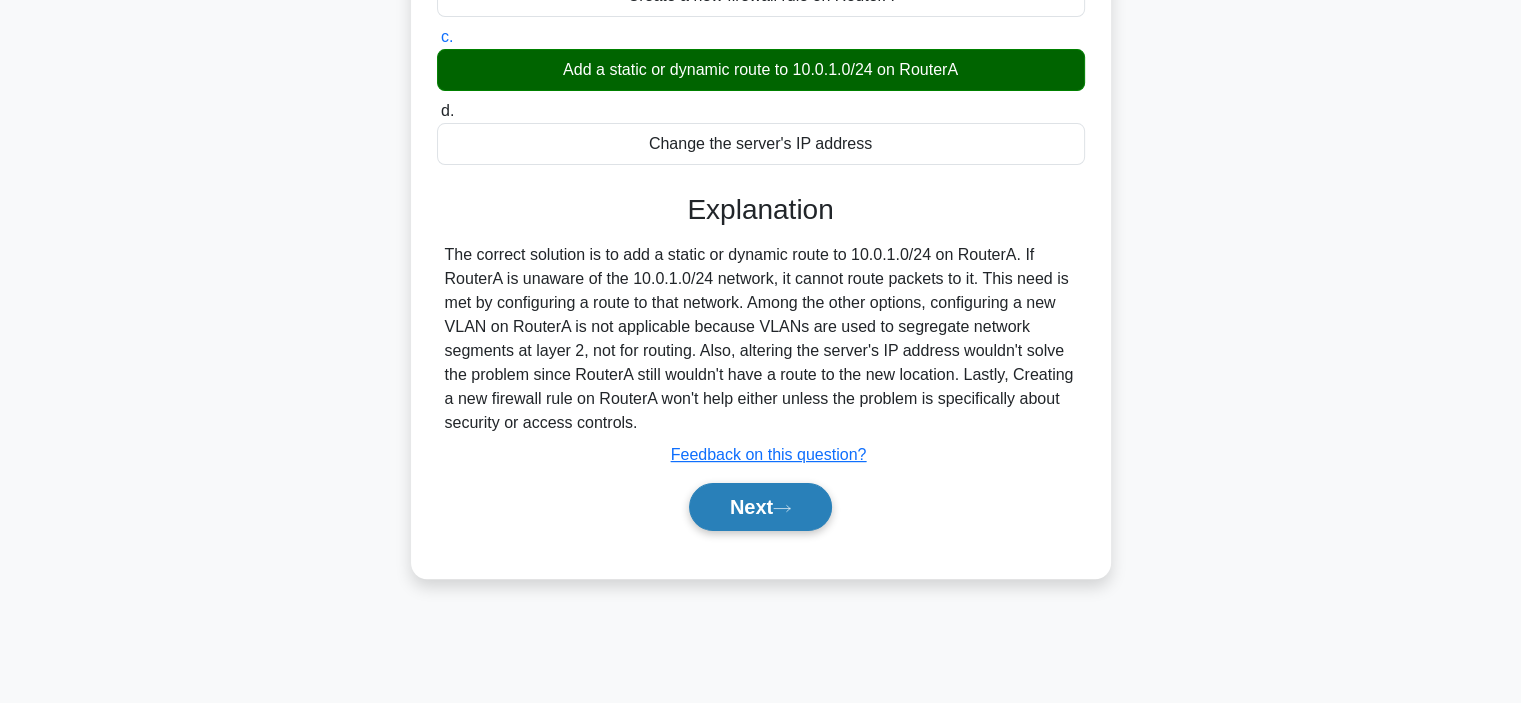click on "Next" at bounding box center [760, 507] 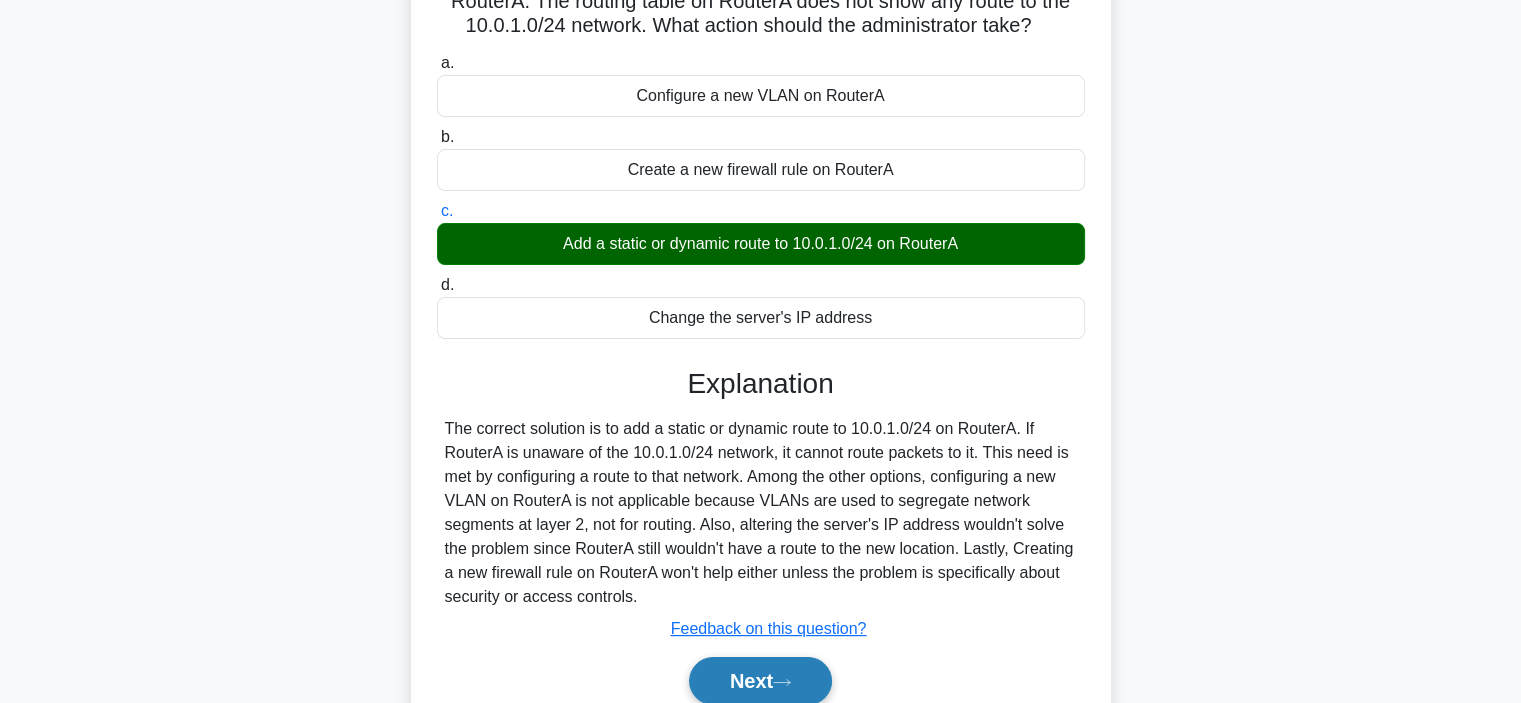 scroll, scrollTop: 0, scrollLeft: 0, axis: both 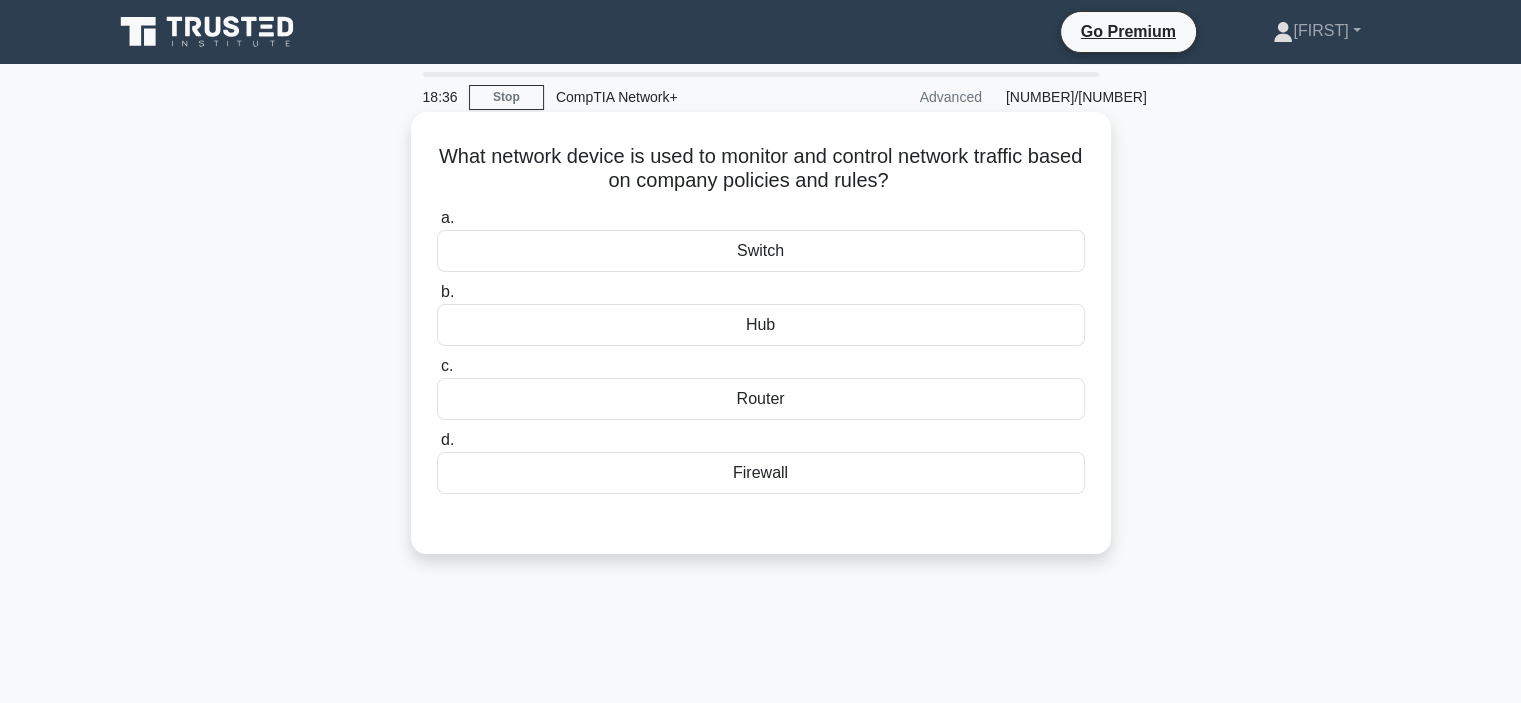 click on "Firewall" at bounding box center (761, 473) 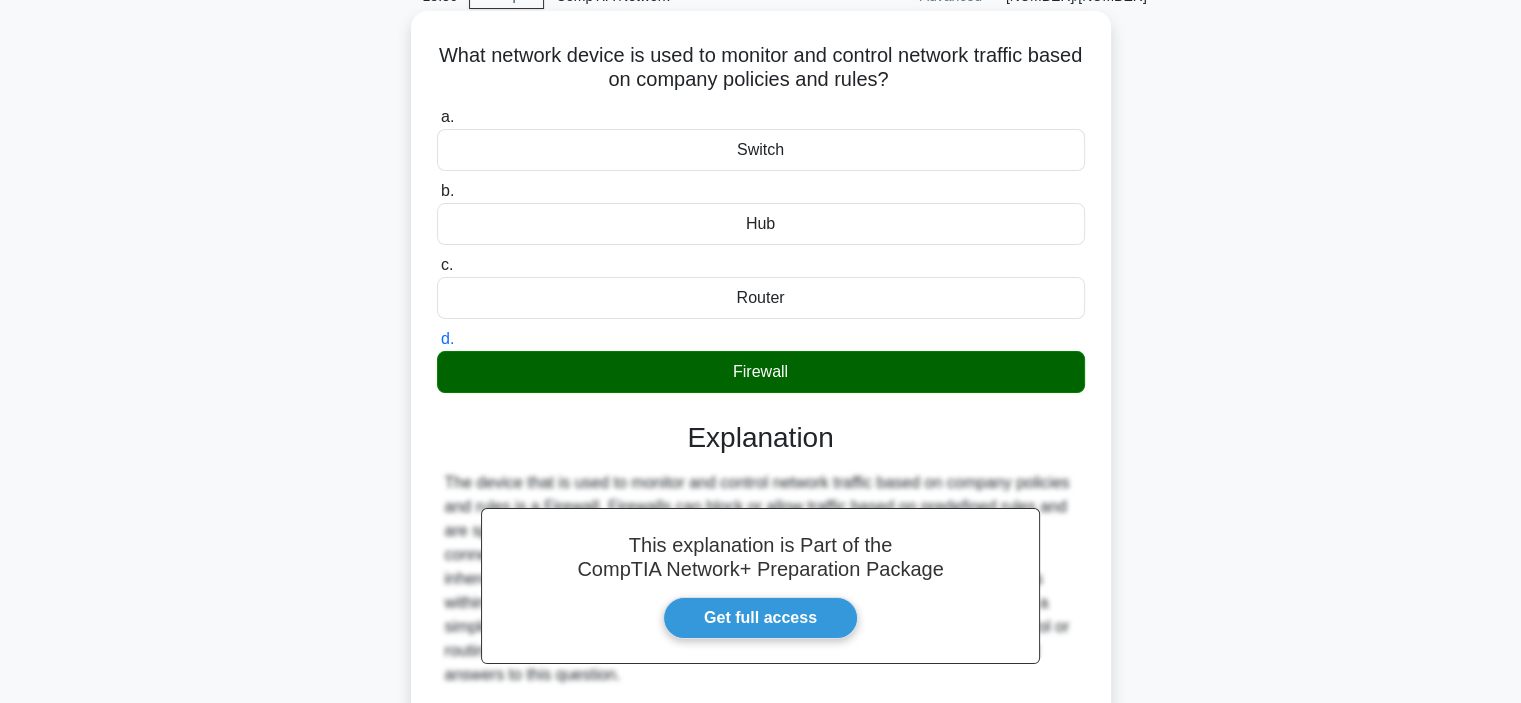 scroll, scrollTop: 300, scrollLeft: 0, axis: vertical 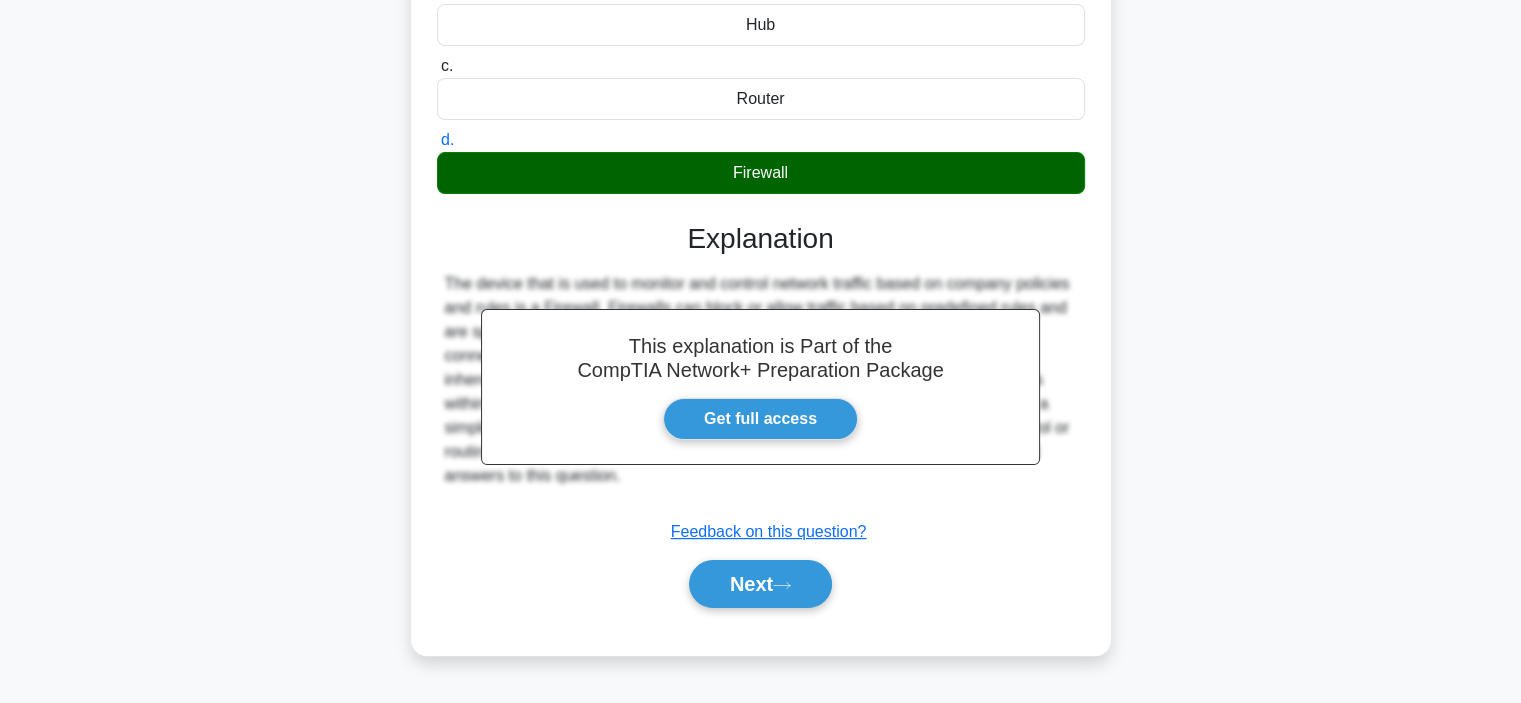 click on "This explanation is Part of the CompTIA Network+ Preparation Package
Get full access
Explanation
Submit feedback
Feedback on this question?
Next" at bounding box center [761, 407] 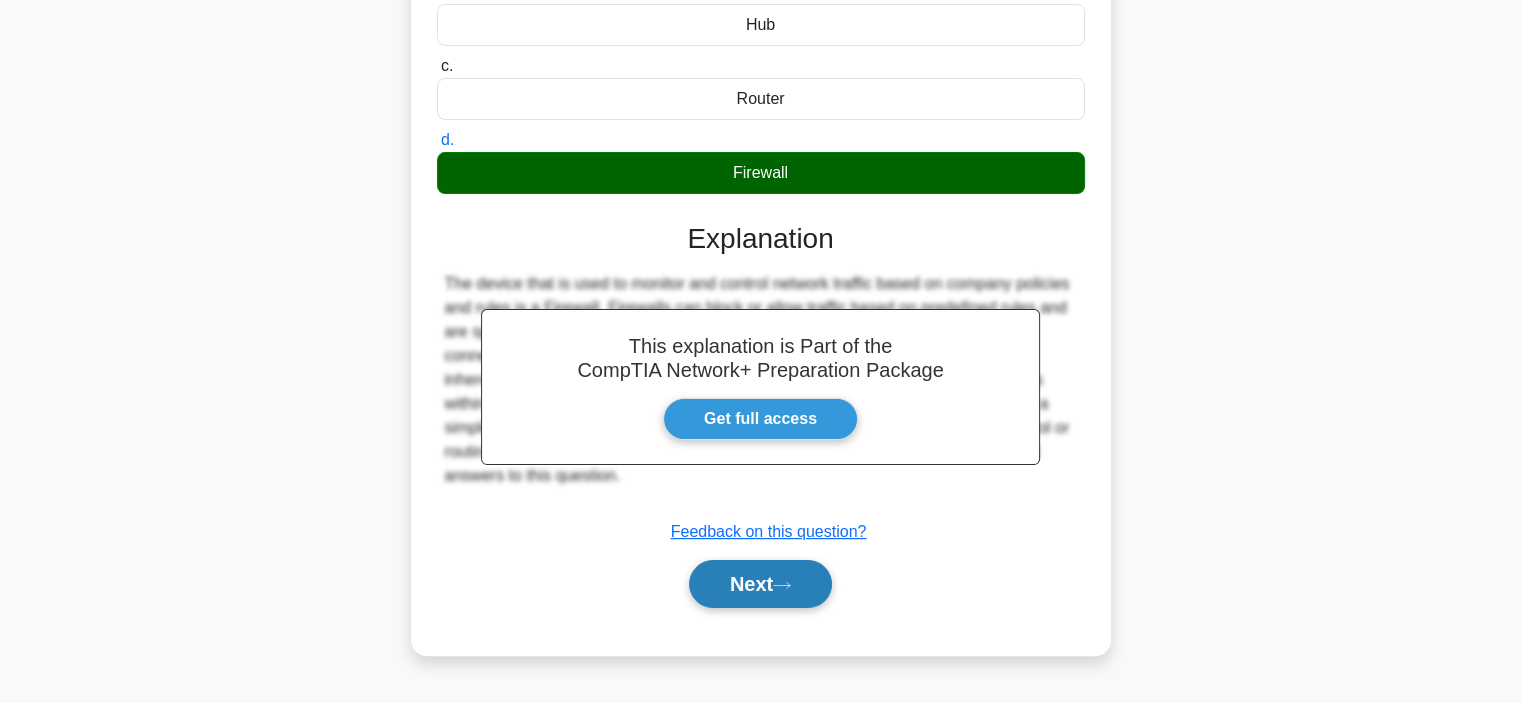 click on "Next" at bounding box center [760, 584] 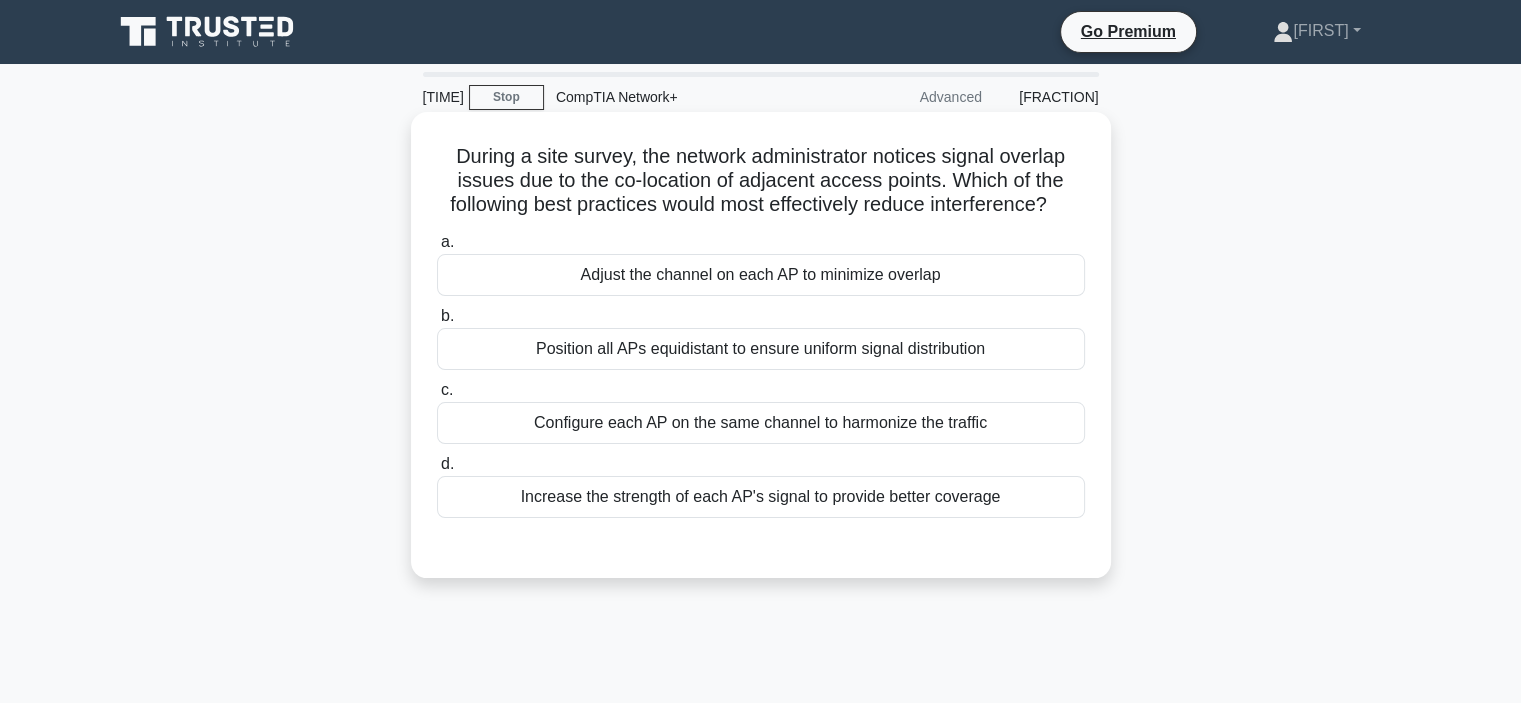 click on "Adjust the channel on each AP to minimize overlap" at bounding box center (761, 275) 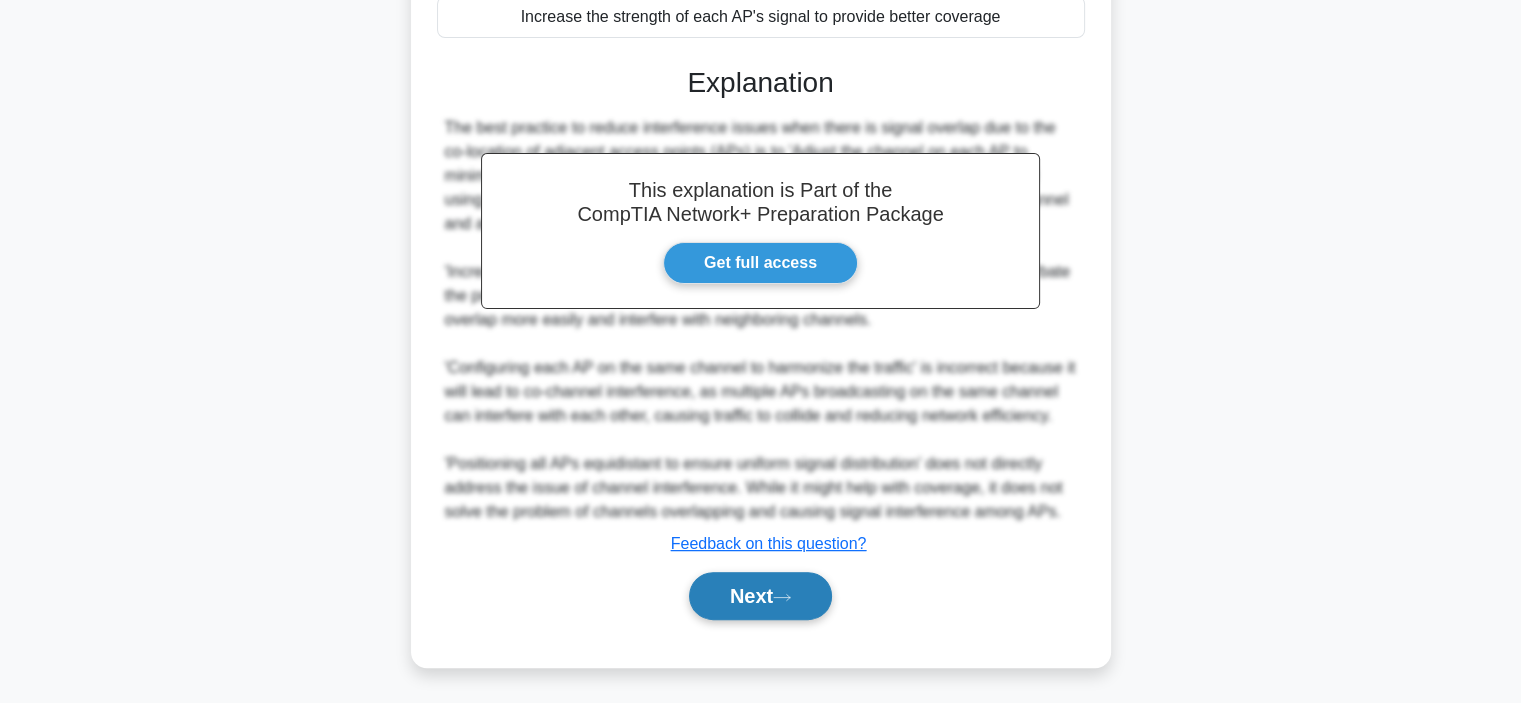 click on "Next" at bounding box center (760, 596) 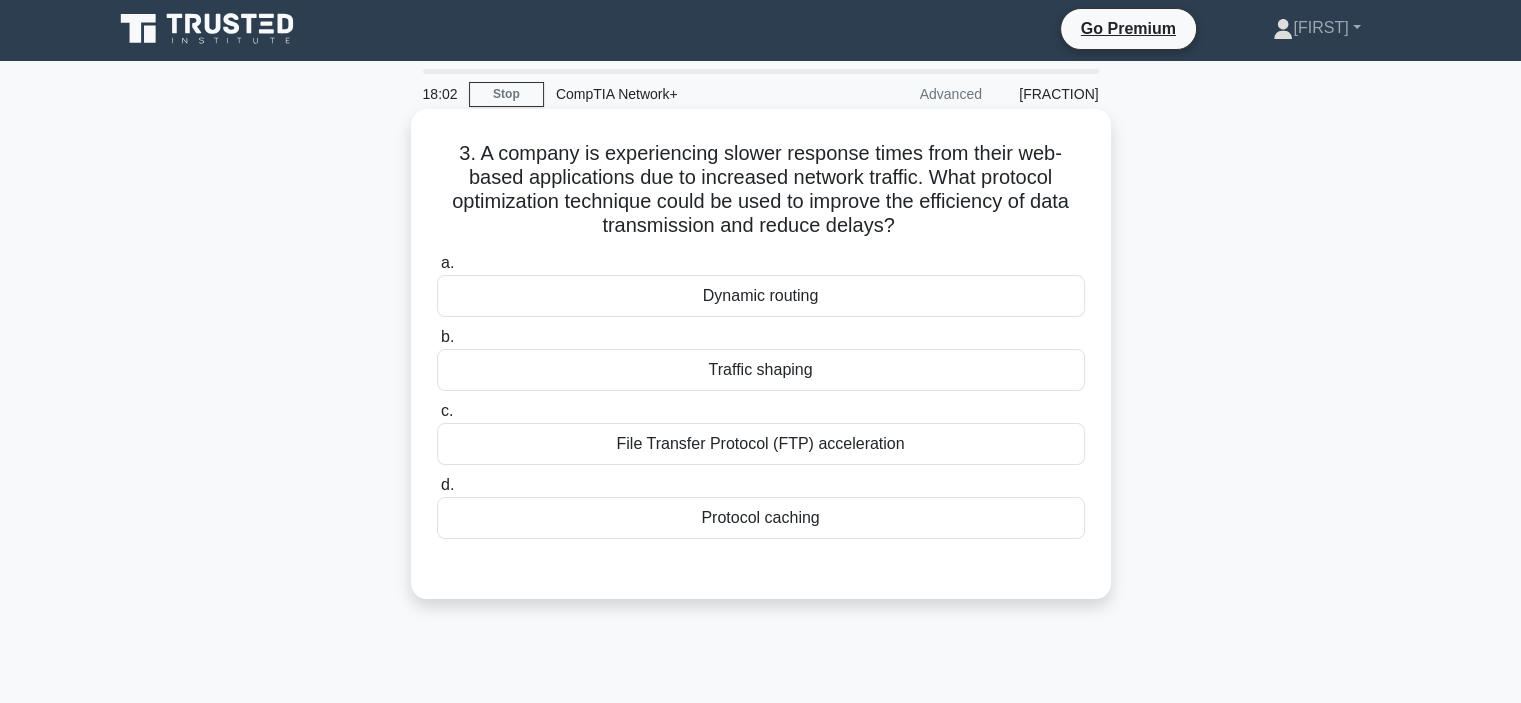 scroll, scrollTop: 0, scrollLeft: 0, axis: both 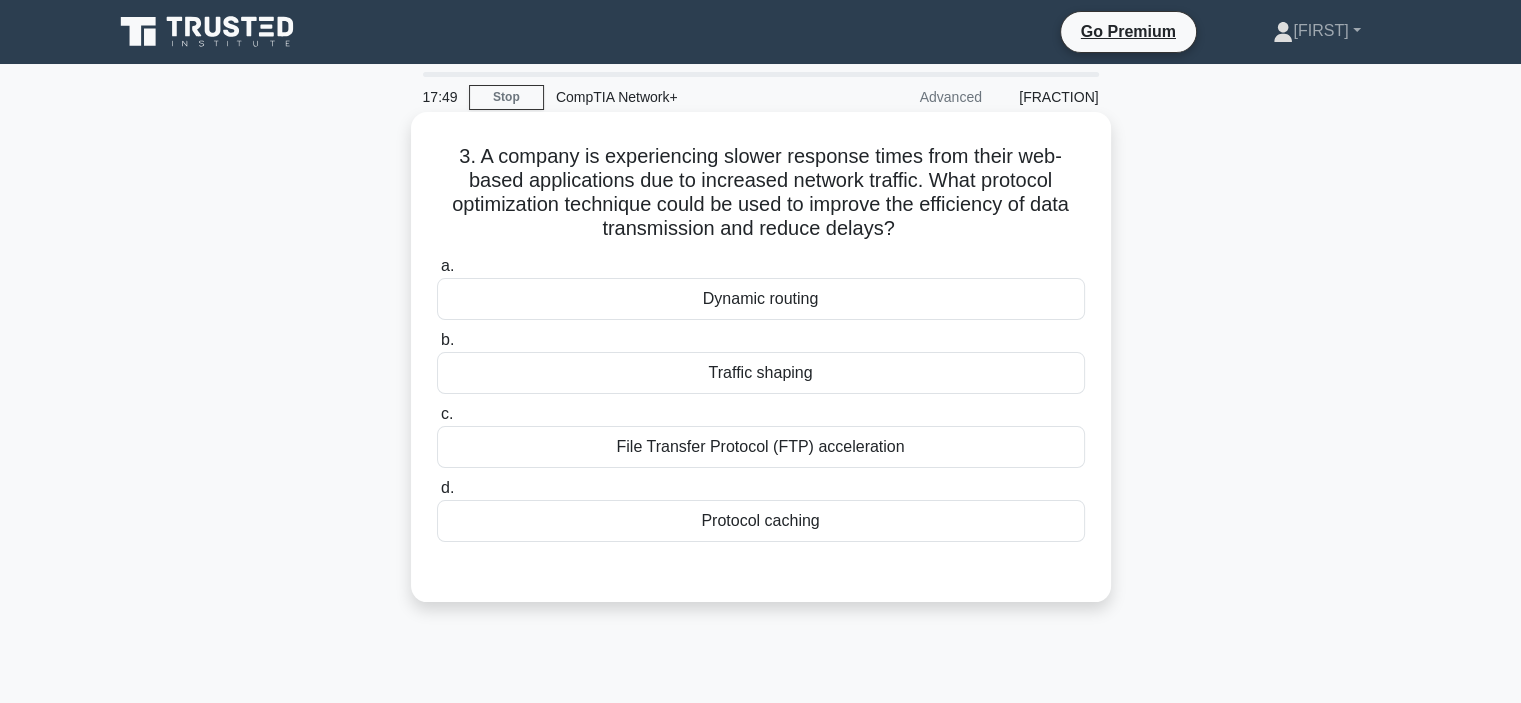 click on "Traffic shaping" at bounding box center [761, 373] 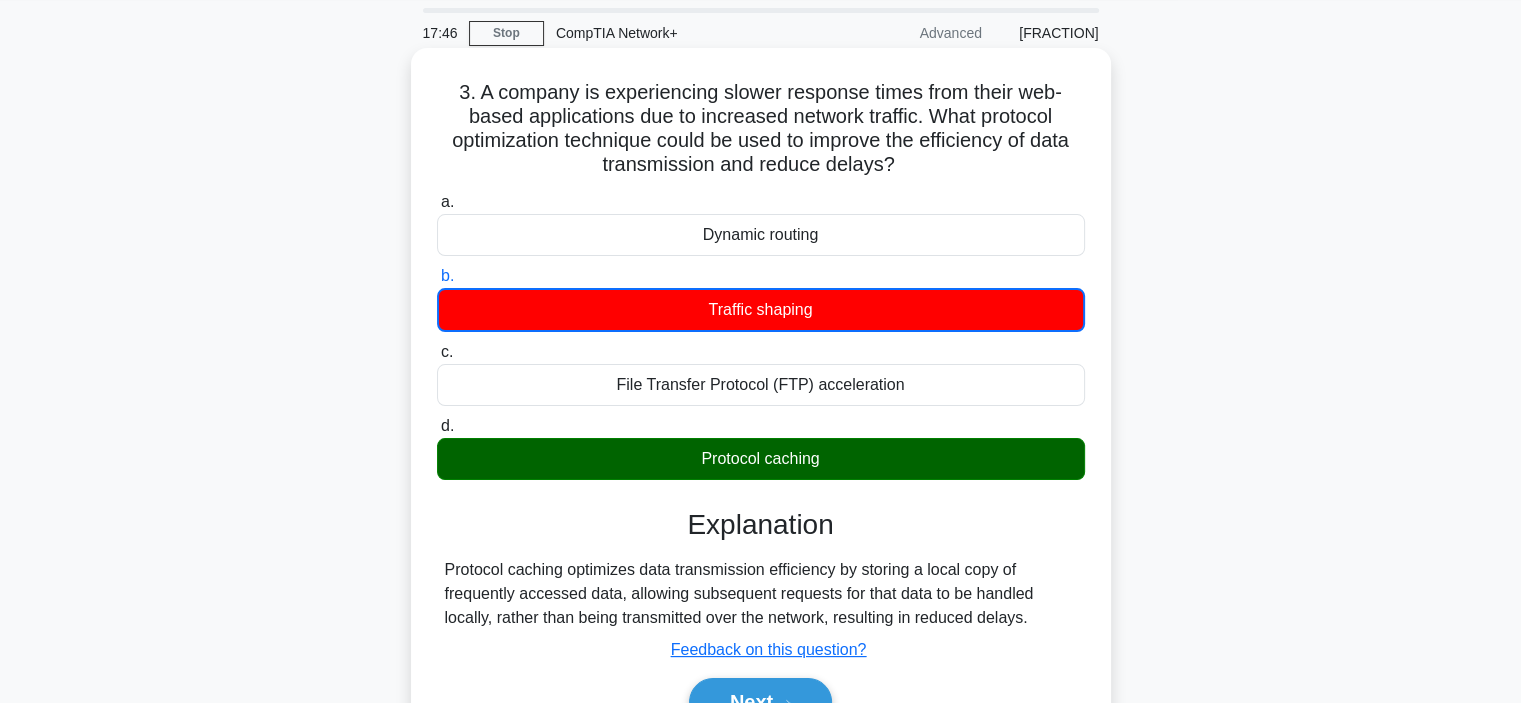 scroll, scrollTop: 100, scrollLeft: 0, axis: vertical 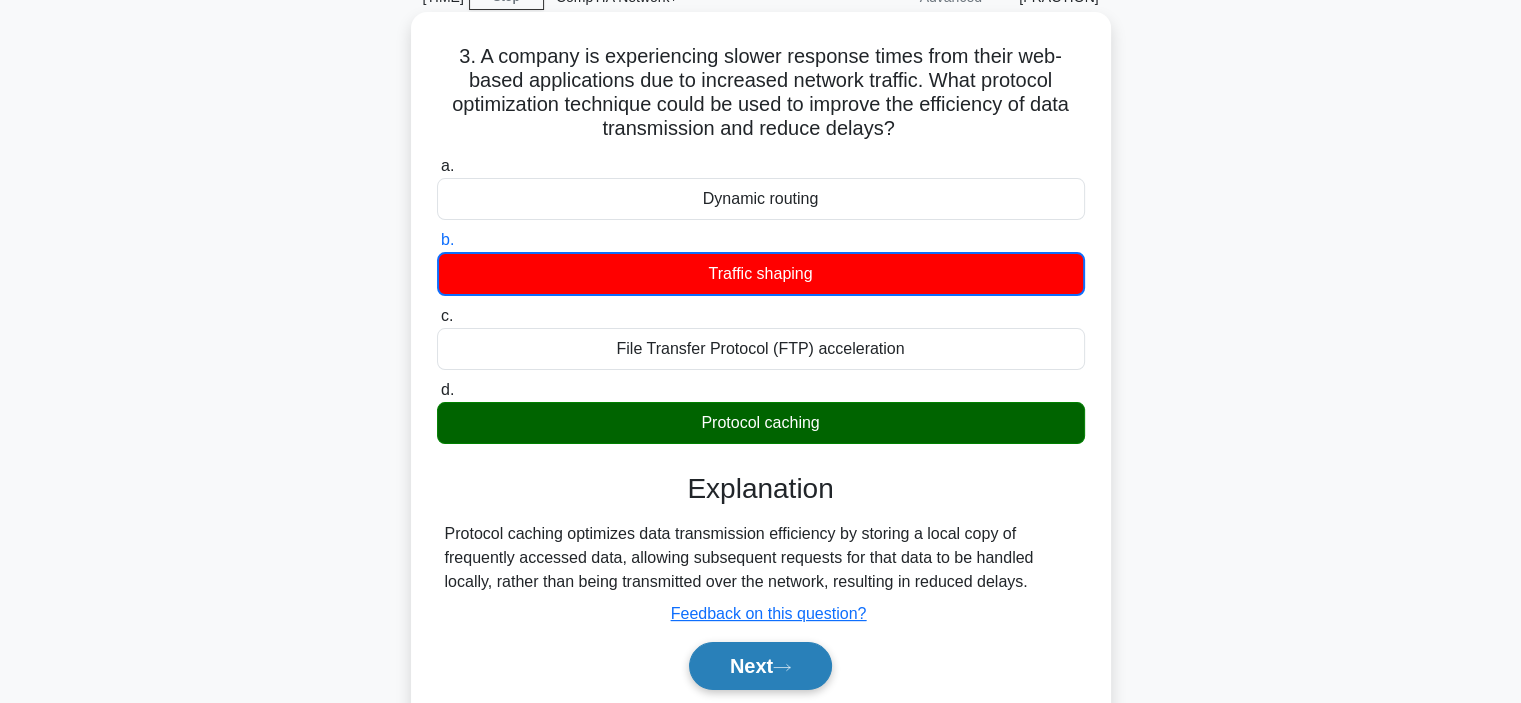 click on "Next" at bounding box center (760, 666) 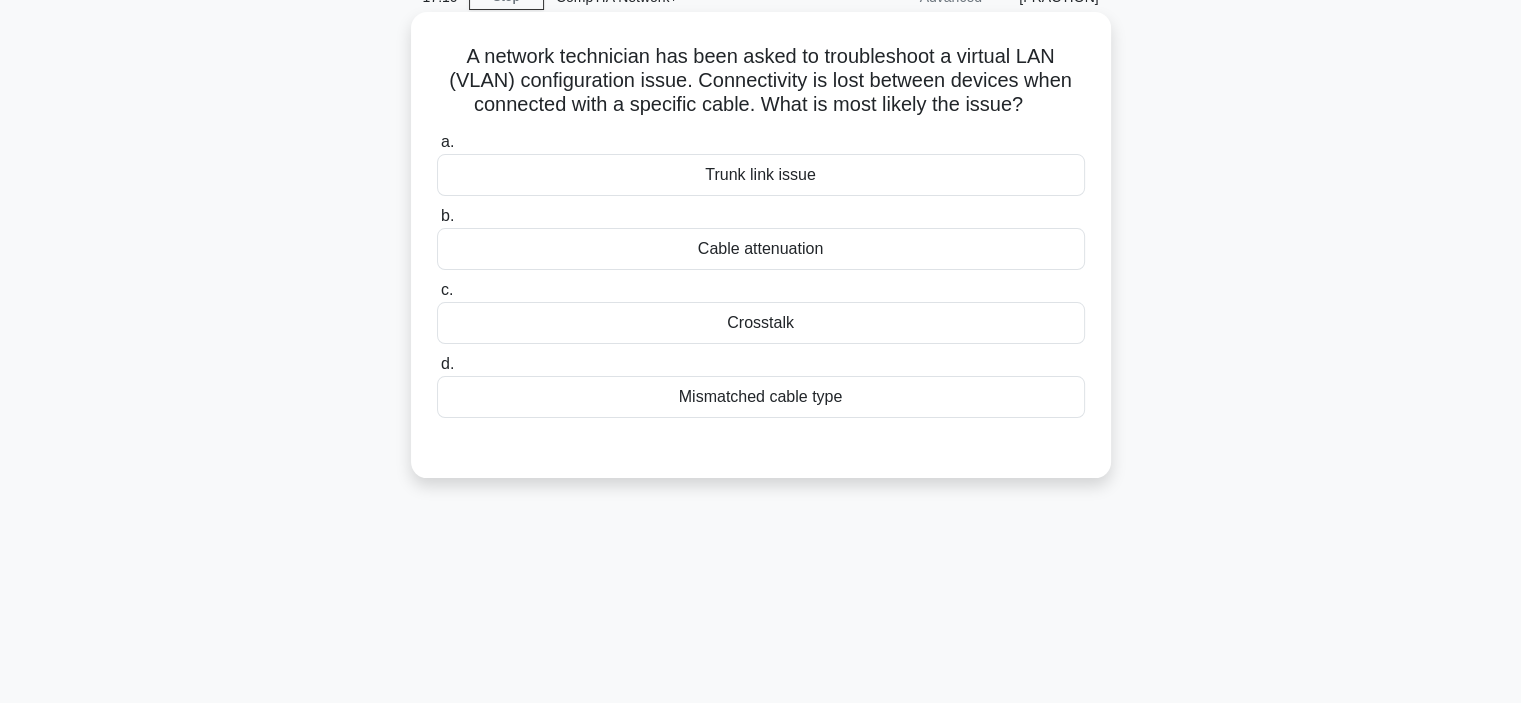 click on "Mismatched cable type" at bounding box center (761, 397) 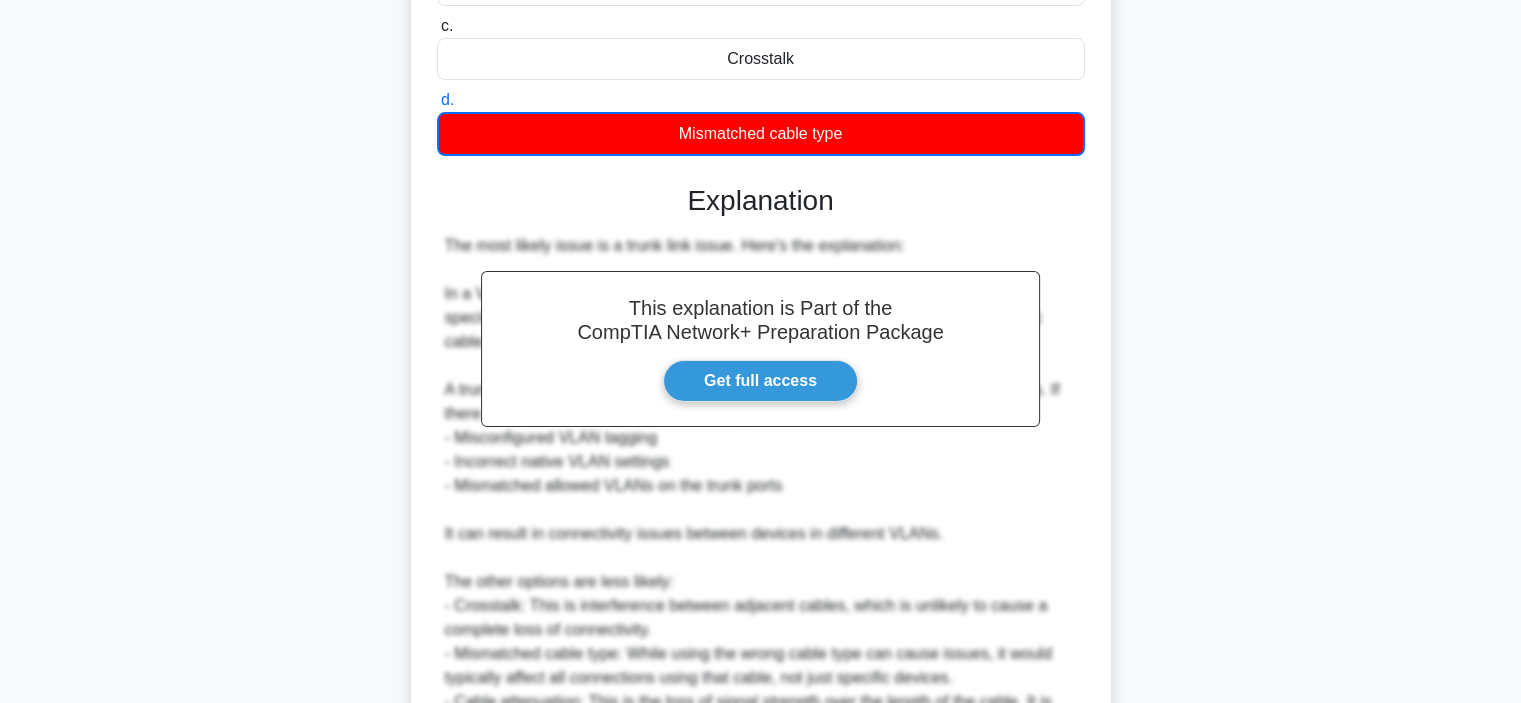 scroll, scrollTop: 0, scrollLeft: 0, axis: both 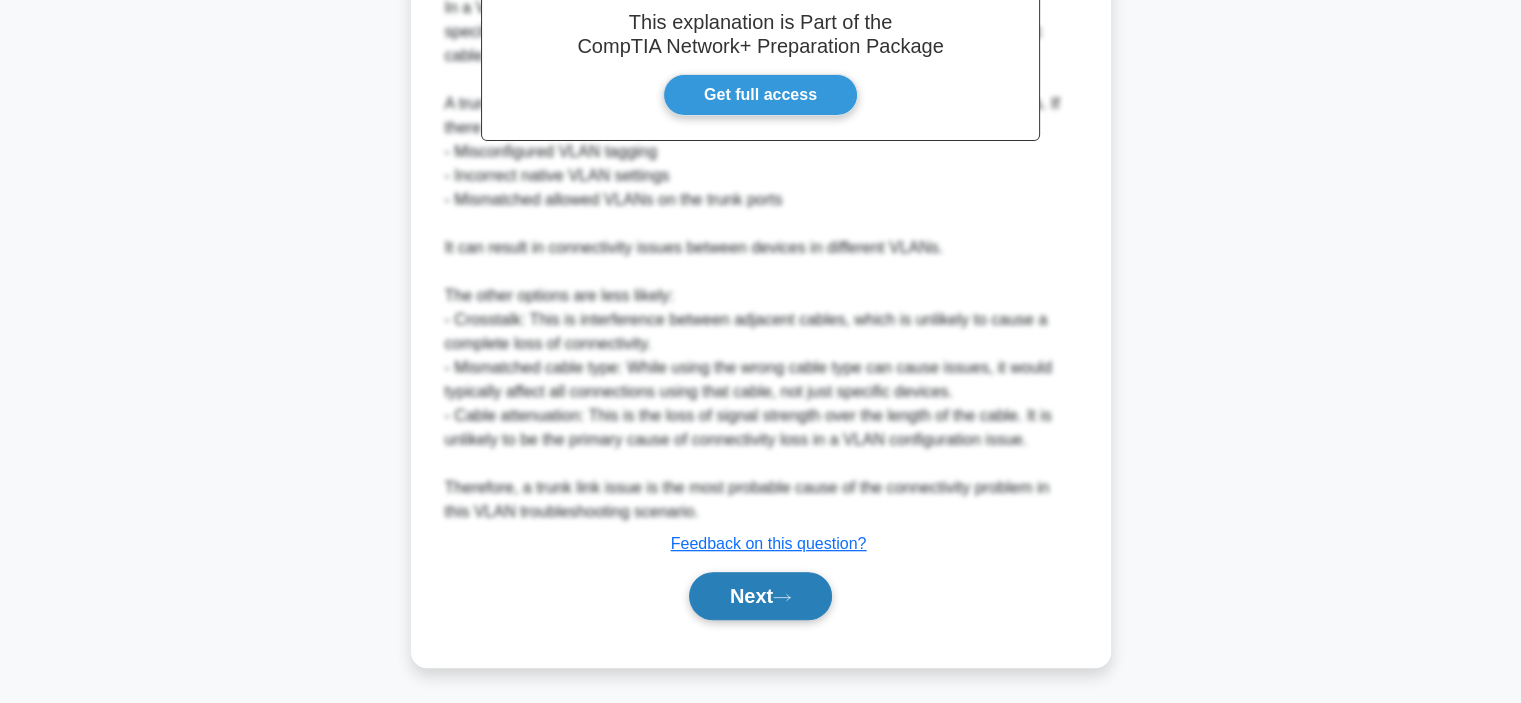click on "Next" at bounding box center (760, 596) 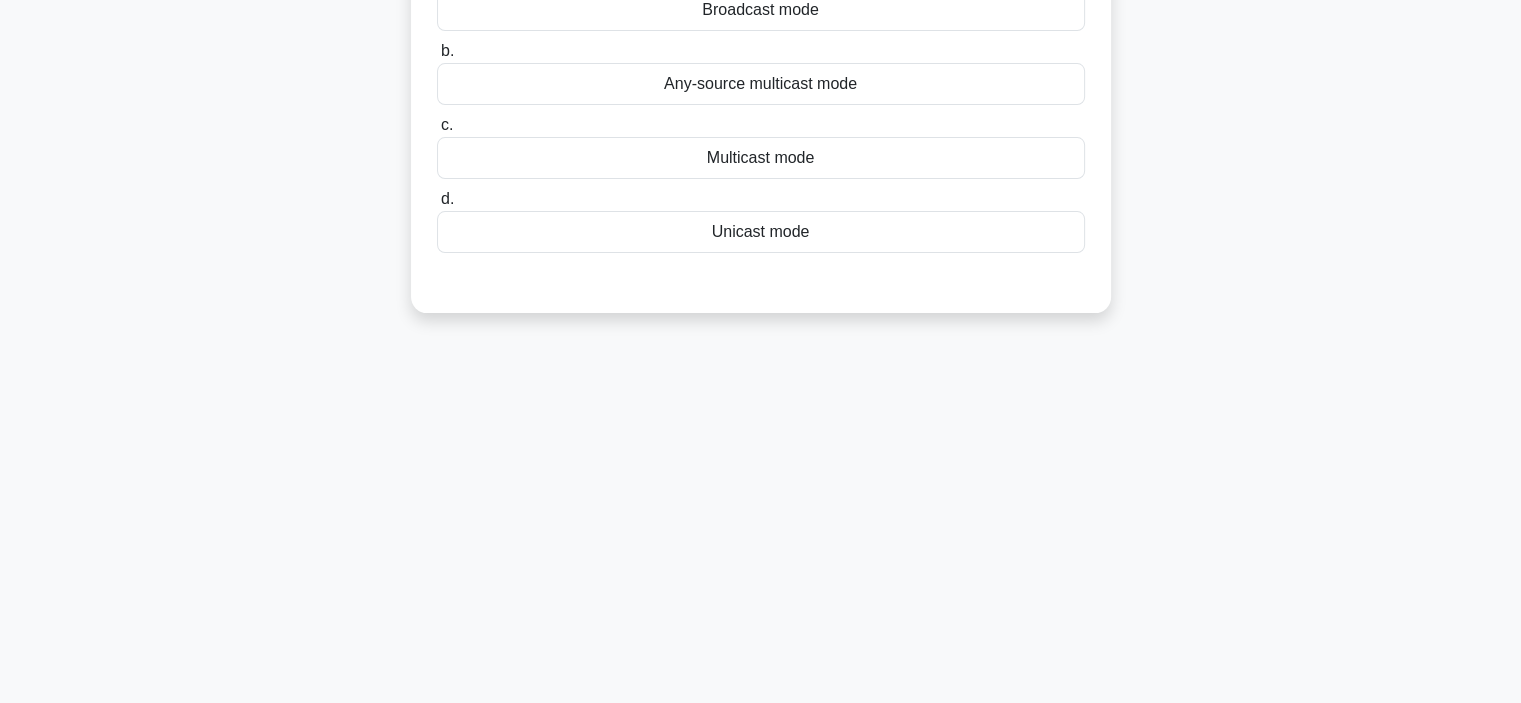 scroll, scrollTop: 52, scrollLeft: 0, axis: vertical 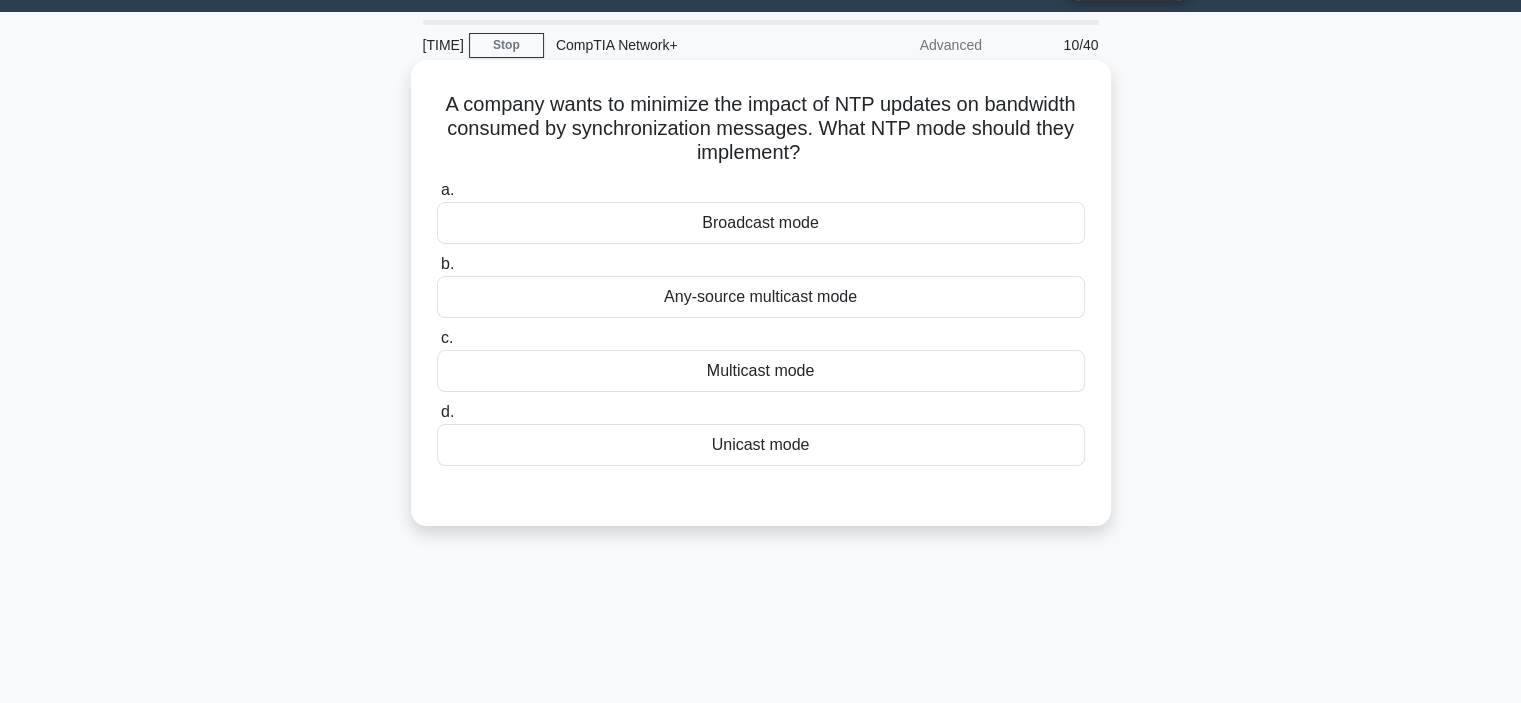 click on "Broadcast mode" at bounding box center (761, 223) 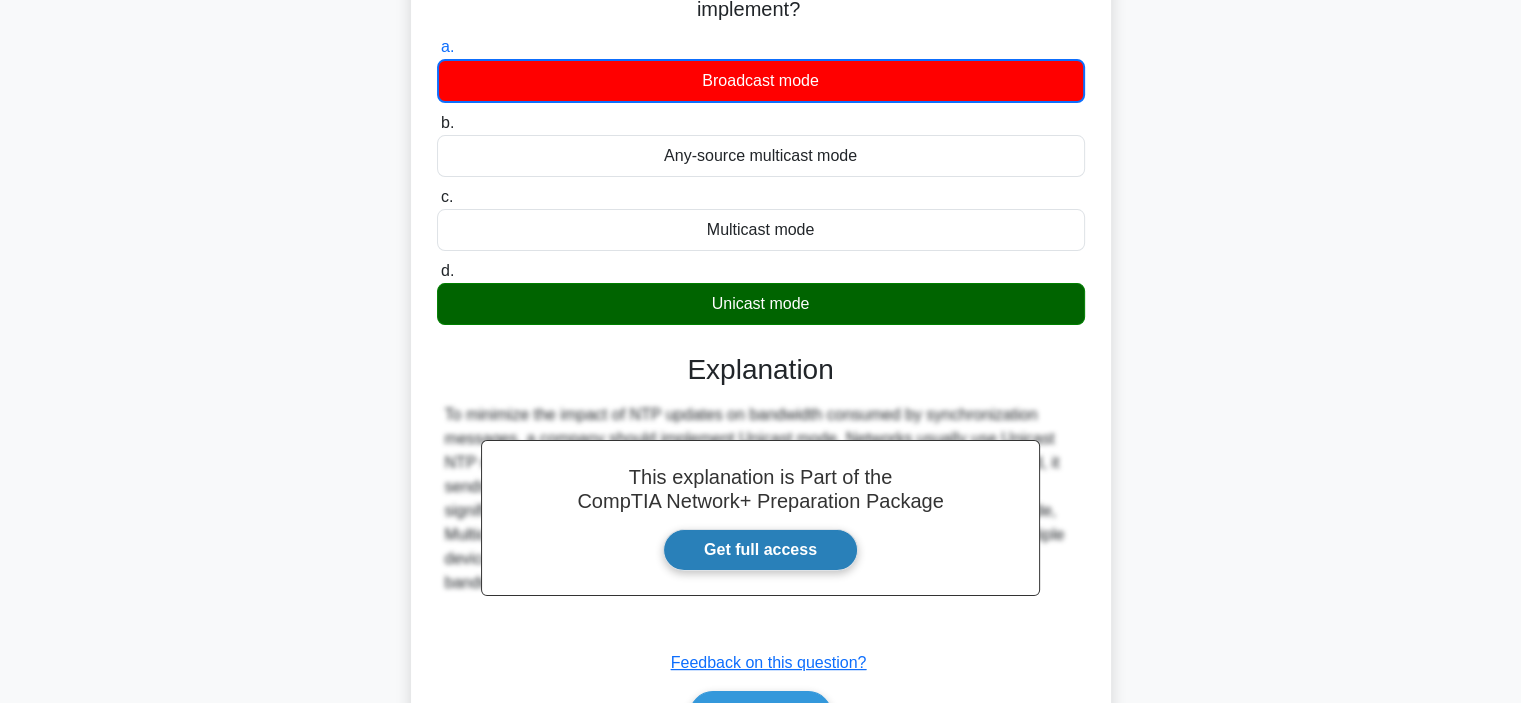 scroll, scrollTop: 352, scrollLeft: 0, axis: vertical 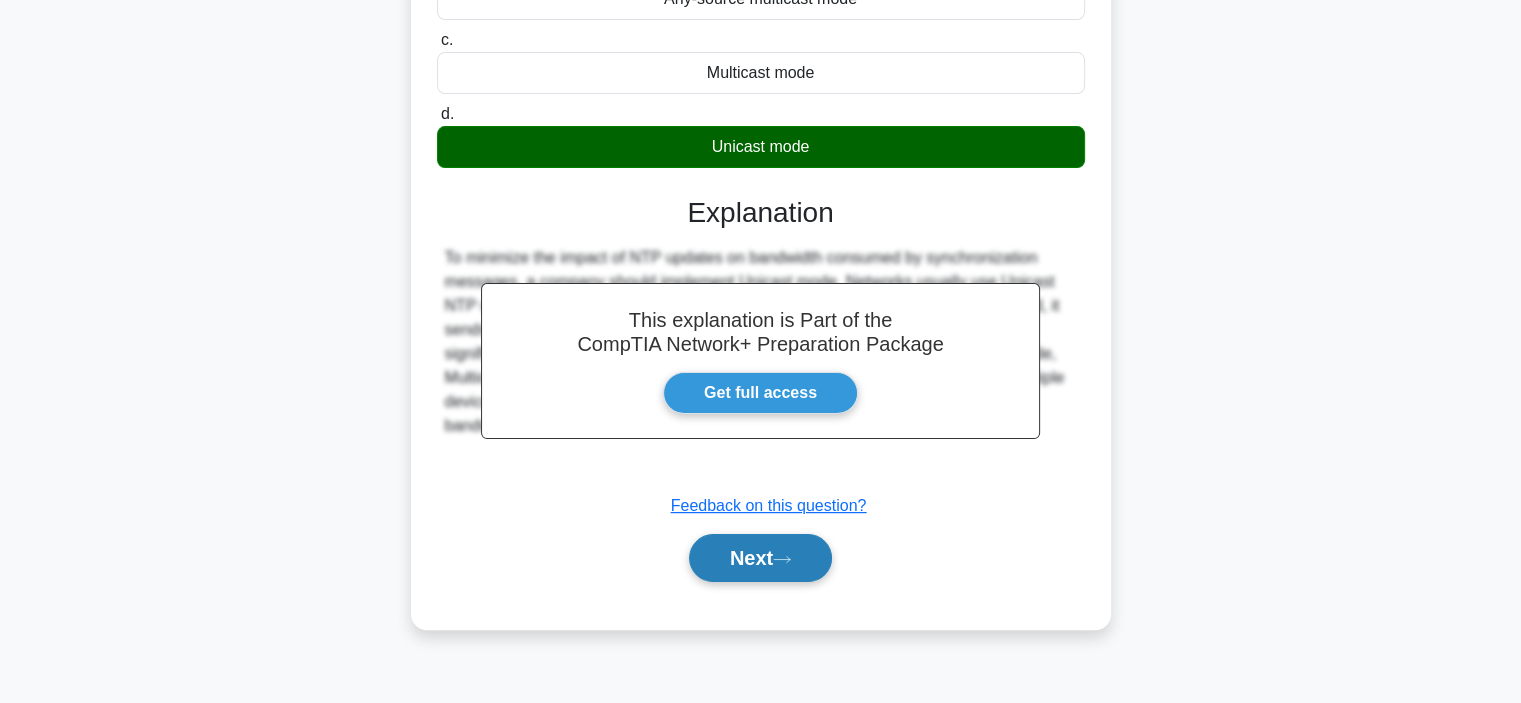 click on "Next" at bounding box center (760, 558) 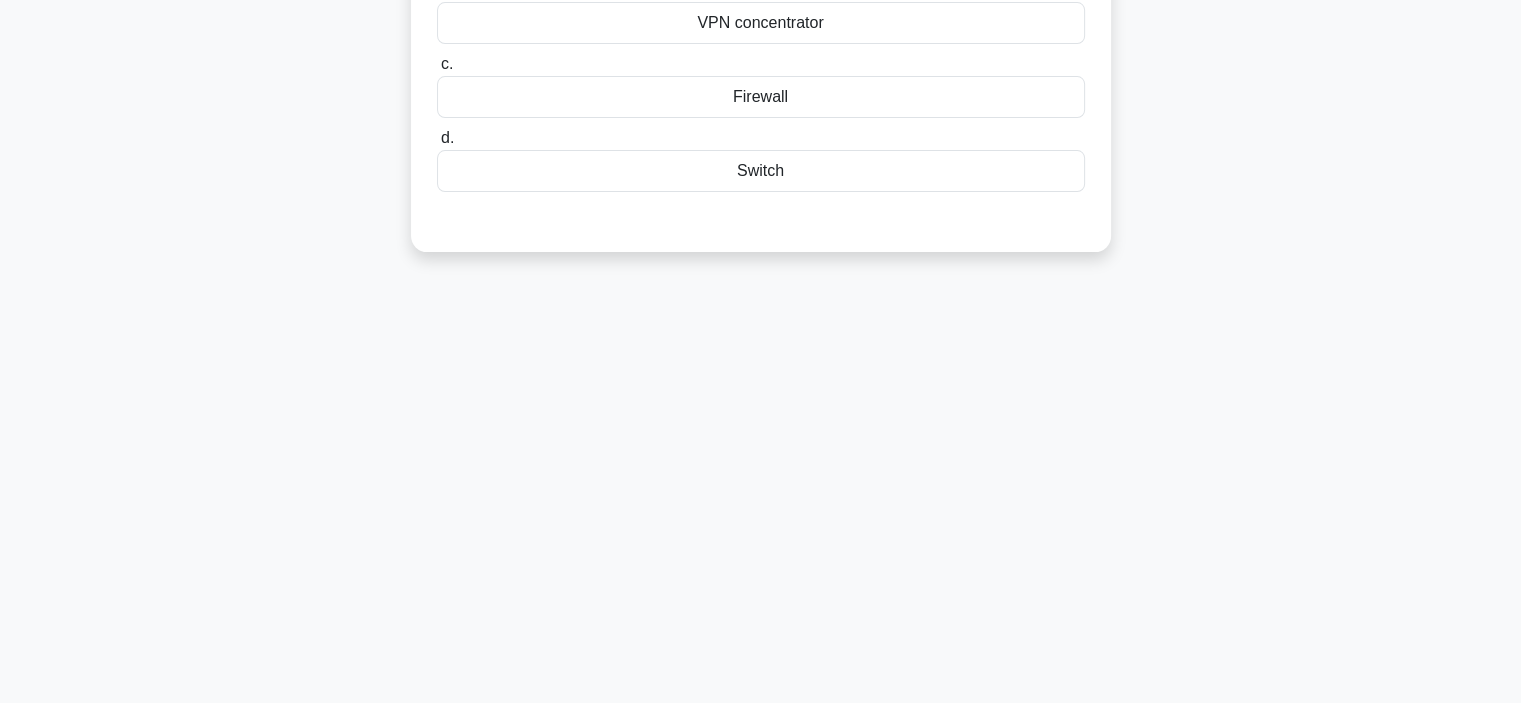 drag, startPoint x: 821, startPoint y: 559, endPoint x: 888, endPoint y: 557, distance: 67.02985 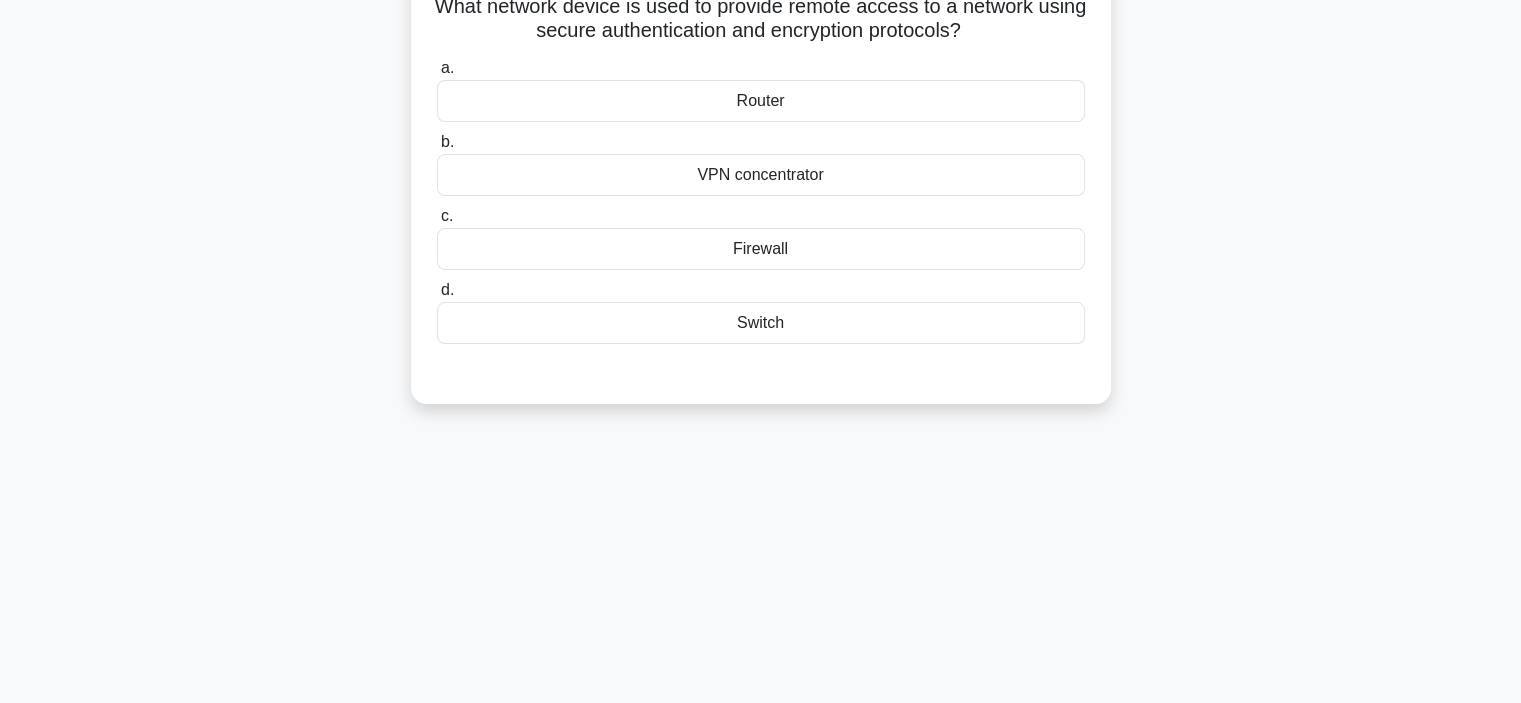 scroll, scrollTop: 0, scrollLeft: 0, axis: both 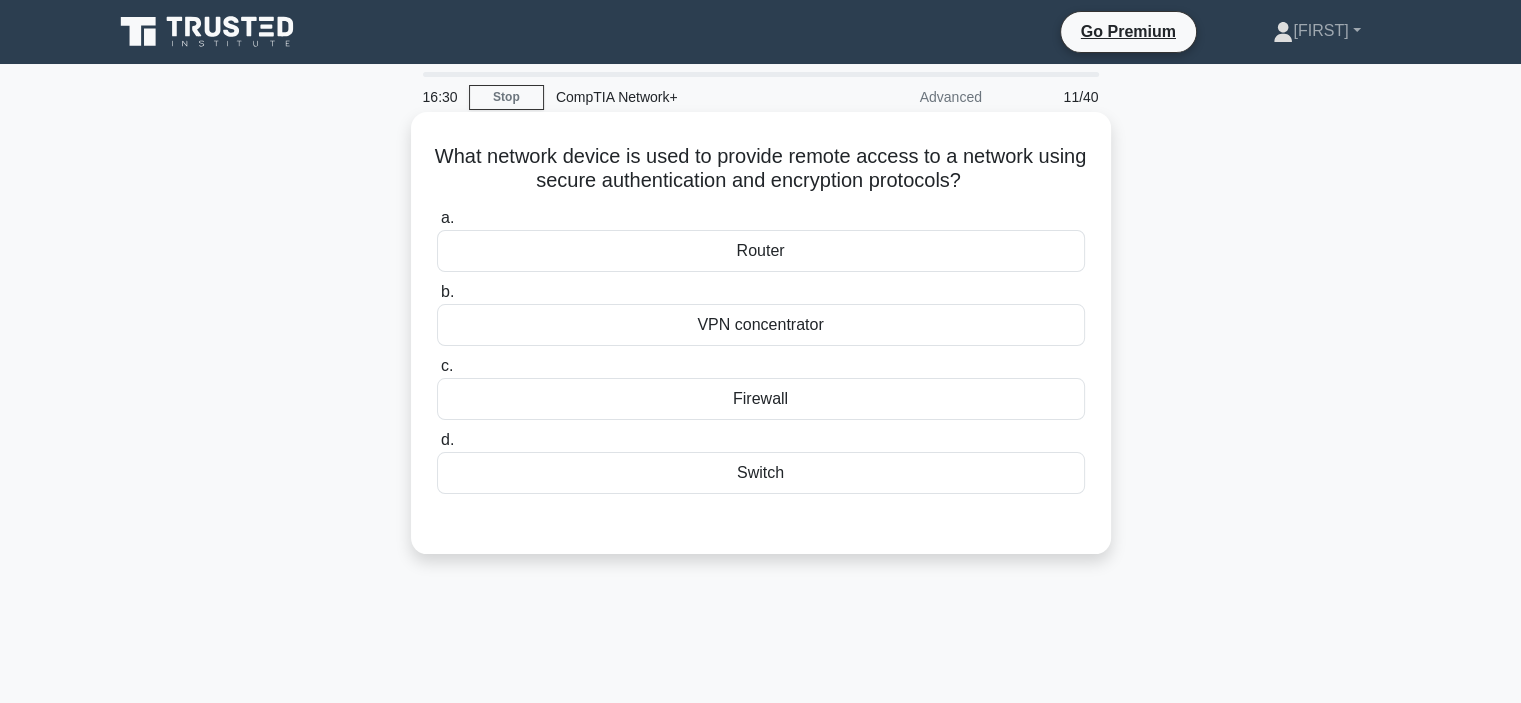 click on "VPN concentrator" at bounding box center (761, 325) 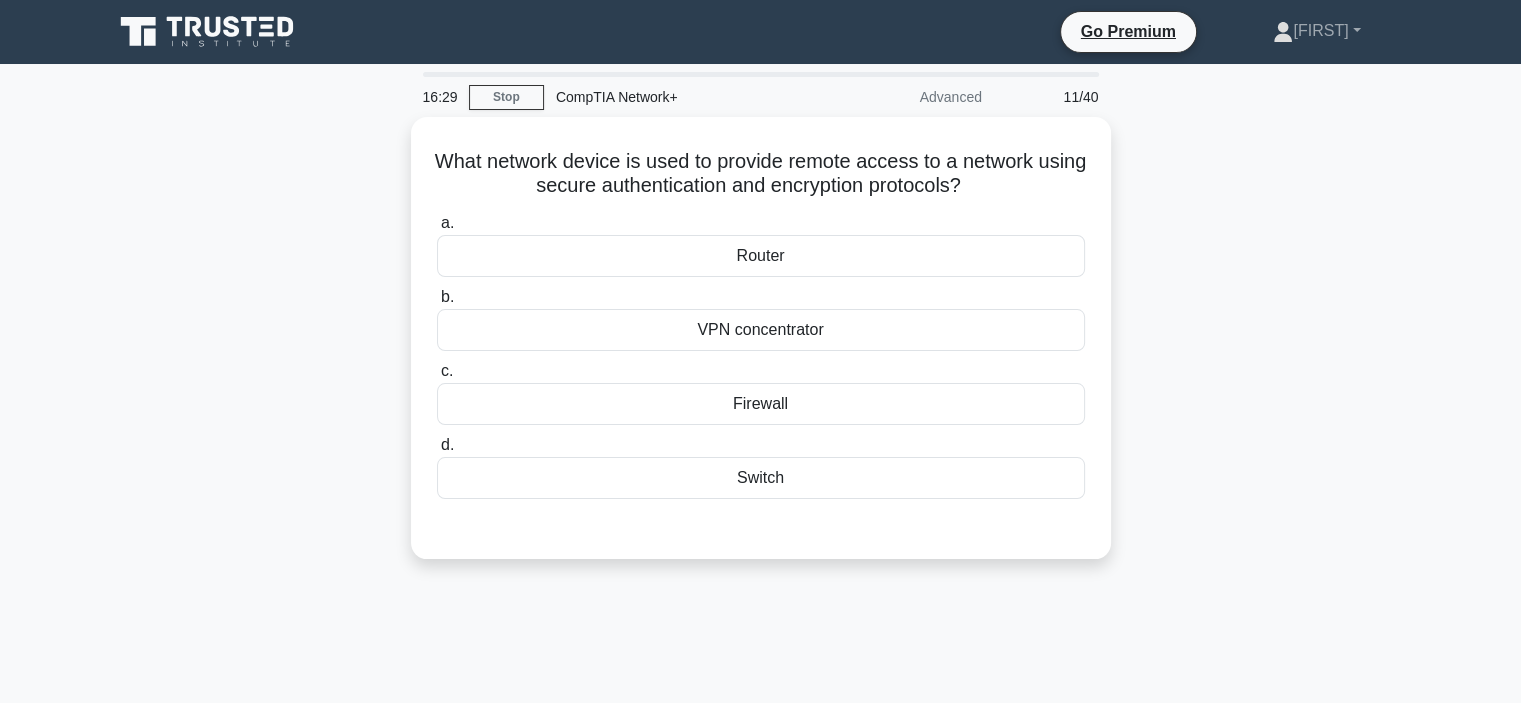 click on "What network device is used to provide remote access to a network using secure authentication and encryption protocols?
.spinner_0XTQ{transform-origin:center;animation:spinner_y6GP .75s linear infinite}@keyframes spinner_y6GP{100%{transform:rotate(360deg)}}
a.
Router
b. c. d." at bounding box center (761, 350) 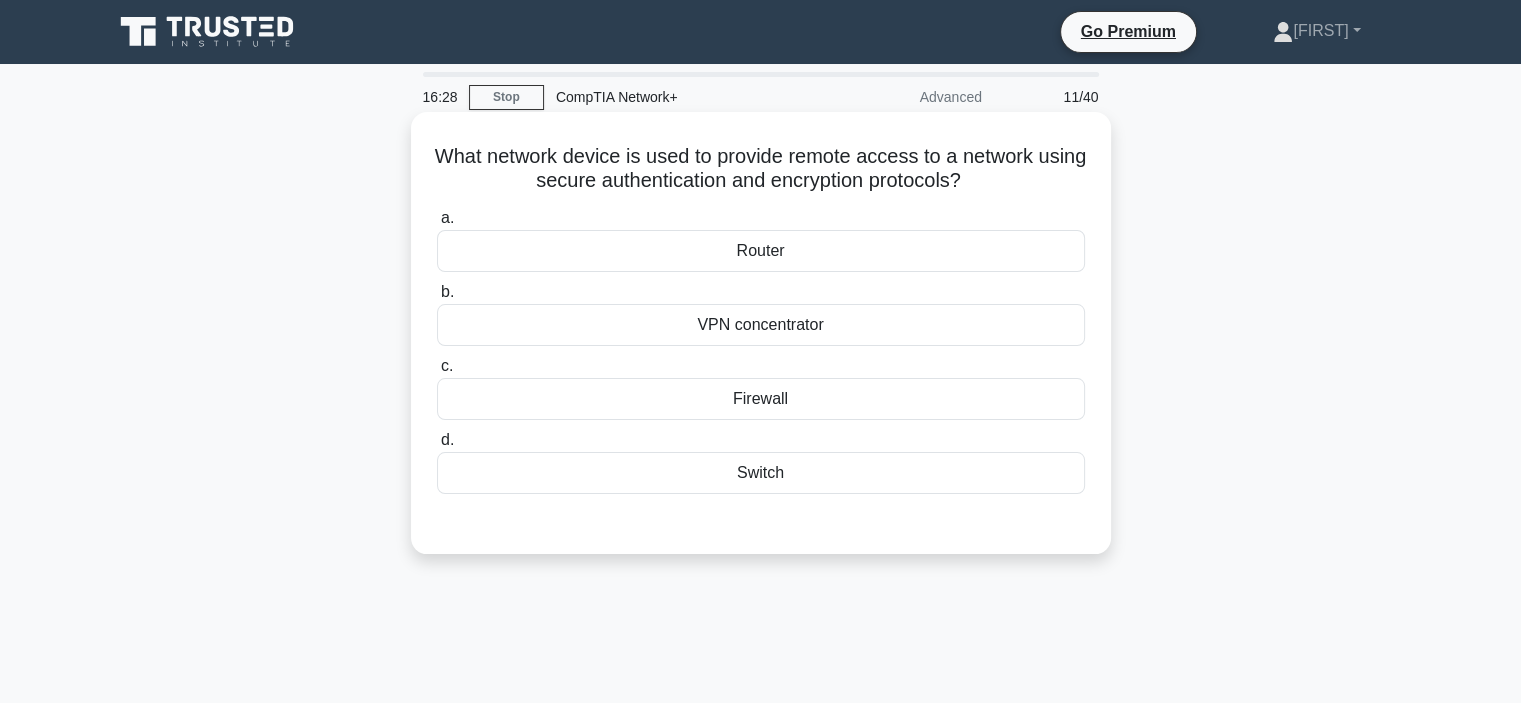 click on "c.
Firewall" at bounding box center [761, 387] 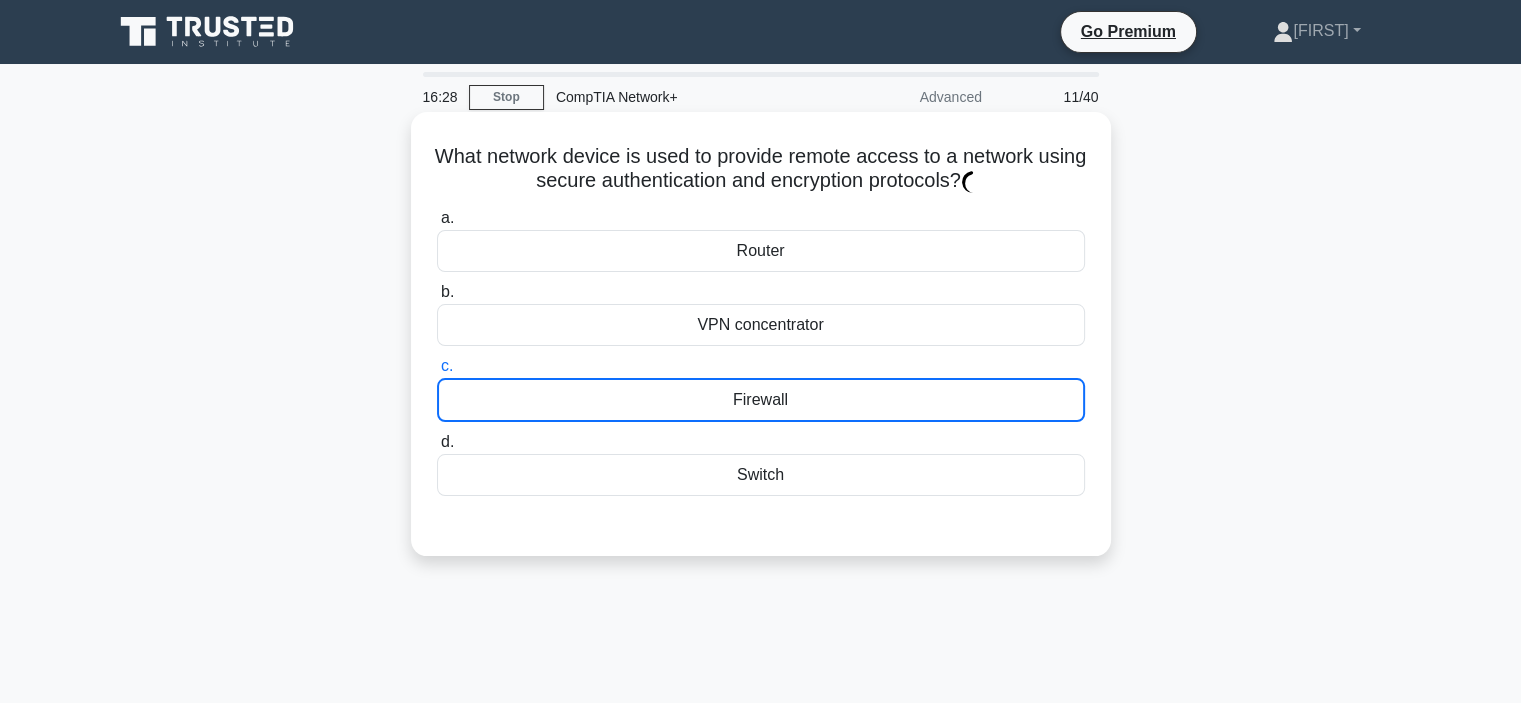 click on "VPN concentrator" at bounding box center (761, 325) 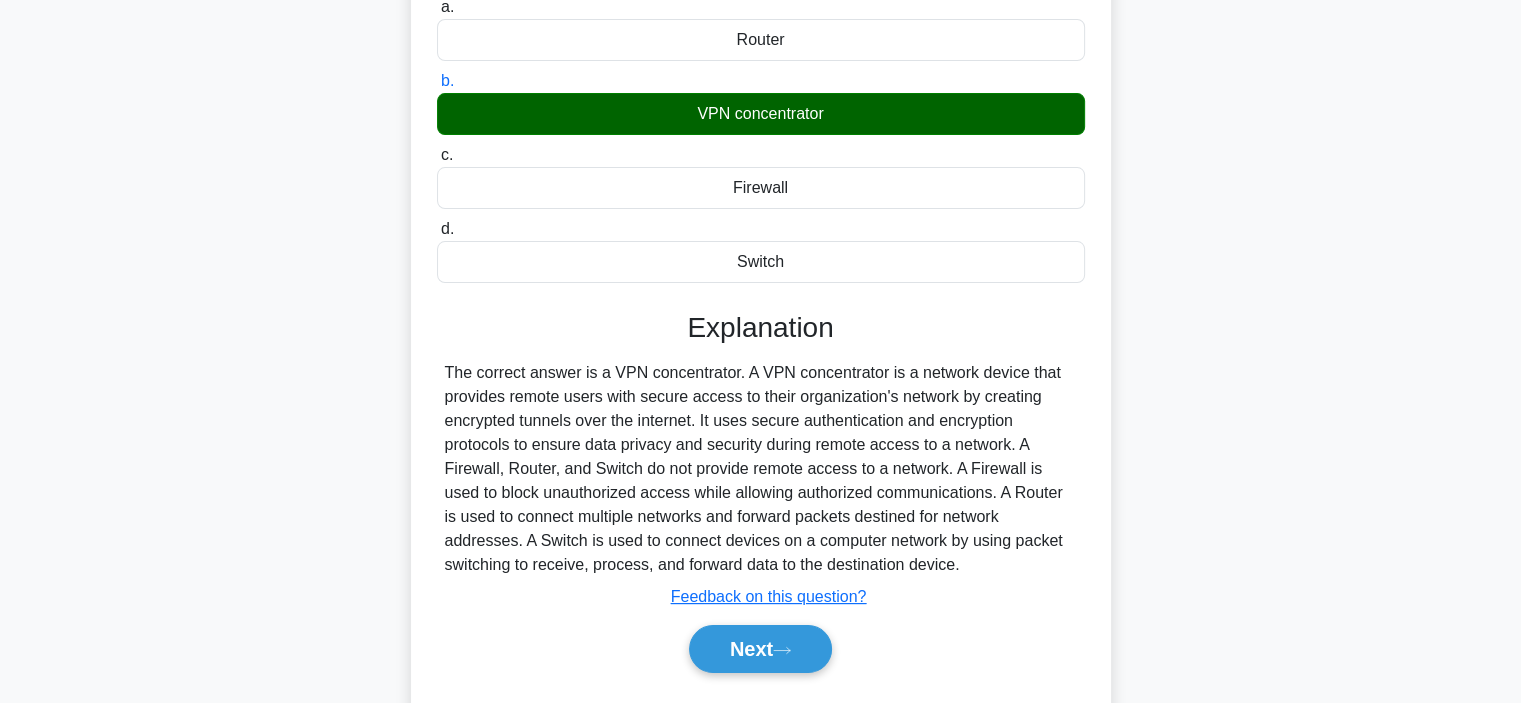 scroll, scrollTop: 377, scrollLeft: 0, axis: vertical 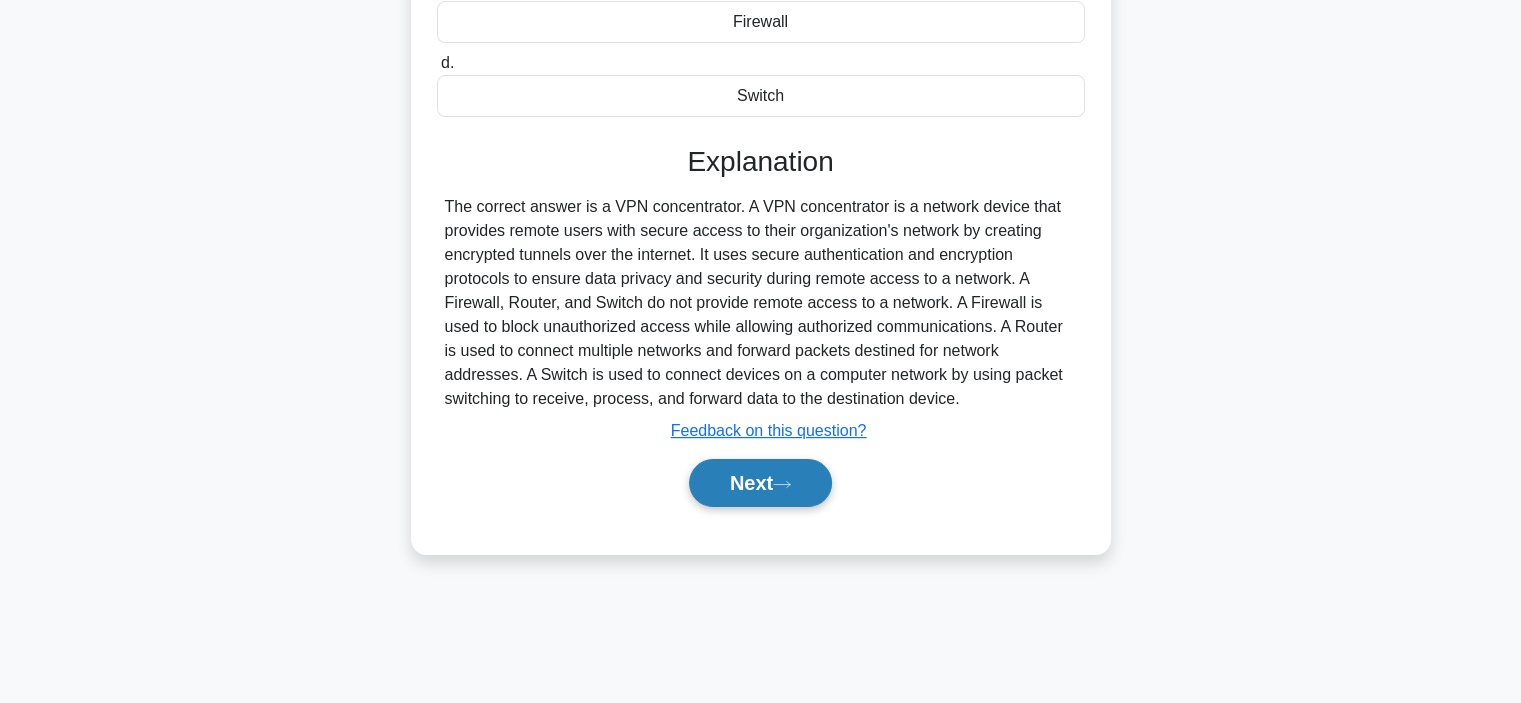 click at bounding box center [782, 484] 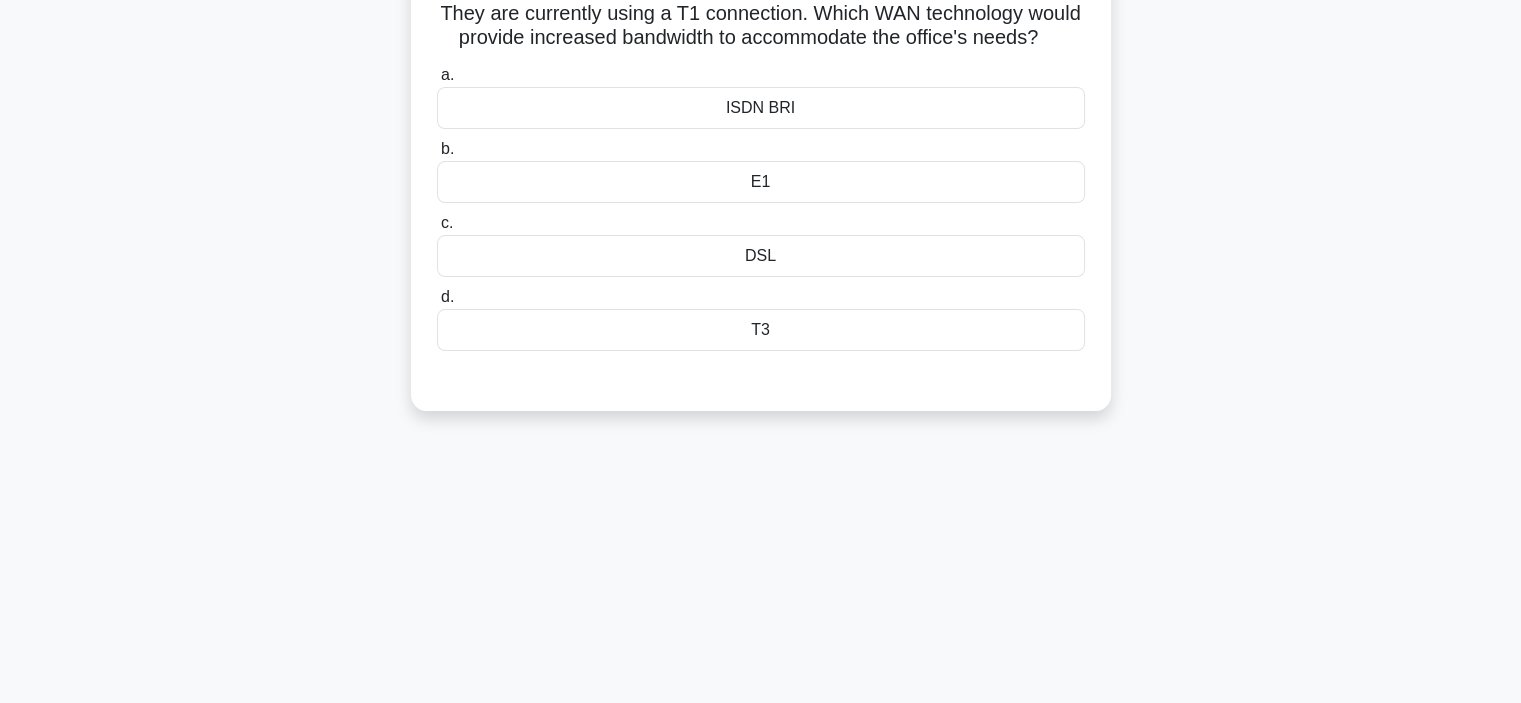 scroll, scrollTop: 0, scrollLeft: 0, axis: both 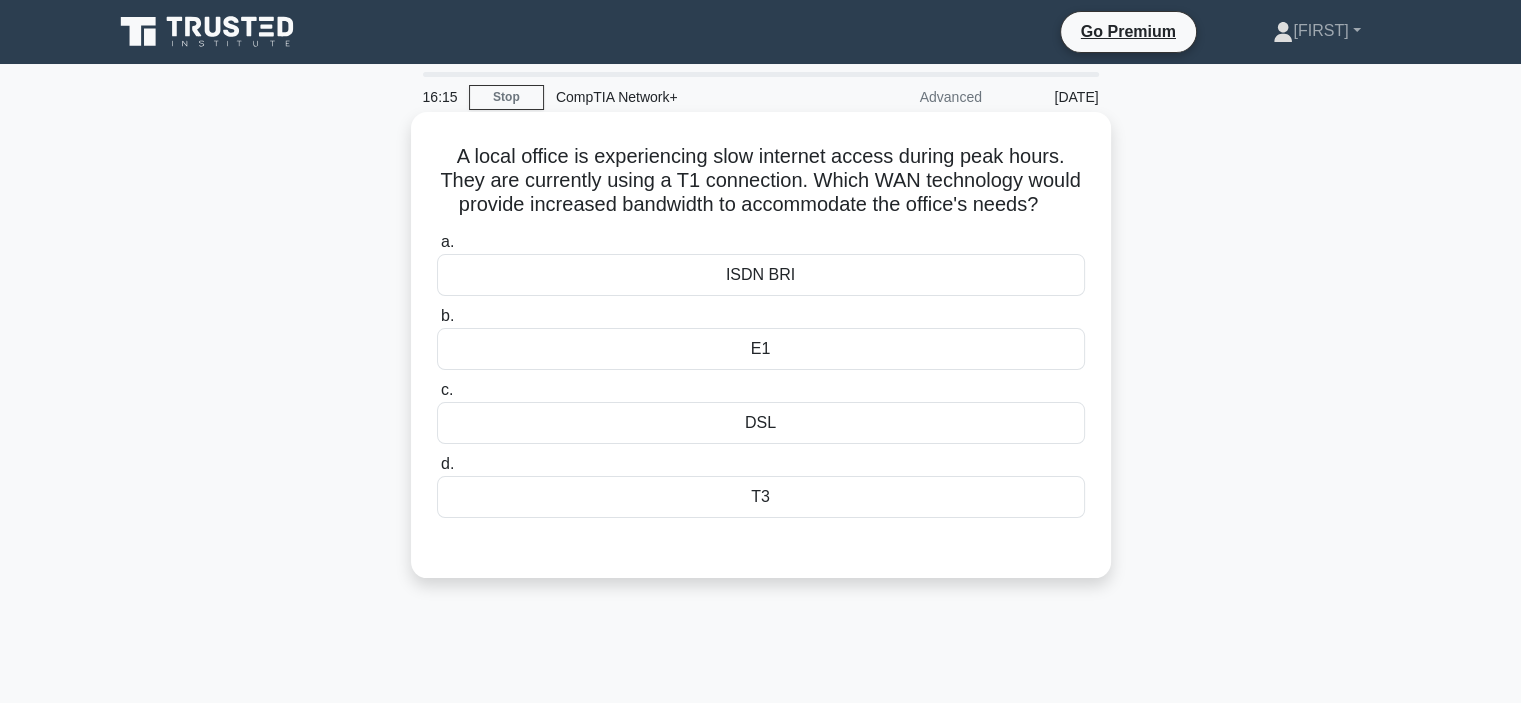 click on "T3" at bounding box center [761, 497] 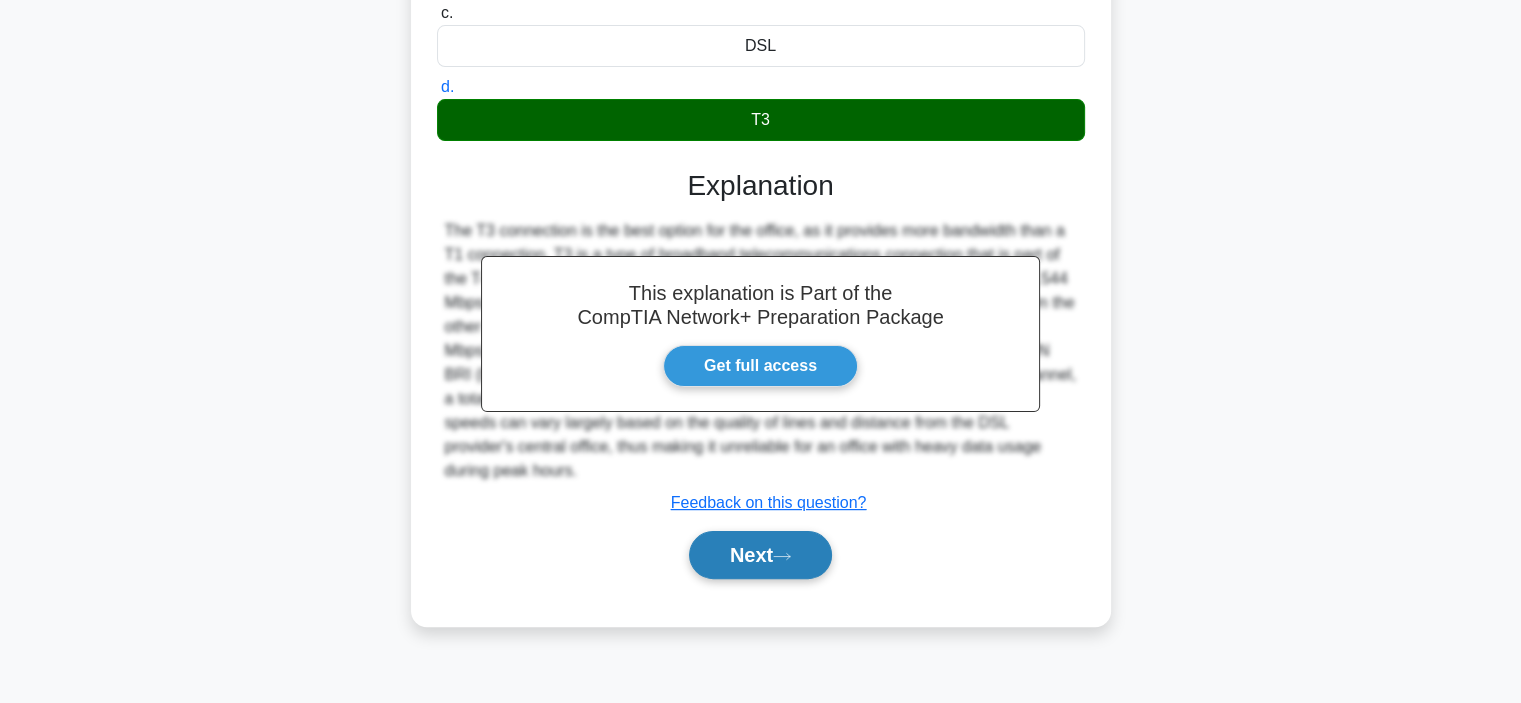 click on "Next" at bounding box center (760, 555) 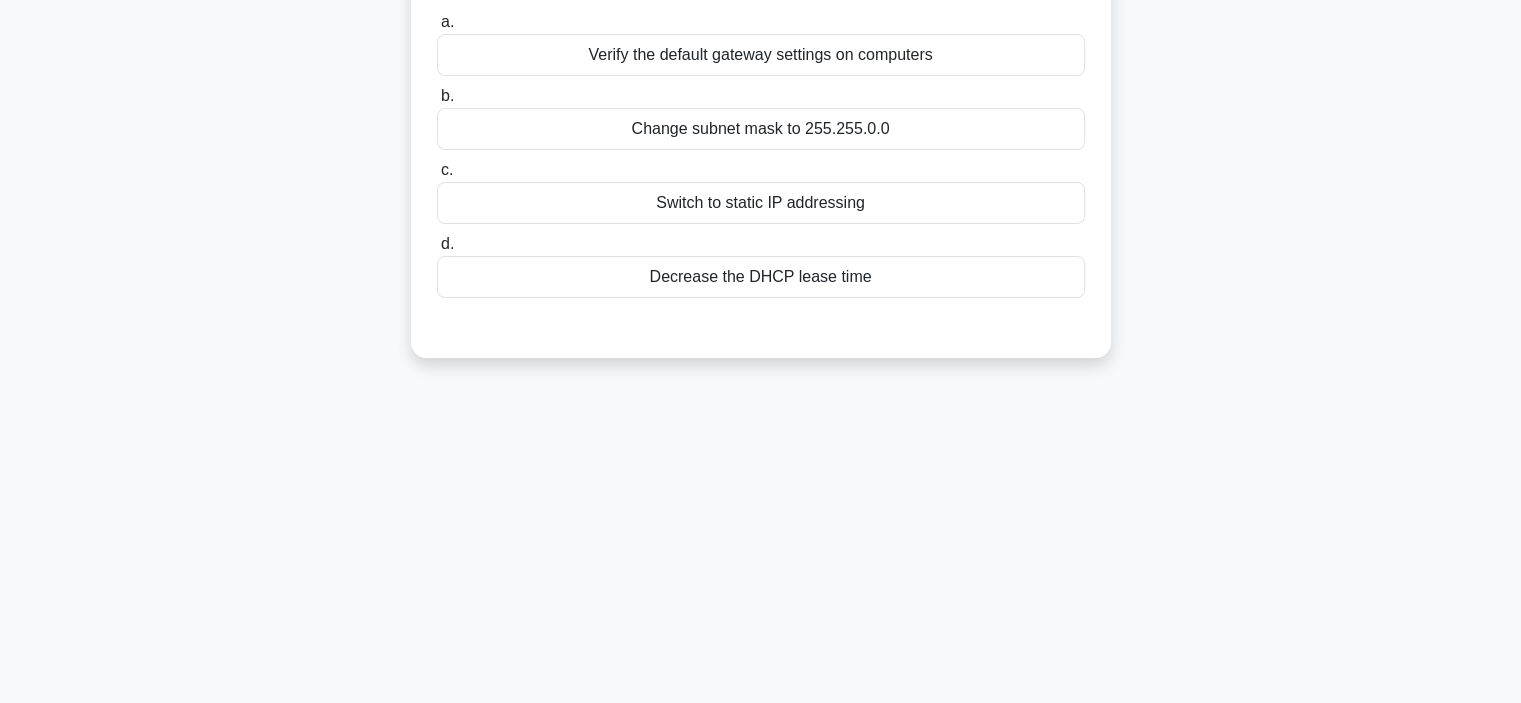 scroll, scrollTop: 0, scrollLeft: 0, axis: both 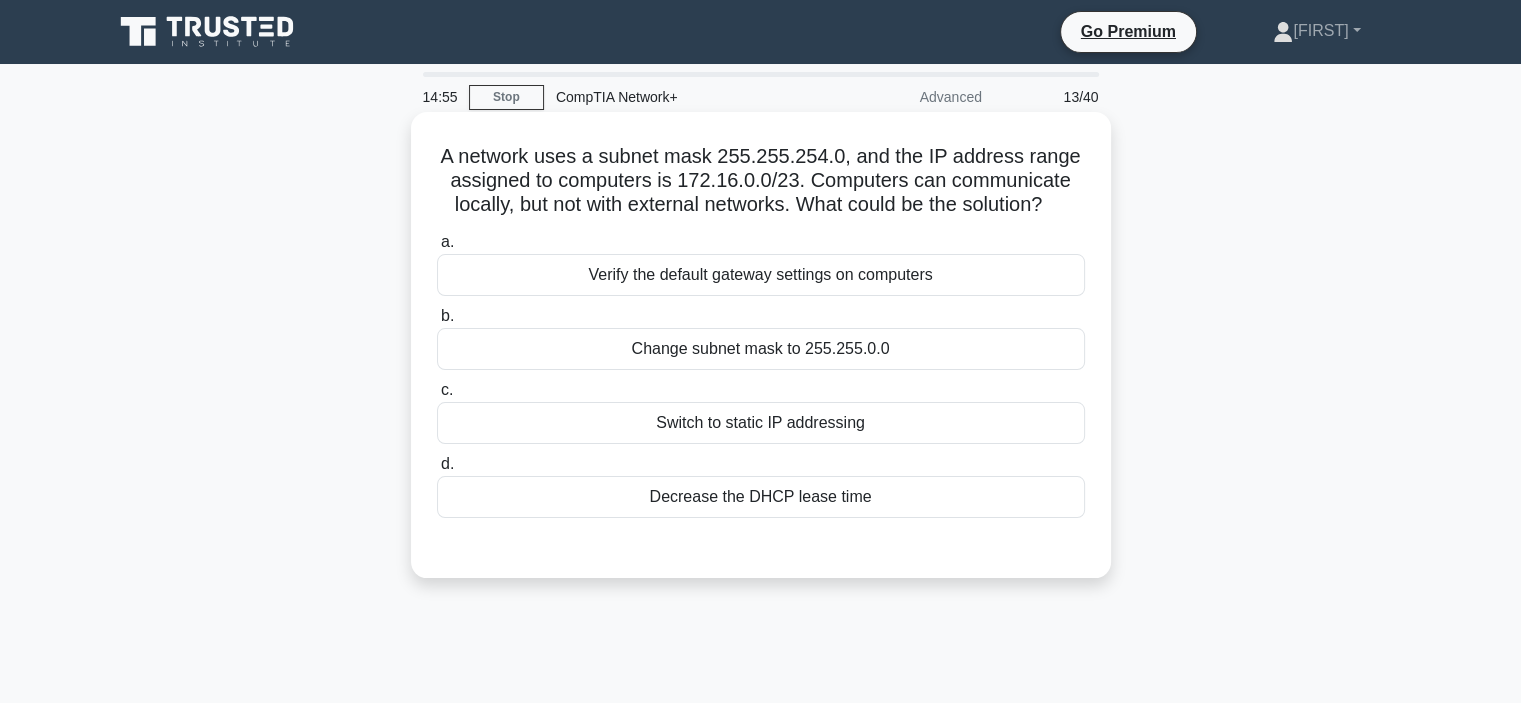 click on "Verify the default gateway settings on computers" at bounding box center [761, 275] 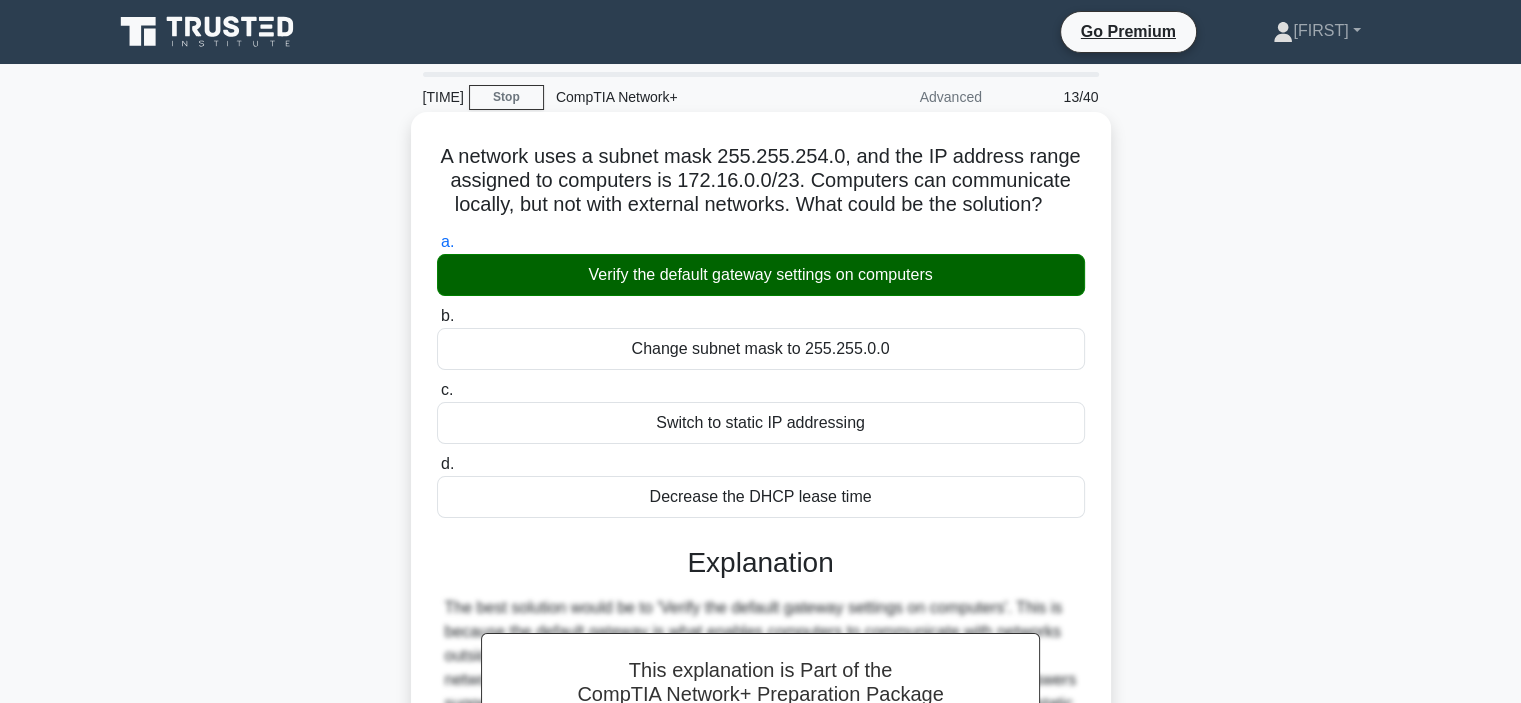 scroll, scrollTop: 300, scrollLeft: 0, axis: vertical 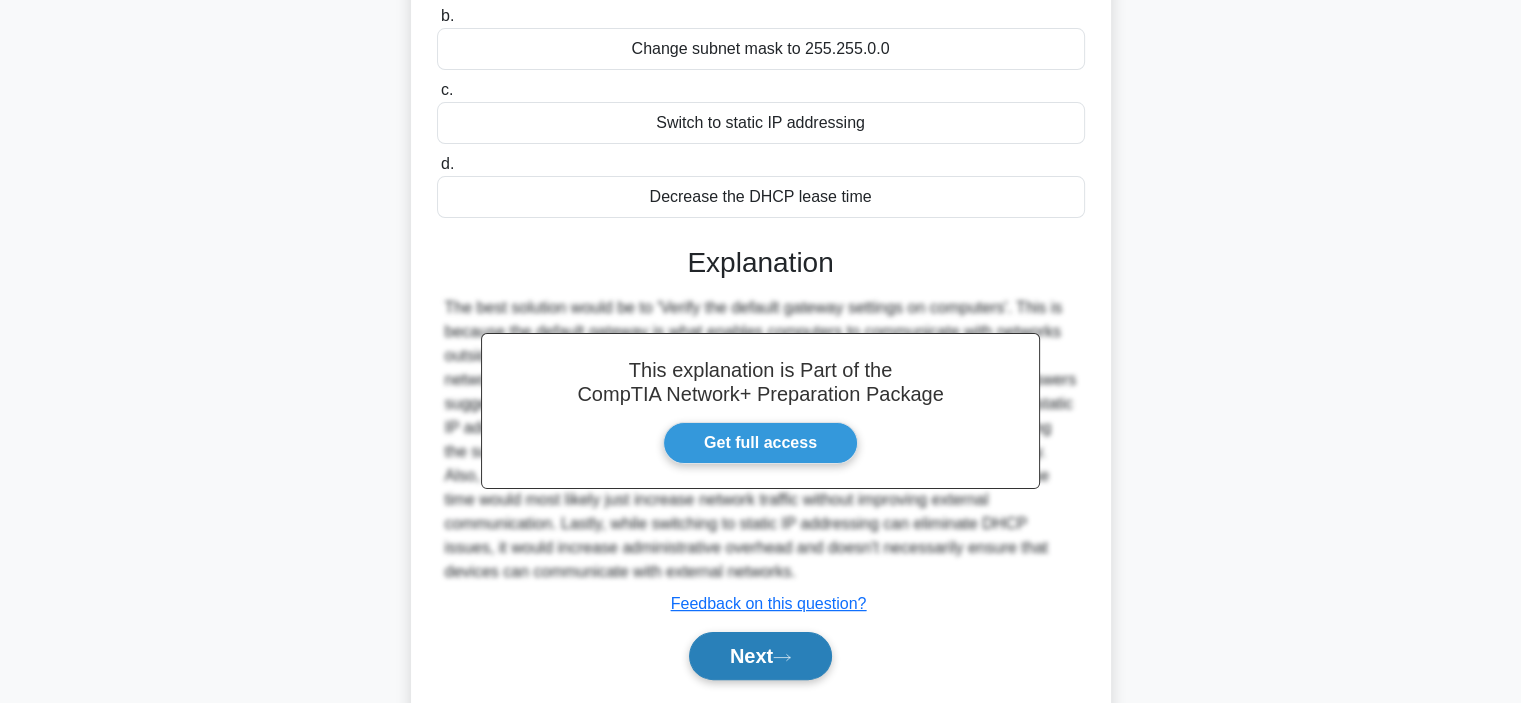click on "Next" at bounding box center [760, 656] 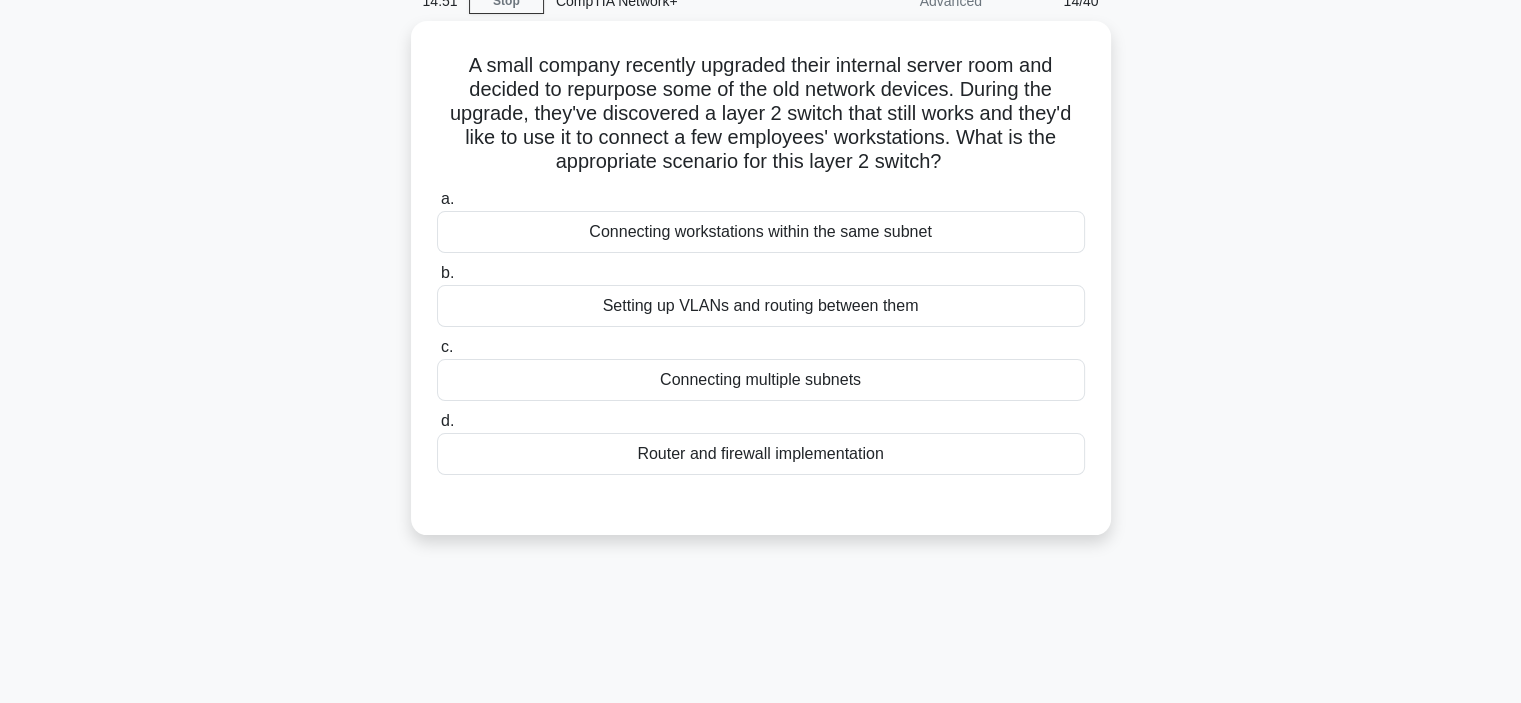 scroll, scrollTop: 0, scrollLeft: 0, axis: both 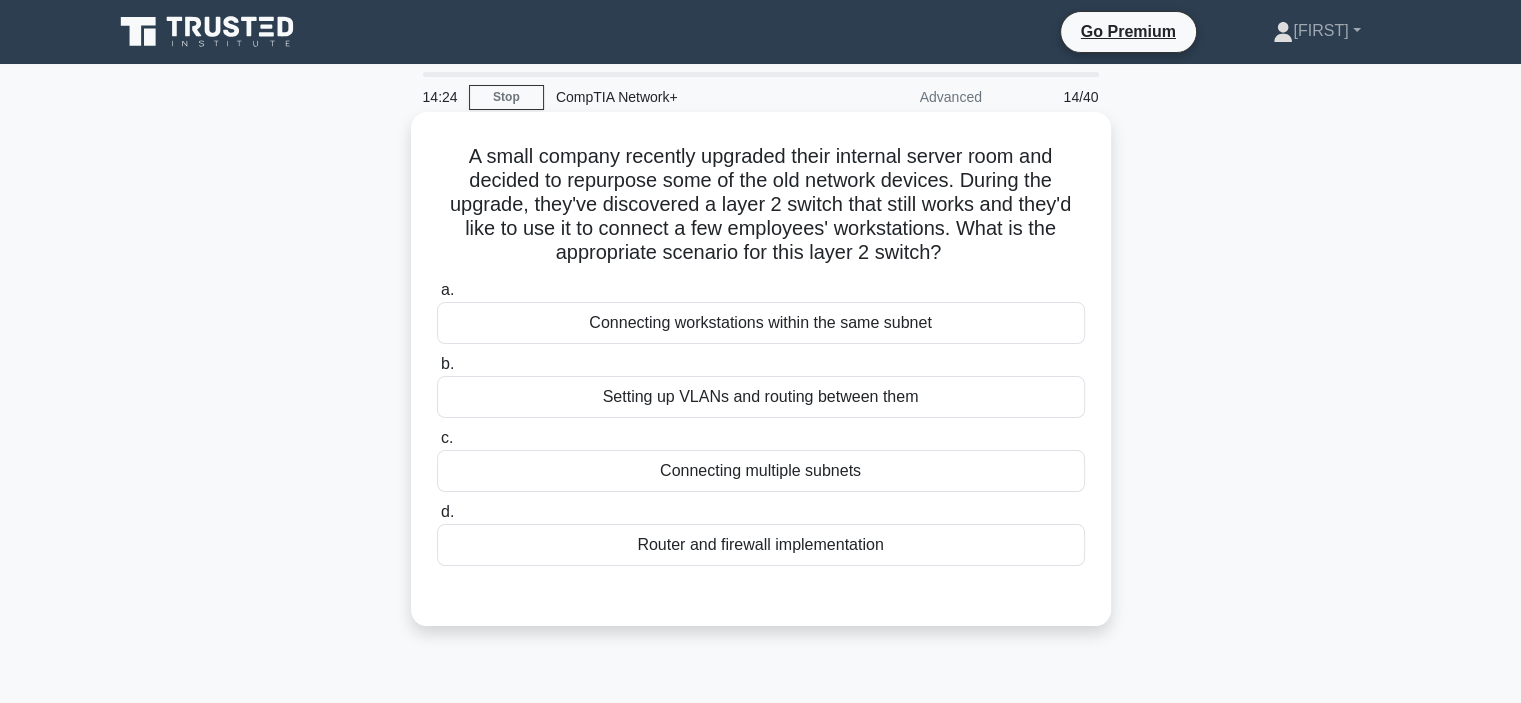 click on "Connecting workstations within the same subnet" at bounding box center [761, 323] 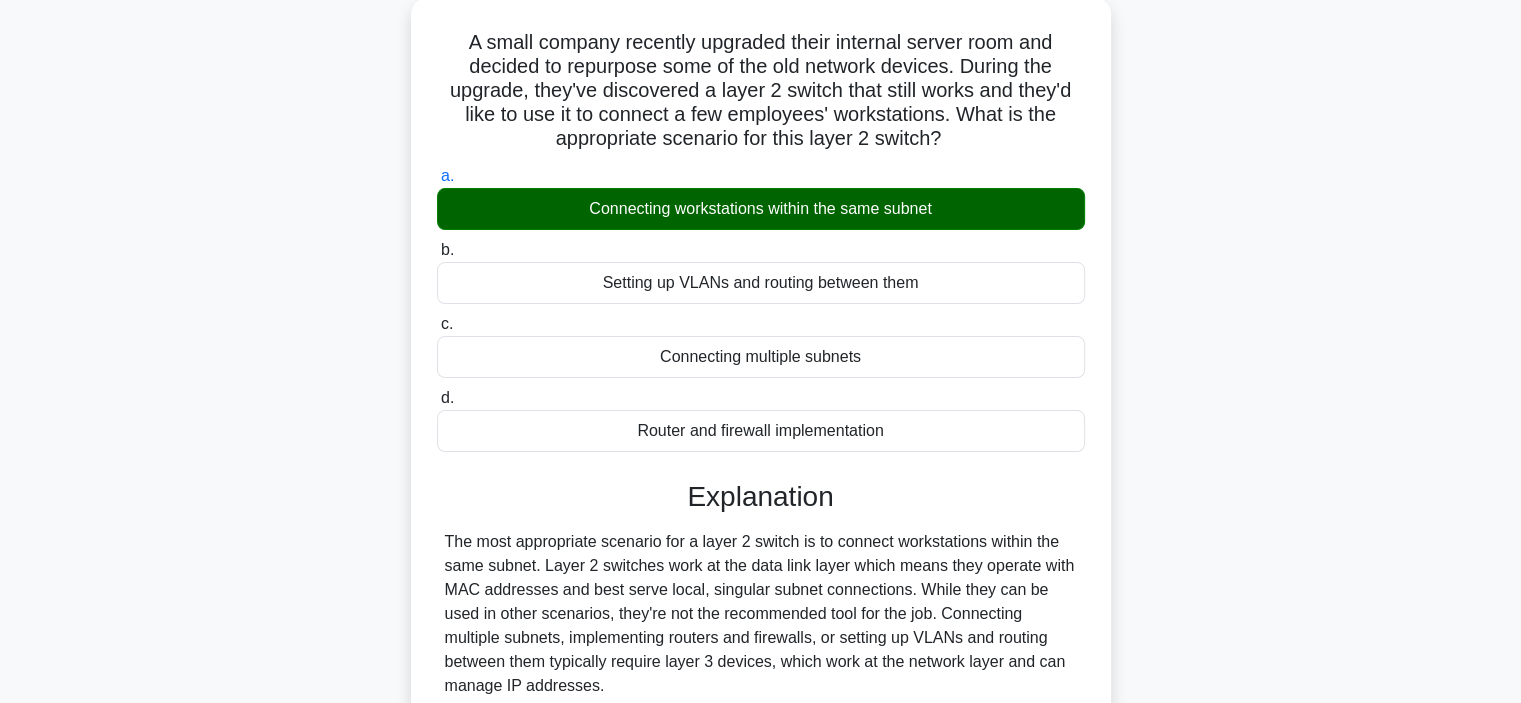 scroll, scrollTop: 200, scrollLeft: 0, axis: vertical 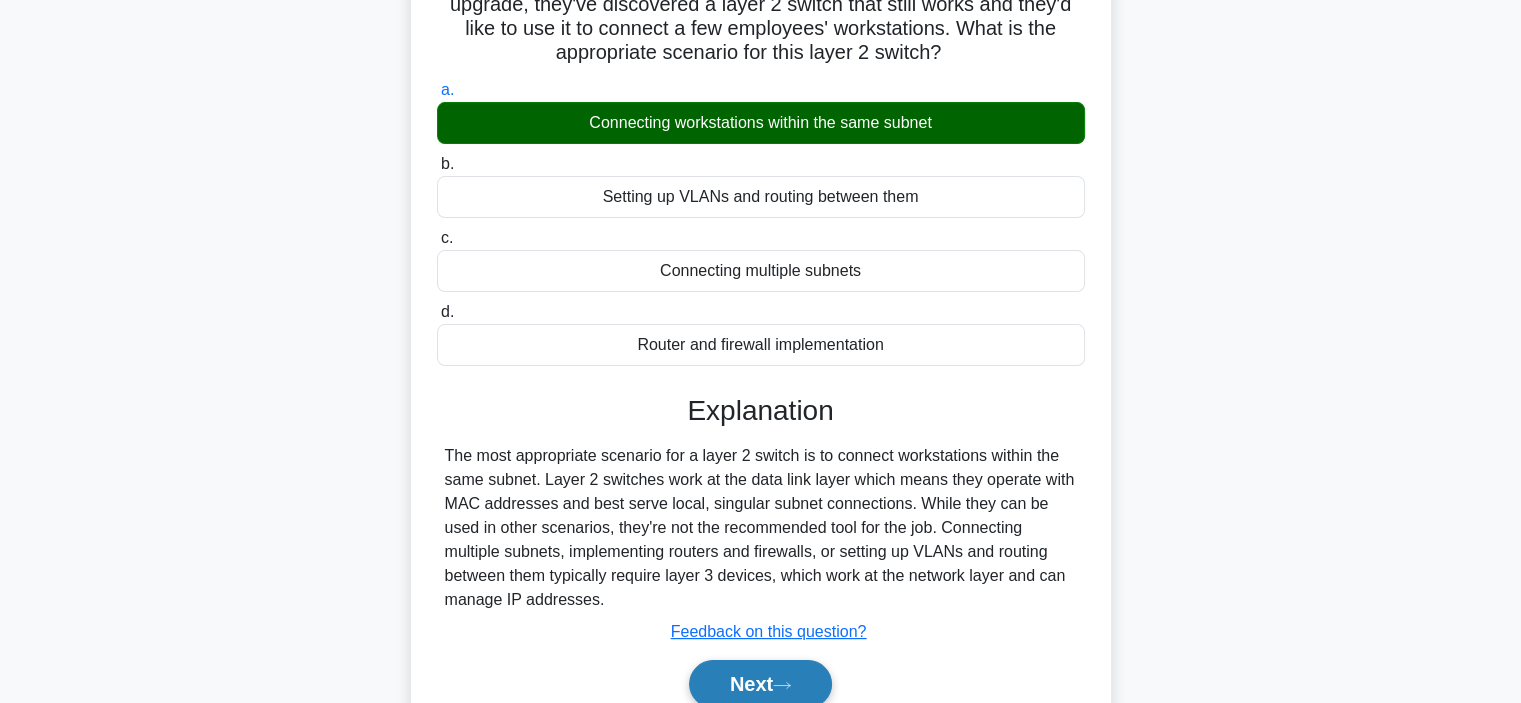 click on "Next" at bounding box center (760, 684) 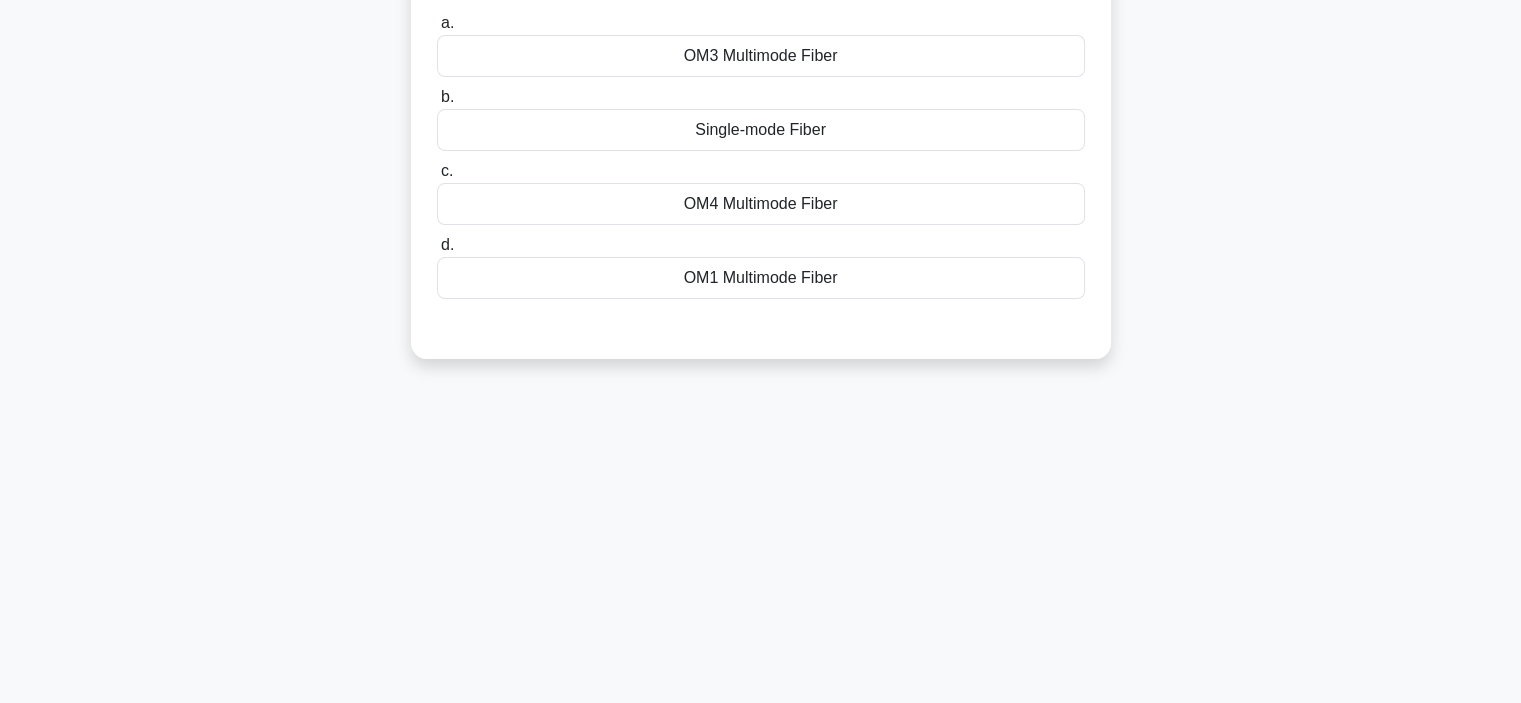 scroll, scrollTop: 0, scrollLeft: 0, axis: both 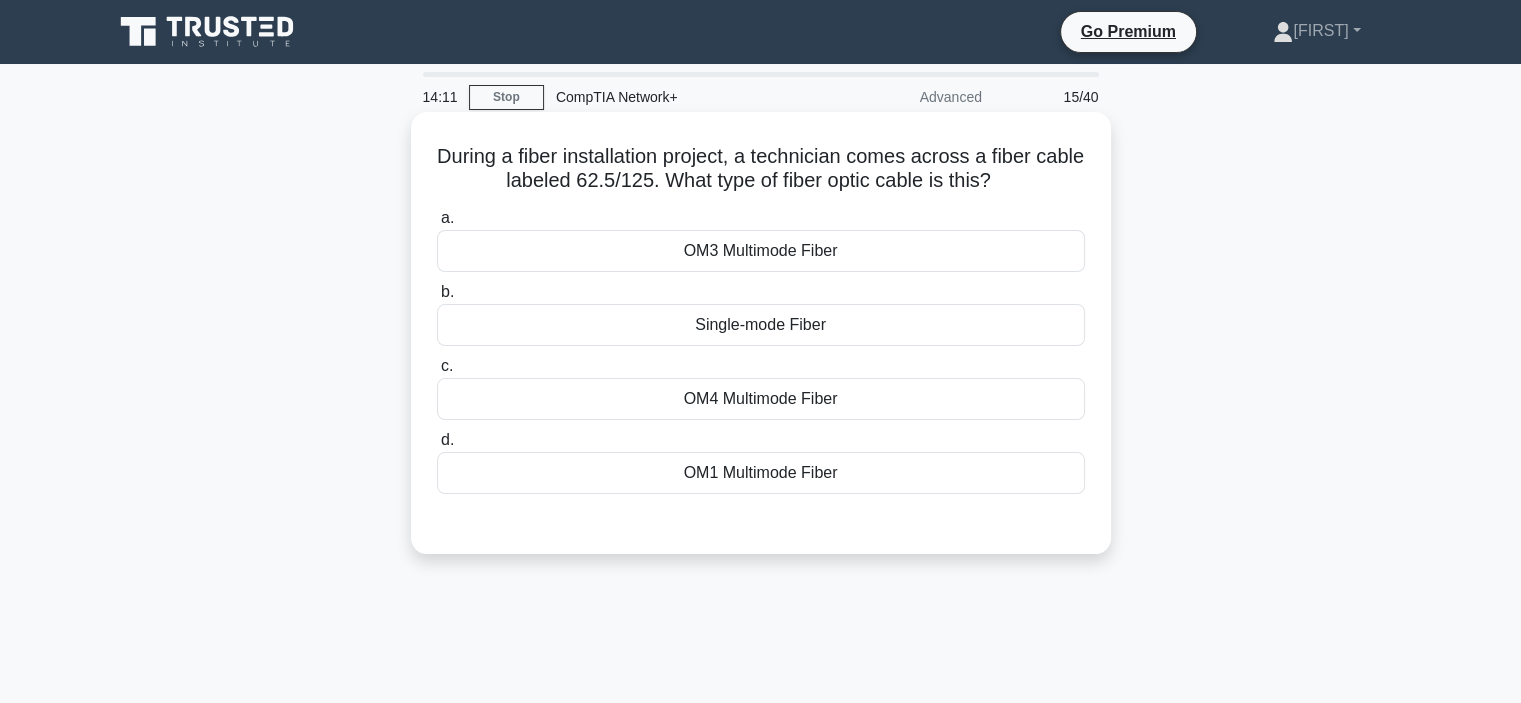 click on "Single-mode Fiber" at bounding box center [761, 325] 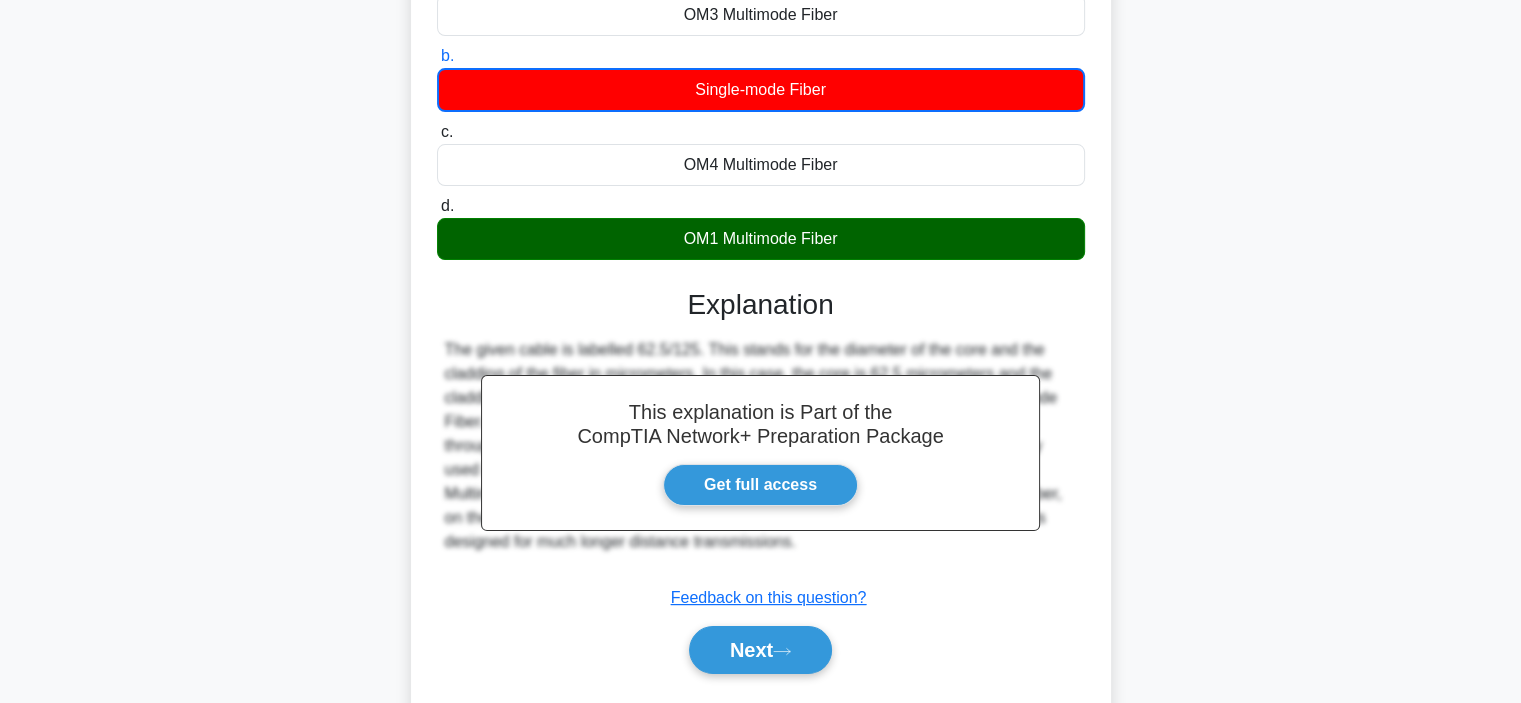 scroll, scrollTop: 377, scrollLeft: 0, axis: vertical 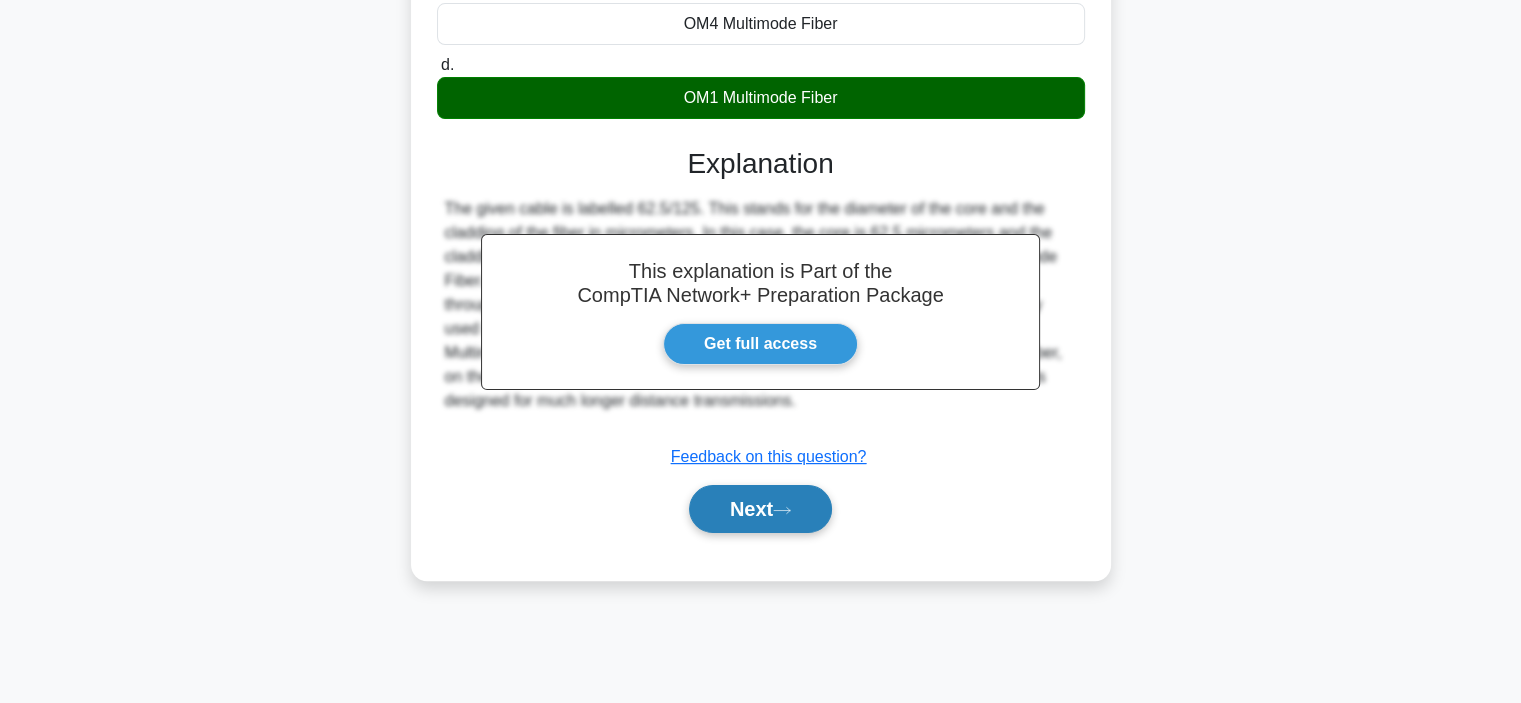 click on "Next" at bounding box center (760, 509) 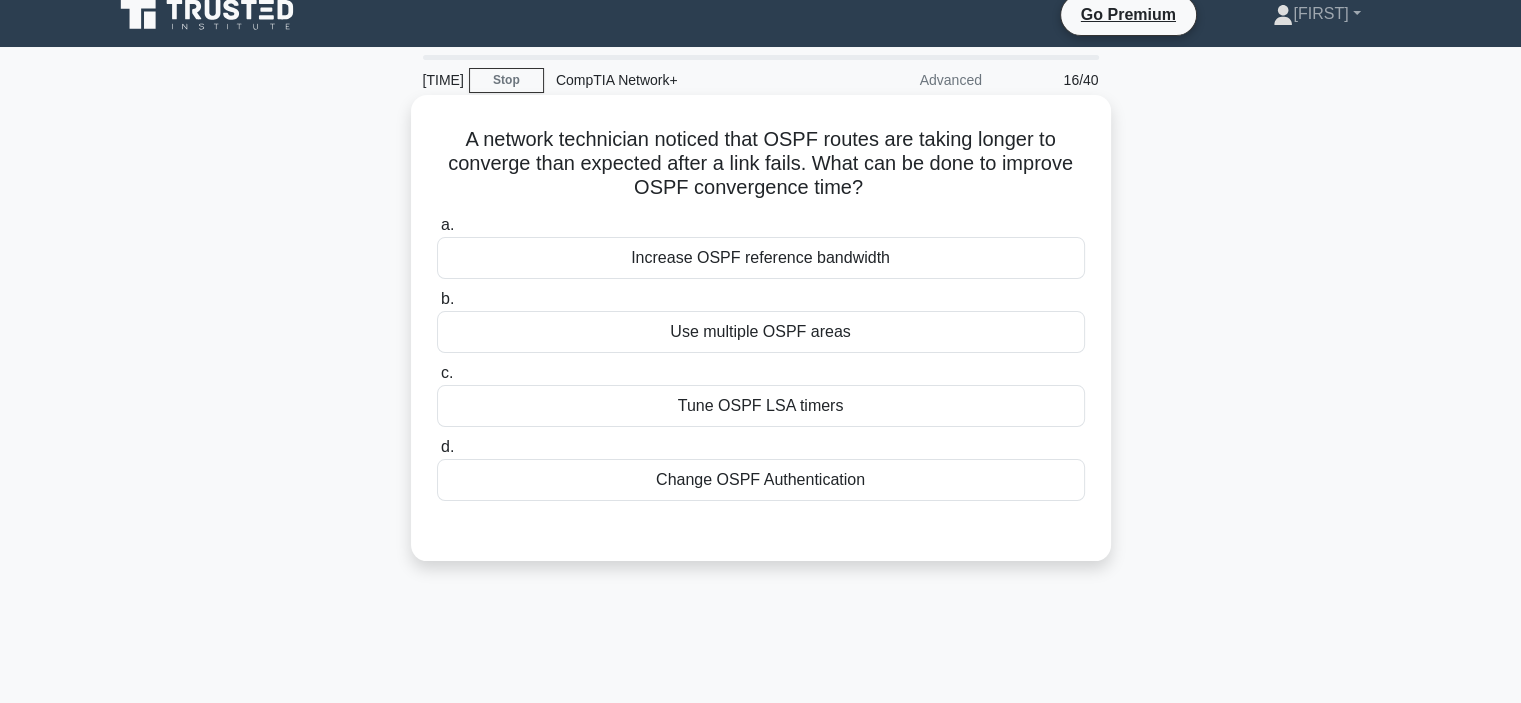 scroll, scrollTop: 0, scrollLeft: 0, axis: both 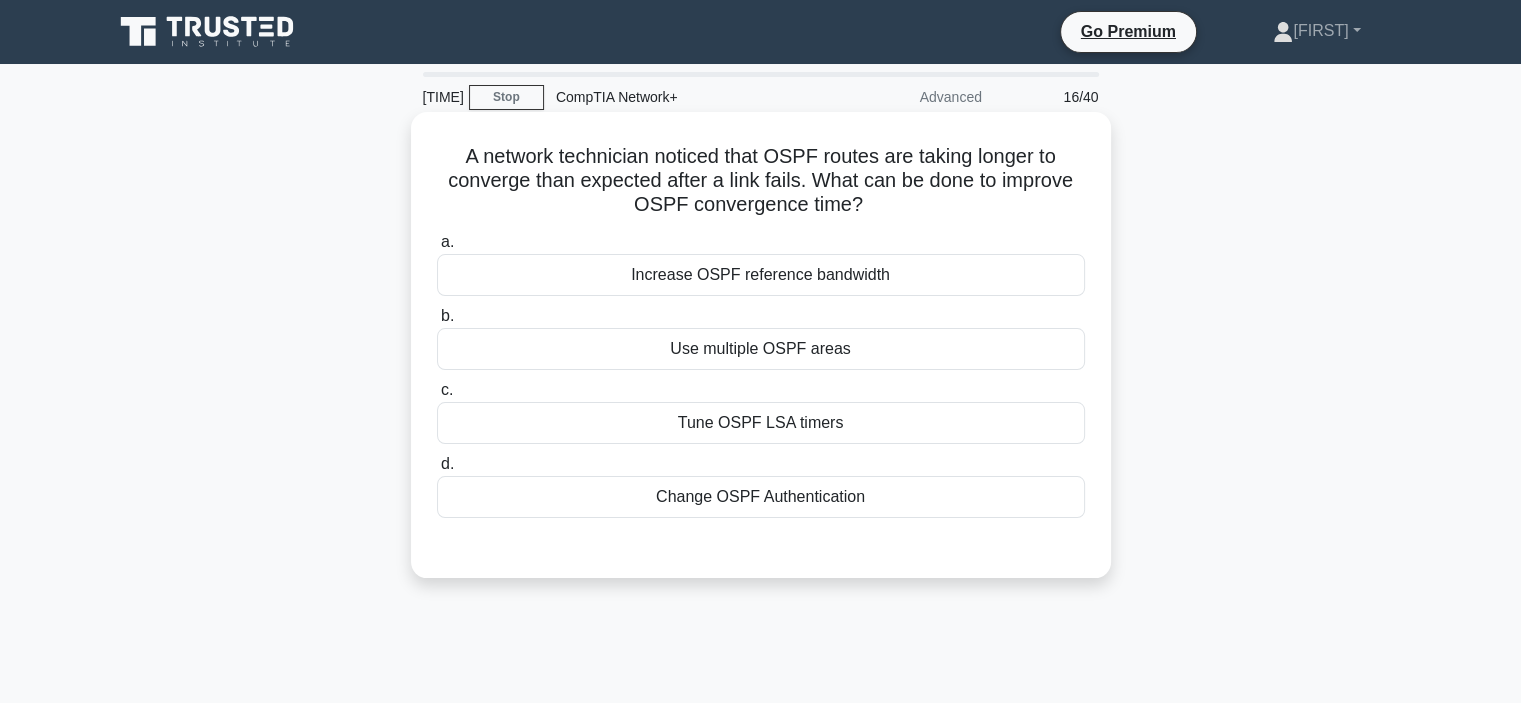 click on "d.
Change OSPF Authentication" at bounding box center [761, 485] 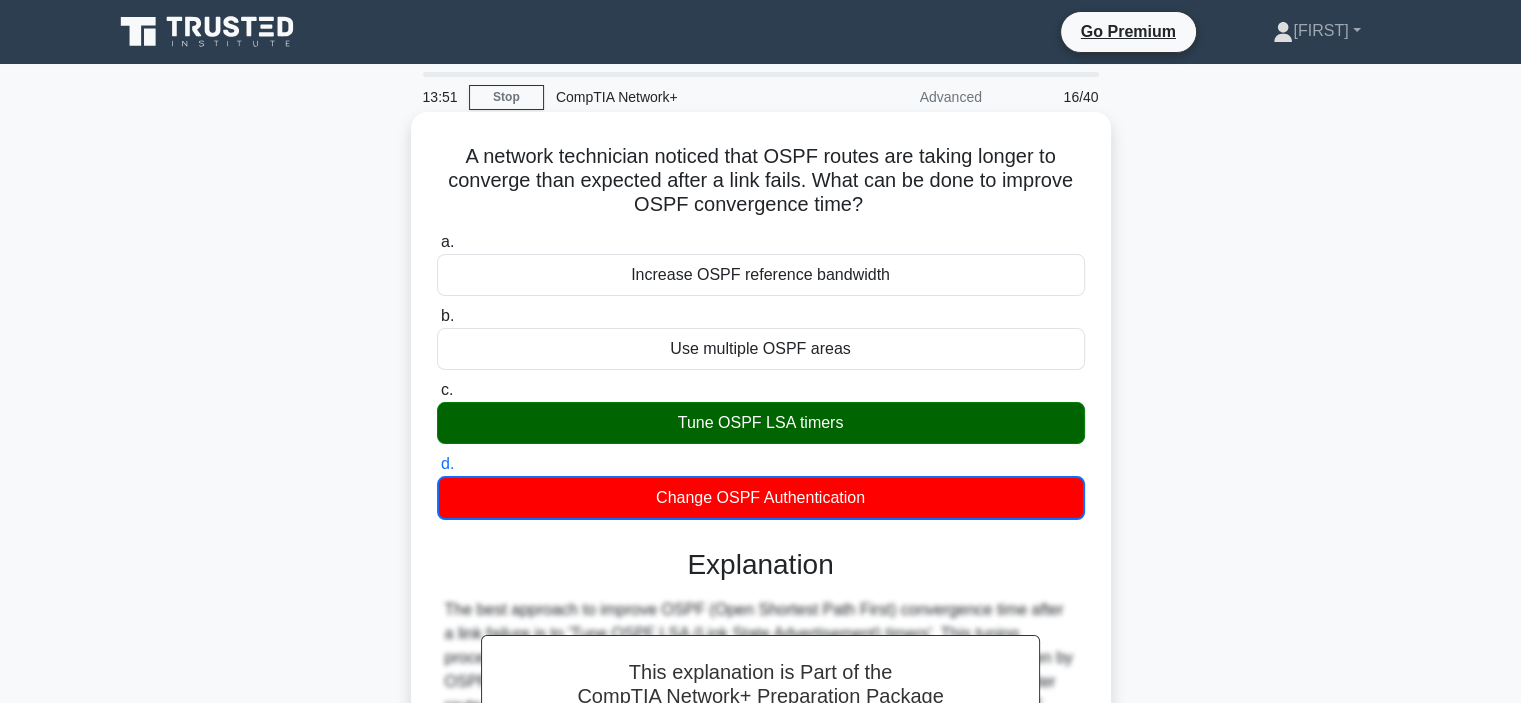 drag, startPoint x: 938, startPoint y: 441, endPoint x: 946, endPoint y: 424, distance: 18.788294 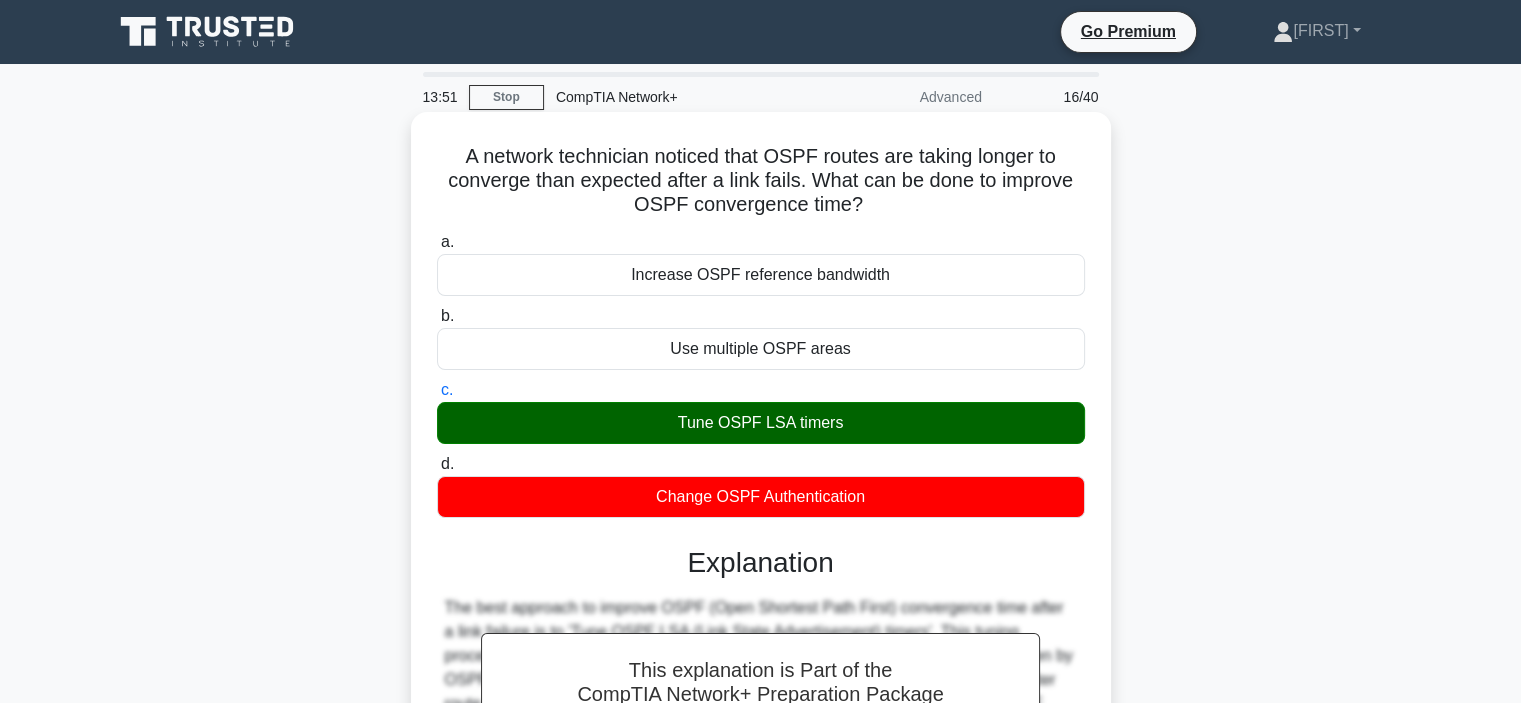click on "Tune OSPF LSA timers" at bounding box center (761, 423) 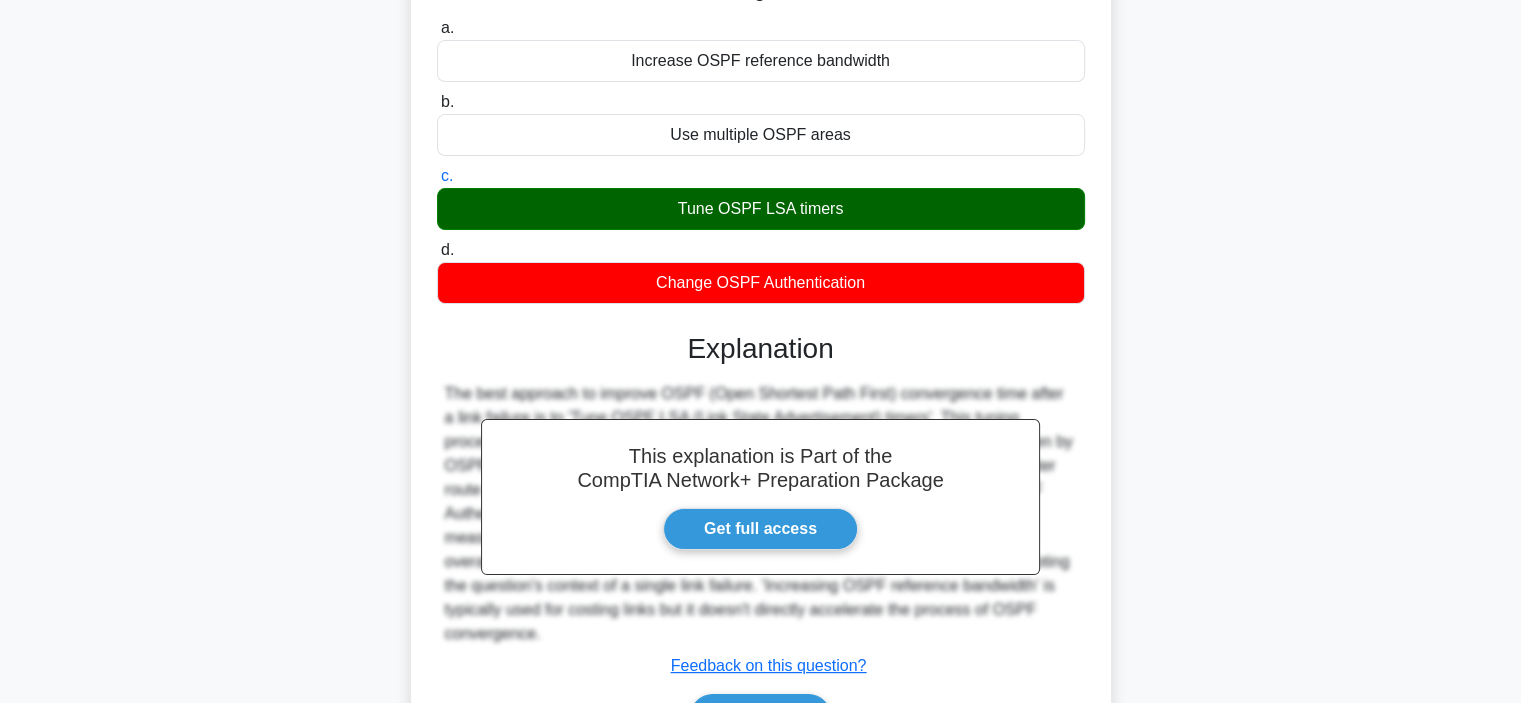 scroll, scrollTop: 377, scrollLeft: 0, axis: vertical 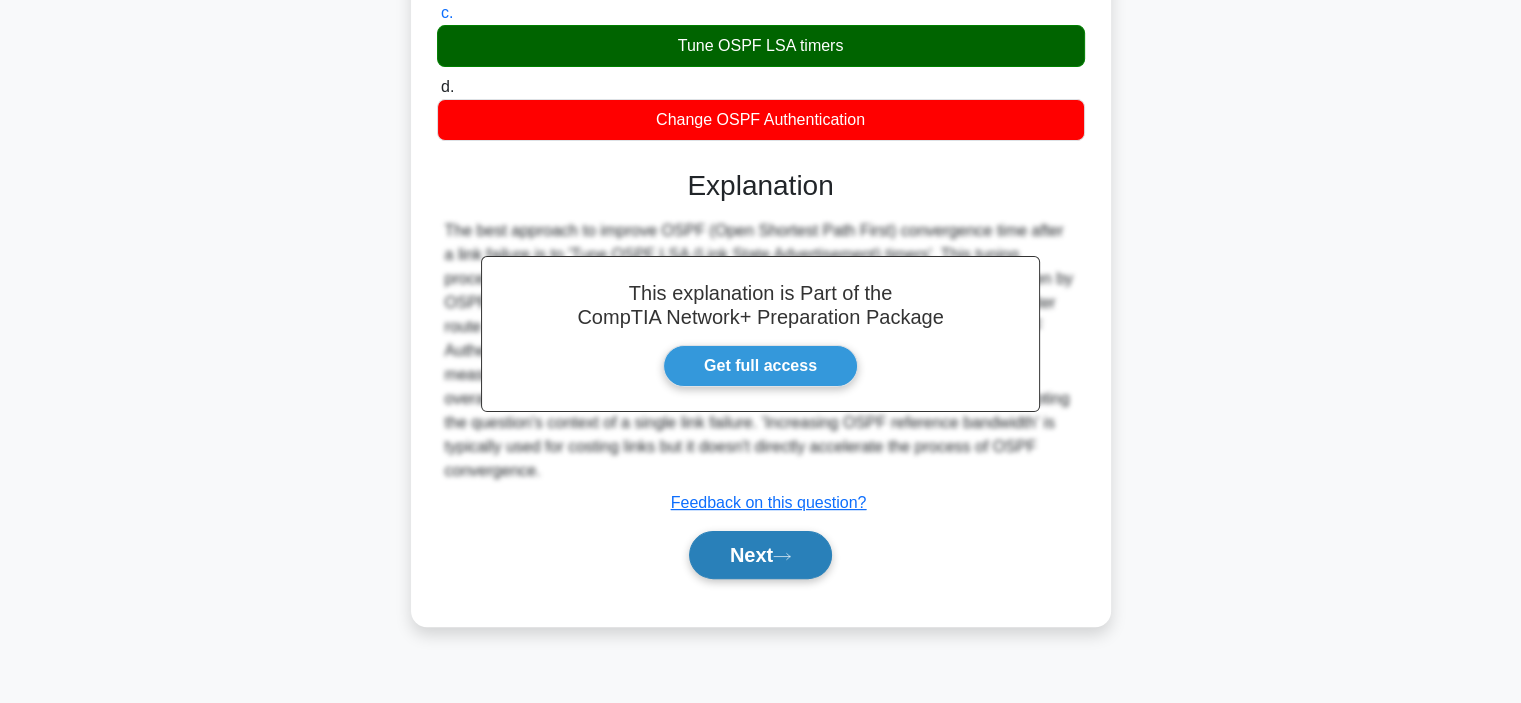 drag, startPoint x: 808, startPoint y: 561, endPoint x: 805, endPoint y: 547, distance: 14.3178215 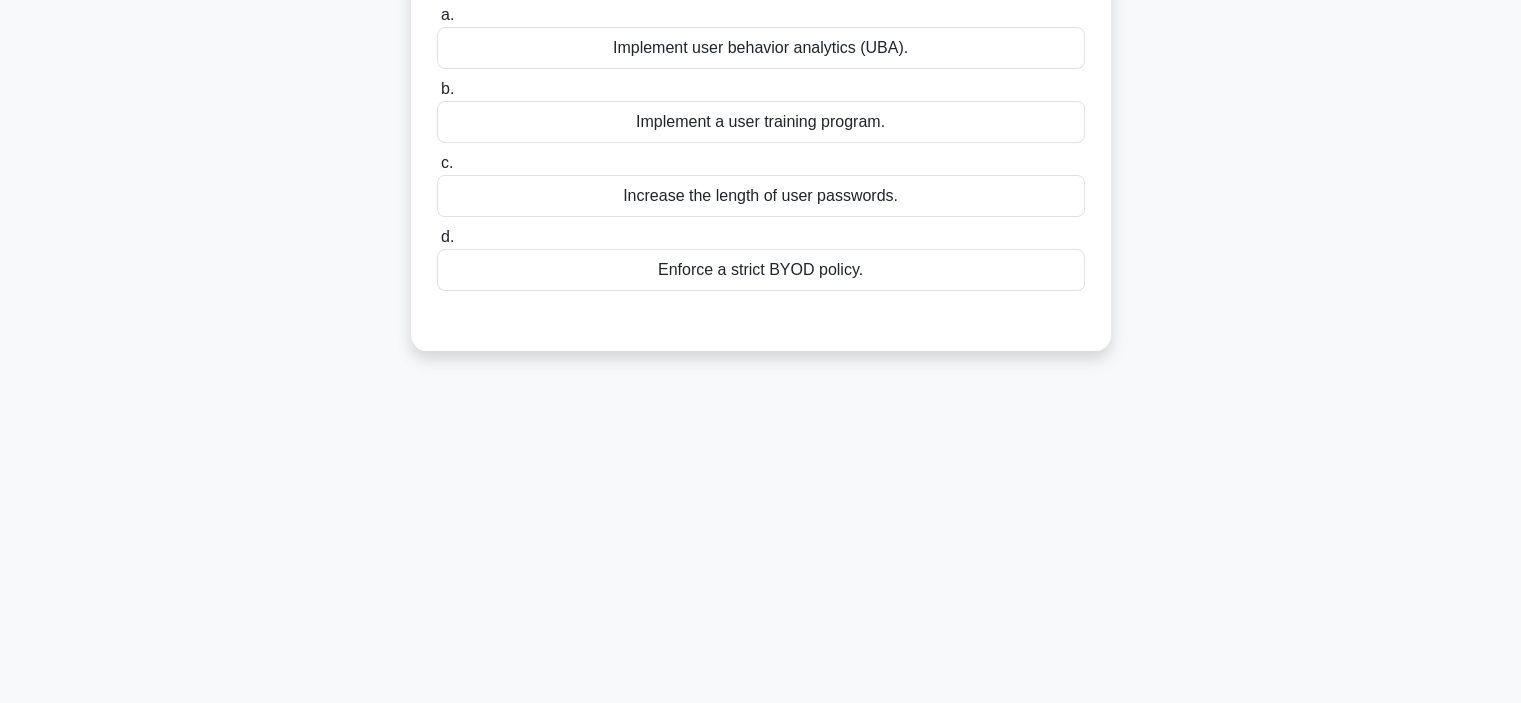 scroll, scrollTop: 0, scrollLeft: 0, axis: both 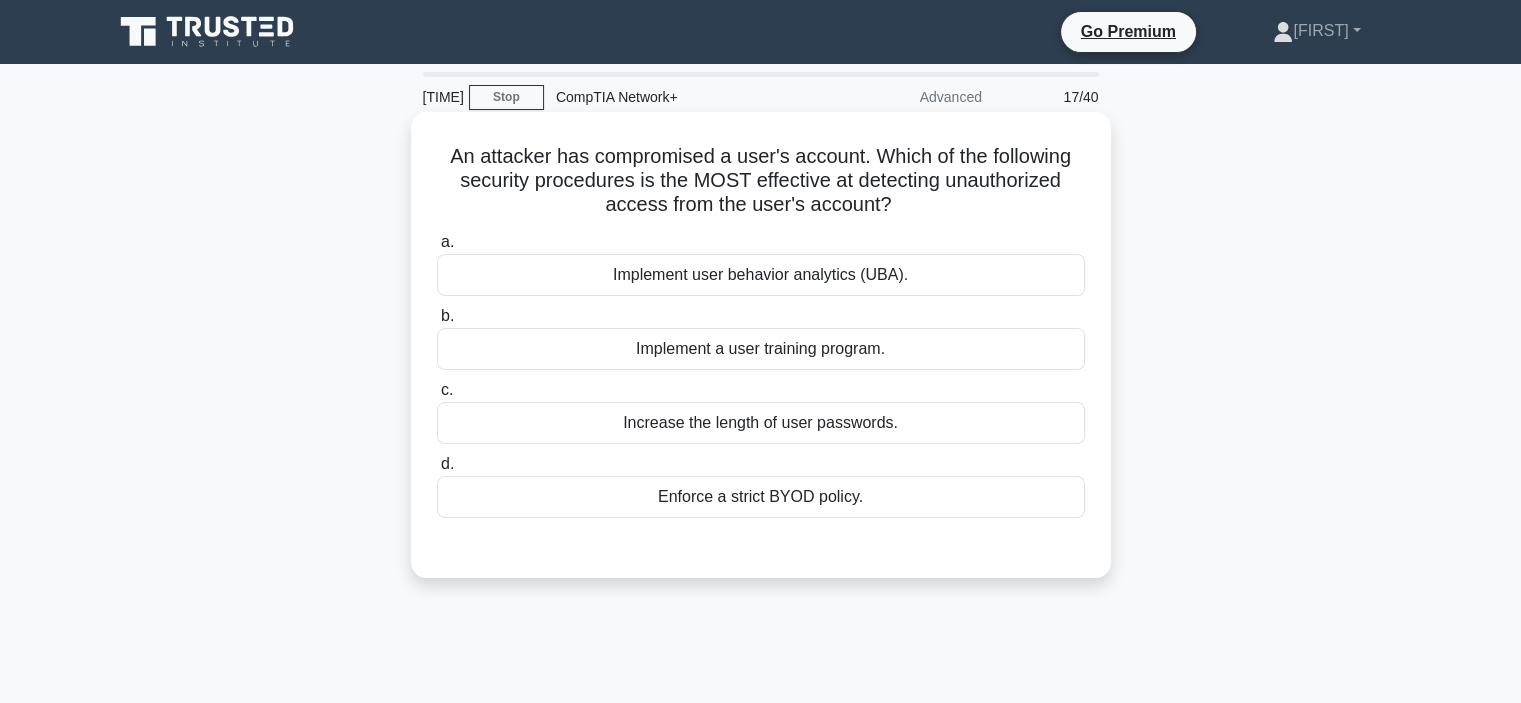 click on "Implement user behavior analytics (UBA)." at bounding box center (761, 275) 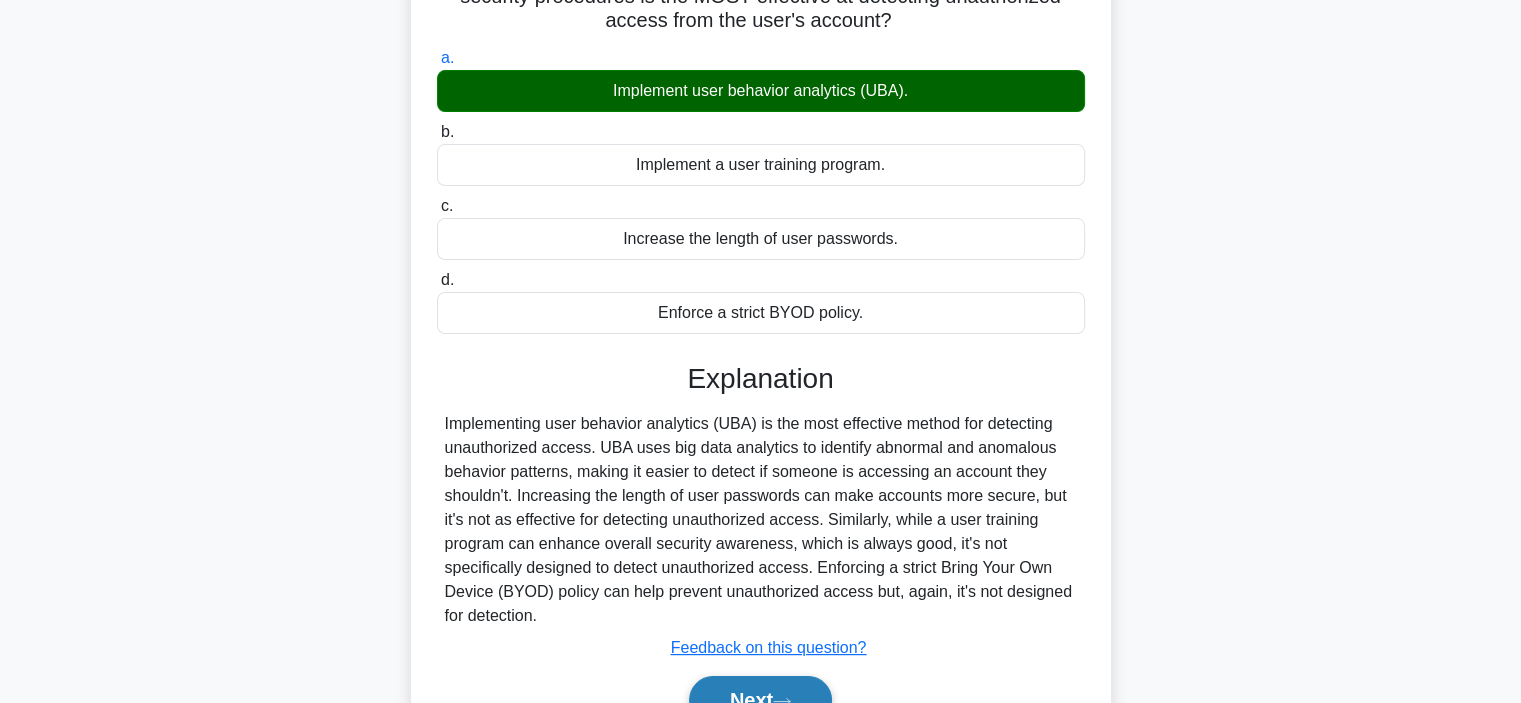 scroll, scrollTop: 300, scrollLeft: 0, axis: vertical 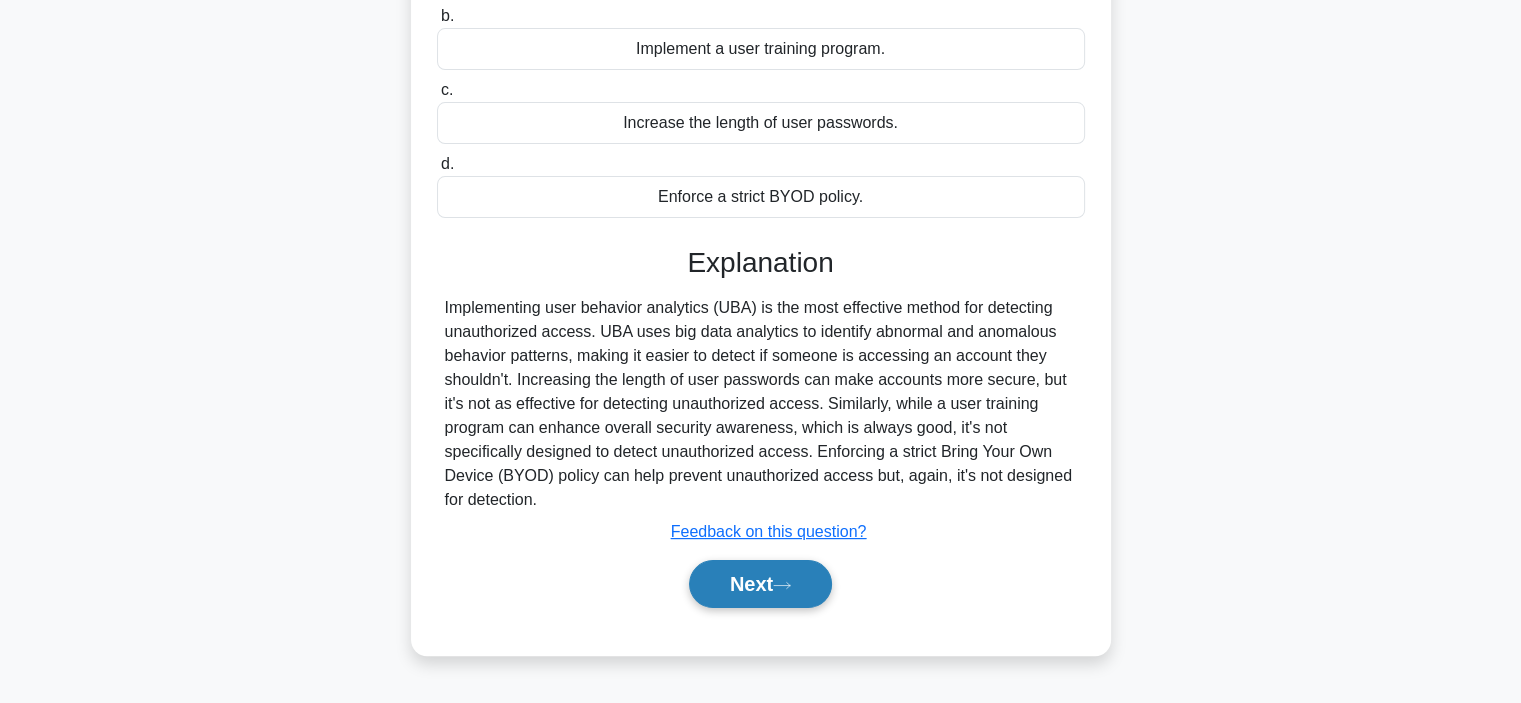 click on "Next" at bounding box center (760, 584) 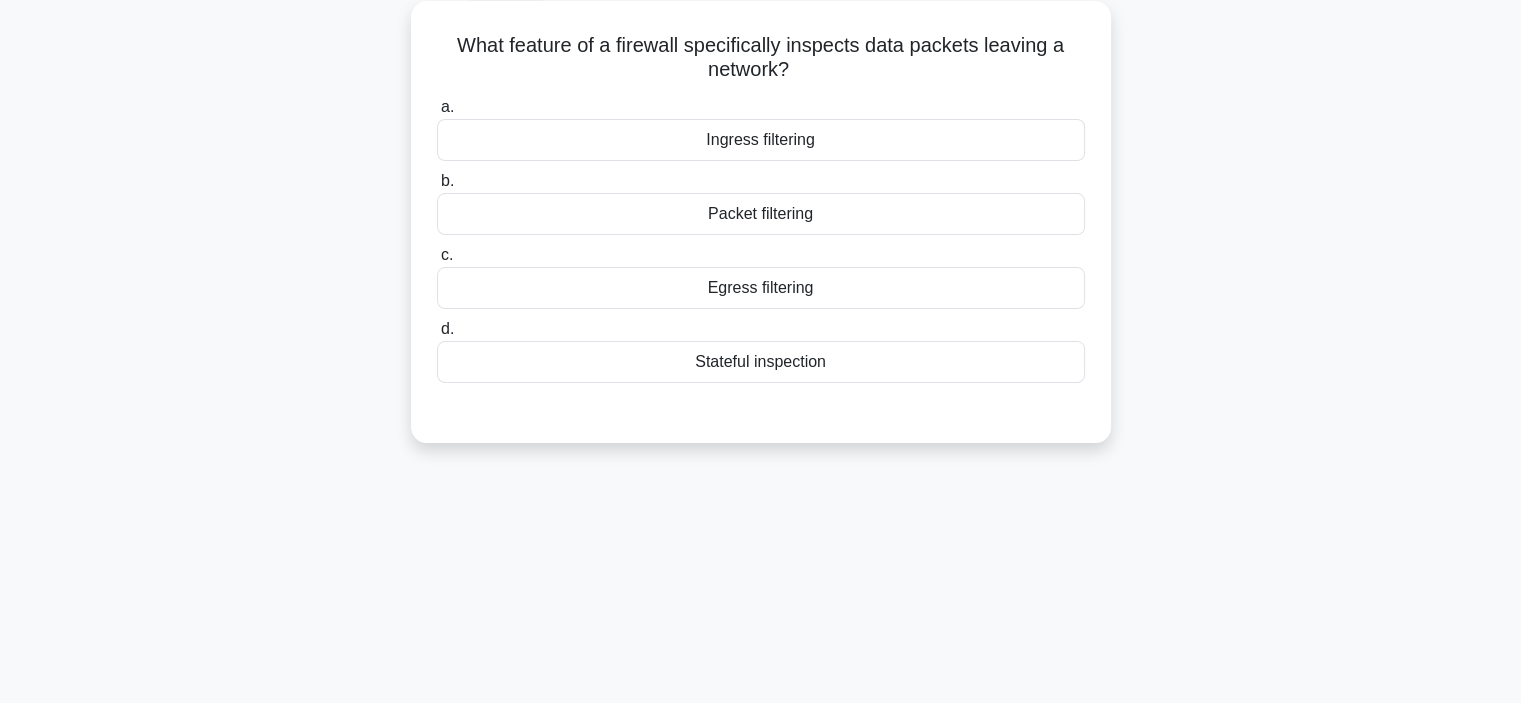 scroll, scrollTop: 0, scrollLeft: 0, axis: both 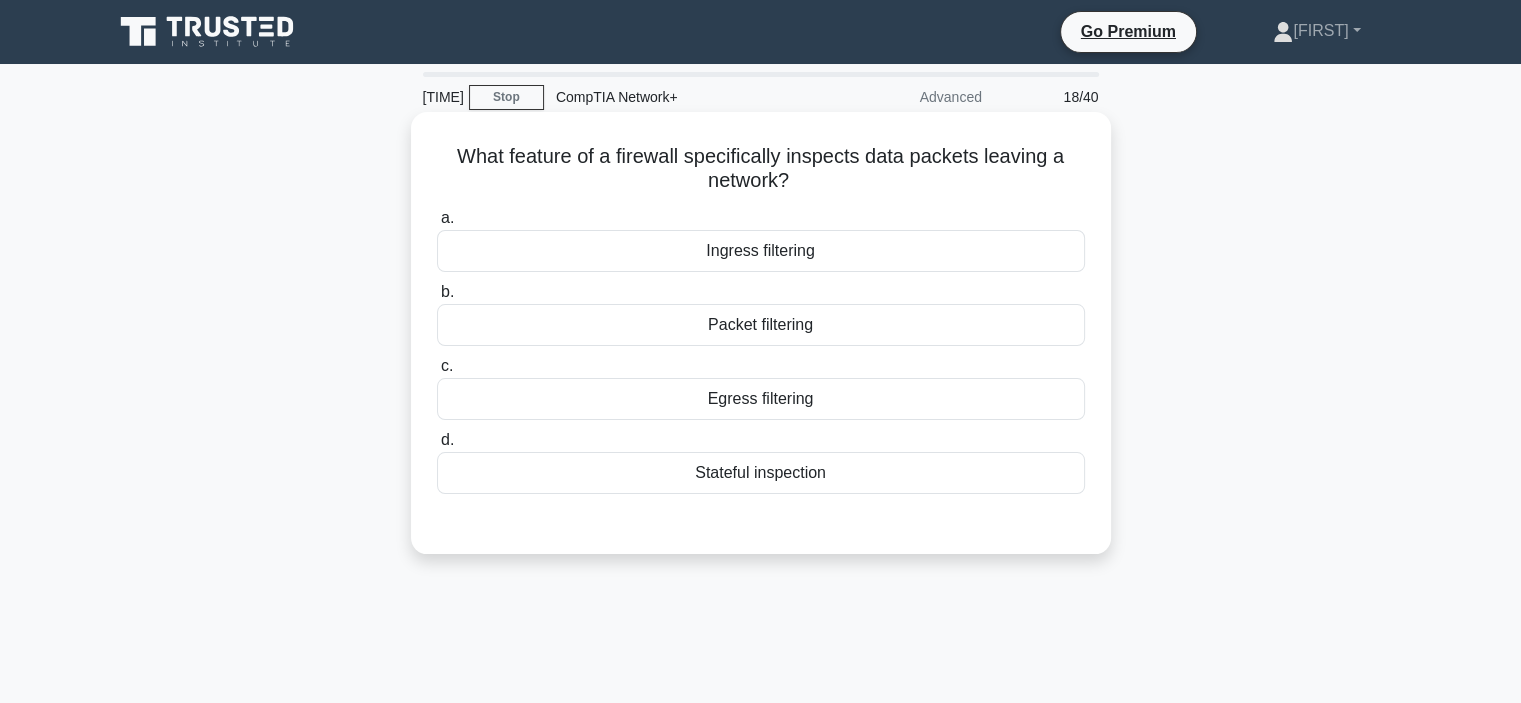 click on "Egress filtering" at bounding box center (761, 399) 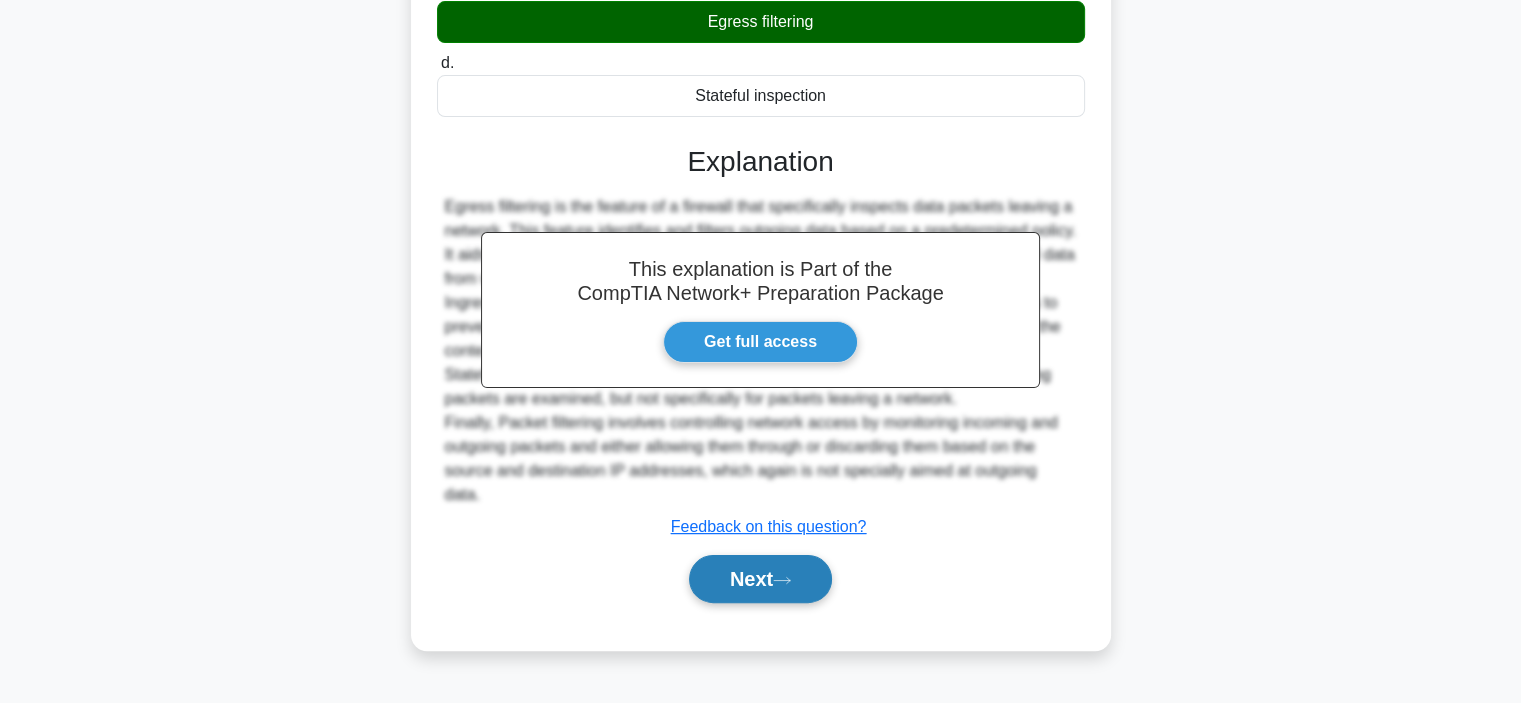 click at bounding box center [782, 580] 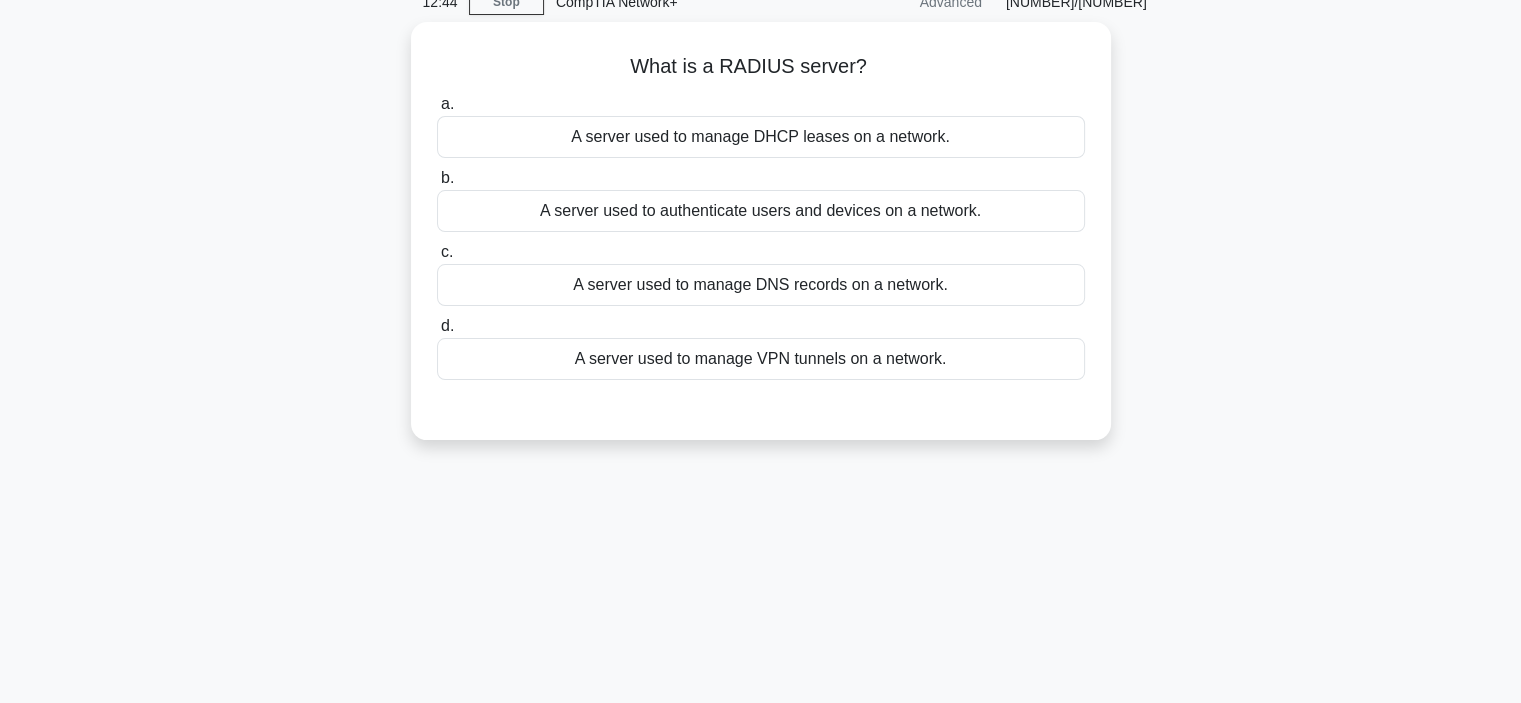 scroll, scrollTop: 0, scrollLeft: 0, axis: both 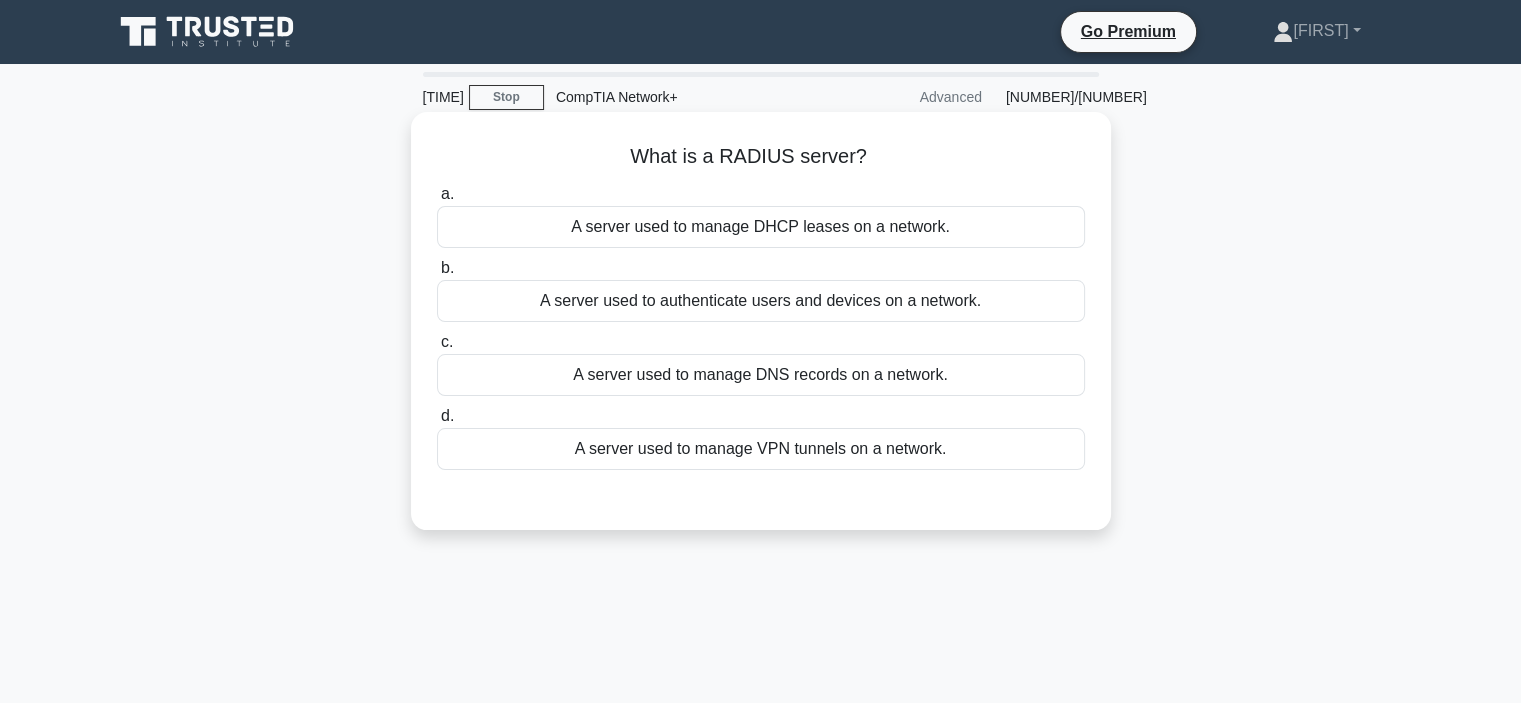 click on "A server used to authenticate users and devices on a network." at bounding box center (761, 301) 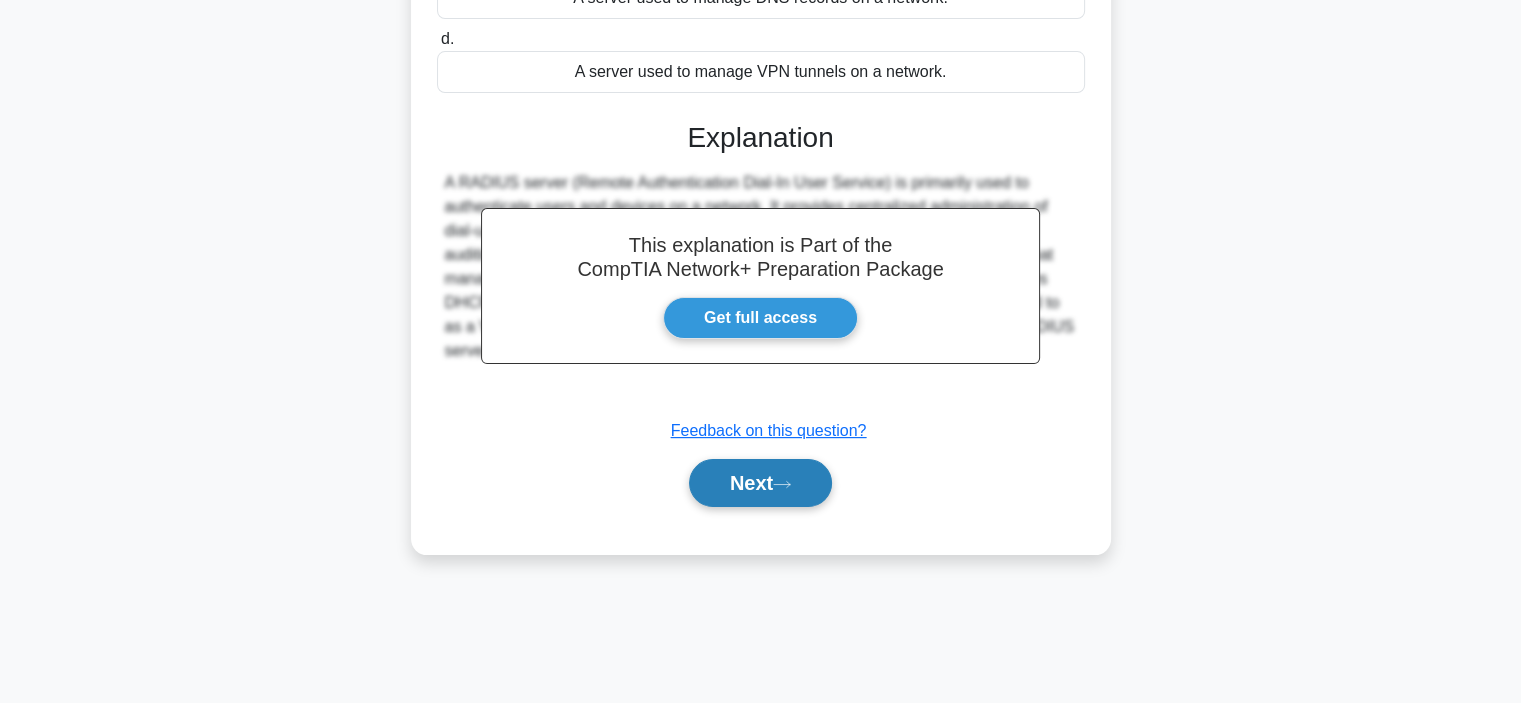 click at bounding box center [782, 484] 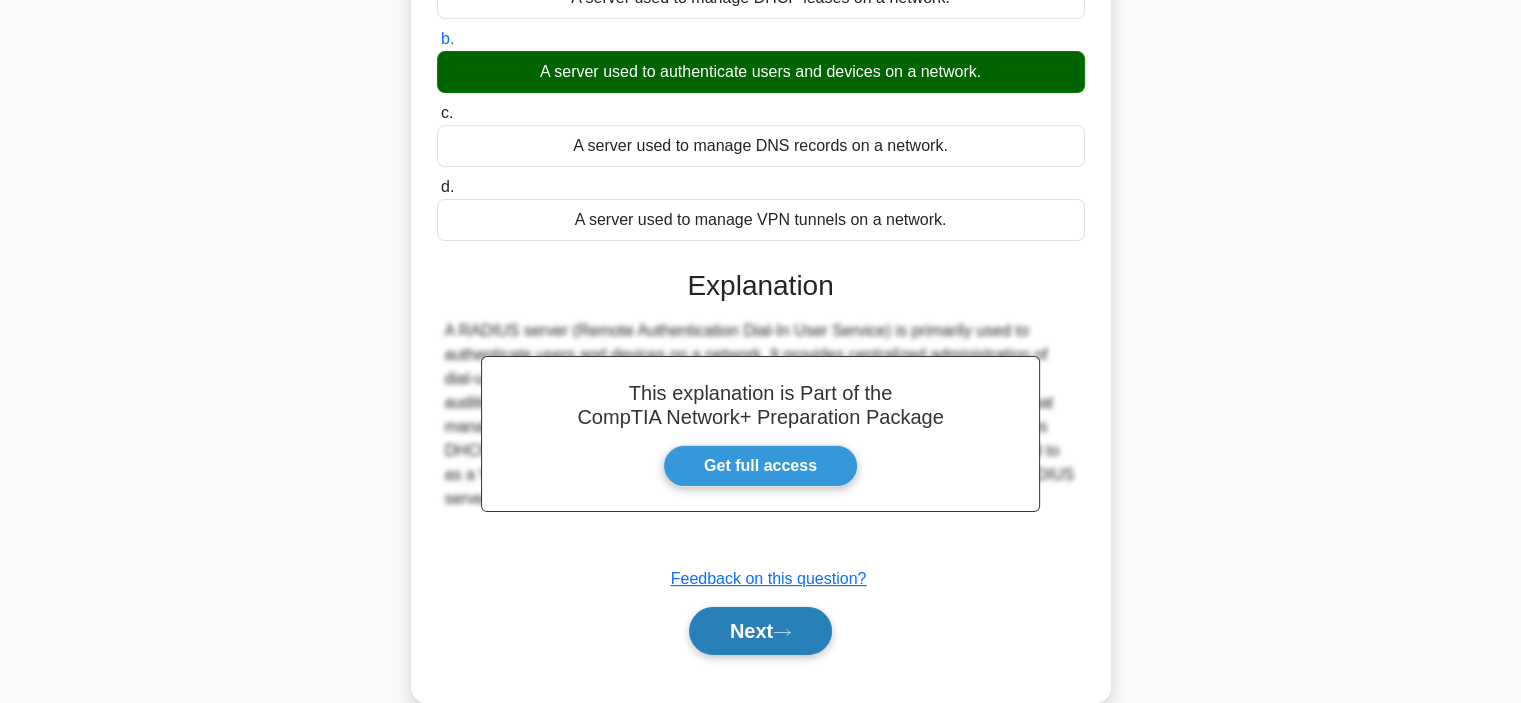 scroll, scrollTop: 0, scrollLeft: 0, axis: both 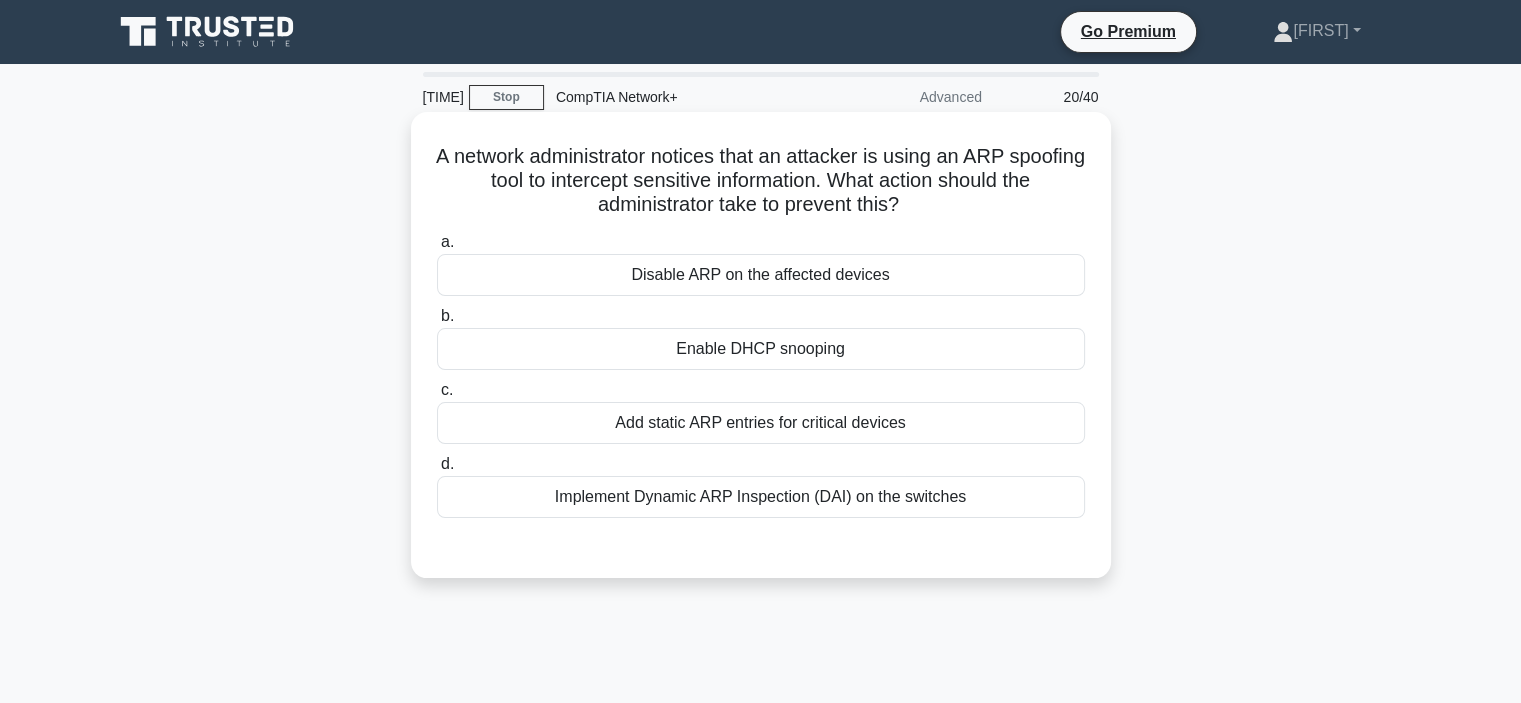 click on "Add static ARP entries for critical devices" at bounding box center (761, 423) 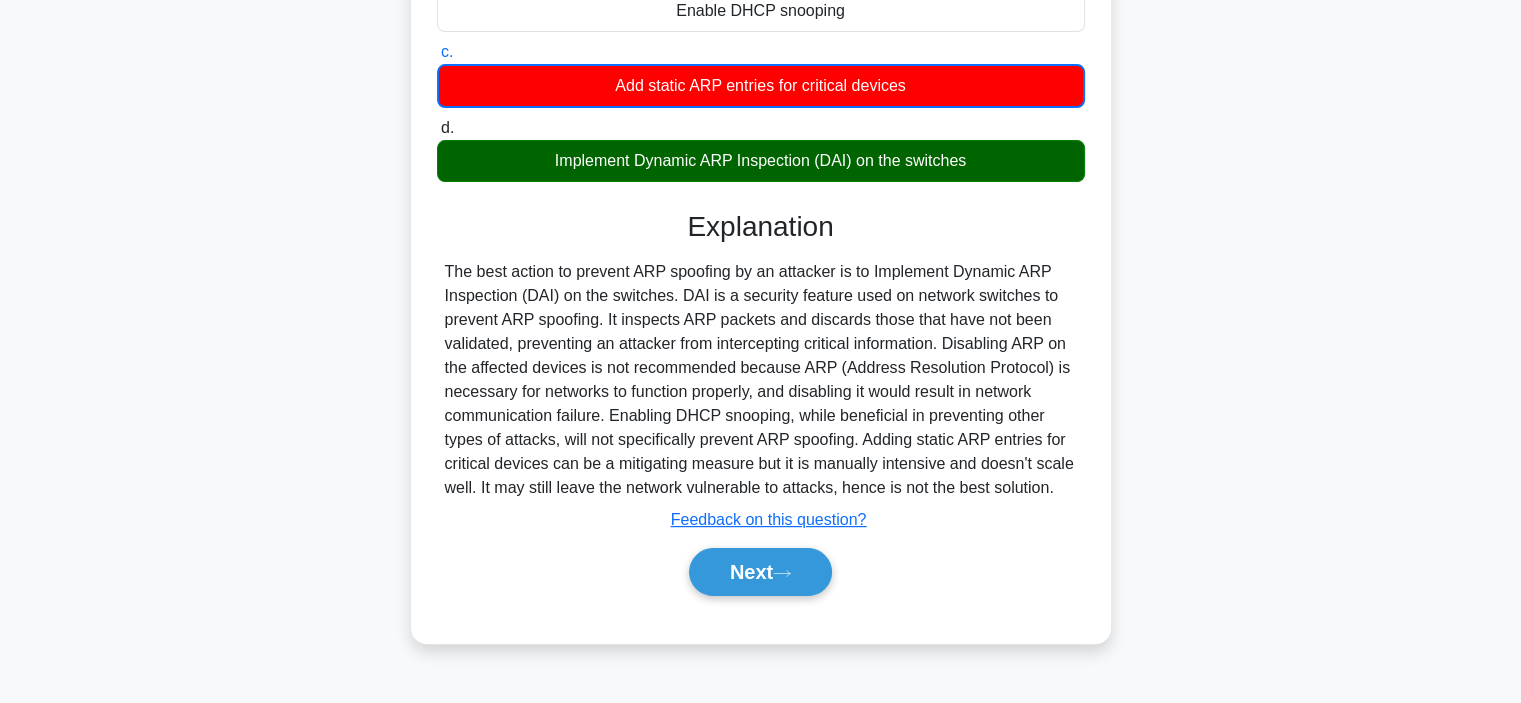 scroll, scrollTop: 377, scrollLeft: 0, axis: vertical 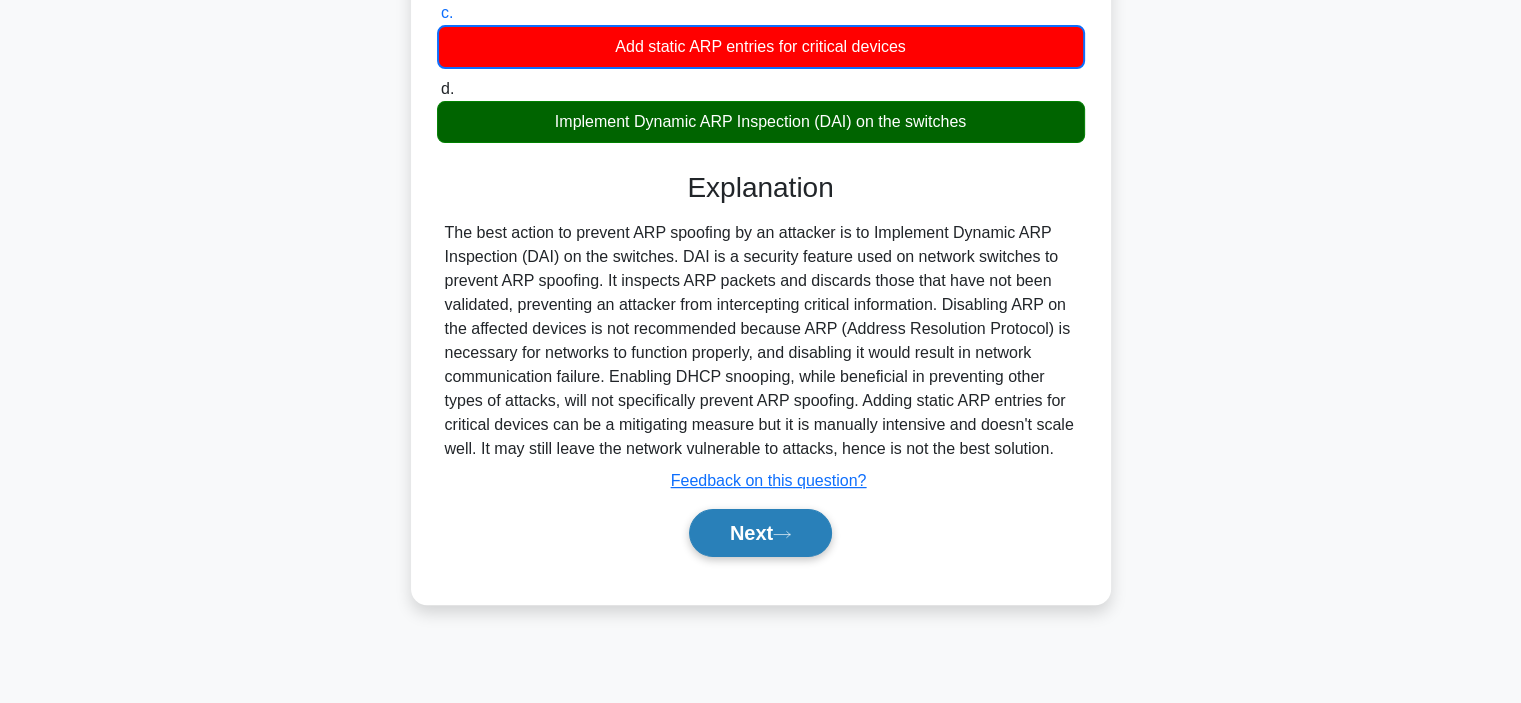 click on "Next" at bounding box center [760, 533] 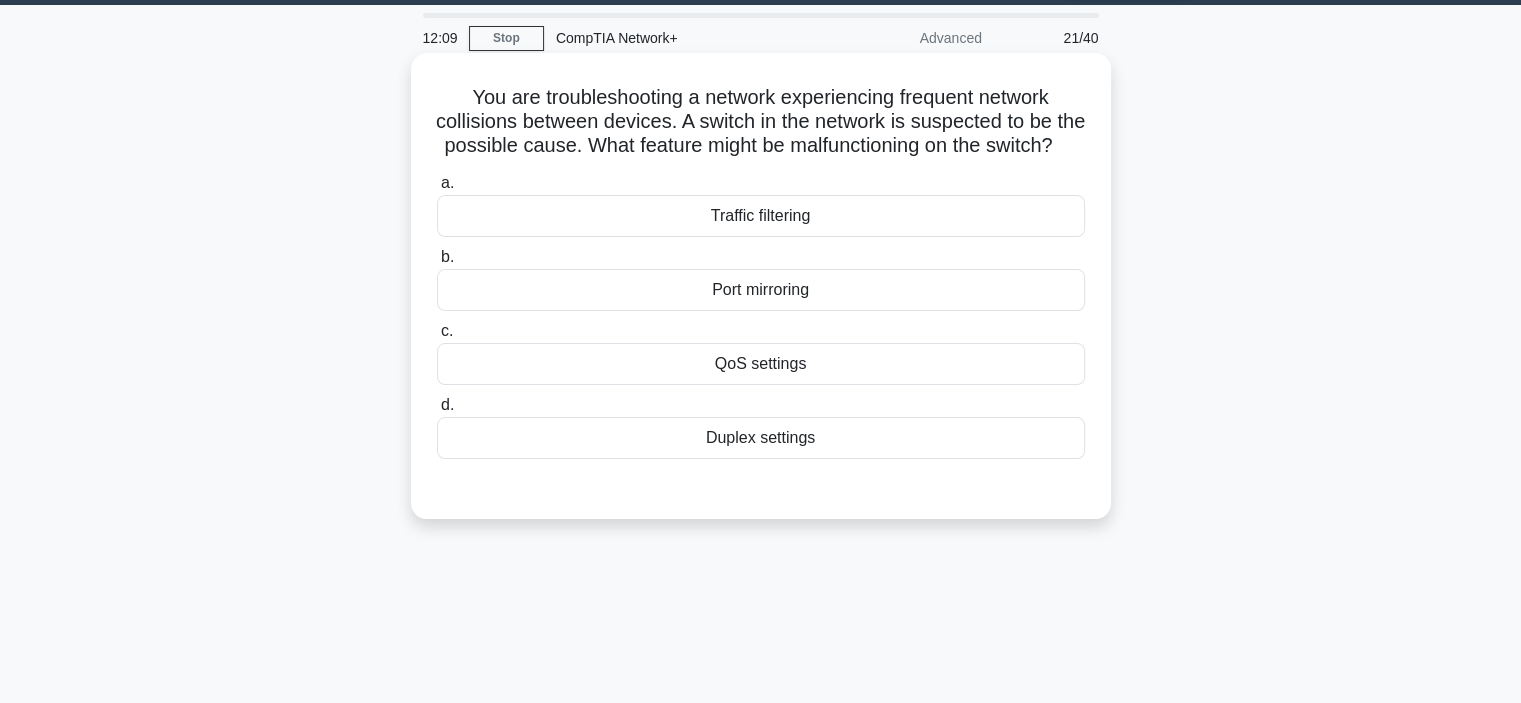 scroll, scrollTop: 0, scrollLeft: 0, axis: both 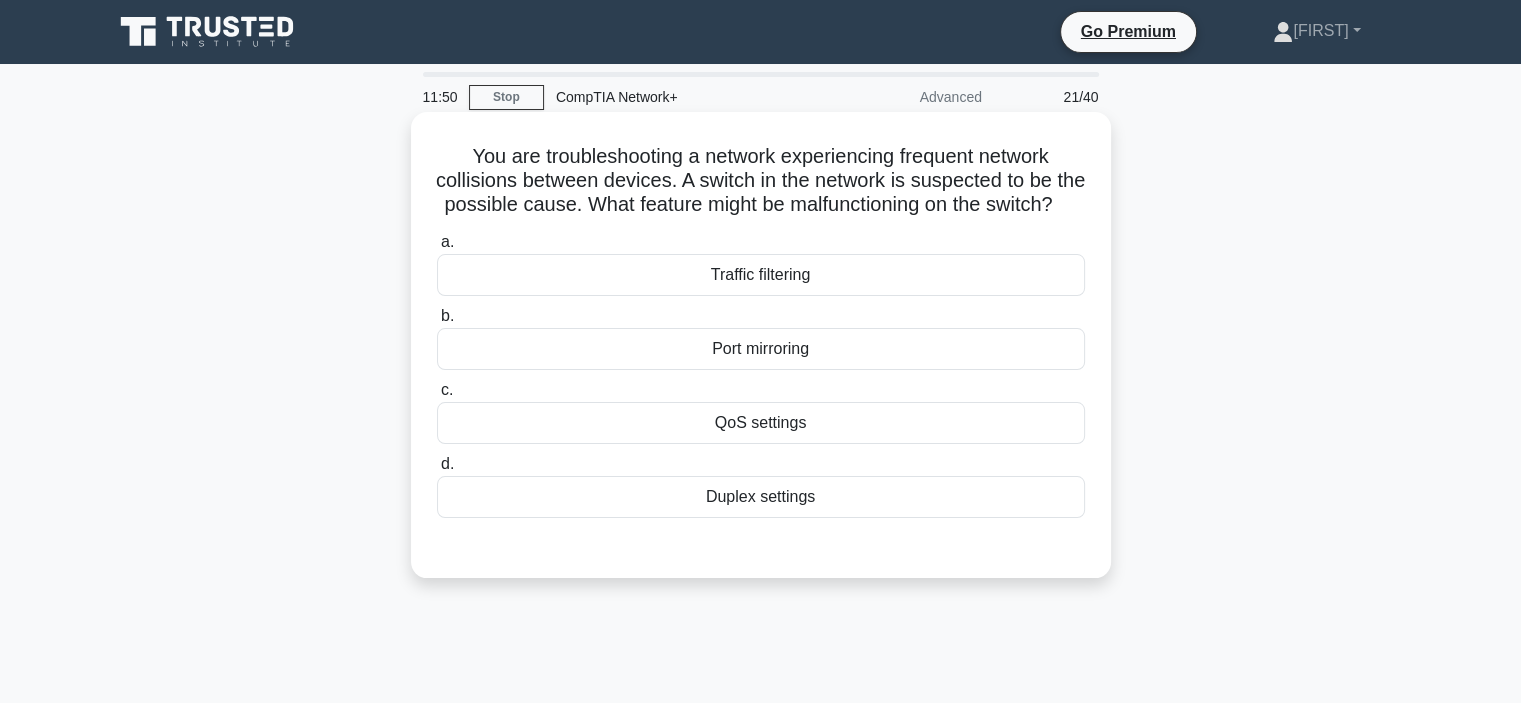 click on "Duplex settings" at bounding box center (761, 497) 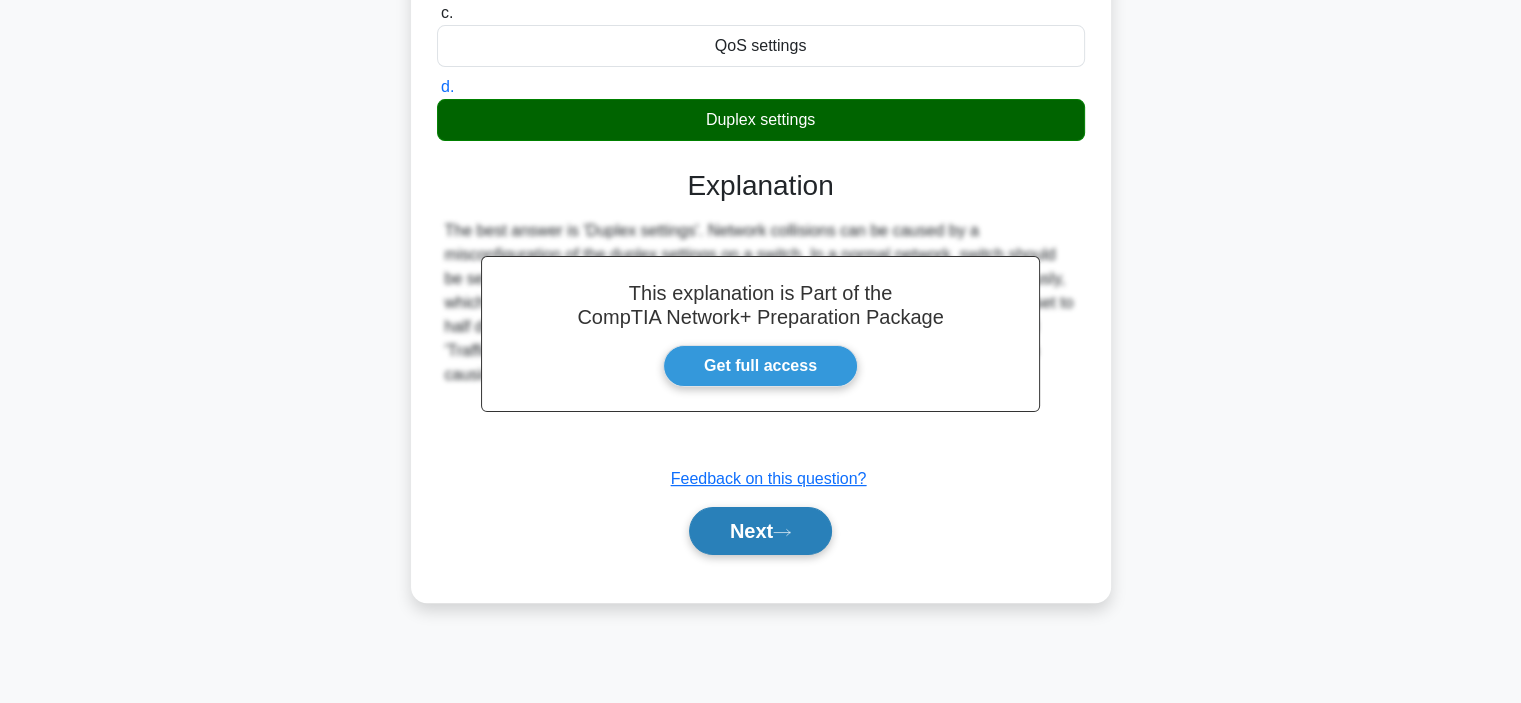 click on "Next" at bounding box center (760, 531) 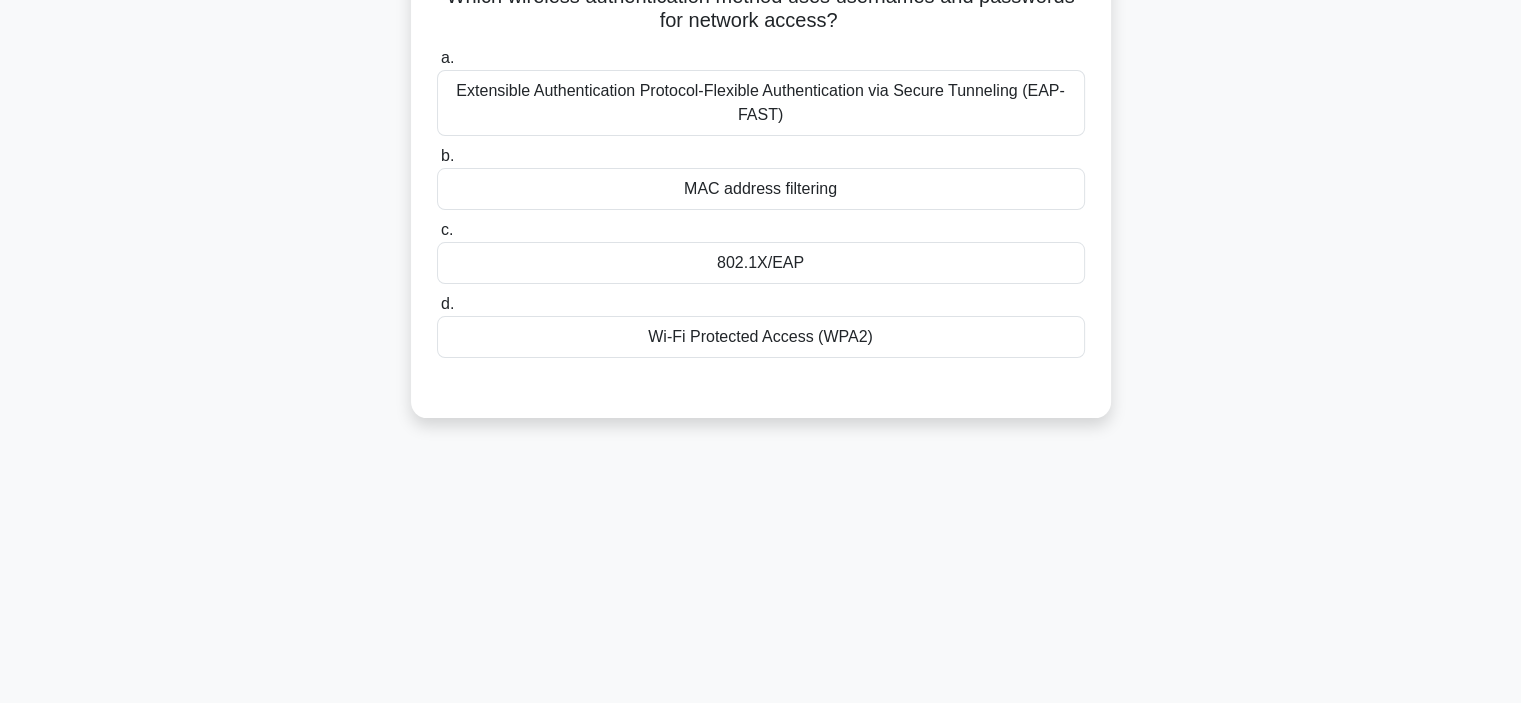 scroll, scrollTop: 0, scrollLeft: 0, axis: both 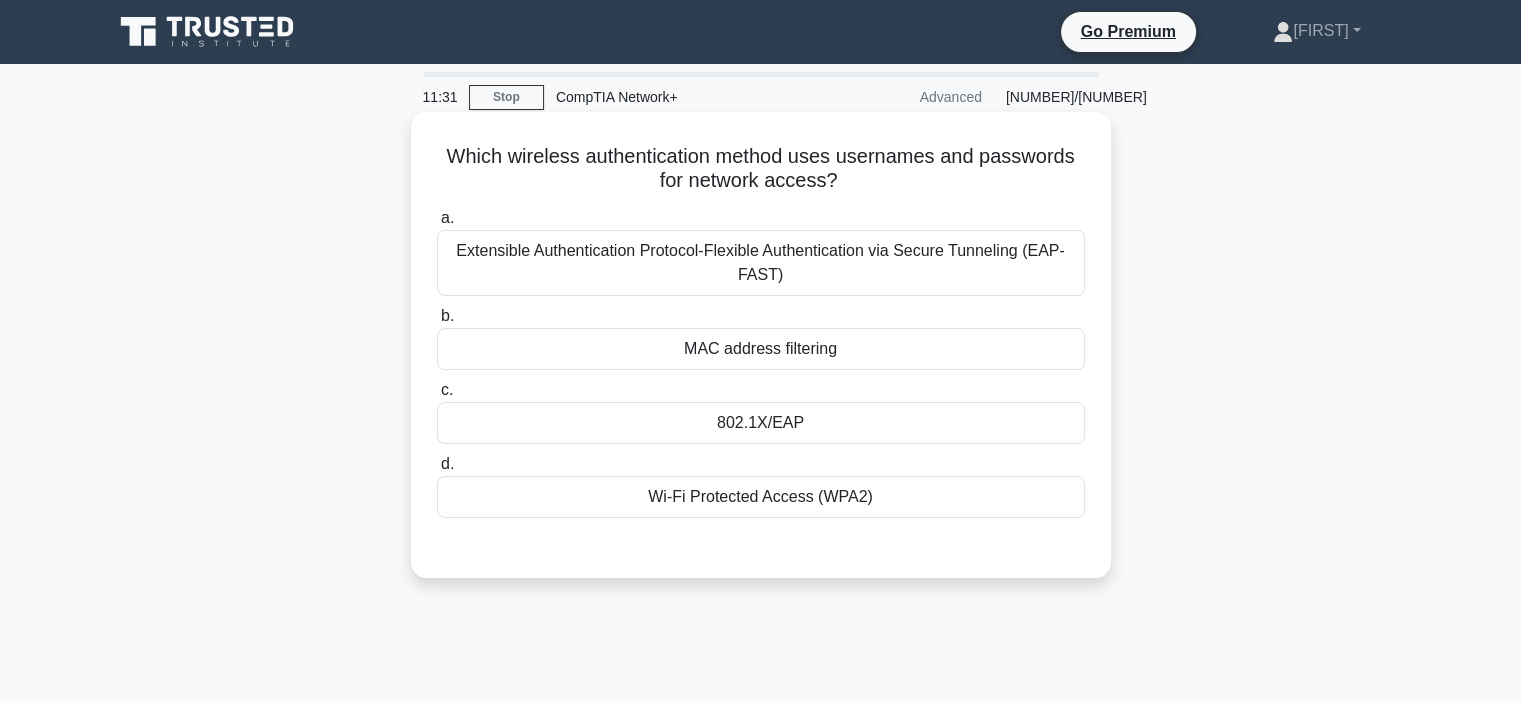 click on "Wi-Fi Protected Access (WPA2)" at bounding box center [761, 497] 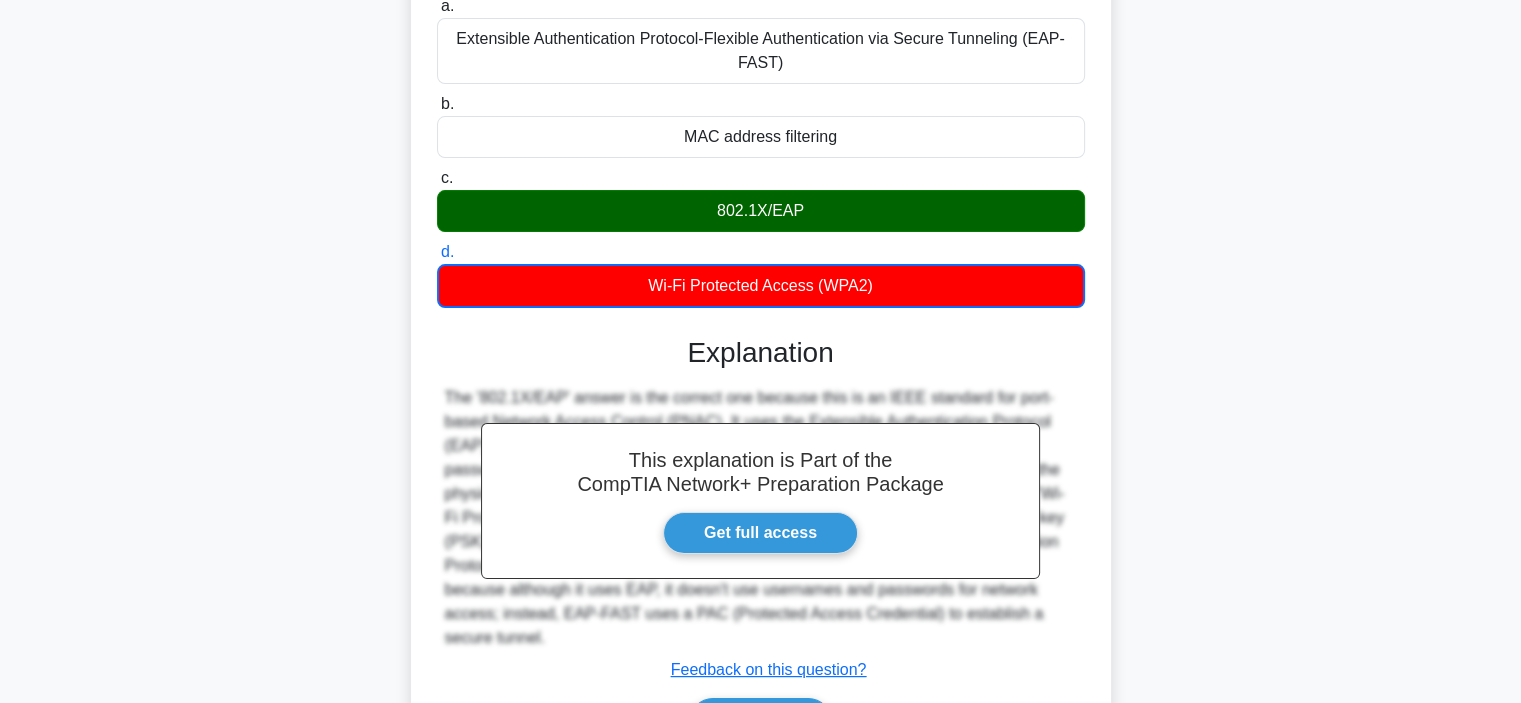scroll, scrollTop: 377, scrollLeft: 0, axis: vertical 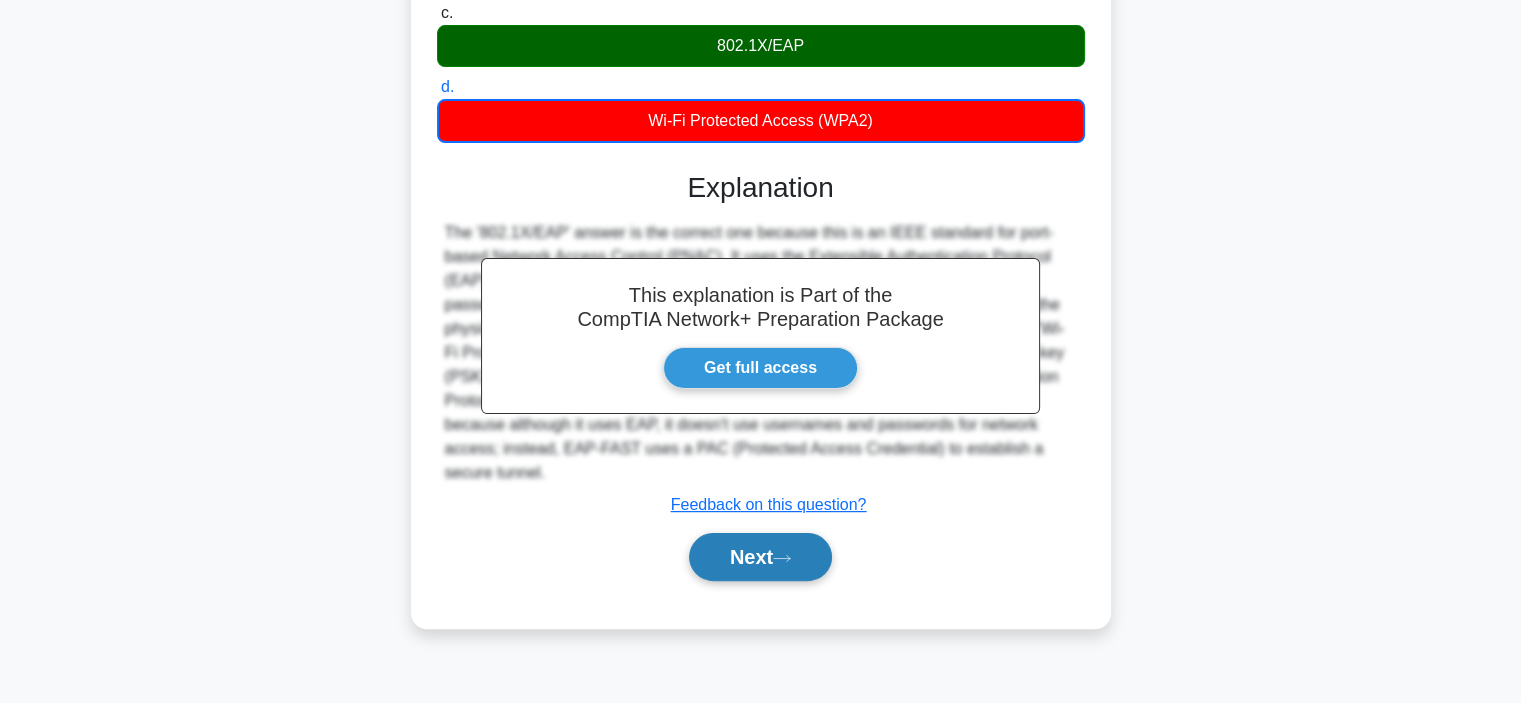 click on "Next" at bounding box center (760, 557) 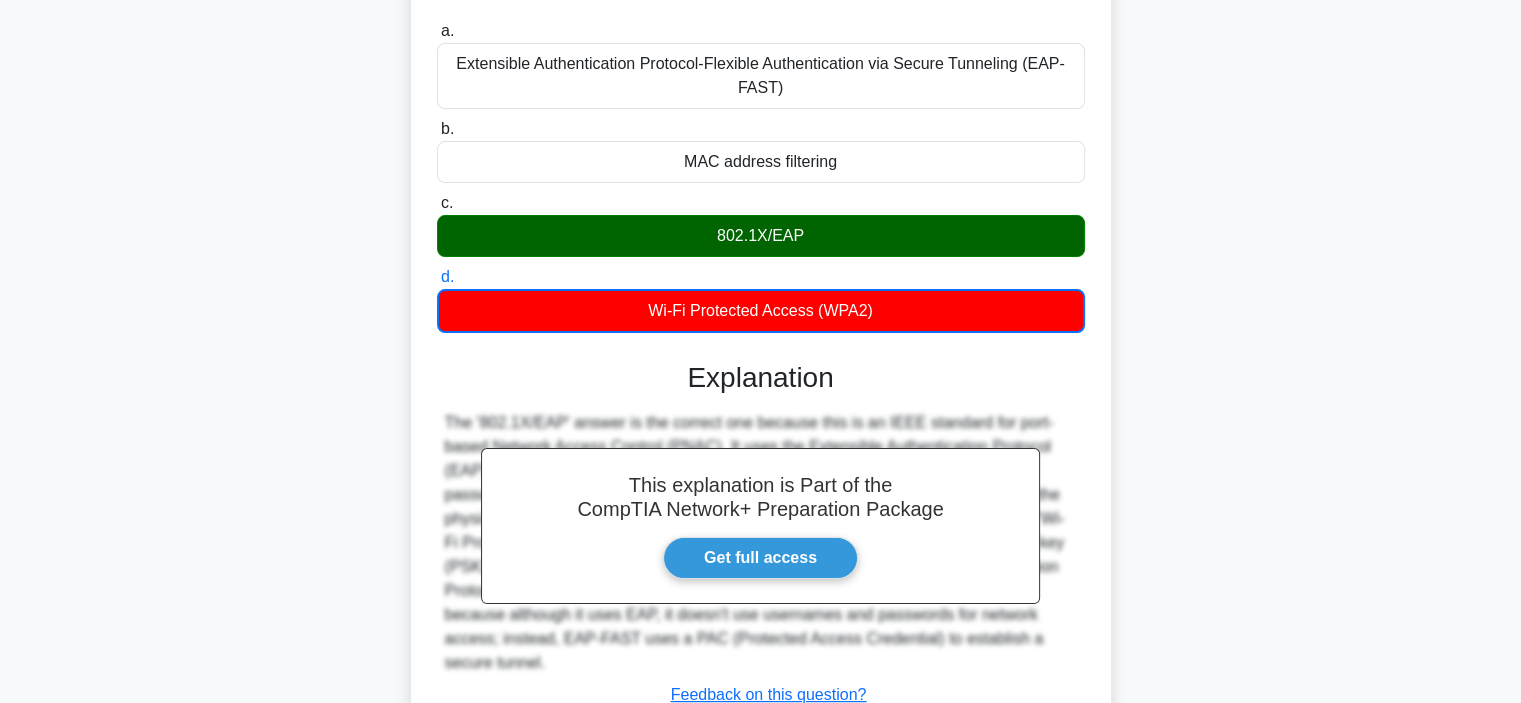 scroll, scrollTop: 77, scrollLeft: 0, axis: vertical 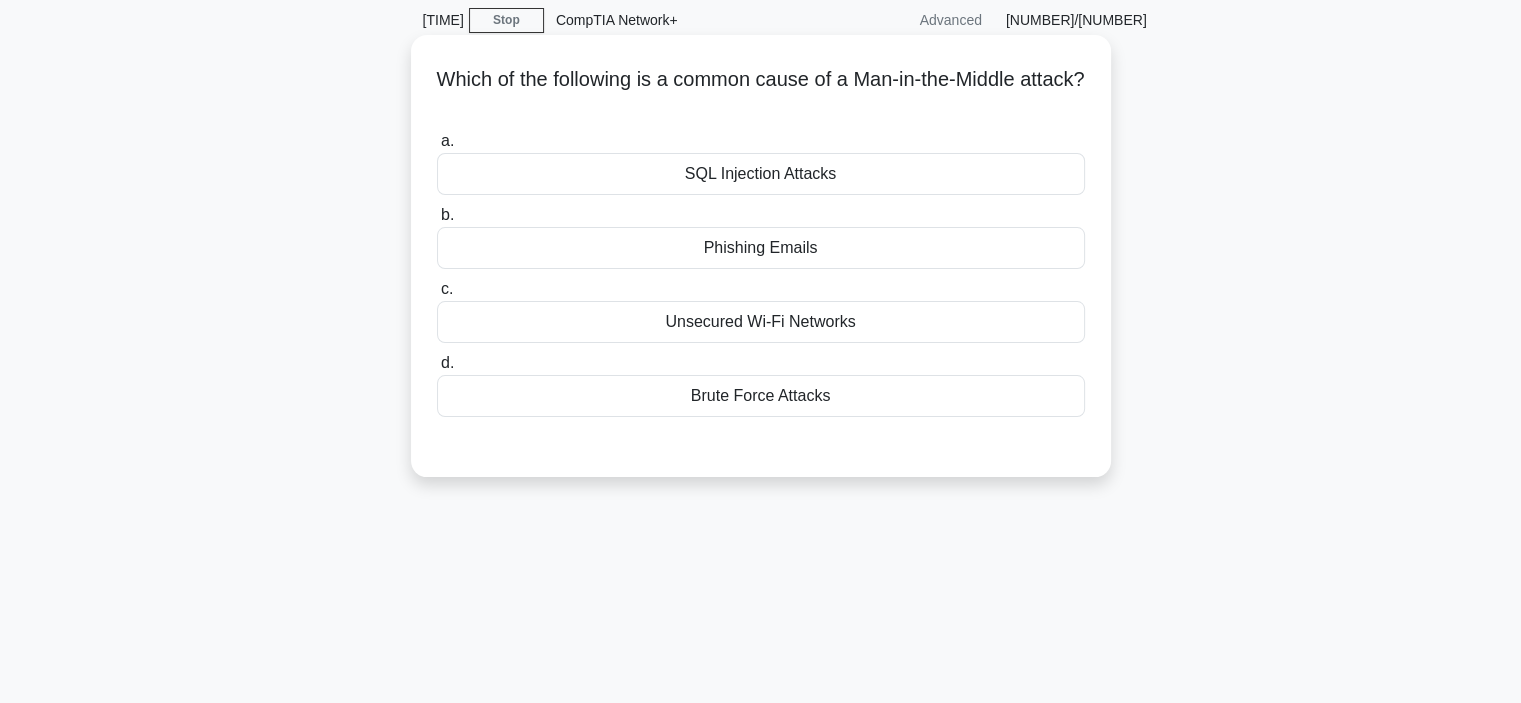 click on "Unsecured Wi-Fi Networks" at bounding box center (761, 322) 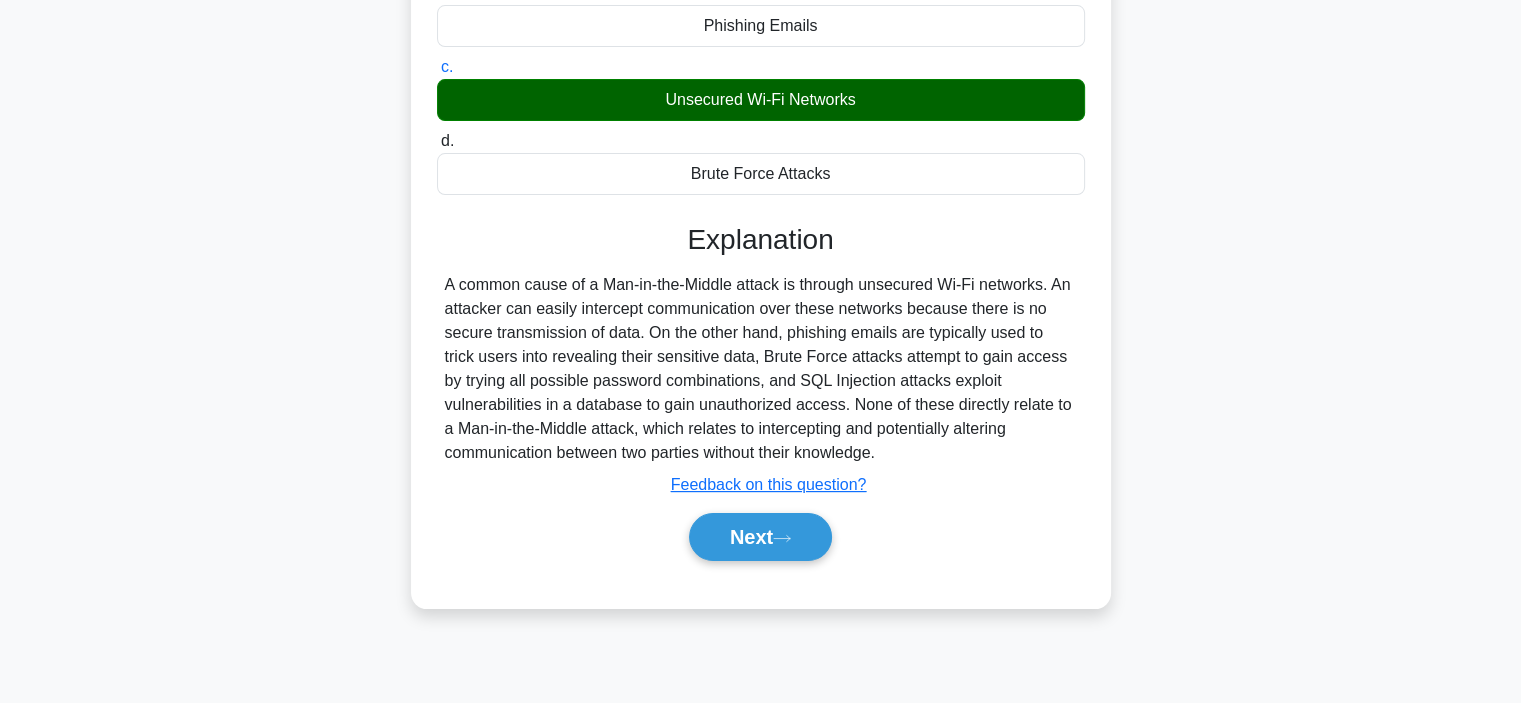 scroll, scrollTop: 377, scrollLeft: 0, axis: vertical 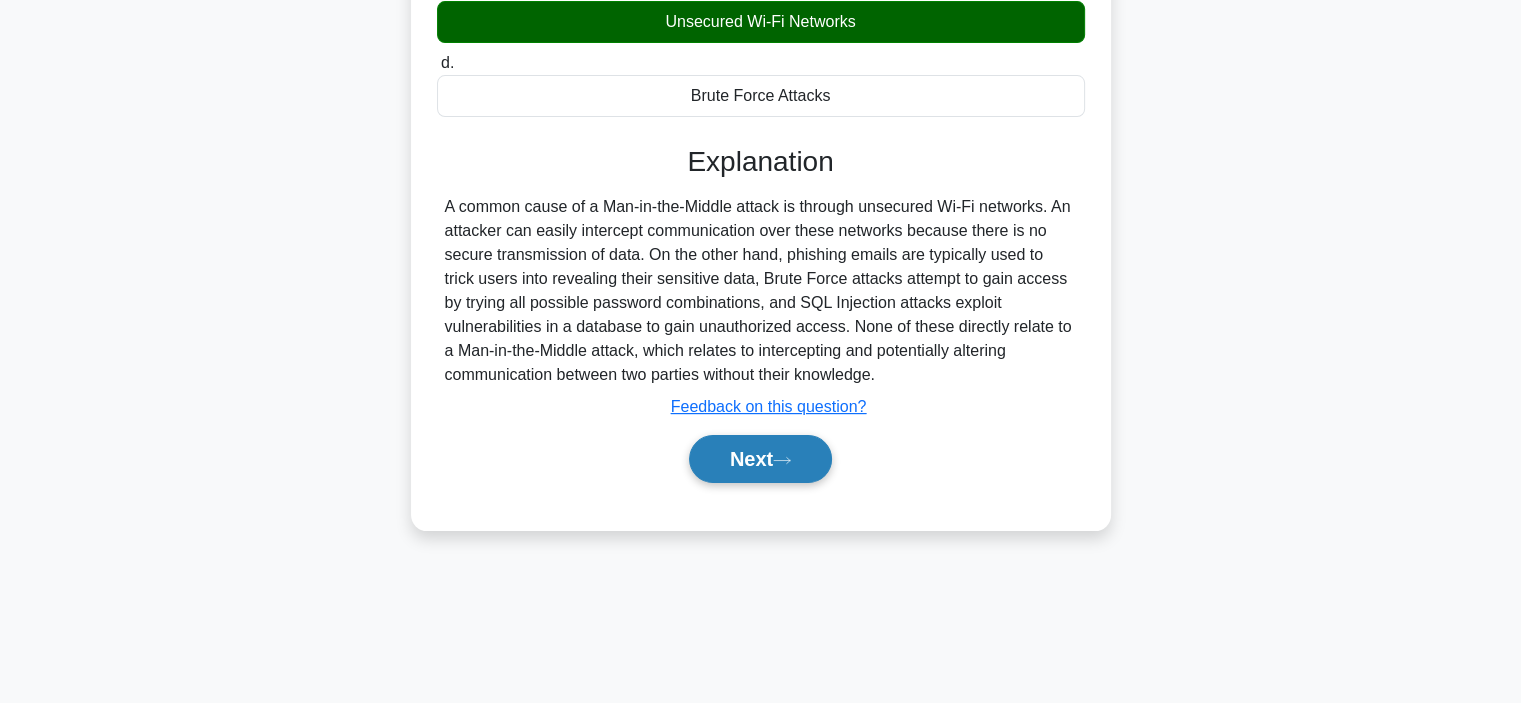 click at bounding box center (782, 460) 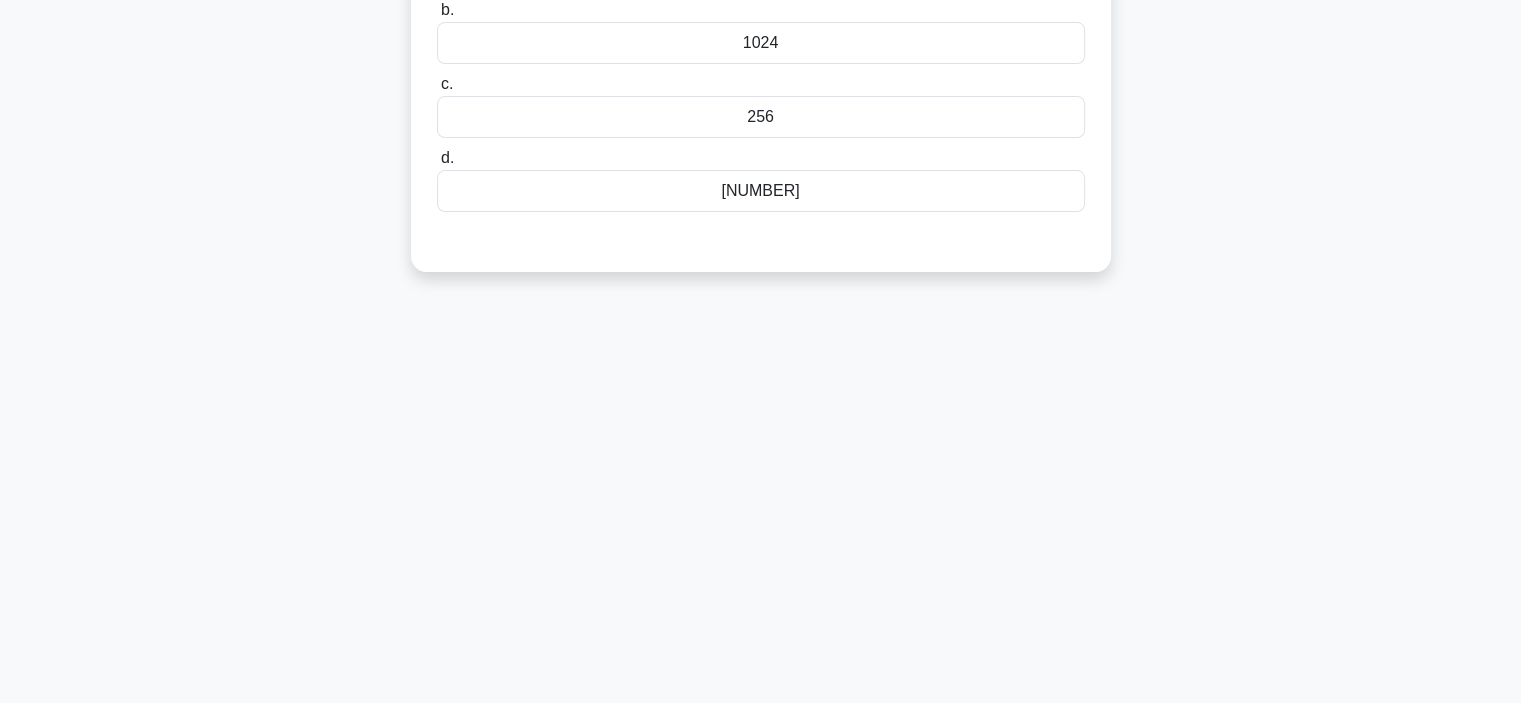 scroll, scrollTop: 0, scrollLeft: 0, axis: both 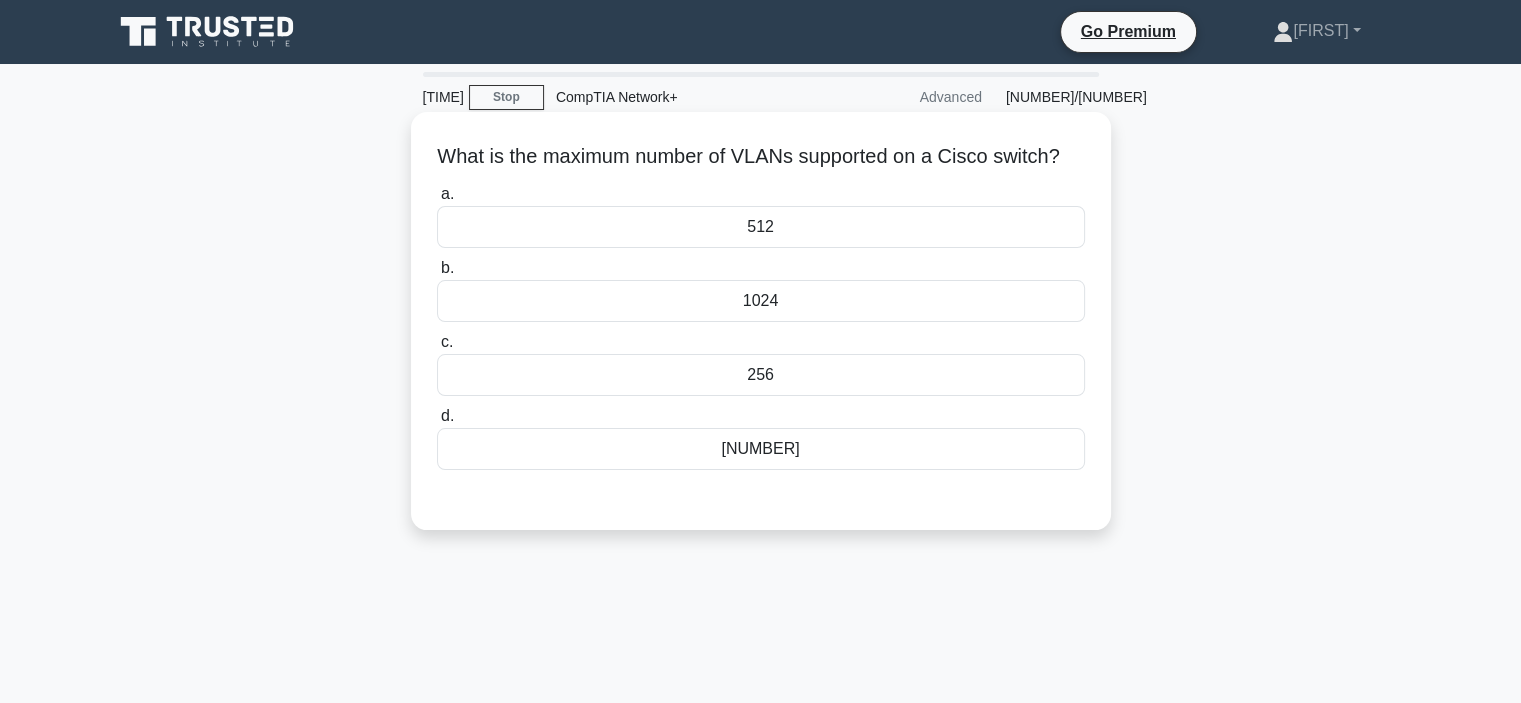 click on "a.
512
b.
1024
c." at bounding box center (761, 326) 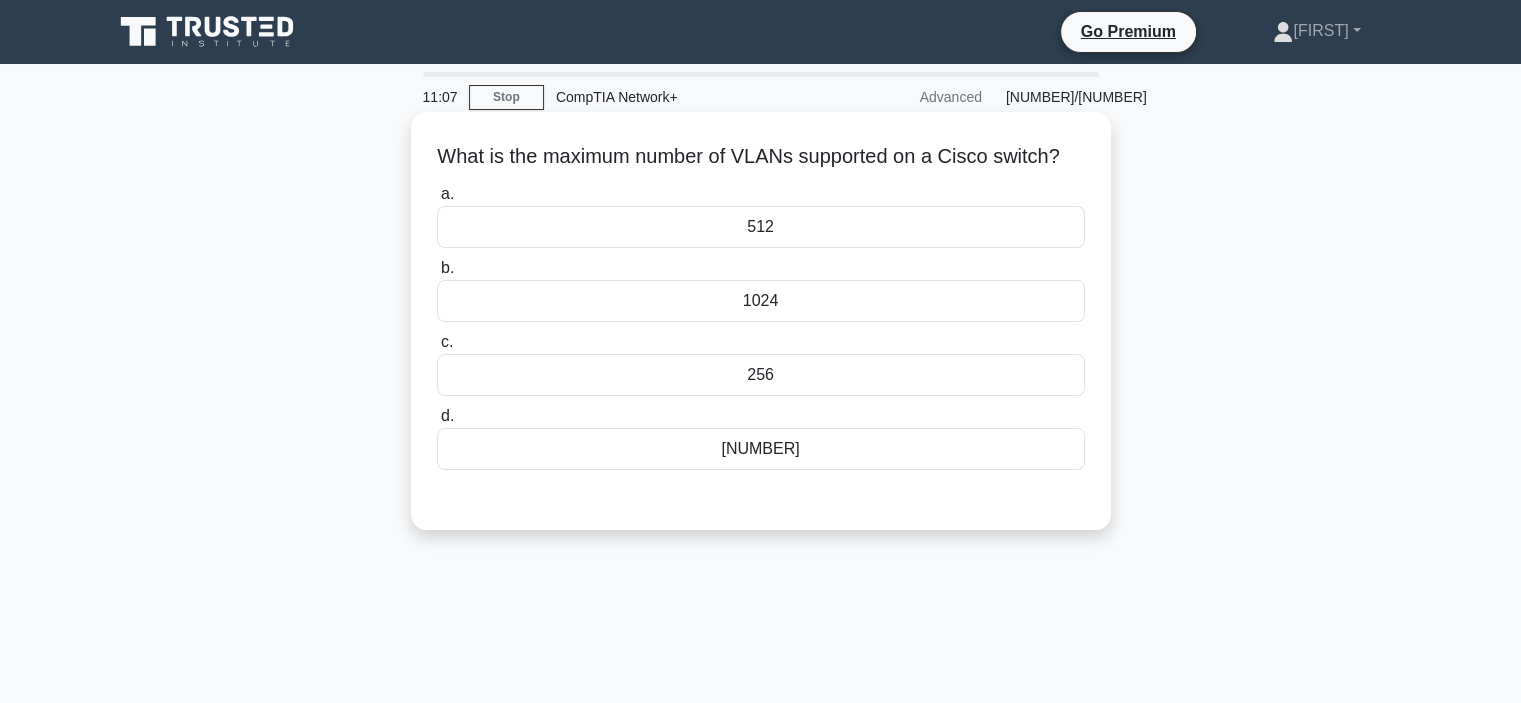 click on "[NUMBER]" at bounding box center [761, 449] 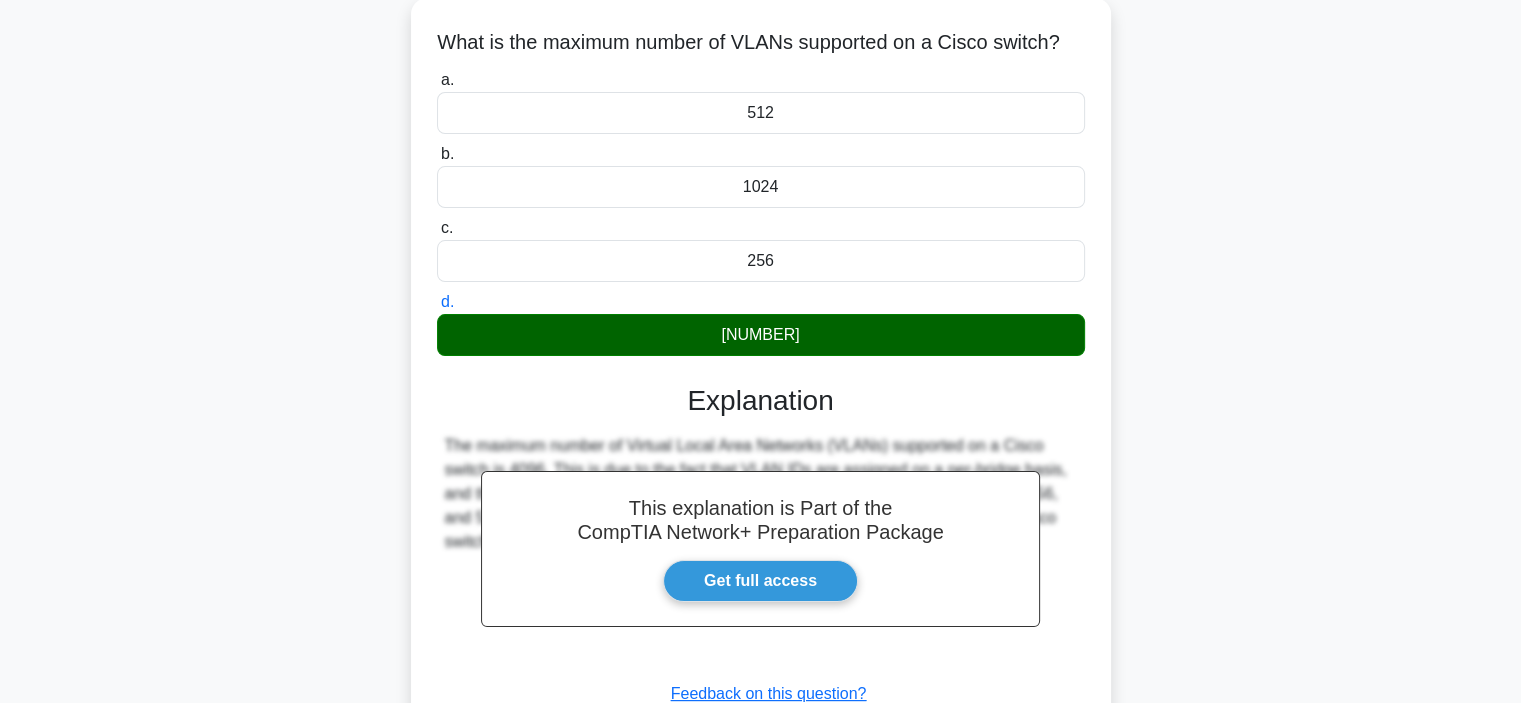 scroll, scrollTop: 377, scrollLeft: 0, axis: vertical 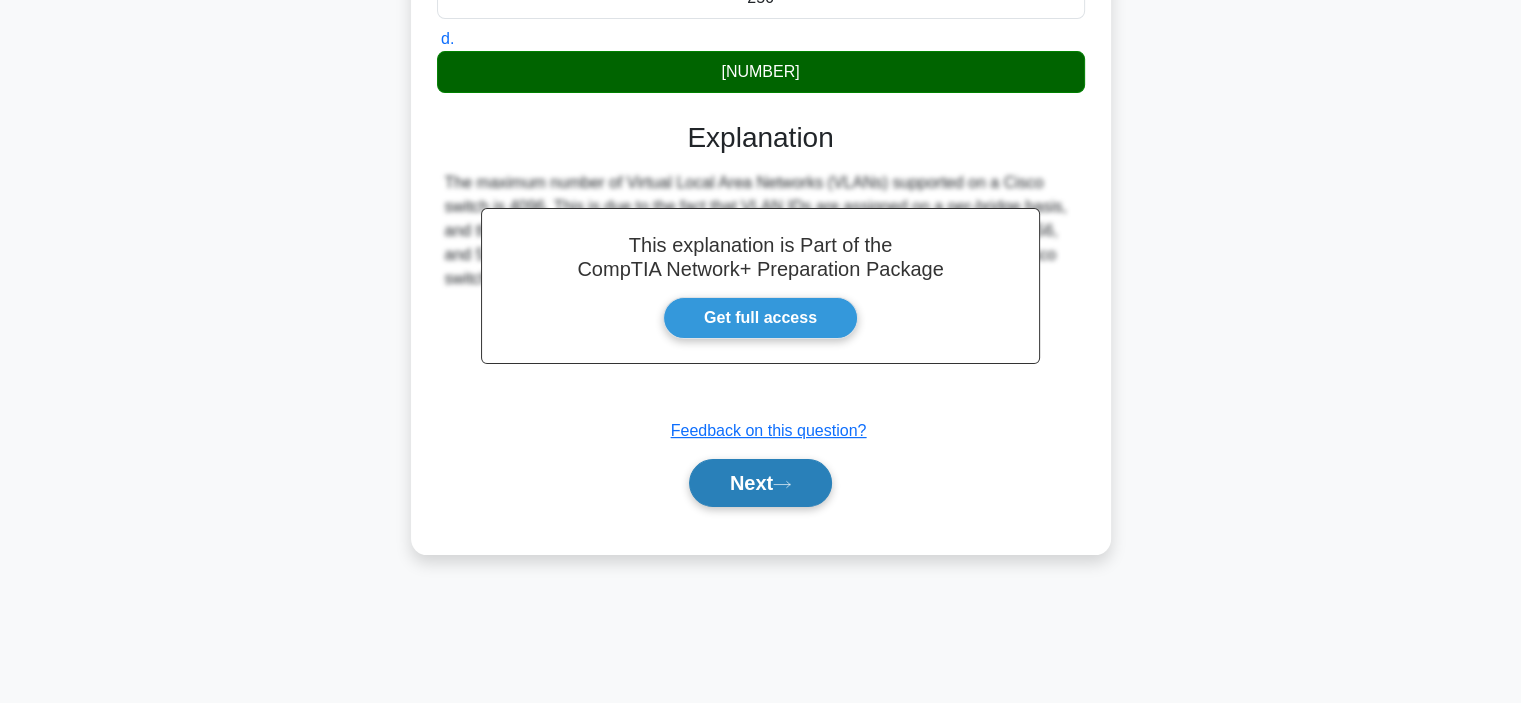 click on "Next" at bounding box center [760, 483] 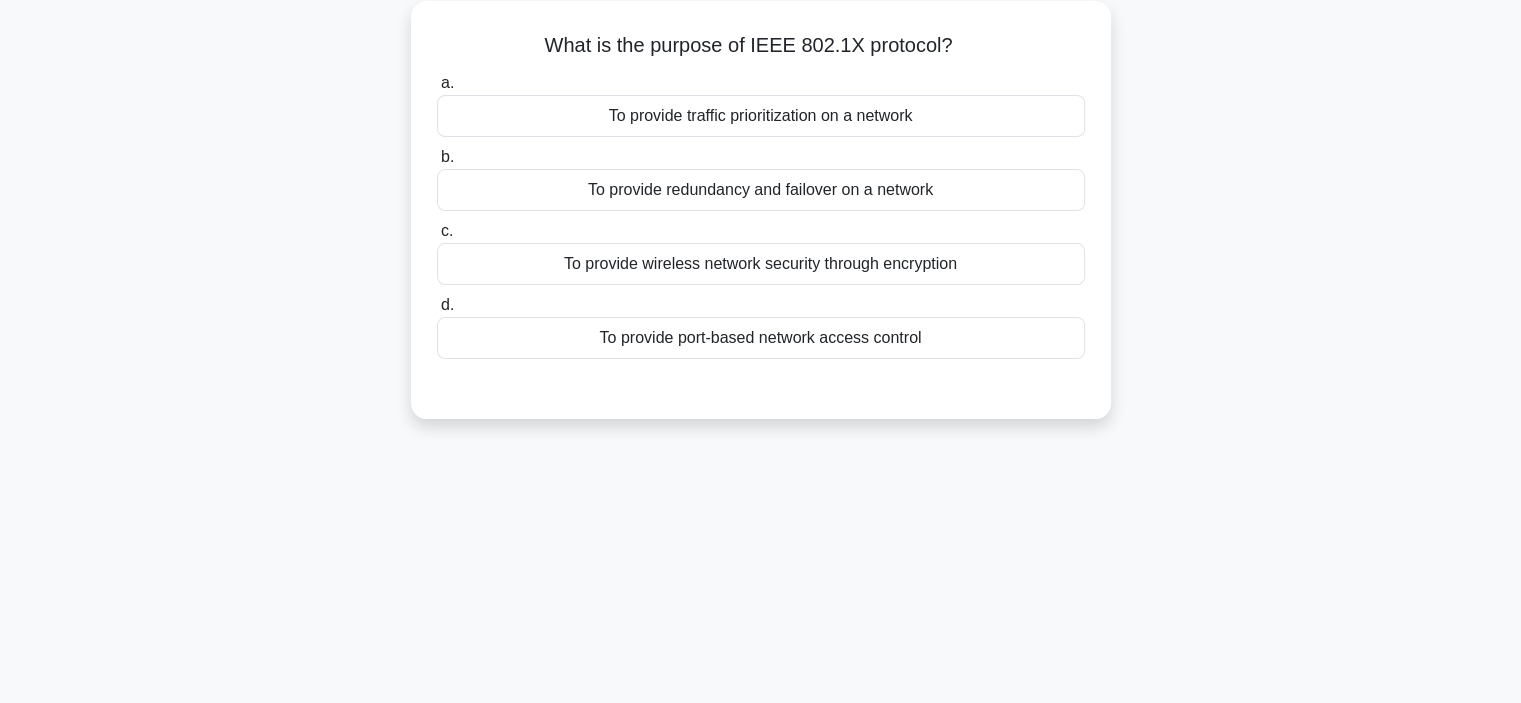 scroll, scrollTop: 0, scrollLeft: 0, axis: both 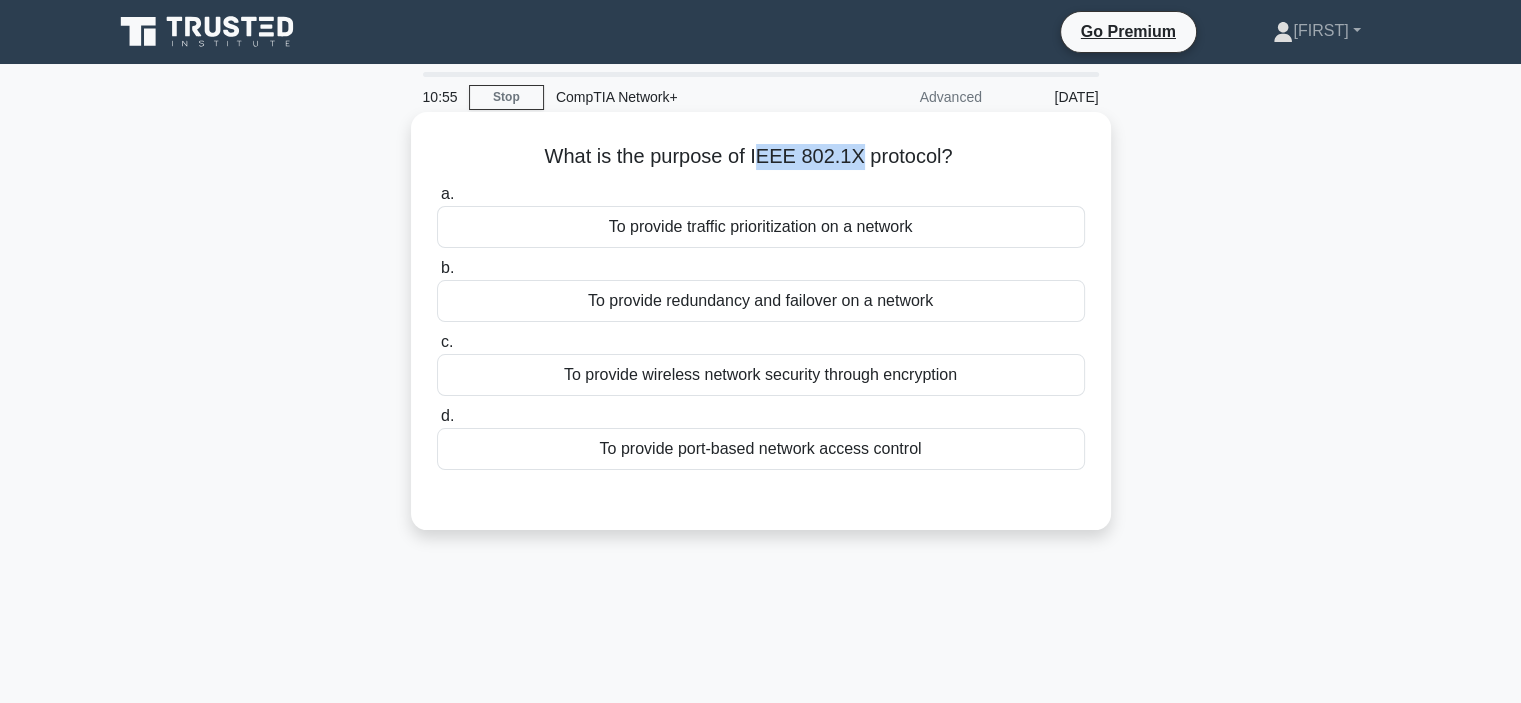 drag, startPoint x: 852, startPoint y: 168, endPoint x: 760, endPoint y: 159, distance: 92.43917 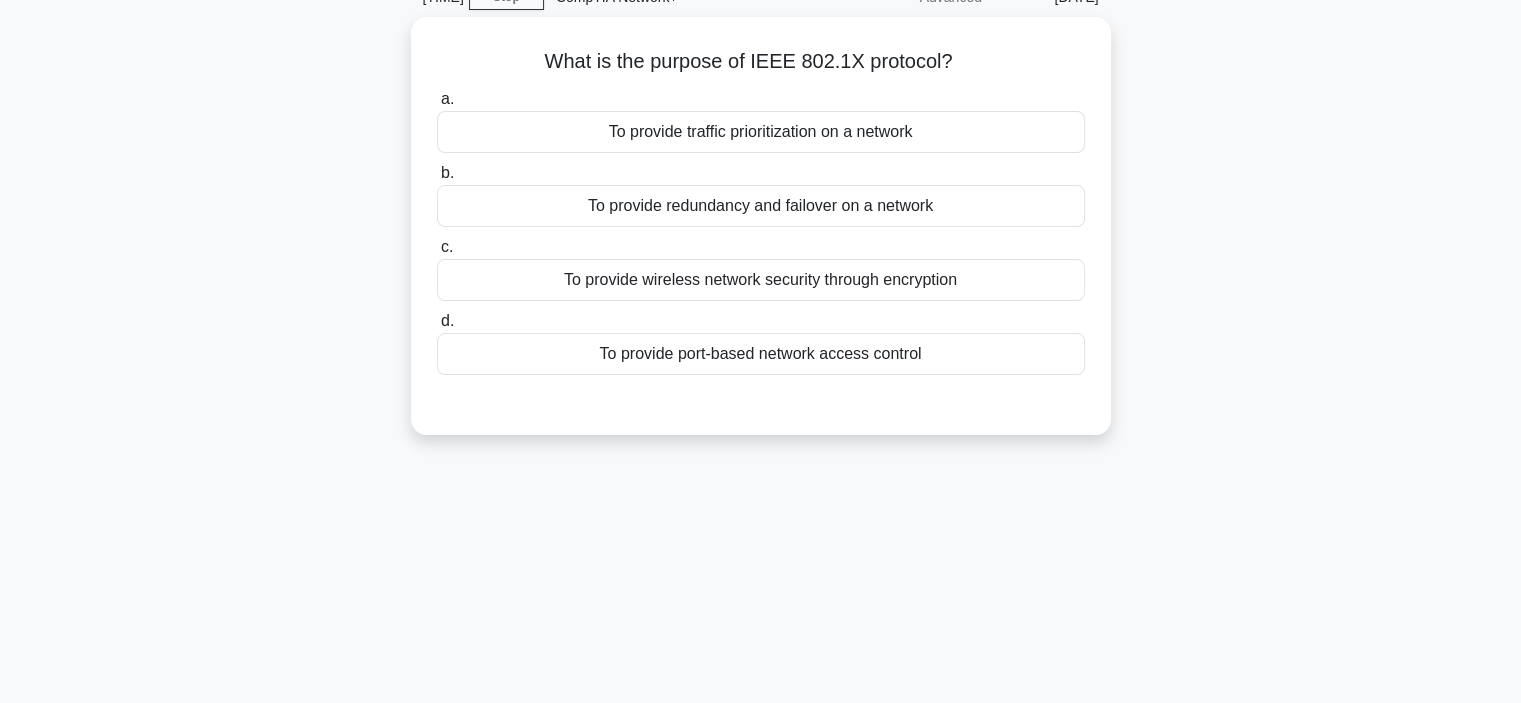 click on "What is the purpose of IEEE 802.1X protocol?
.spinner_0XTQ{transform-origin:center;animation:spinner_y6GP .75s linear infinite}@keyframes spinner_y6GP{100%{transform:rotate(360deg)}}
a.
To provide traffic prioritization on a network
b." at bounding box center [761, 238] 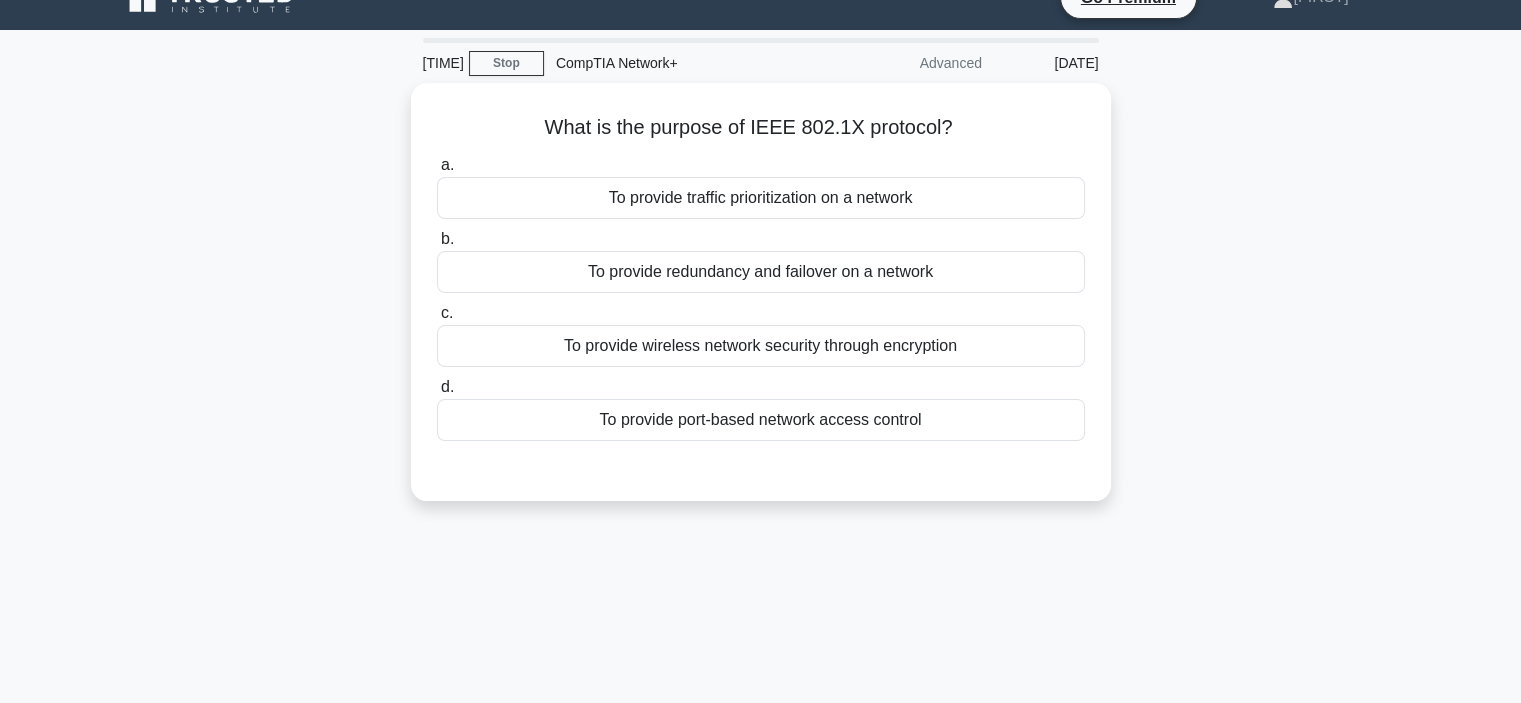 scroll, scrollTop: 0, scrollLeft: 0, axis: both 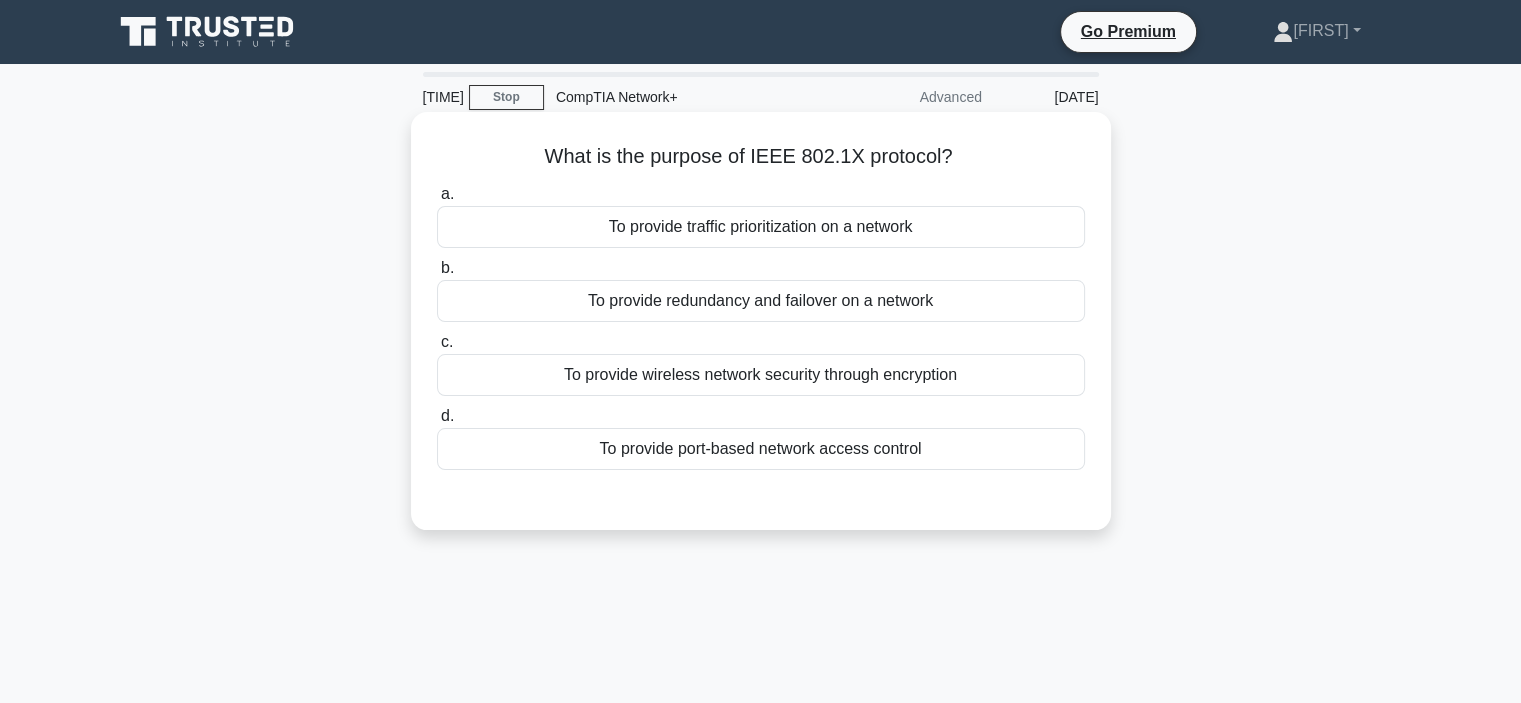 click on "To provide port-based network access control" at bounding box center [761, 449] 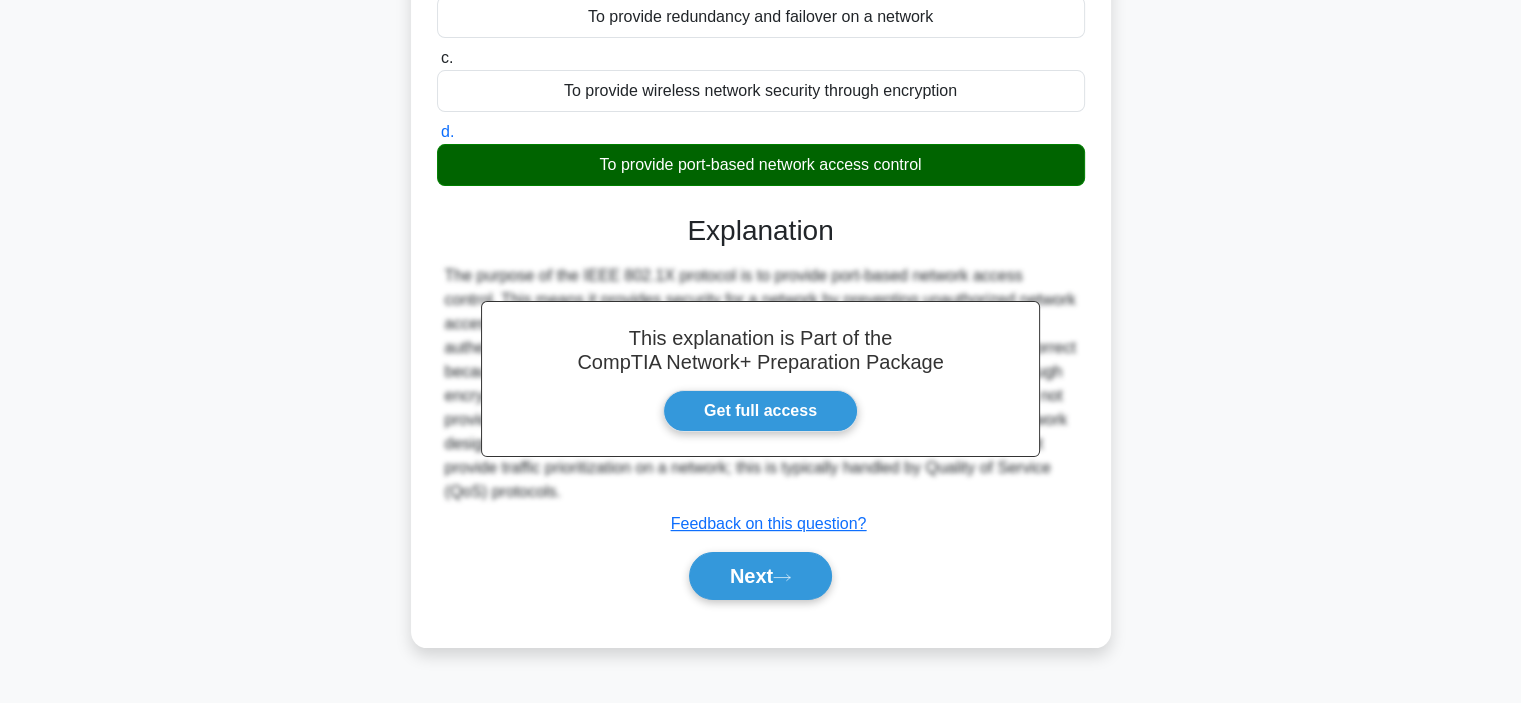 scroll, scrollTop: 377, scrollLeft: 0, axis: vertical 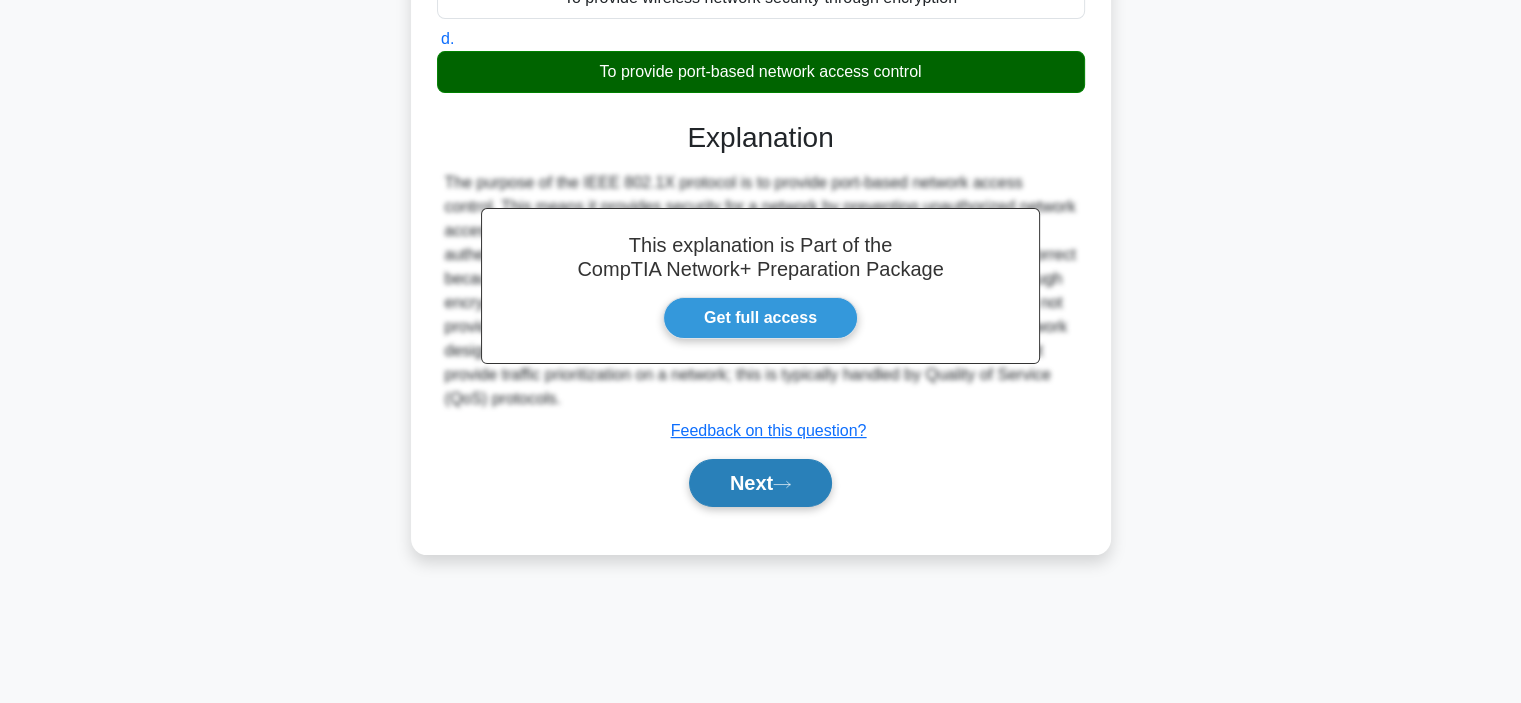 click on "Next" at bounding box center [760, 483] 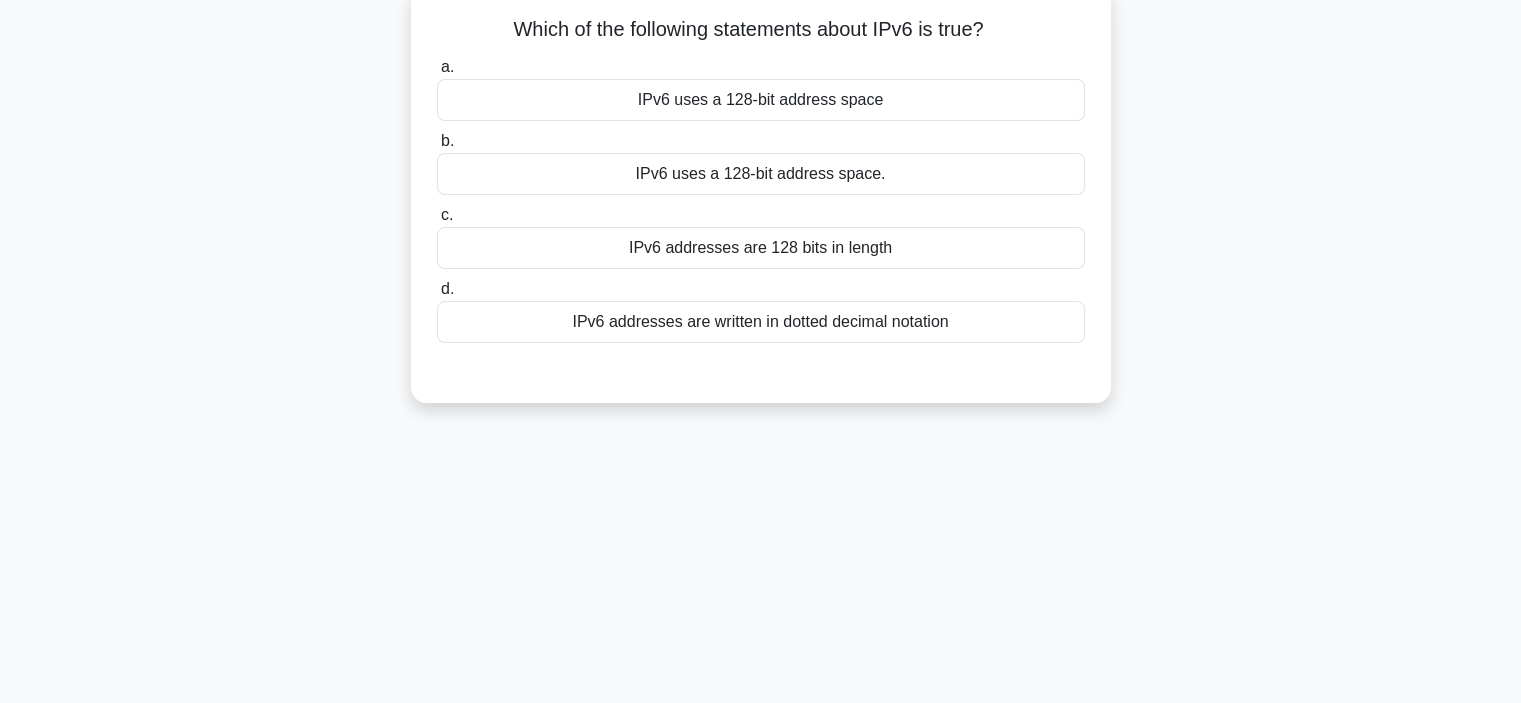 scroll, scrollTop: 0, scrollLeft: 0, axis: both 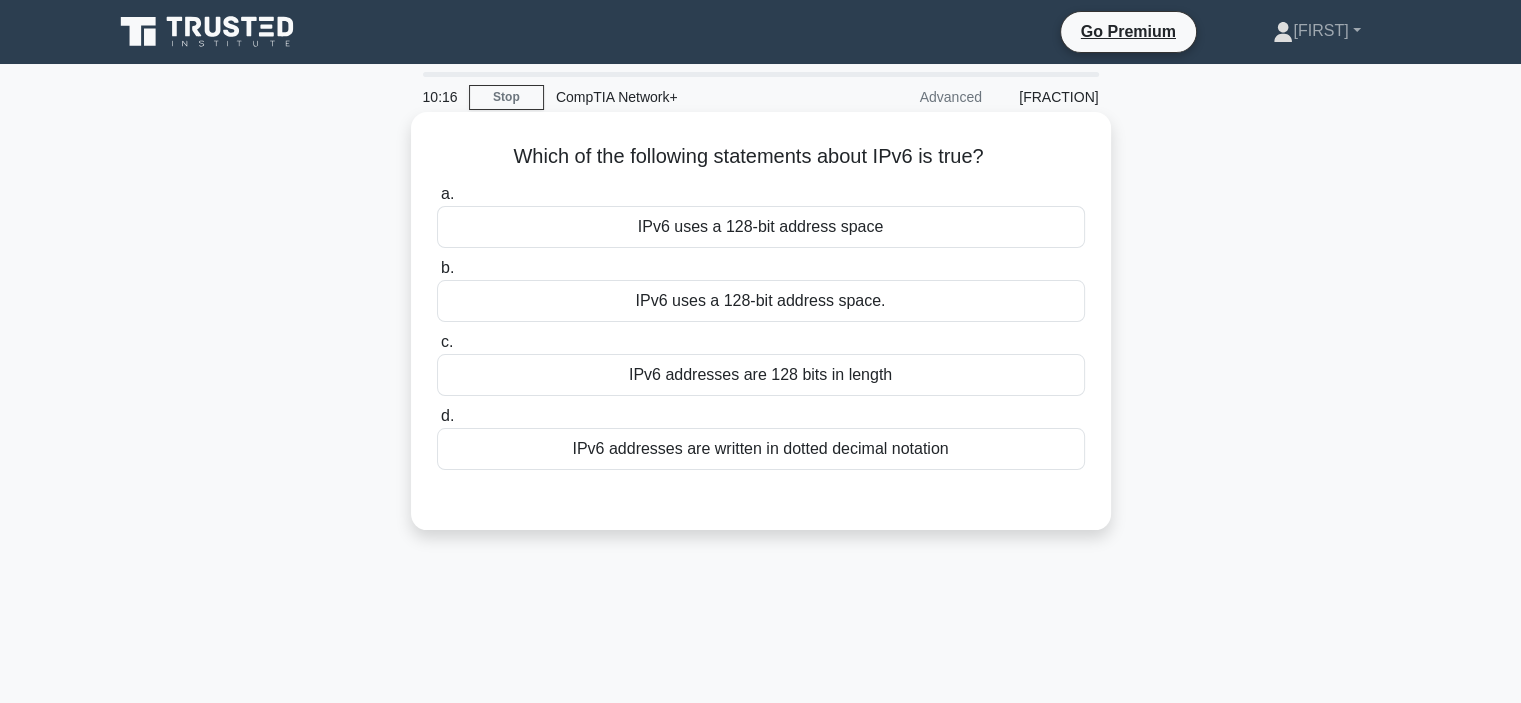 click on "IPv6 uses a 128-bit address space." at bounding box center (761, 301) 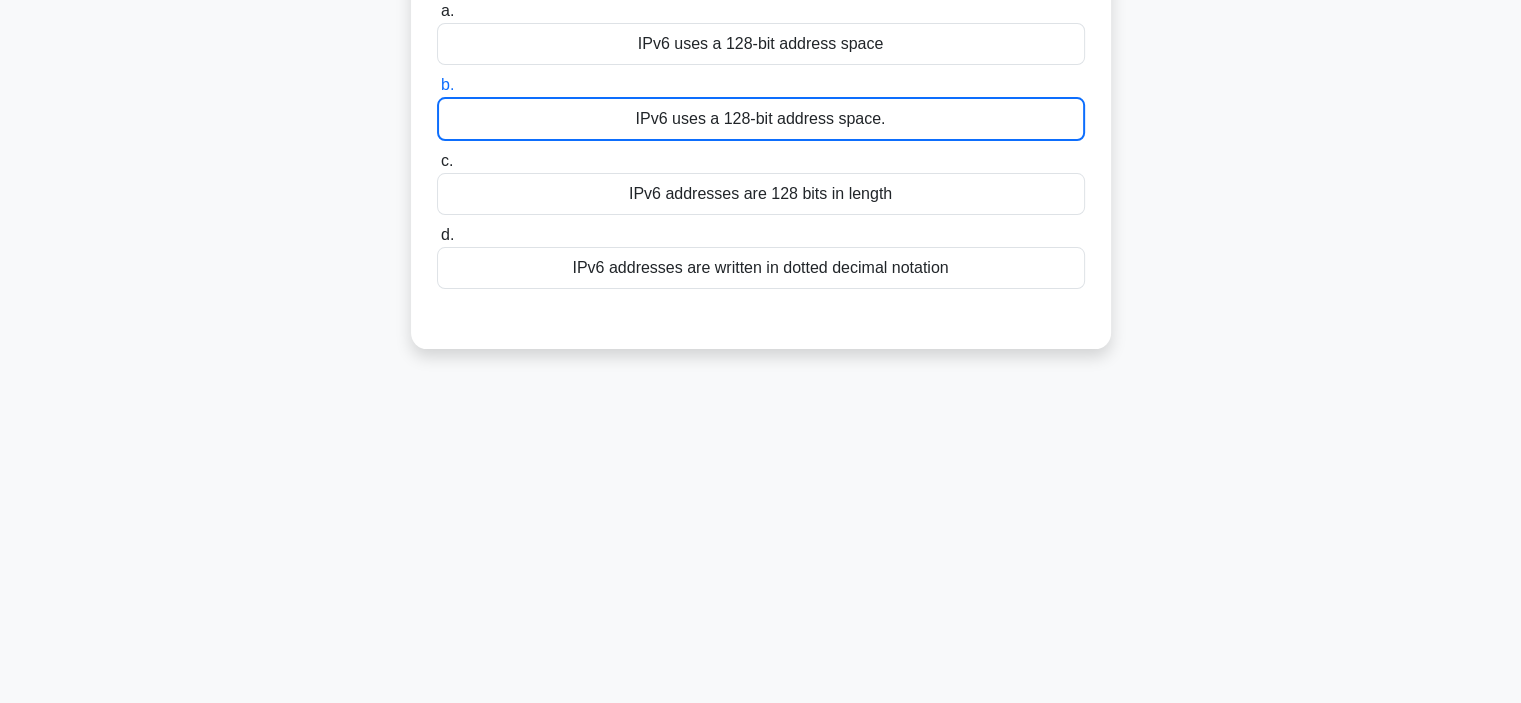 scroll, scrollTop: 200, scrollLeft: 0, axis: vertical 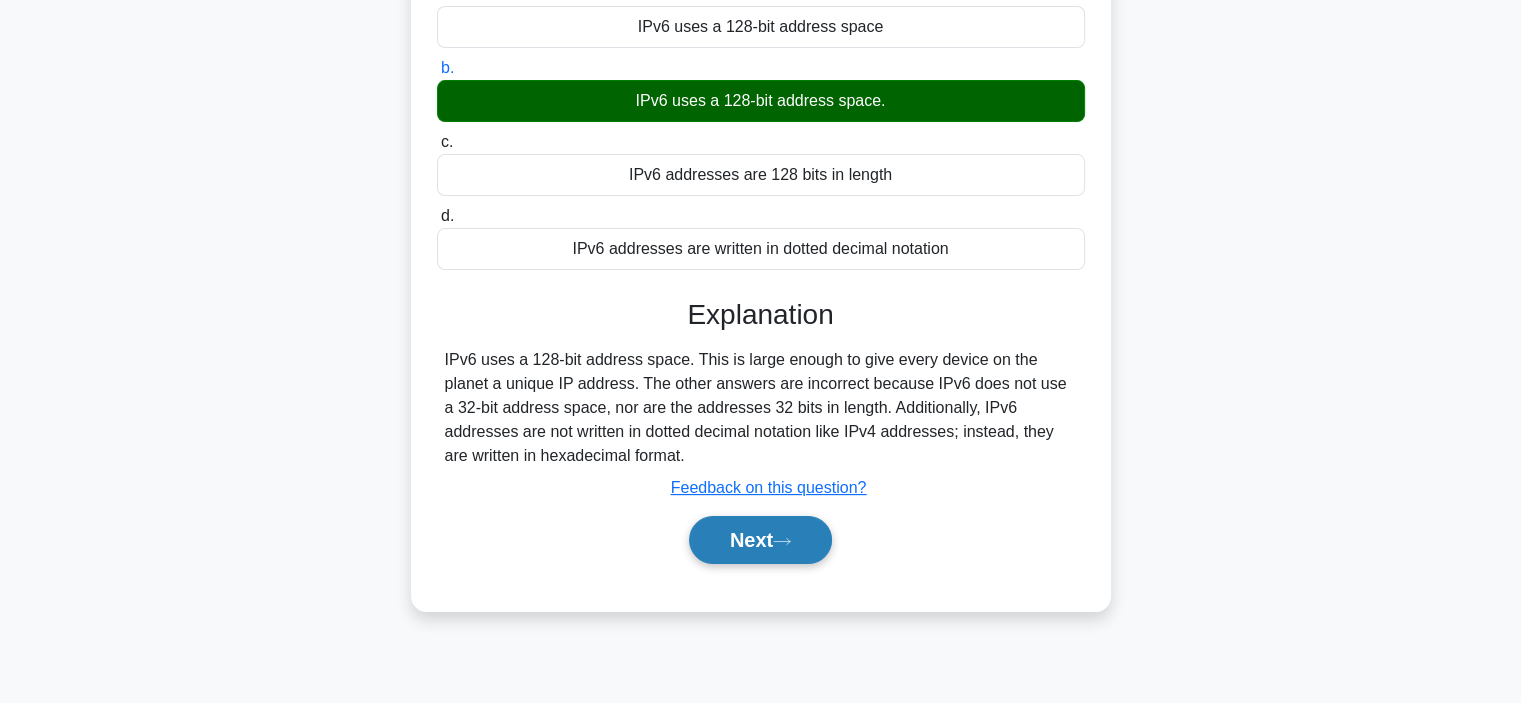 click on "Next" at bounding box center [760, 540] 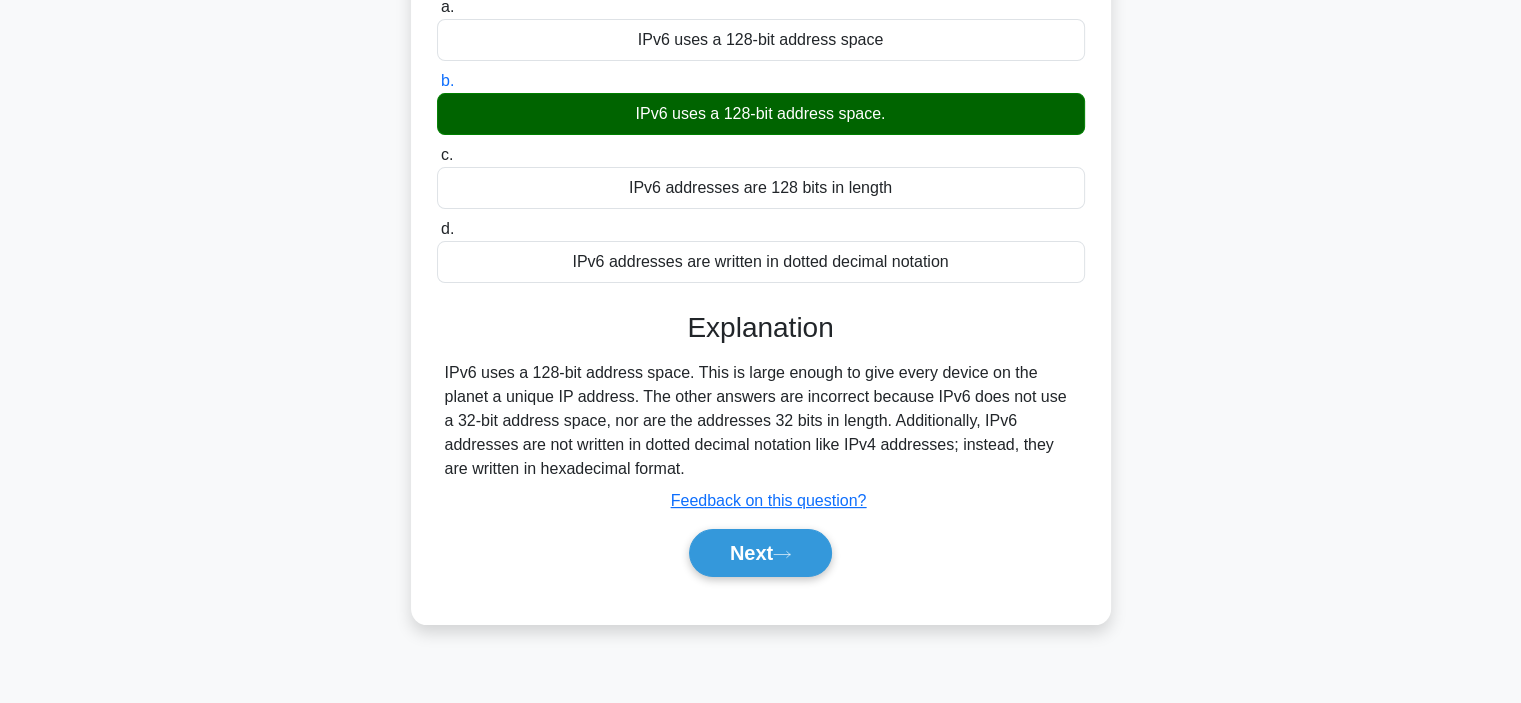 scroll, scrollTop: 0, scrollLeft: 0, axis: both 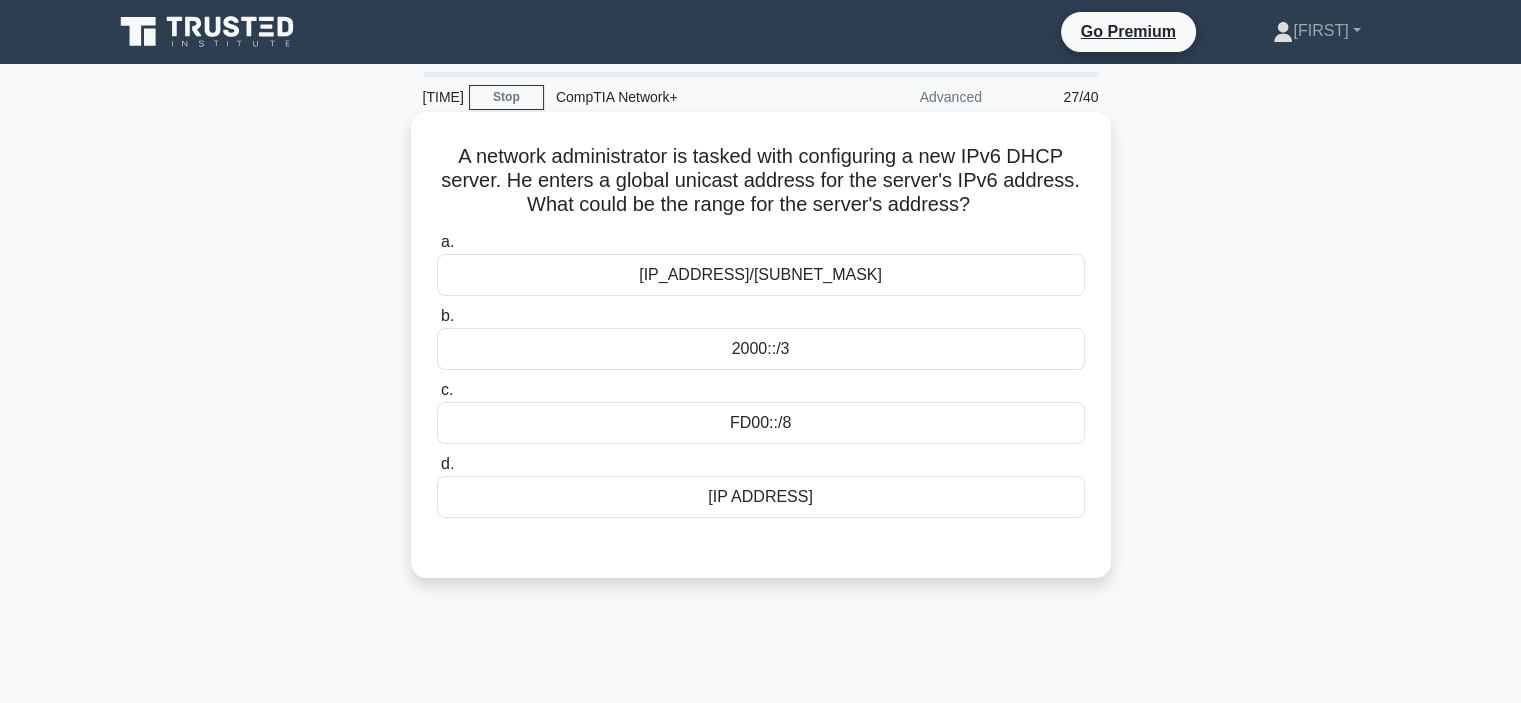 click on "[IP_ADDRESS]/[SUBNET_MASK]" at bounding box center (761, 275) 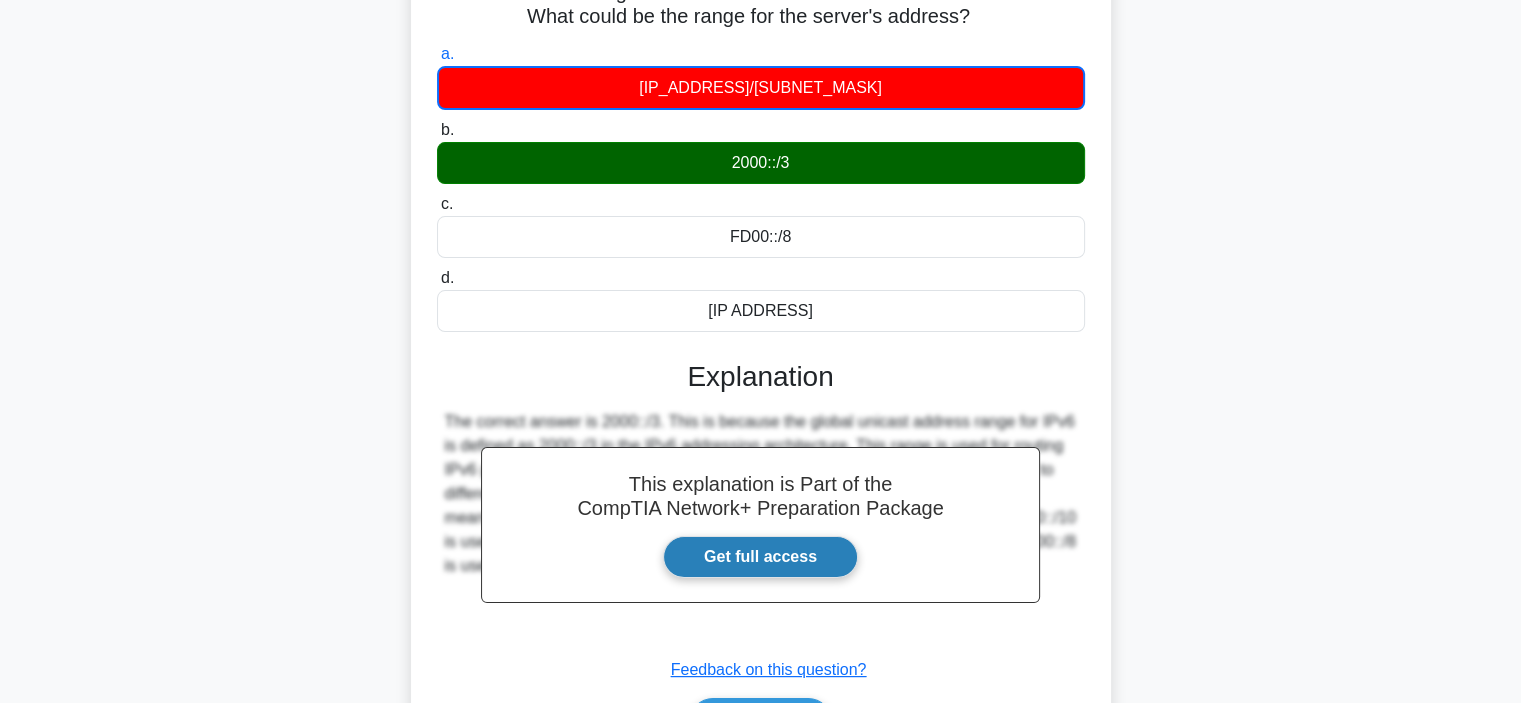 scroll, scrollTop: 377, scrollLeft: 0, axis: vertical 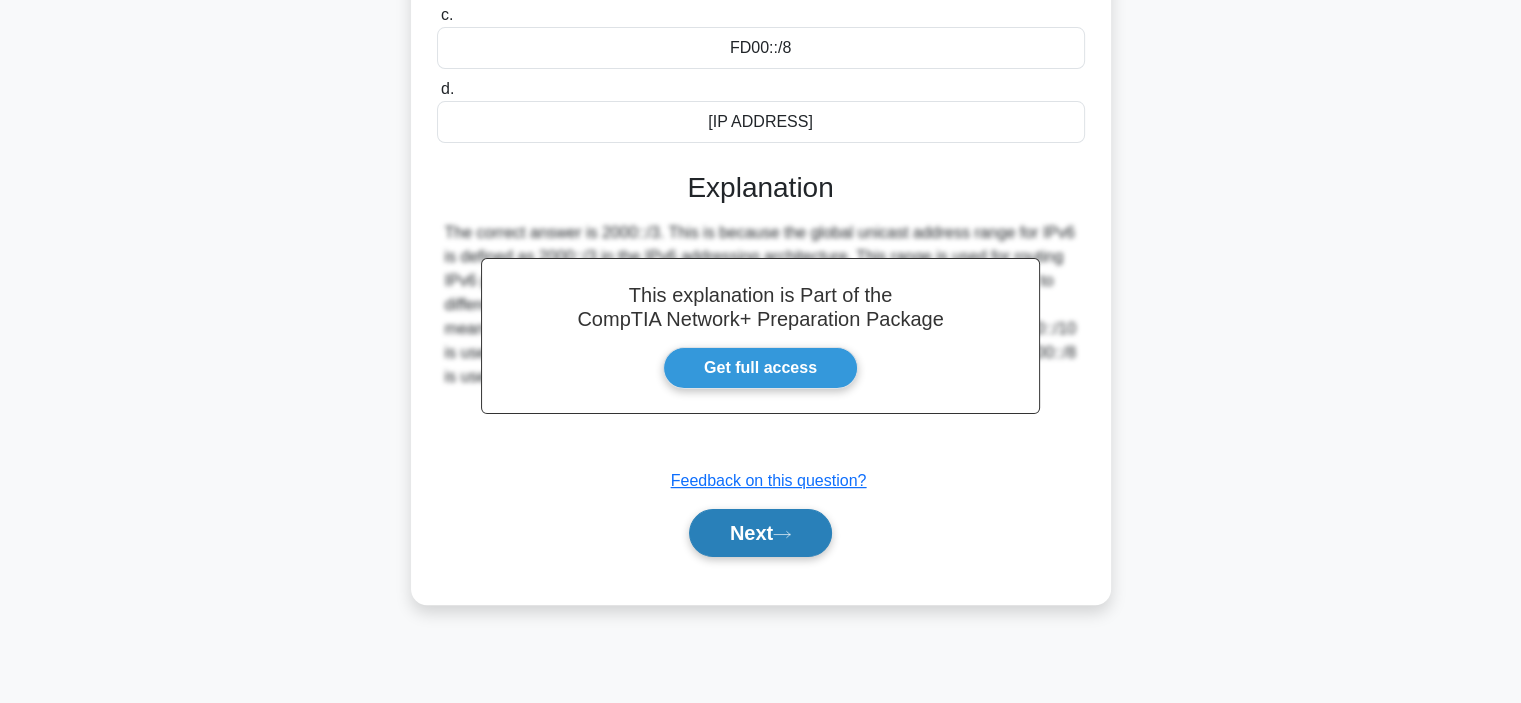 click on "Next" at bounding box center (760, 533) 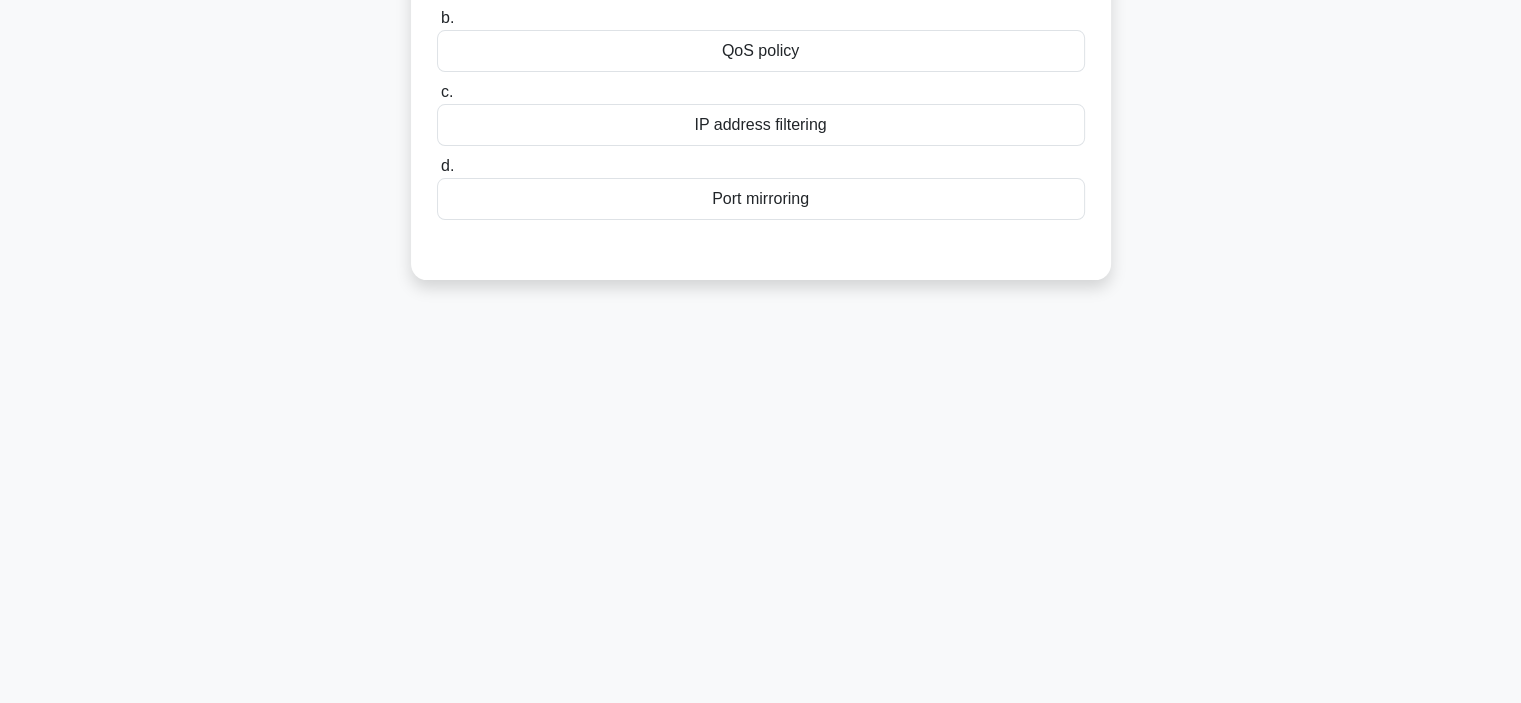 scroll, scrollTop: 0, scrollLeft: 0, axis: both 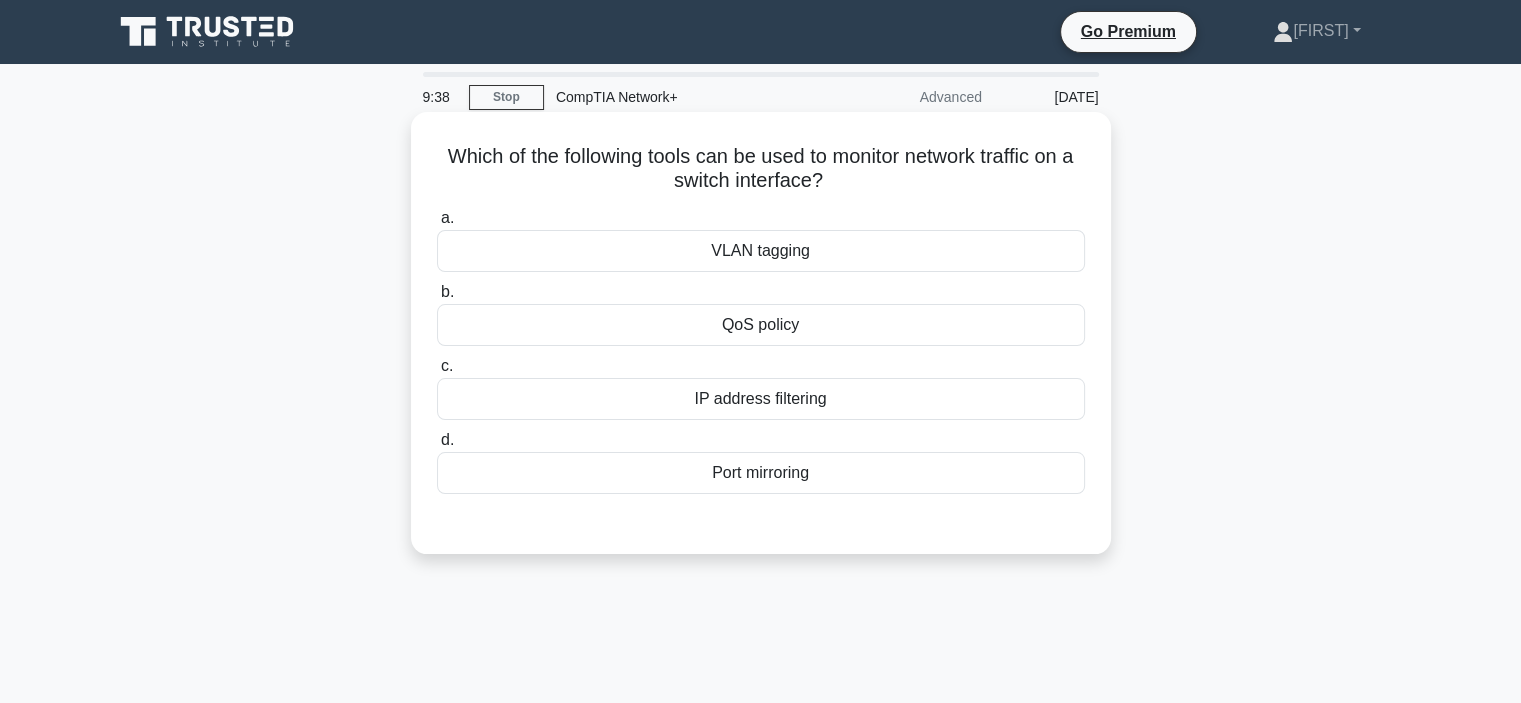 click on "Port mirroring" at bounding box center [761, 473] 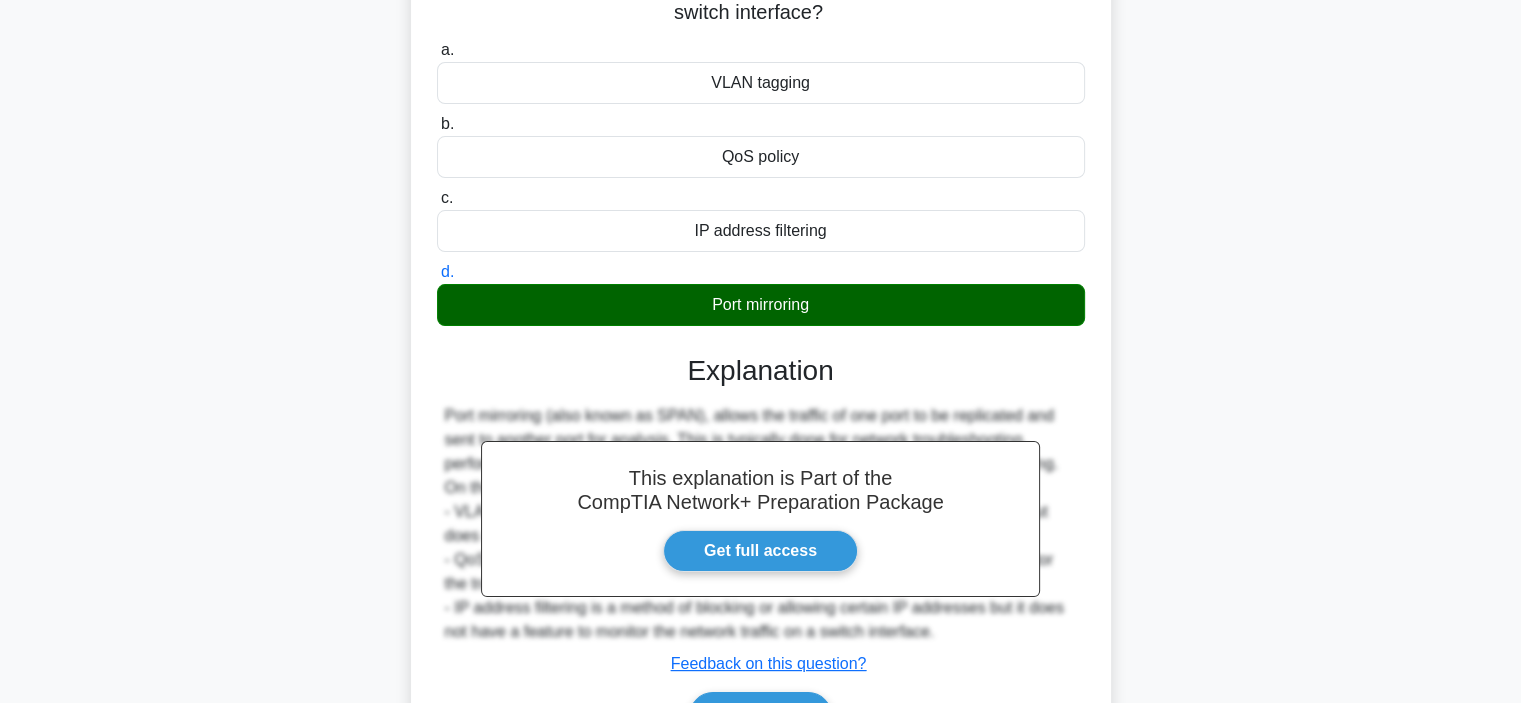 scroll, scrollTop: 377, scrollLeft: 0, axis: vertical 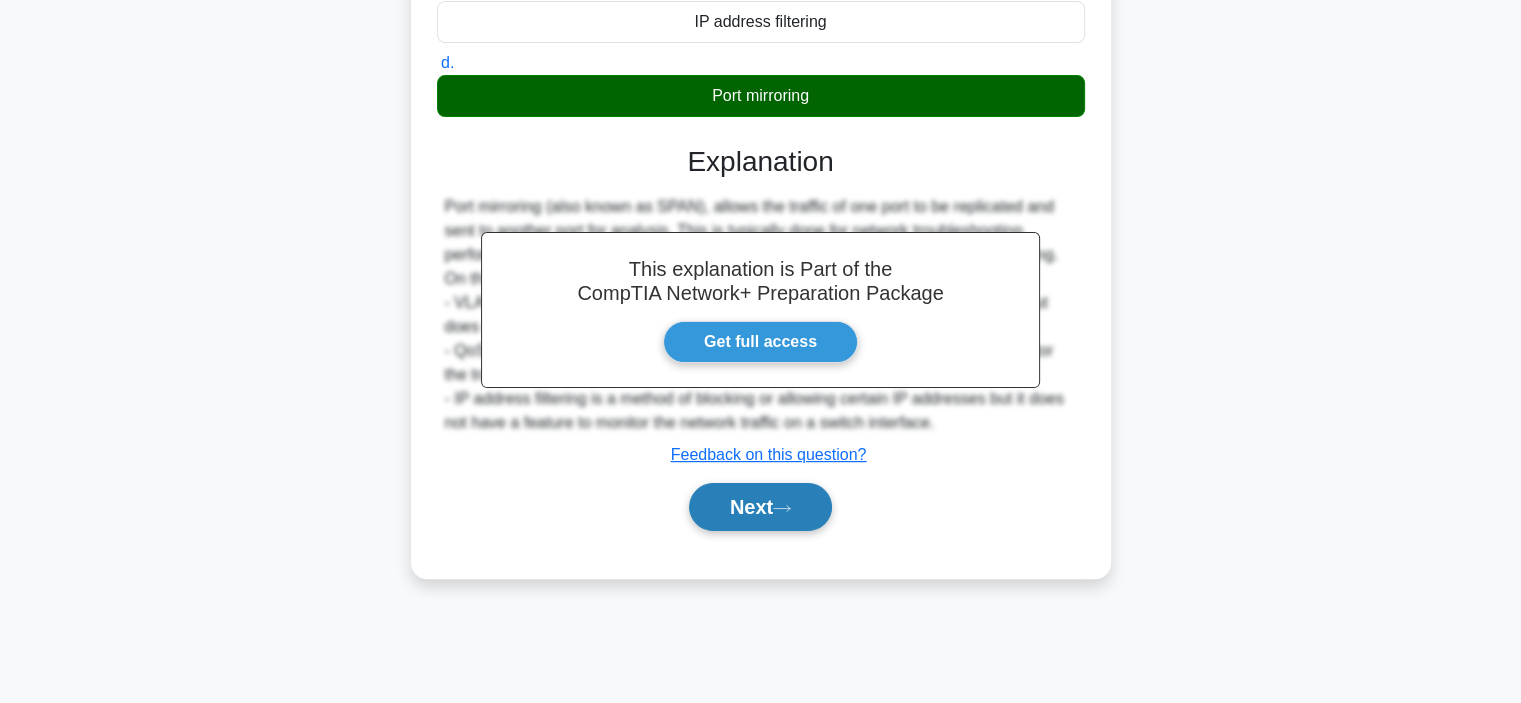 click on "Next" at bounding box center [760, 507] 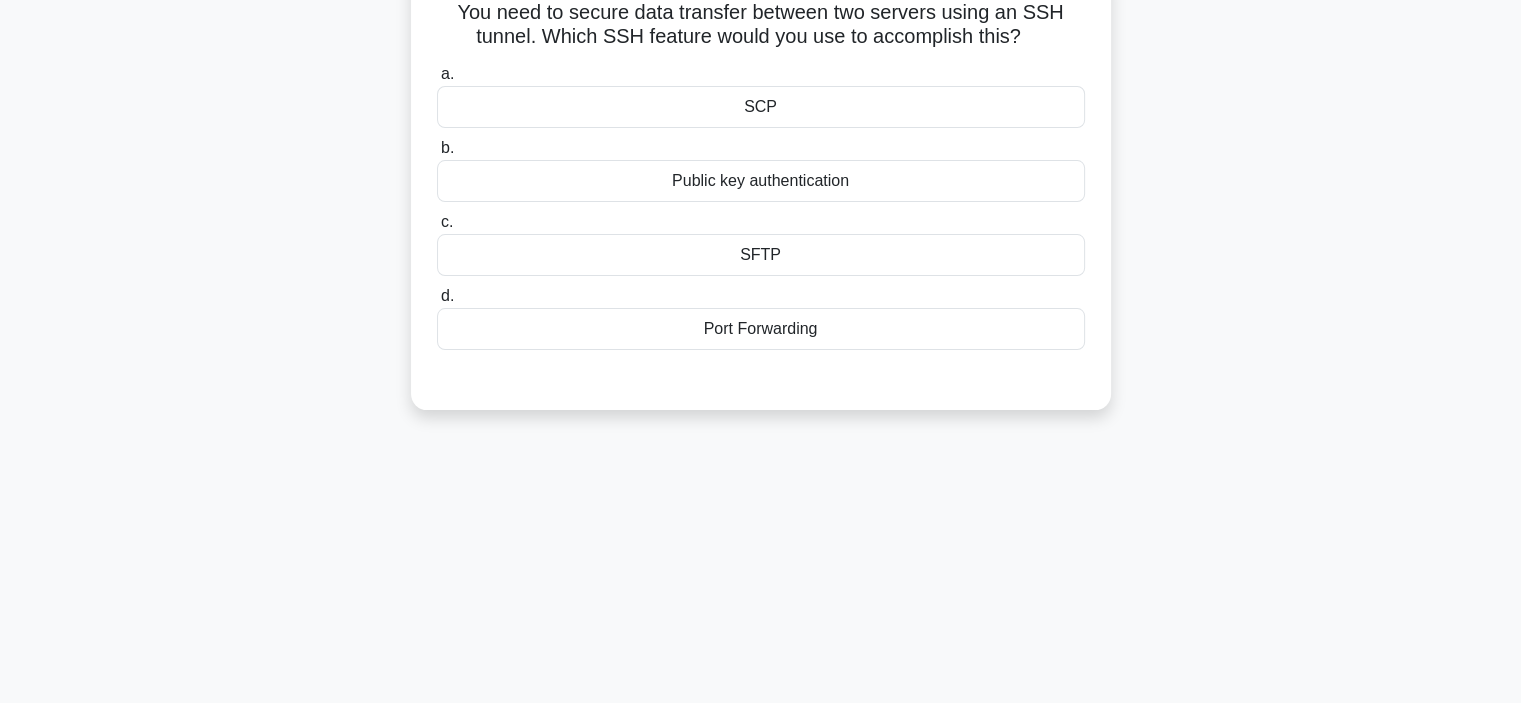 scroll, scrollTop: 0, scrollLeft: 0, axis: both 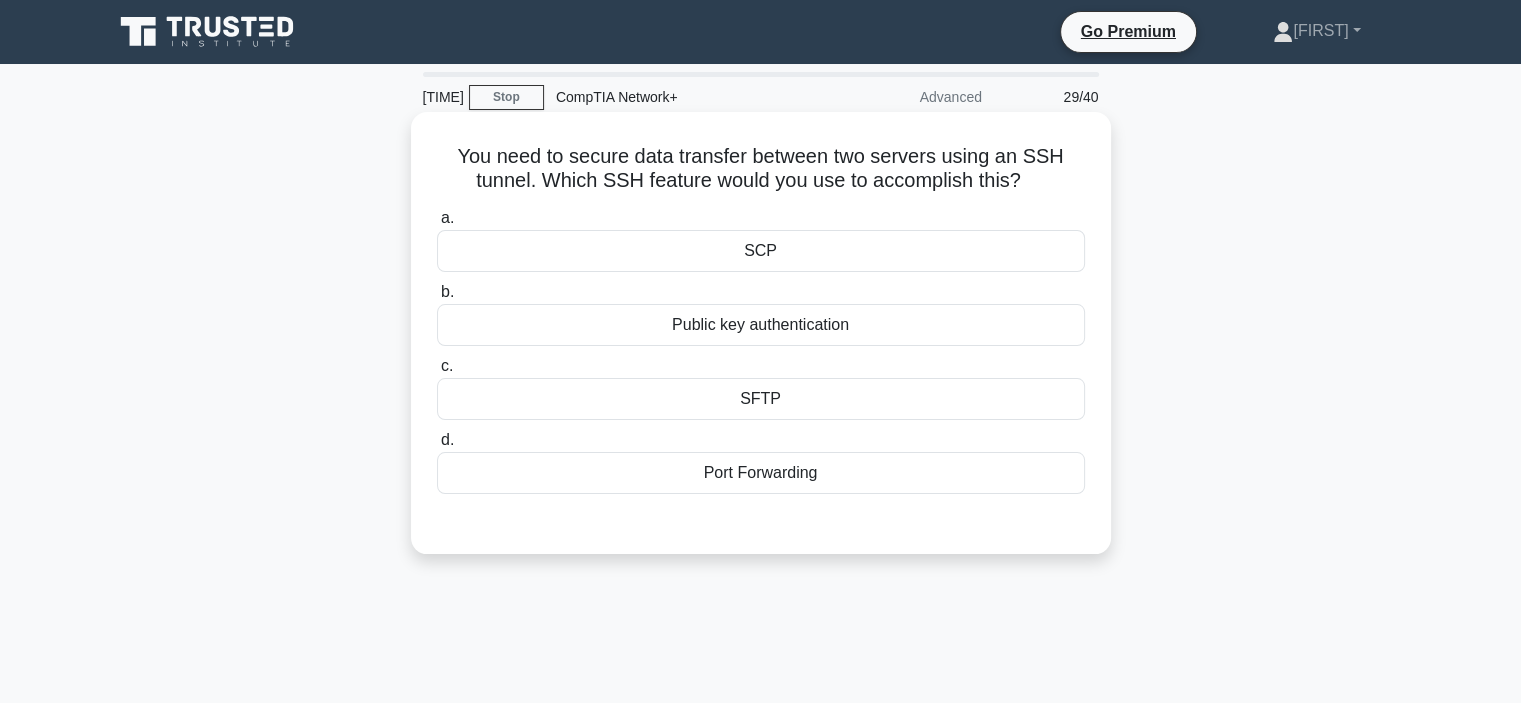 click on "Public key authentication" at bounding box center [761, 325] 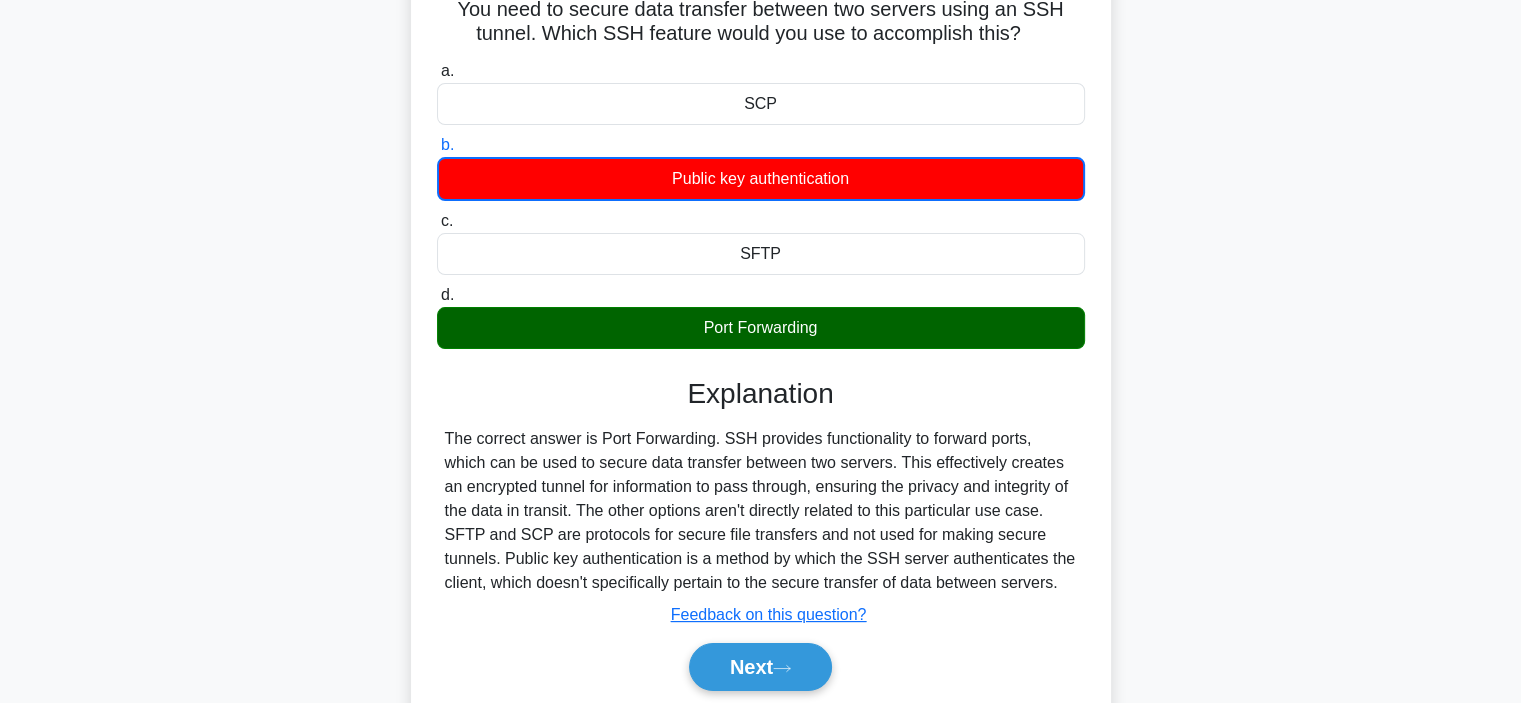 scroll, scrollTop: 377, scrollLeft: 0, axis: vertical 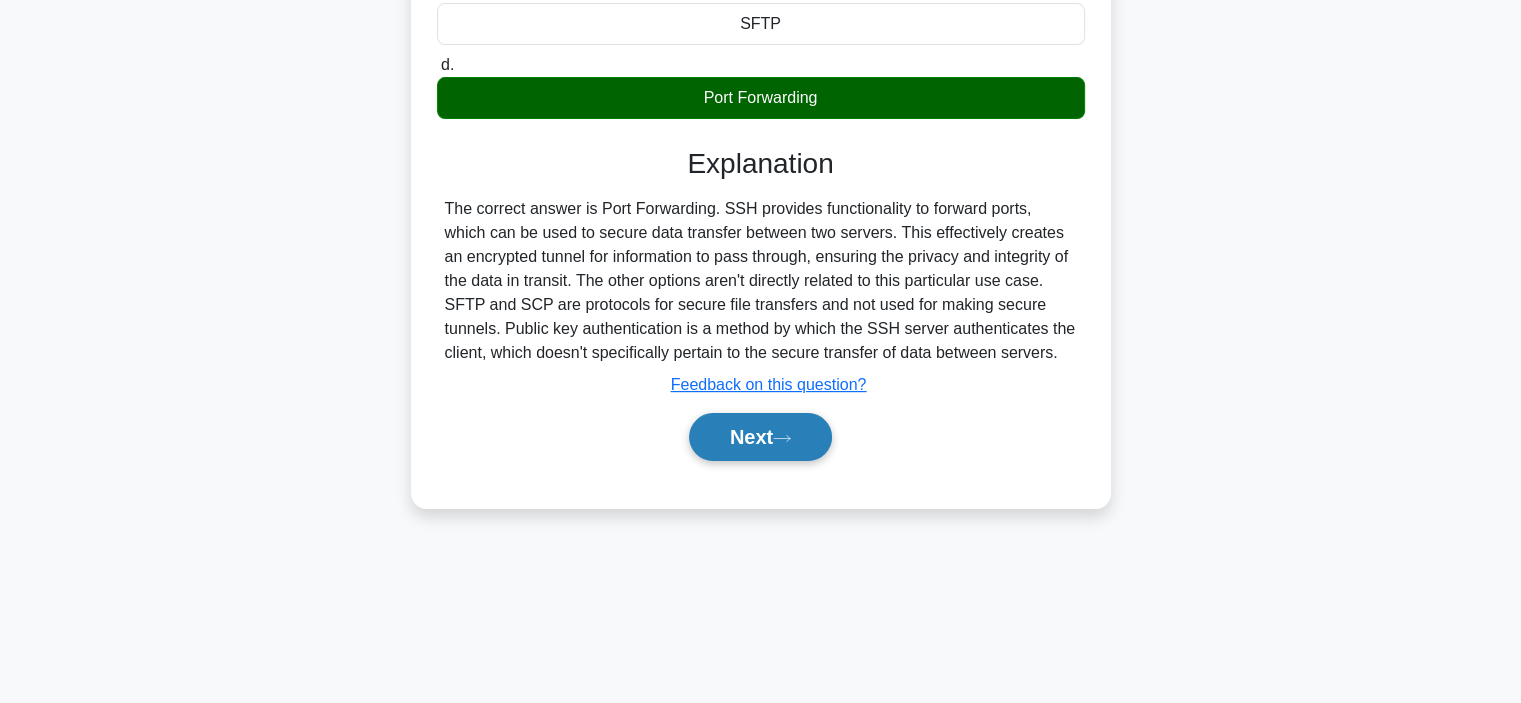 click on "Next" at bounding box center [760, 437] 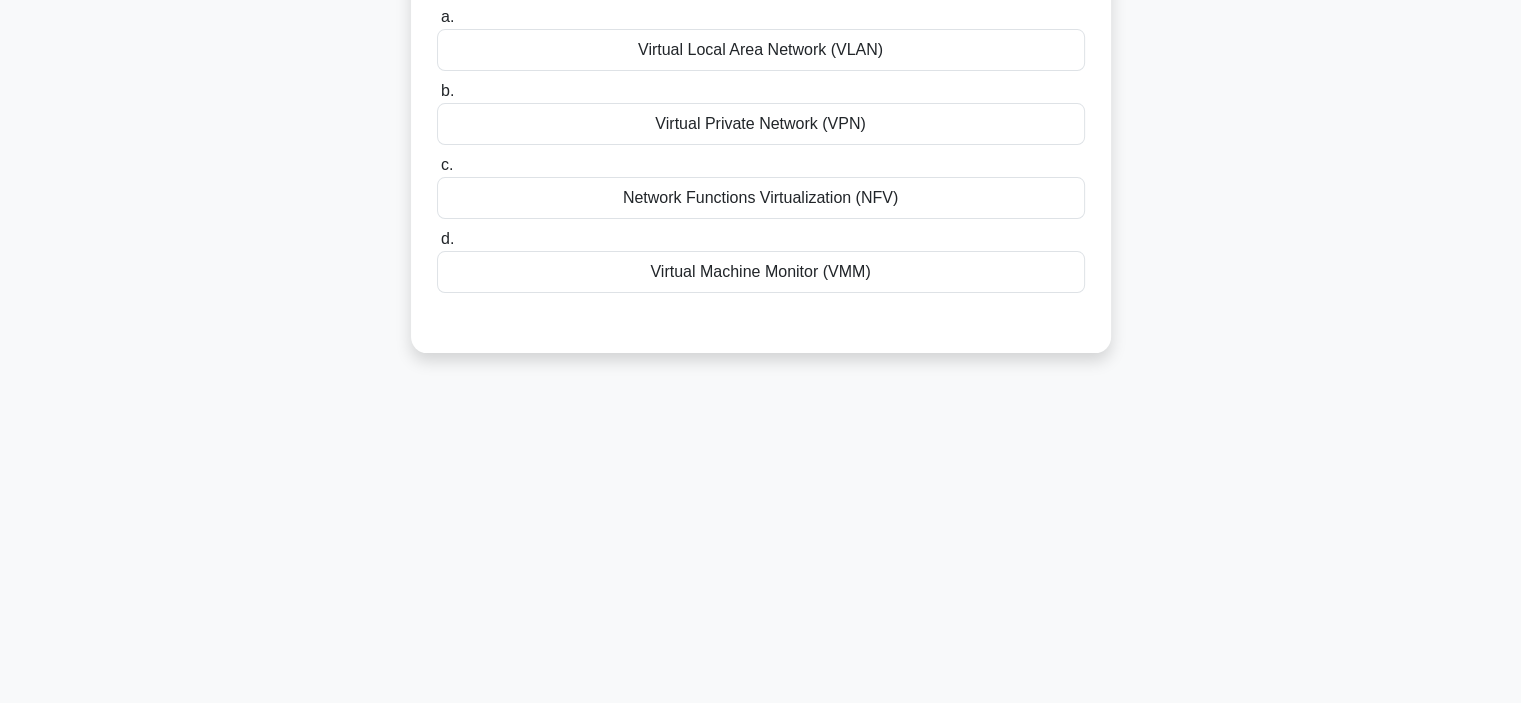scroll, scrollTop: 0, scrollLeft: 0, axis: both 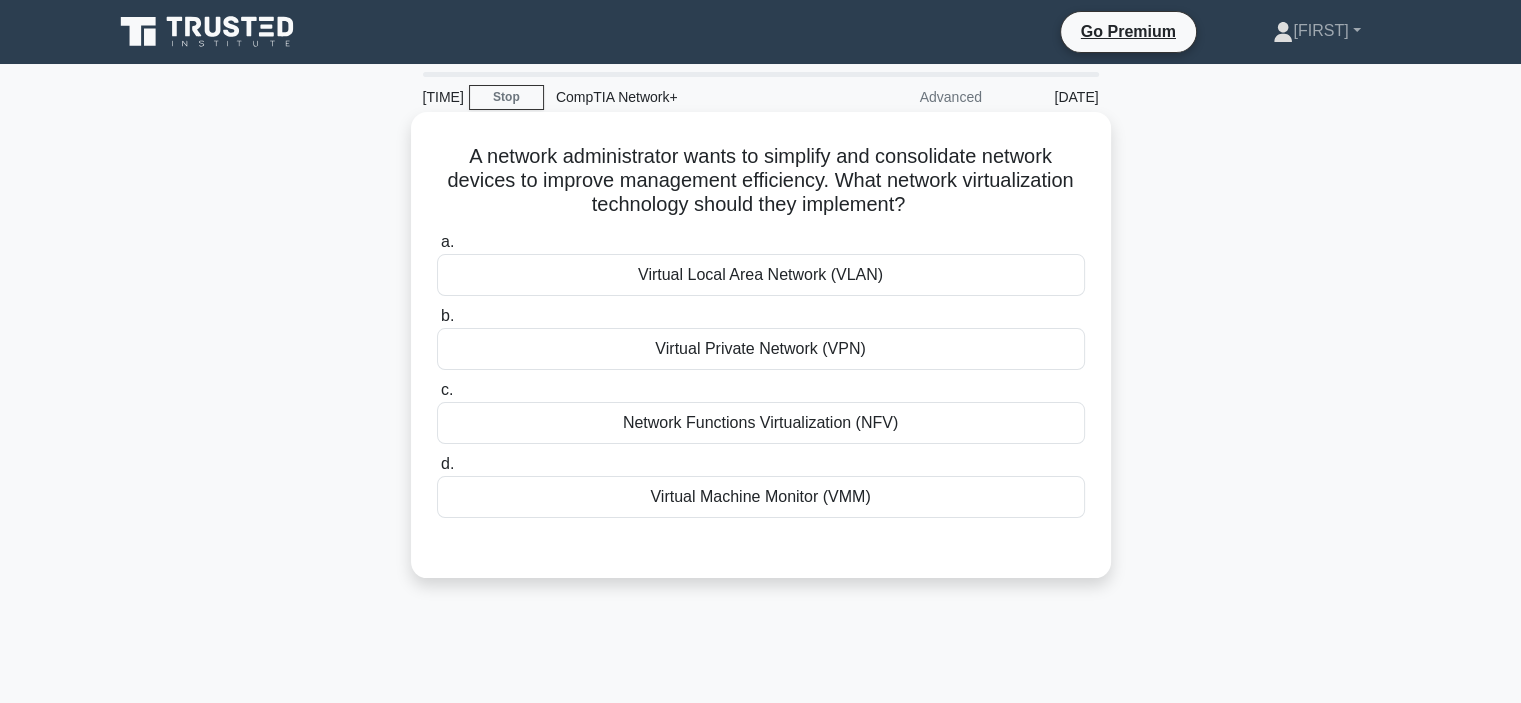 click on "Virtual Machine Monitor (VMM)" at bounding box center [761, 497] 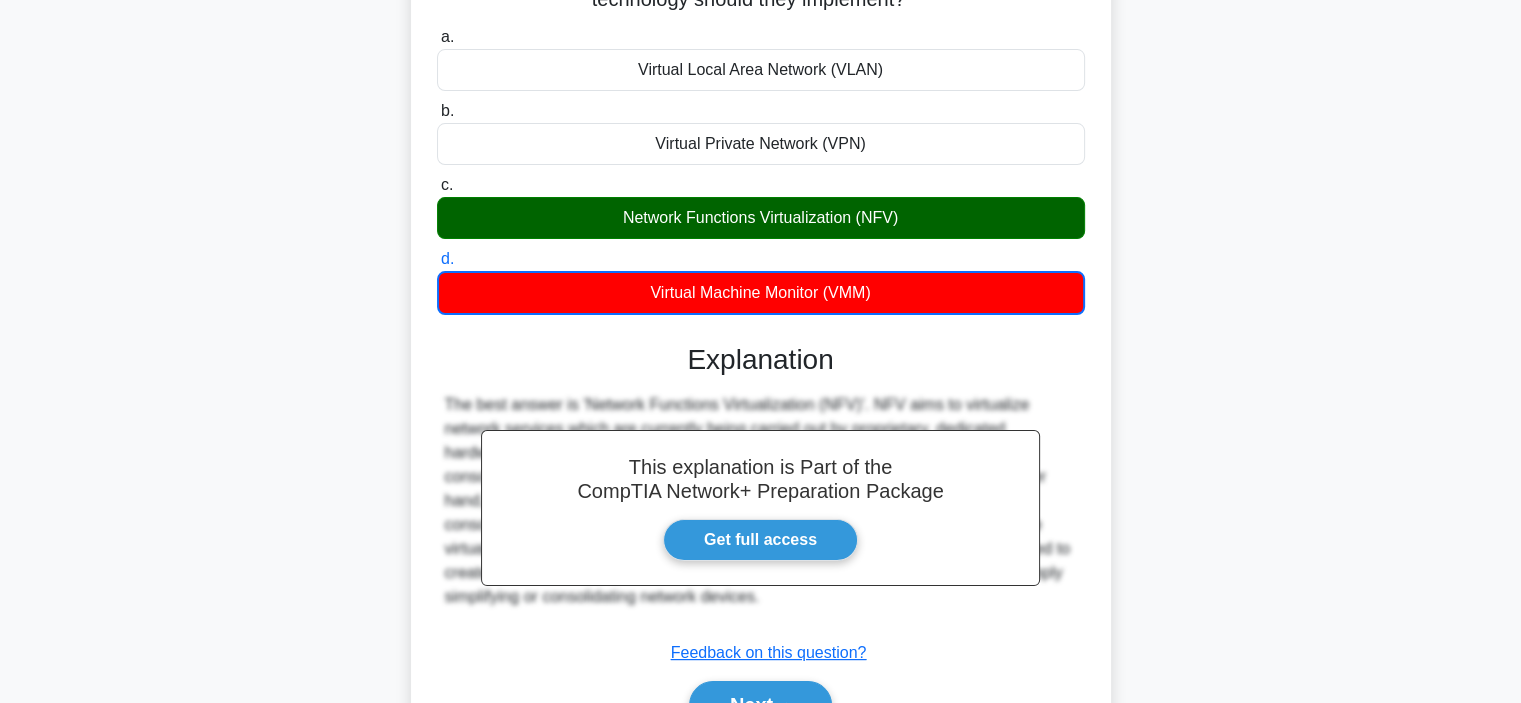 scroll, scrollTop: 377, scrollLeft: 0, axis: vertical 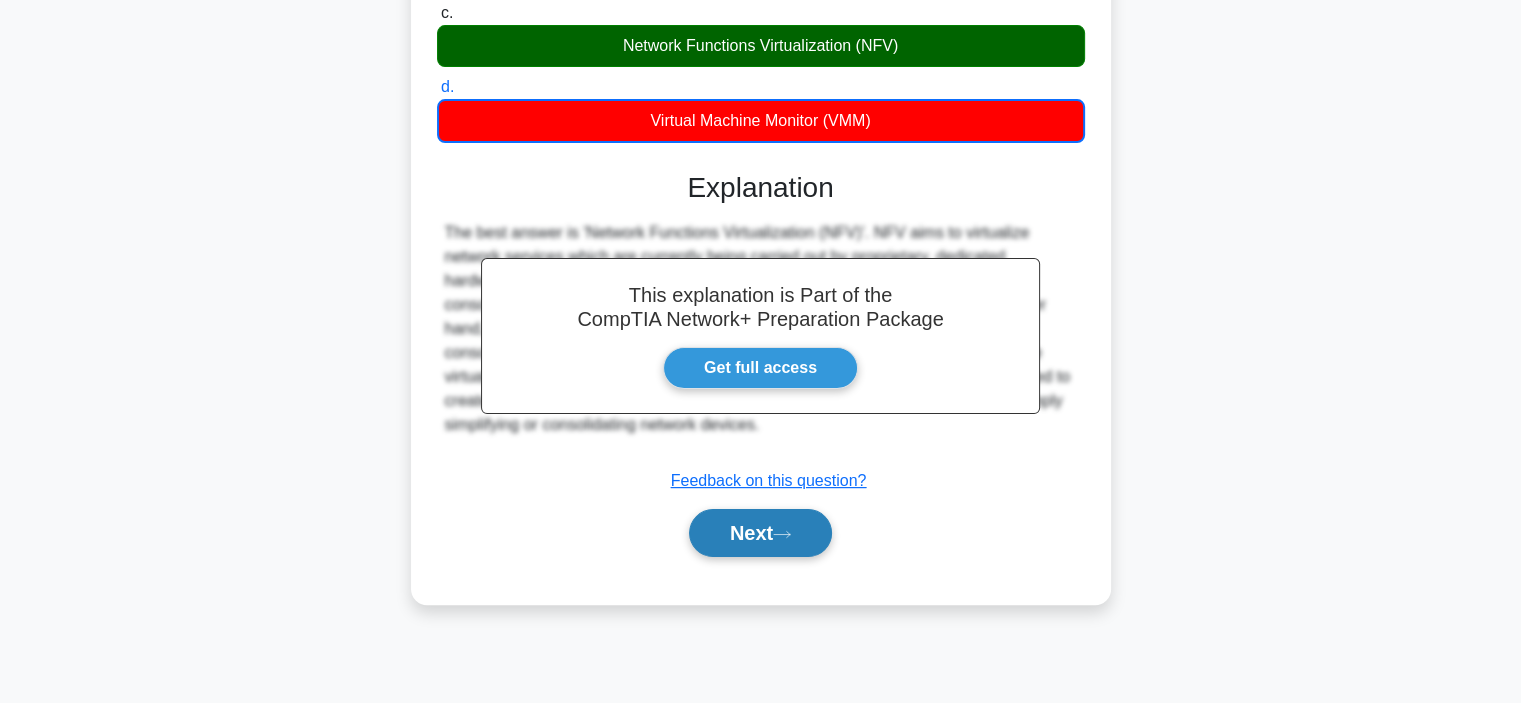 drag, startPoint x: 808, startPoint y: 548, endPoint x: 738, endPoint y: 541, distance: 70.34913 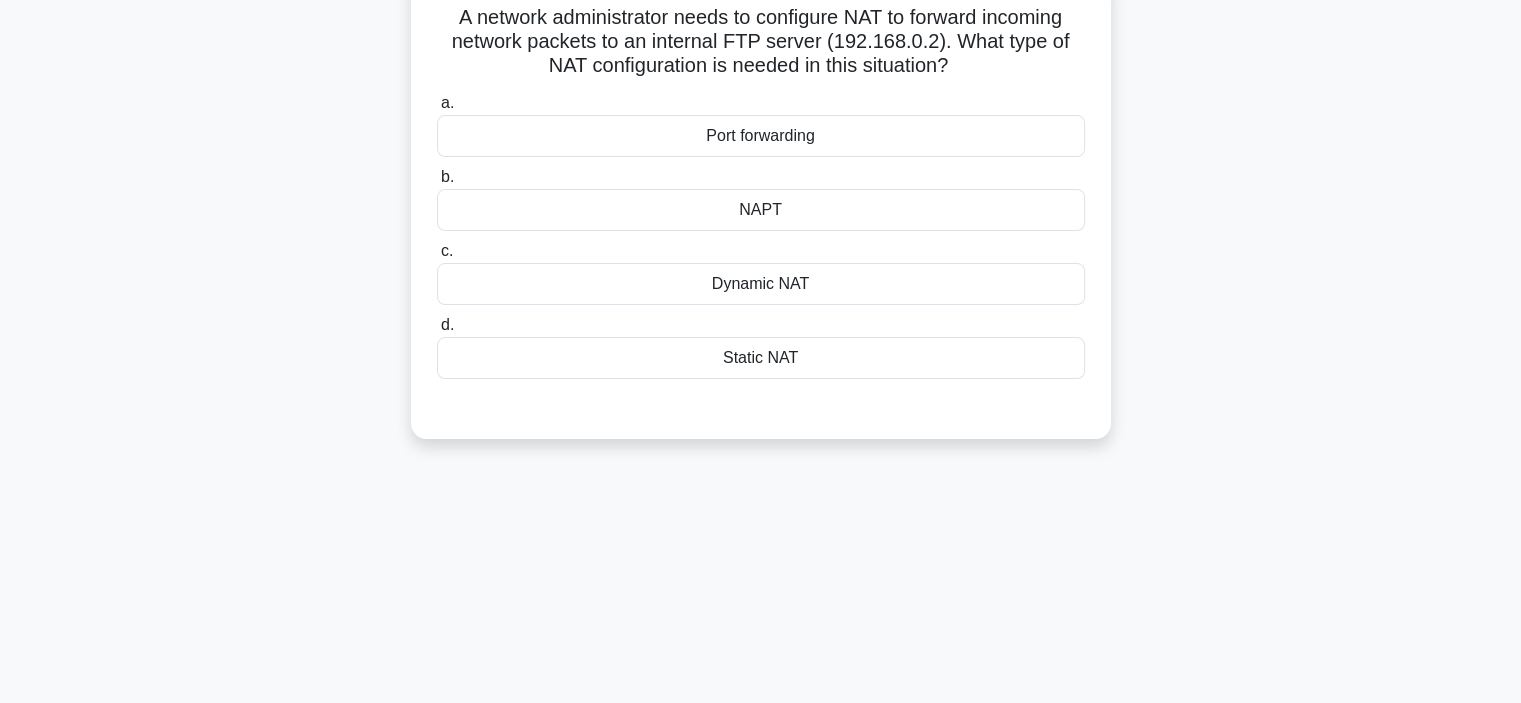 scroll, scrollTop: 0, scrollLeft: 0, axis: both 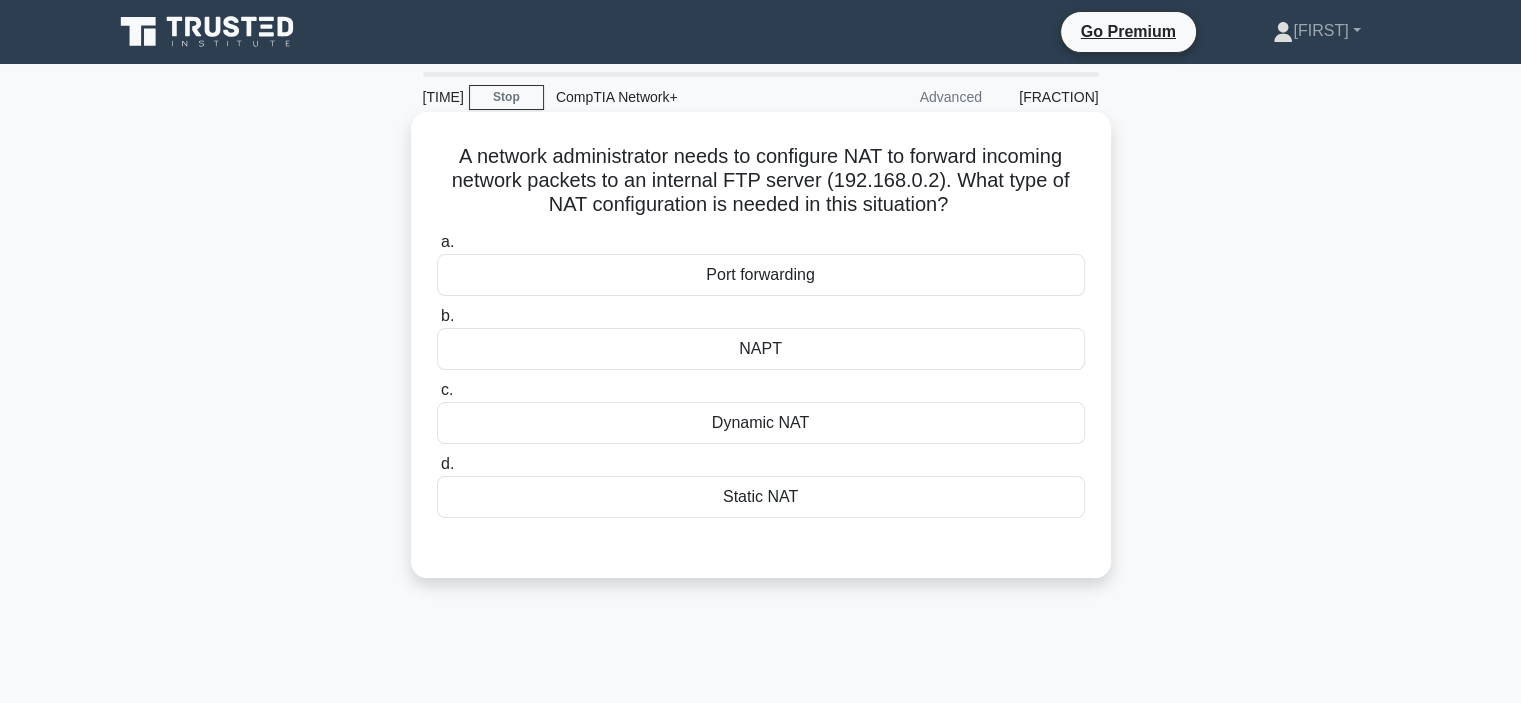click on "a.
Port forwarding
b.
NAPT
c. d." at bounding box center (761, 374) 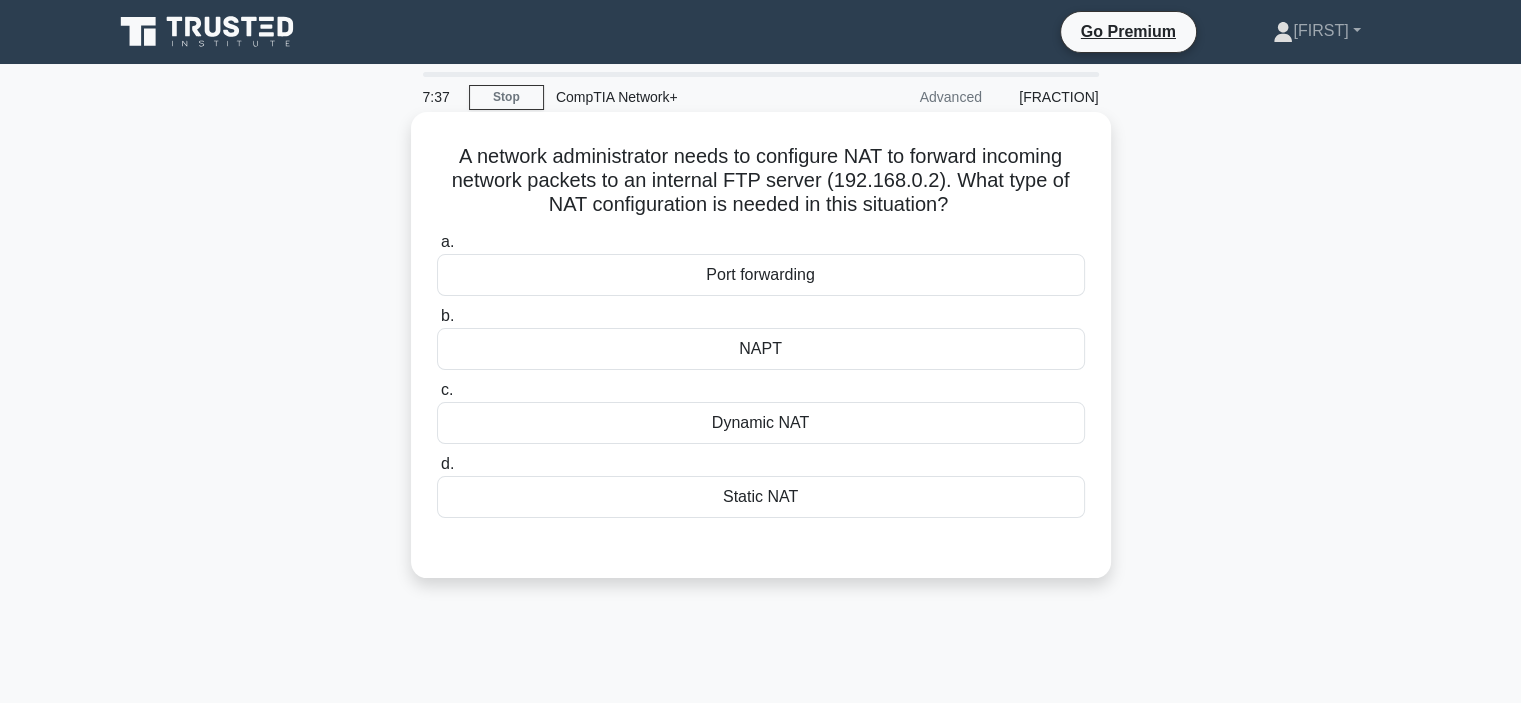 click on "Static NAT" at bounding box center (761, 497) 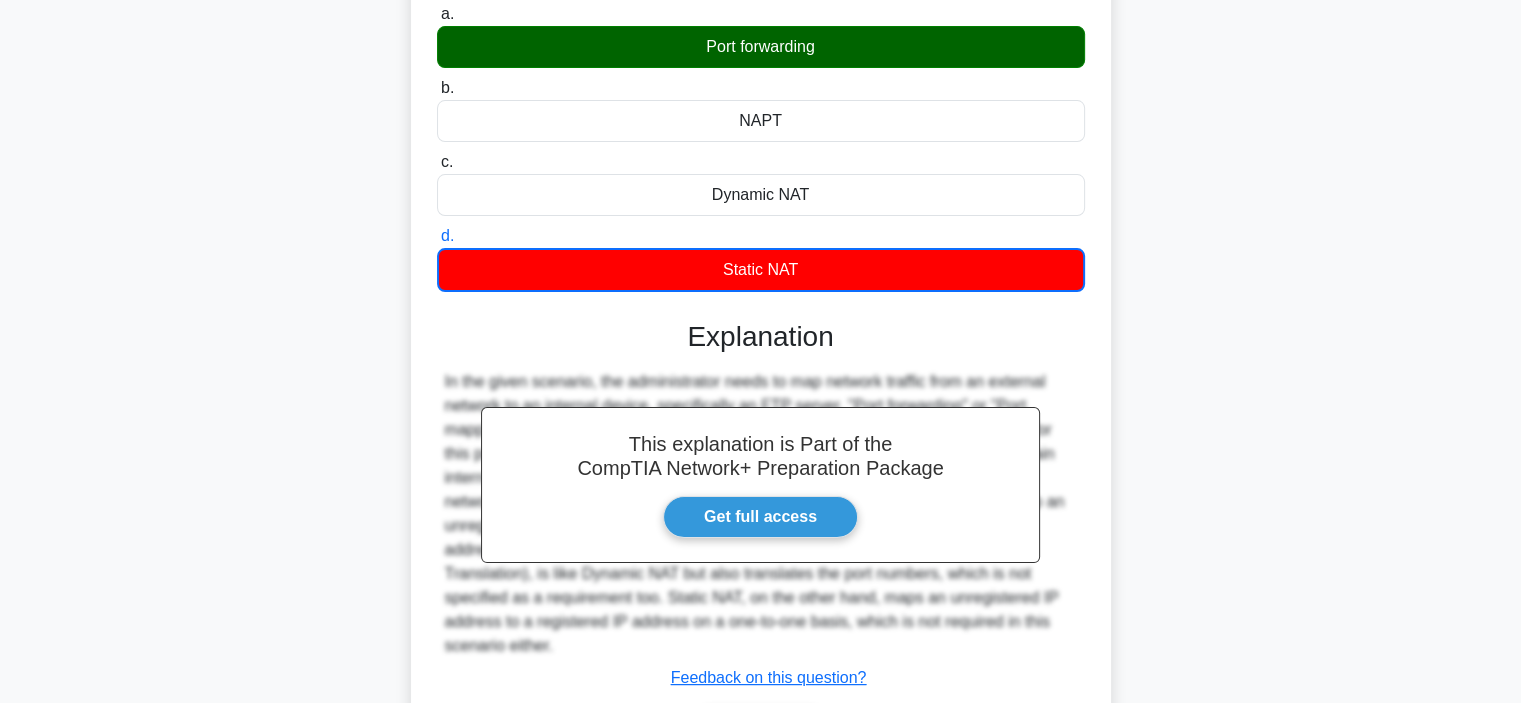 scroll, scrollTop: 300, scrollLeft: 0, axis: vertical 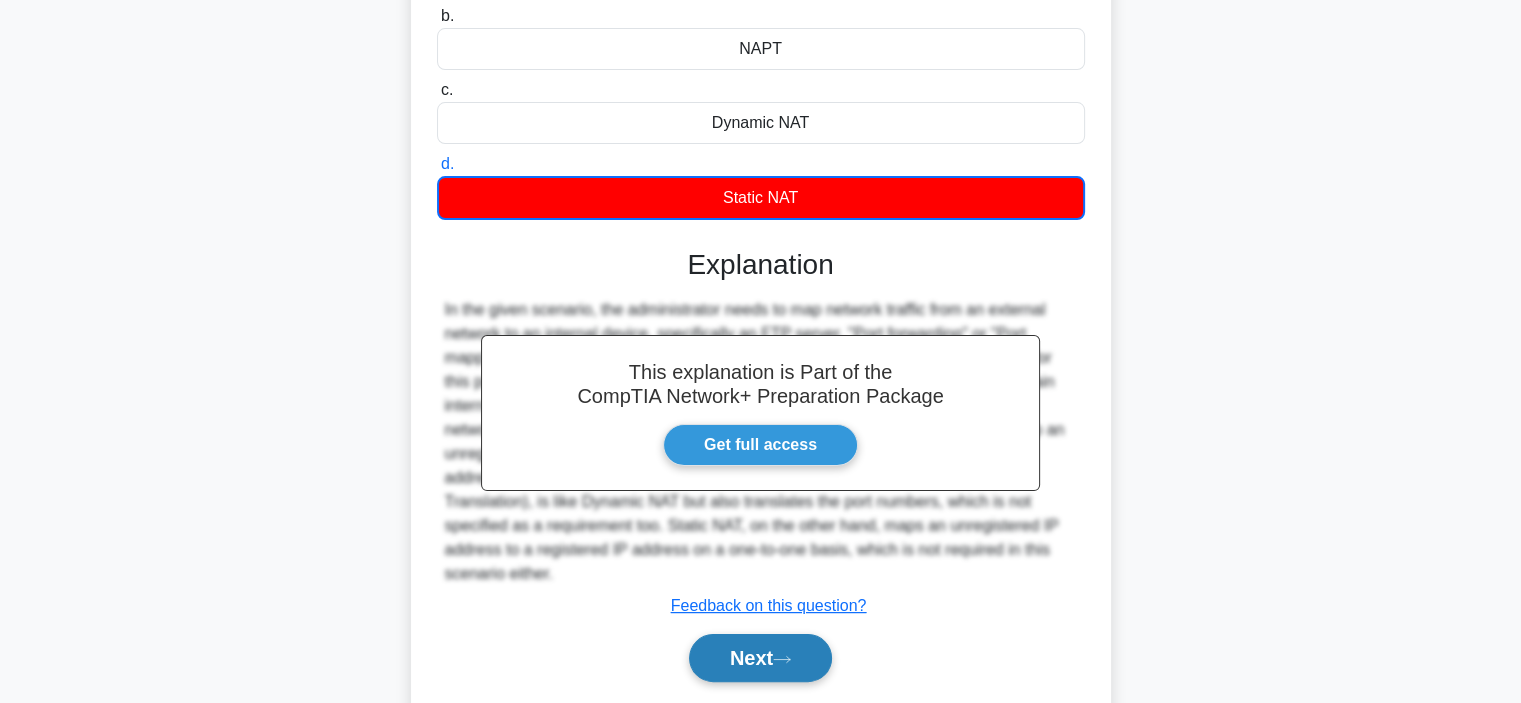 click on "Next" at bounding box center (760, 658) 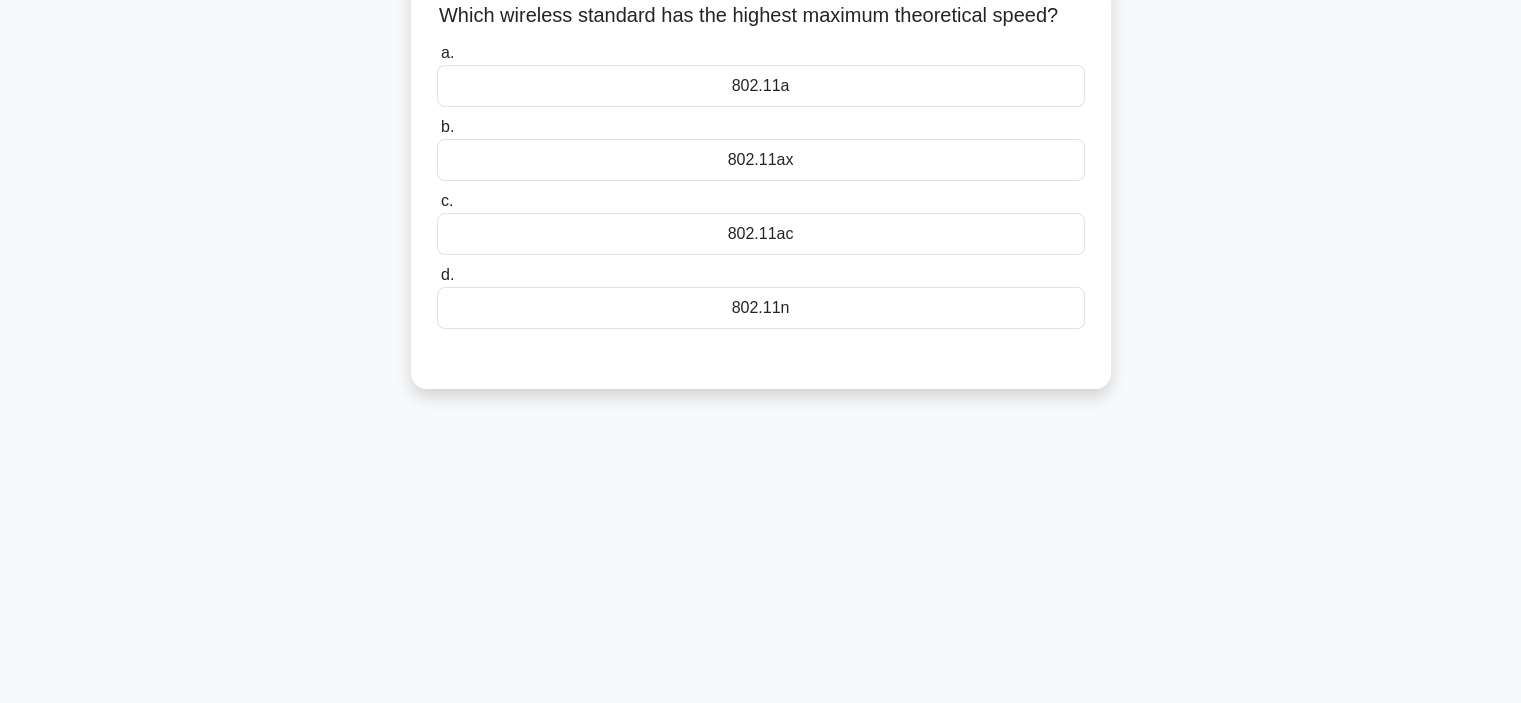 scroll, scrollTop: 0, scrollLeft: 0, axis: both 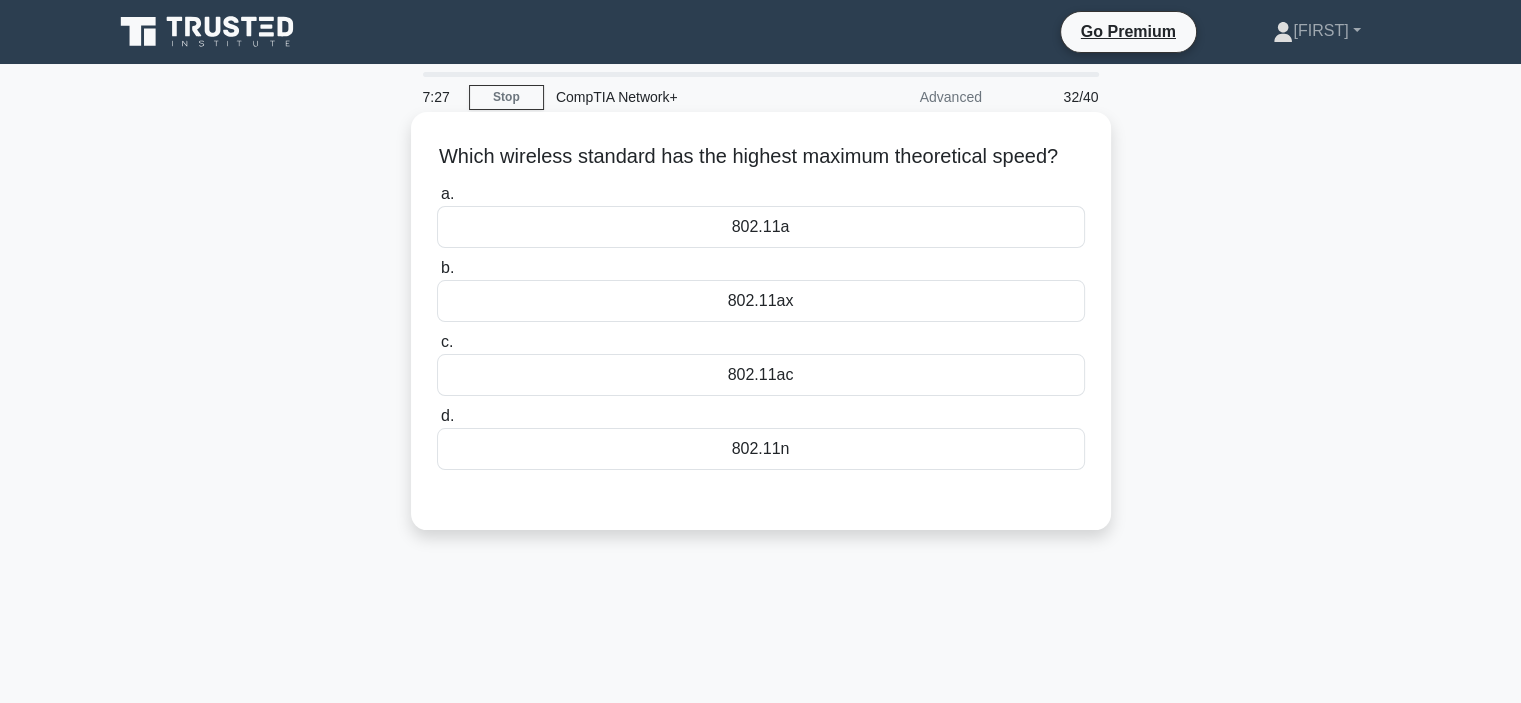 click on "802.11ax" at bounding box center [761, 301] 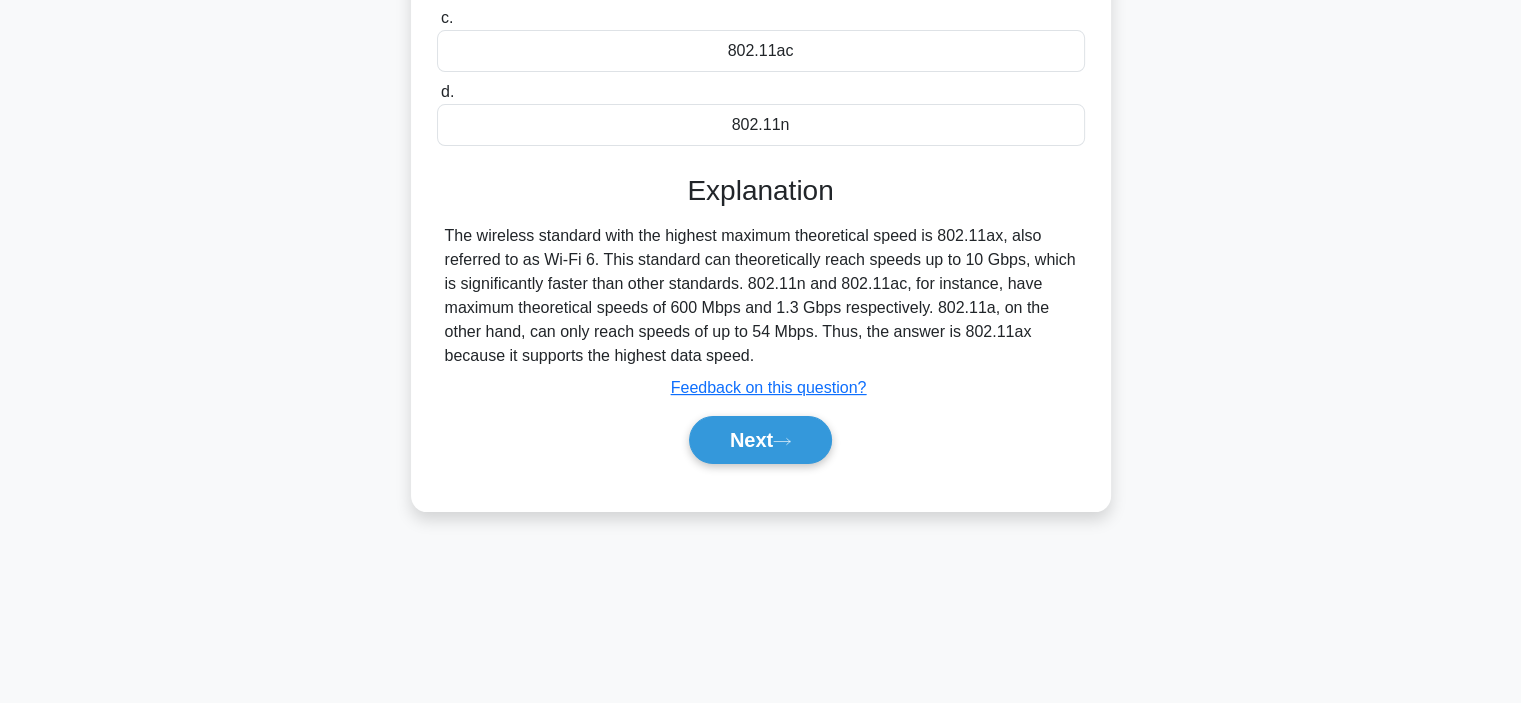 scroll, scrollTop: 377, scrollLeft: 0, axis: vertical 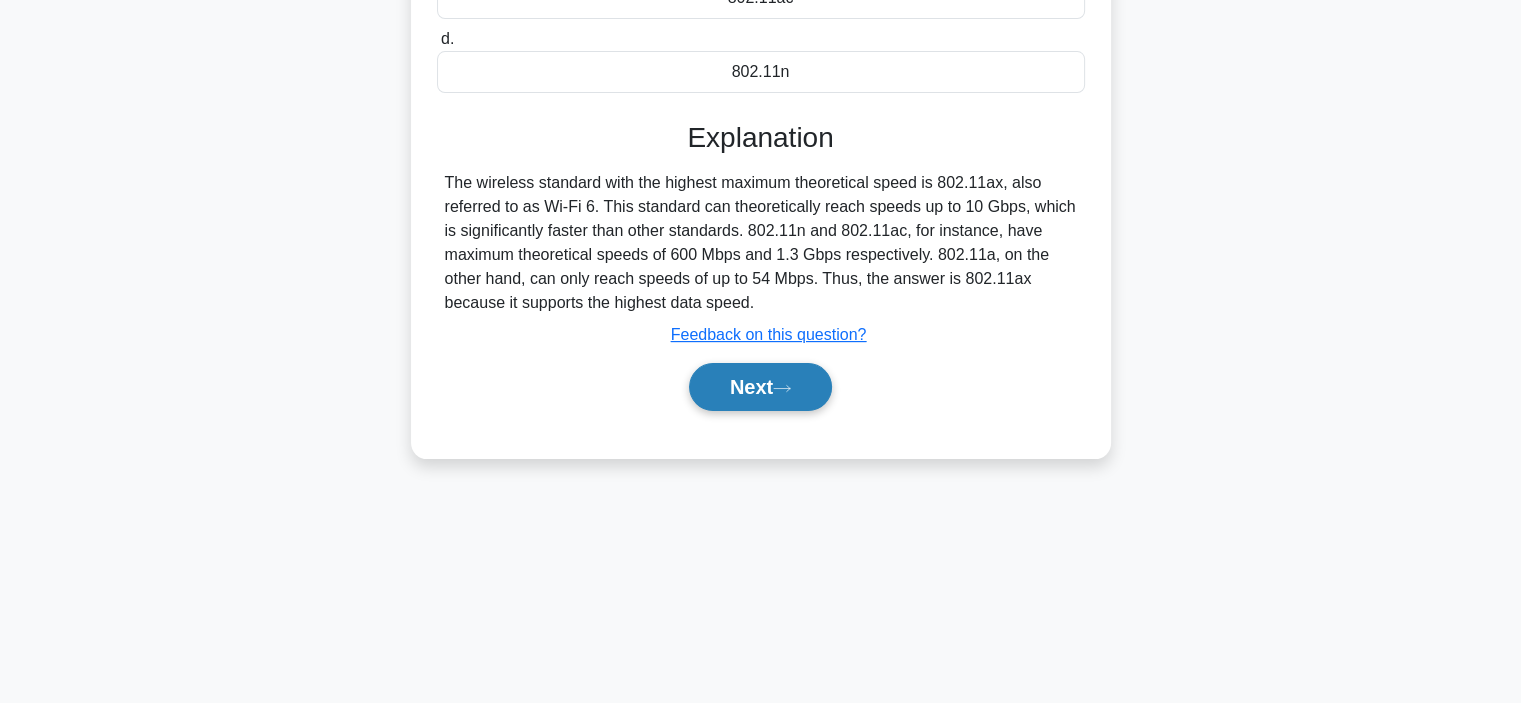 click on "Next" at bounding box center [760, 387] 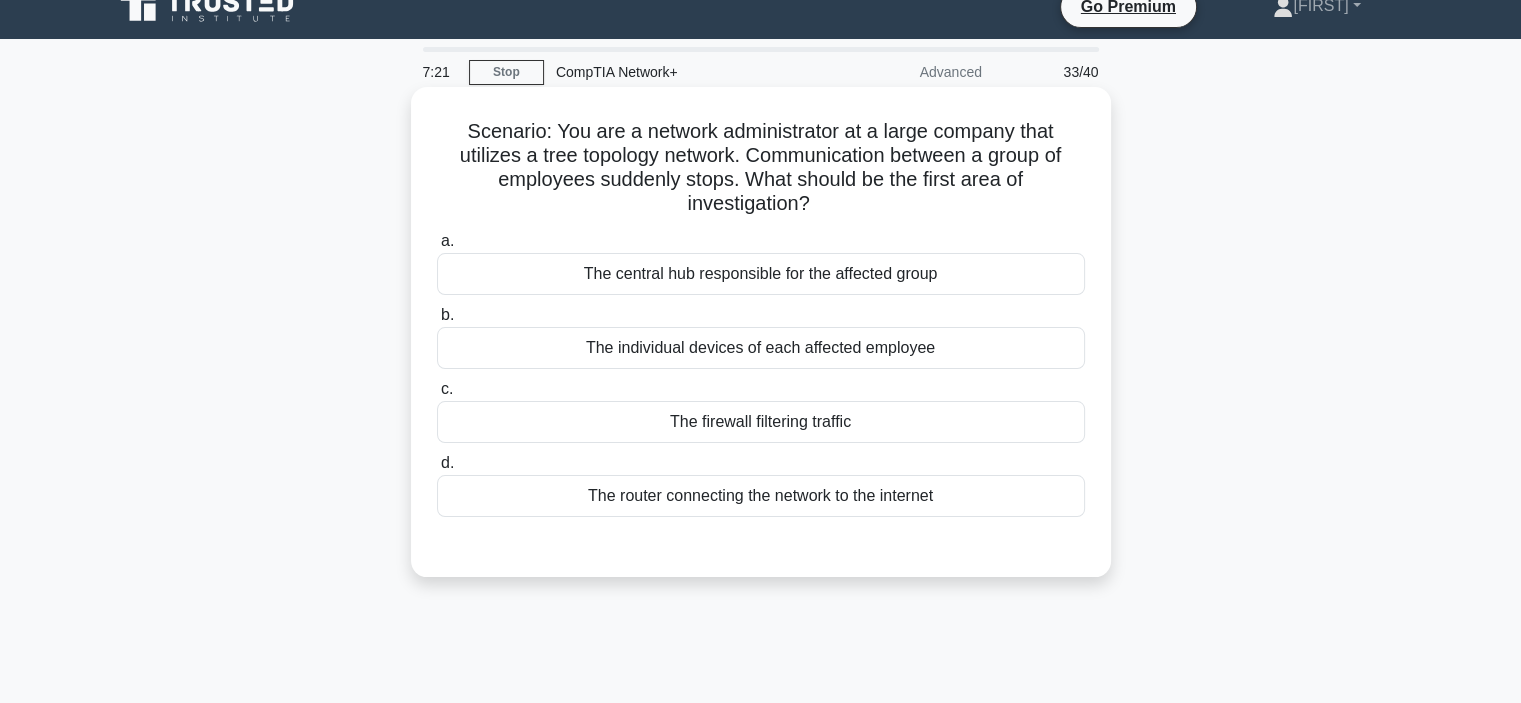 scroll, scrollTop: 0, scrollLeft: 0, axis: both 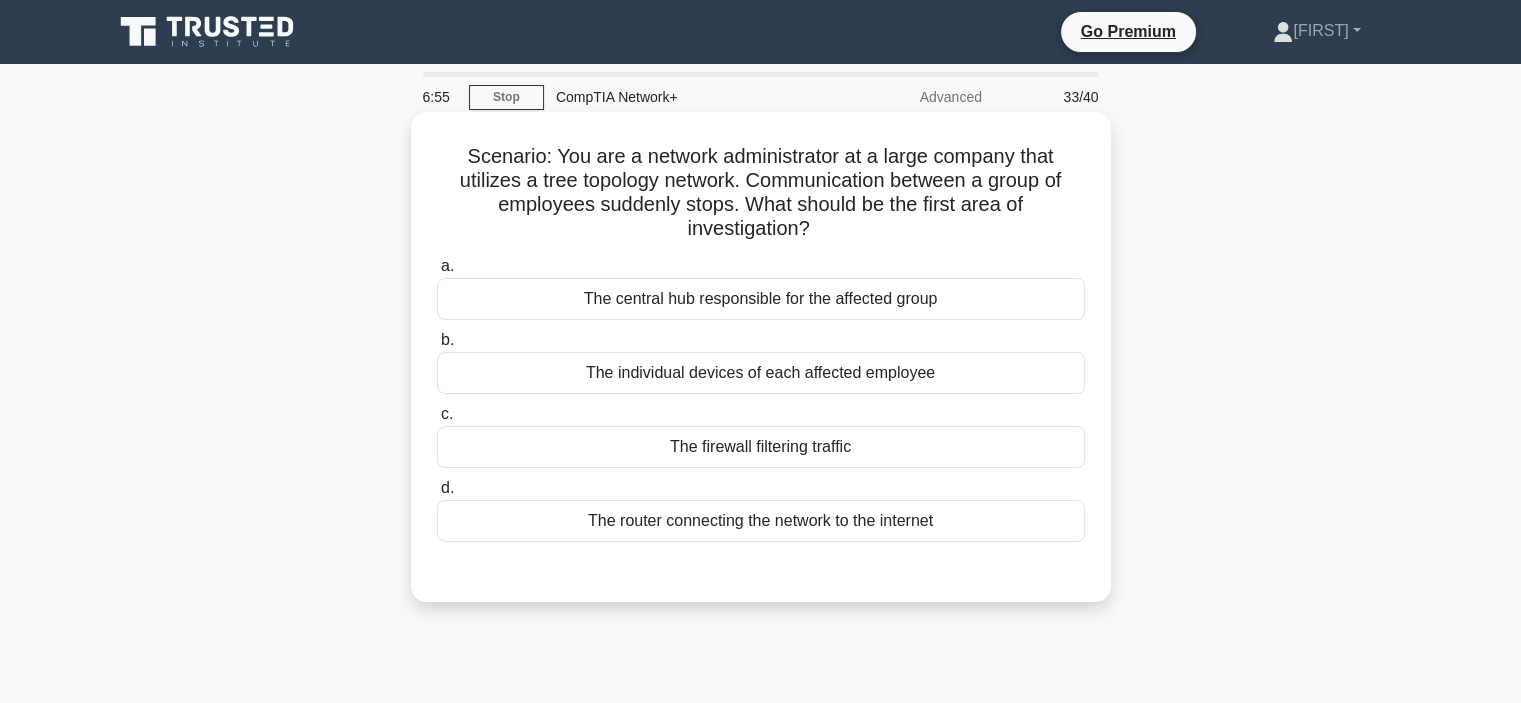 click on "The central hub responsible for the affected group" at bounding box center (761, 299) 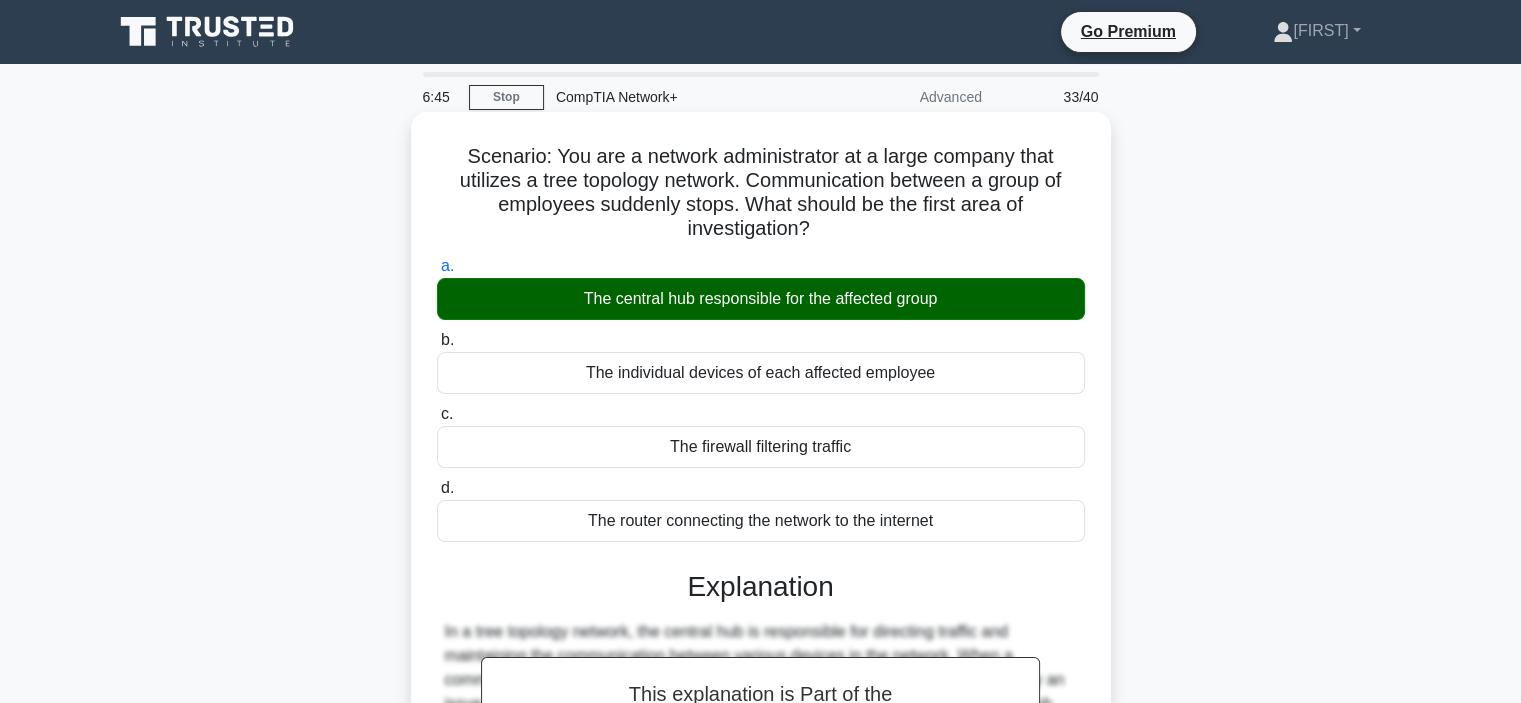 scroll, scrollTop: 408, scrollLeft: 0, axis: vertical 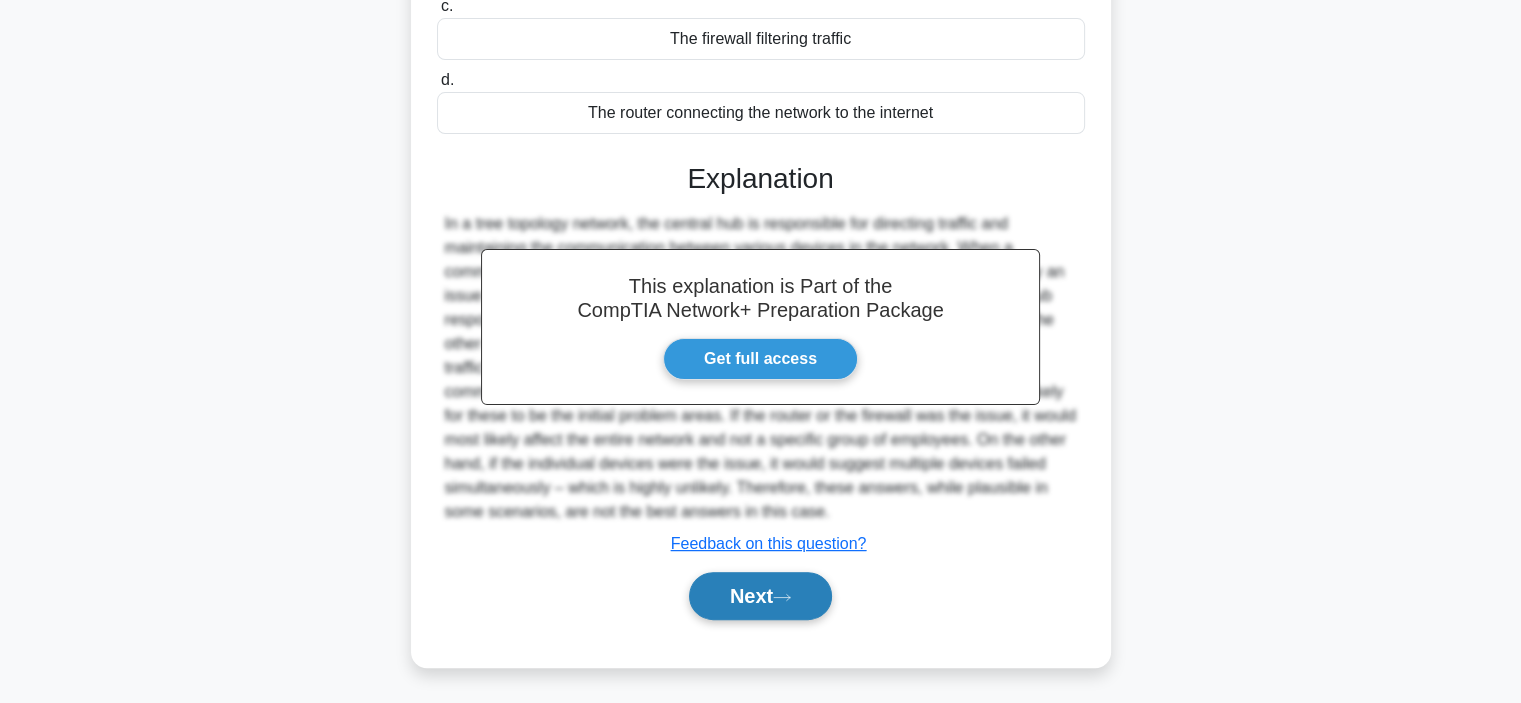 click on "Next" at bounding box center [760, 596] 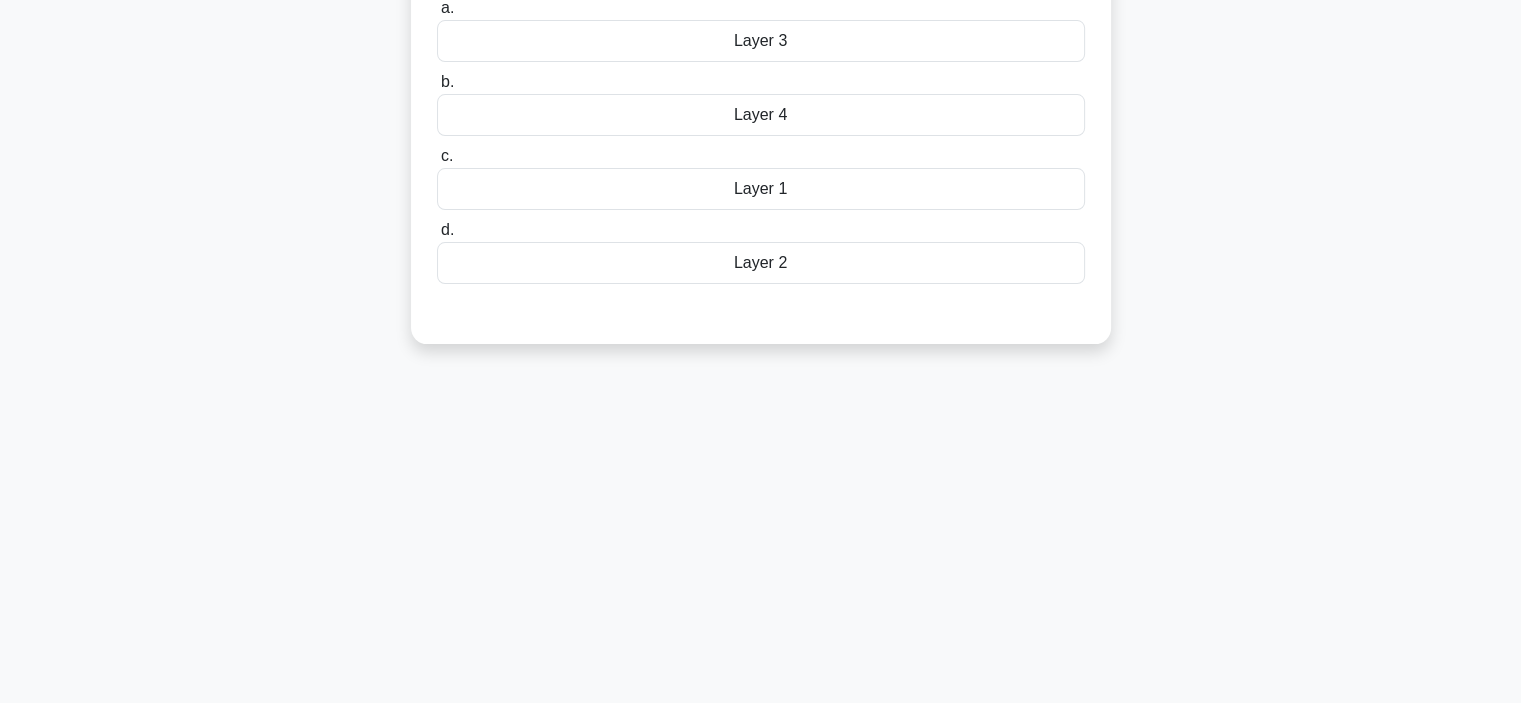 scroll, scrollTop: 0, scrollLeft: 0, axis: both 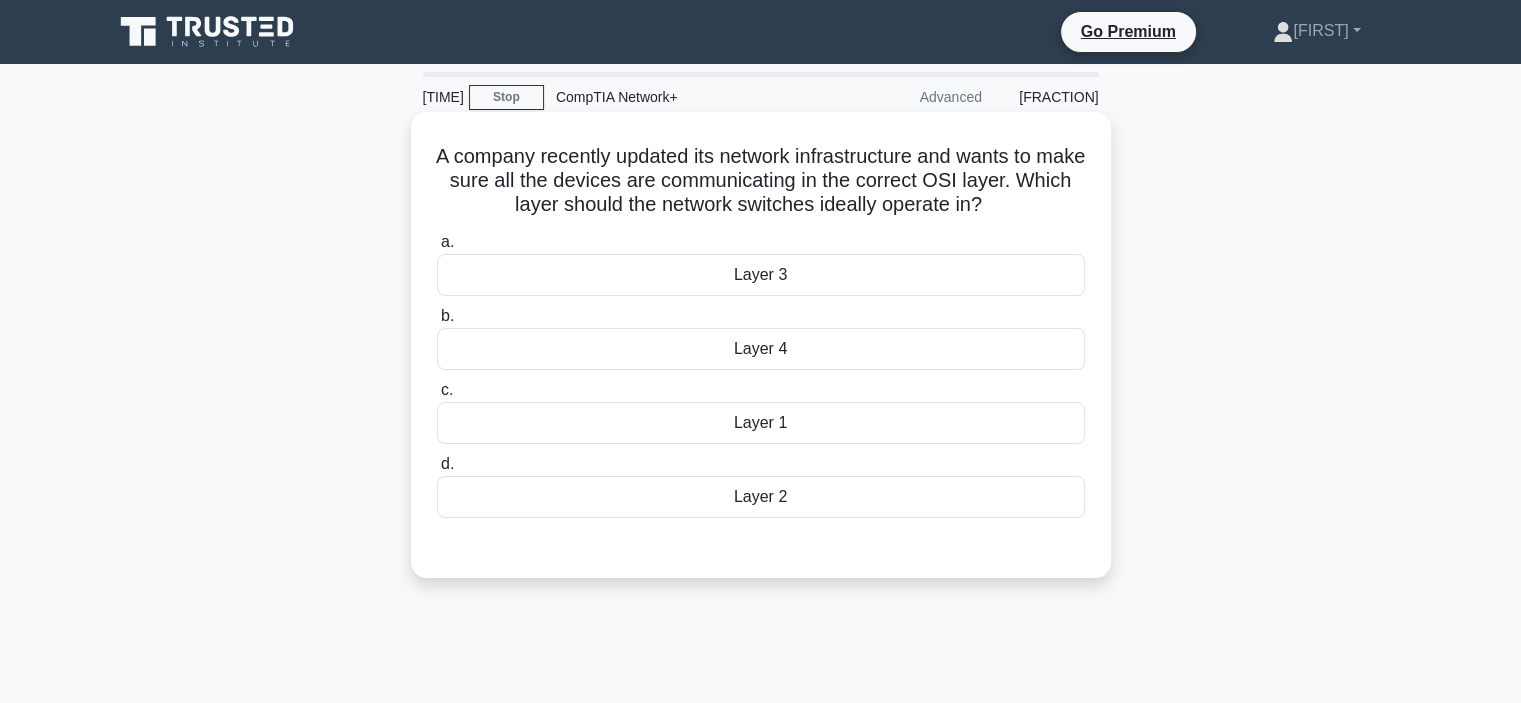 click on "Layer 2" at bounding box center [761, 497] 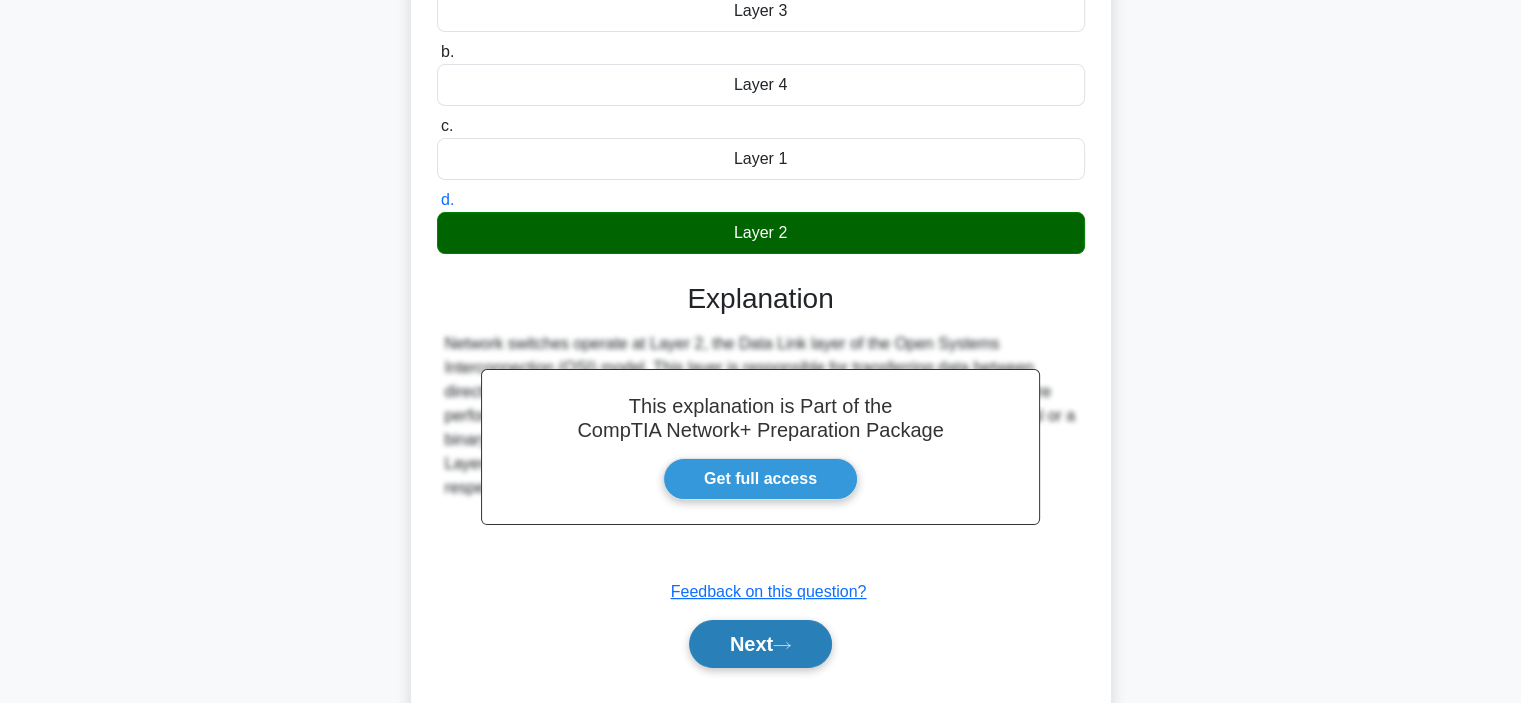 scroll, scrollTop: 300, scrollLeft: 0, axis: vertical 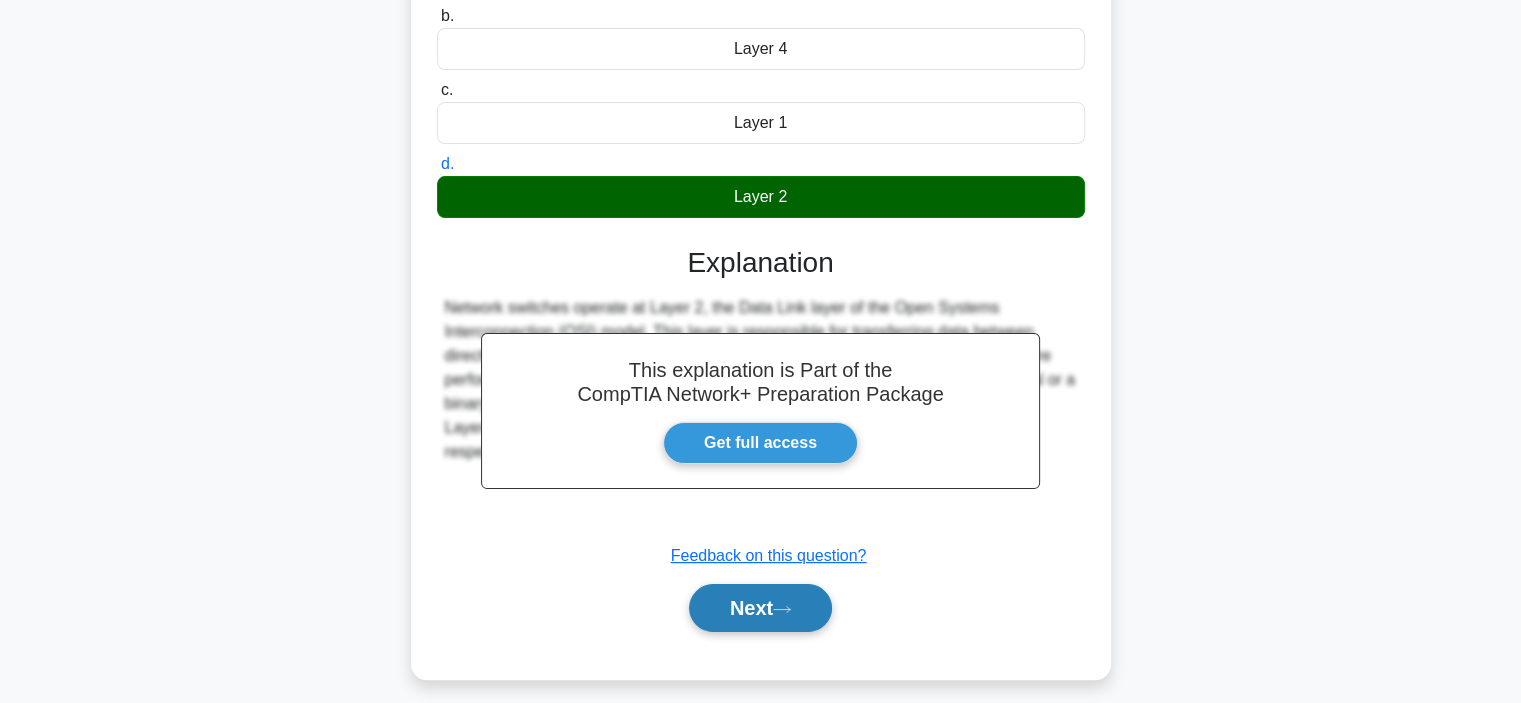 click on "Next" at bounding box center (760, 608) 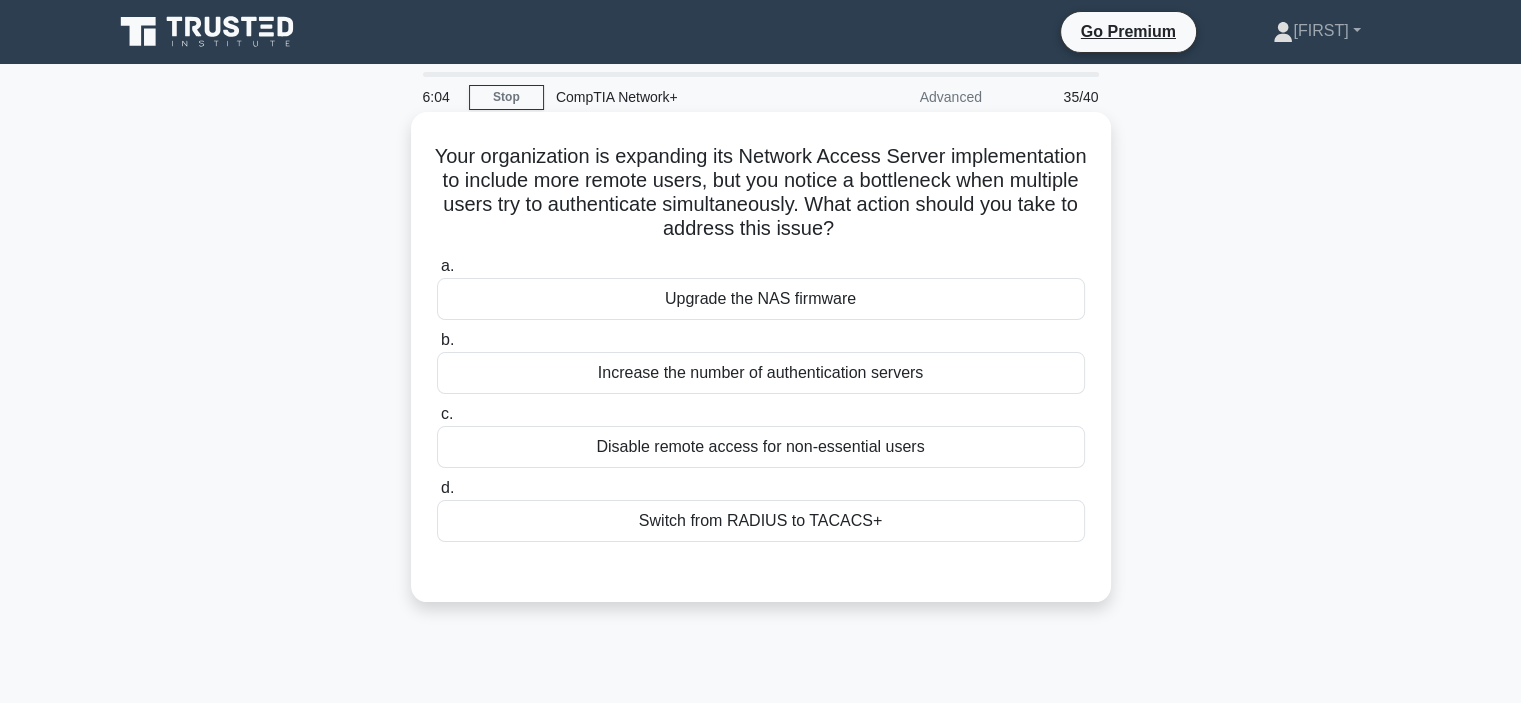 click on "Switch from RADIUS to TACACS+" at bounding box center [761, 521] 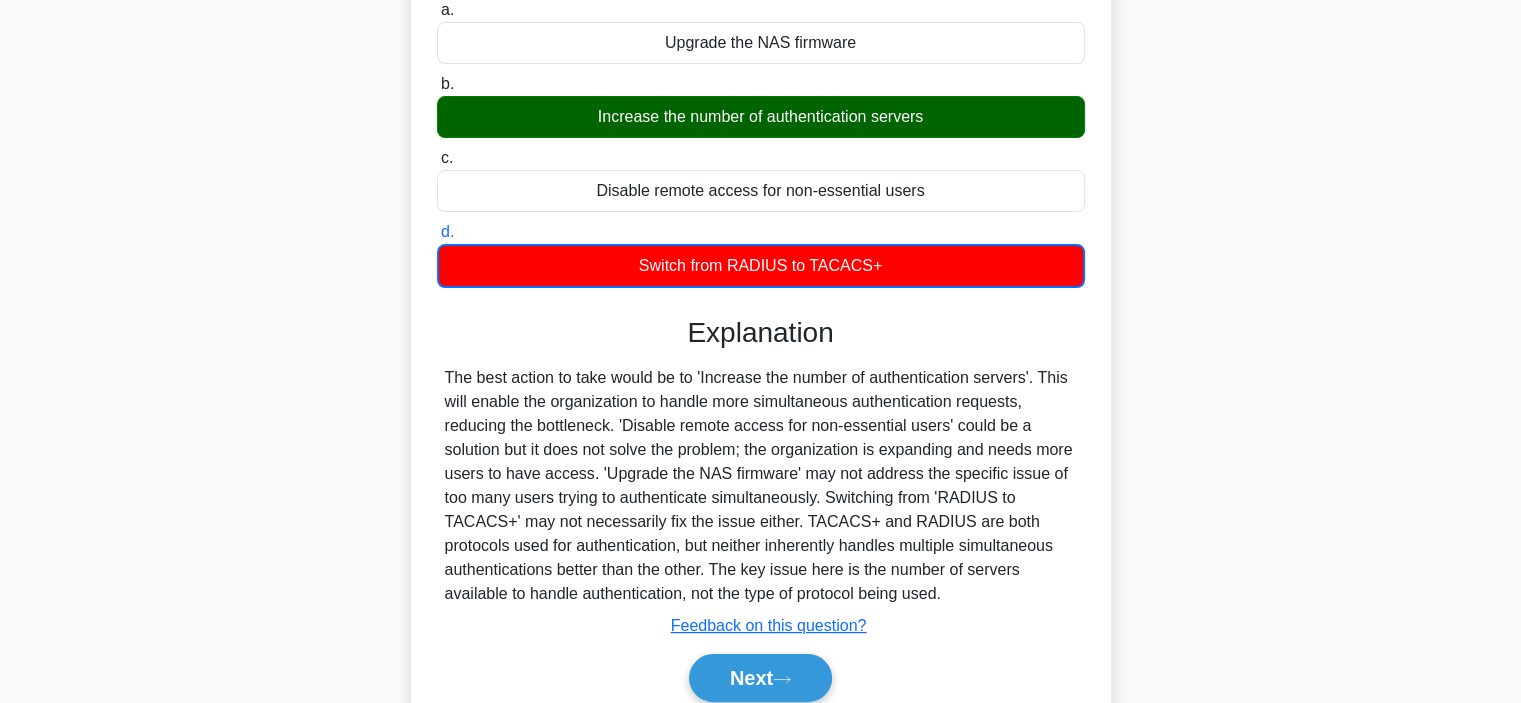 scroll, scrollTop: 377, scrollLeft: 0, axis: vertical 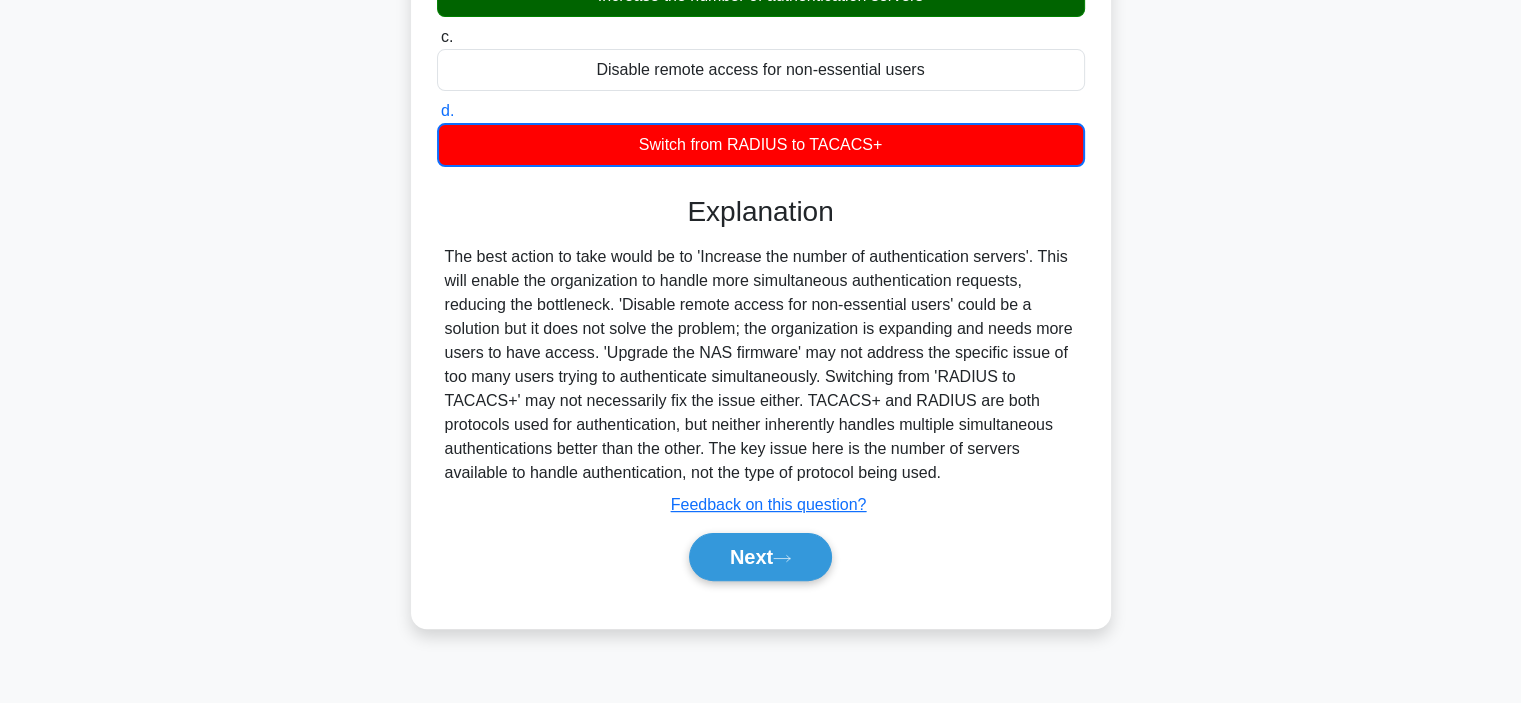 click on "Switch from RADIUS to TACACS+" at bounding box center (761, 145) 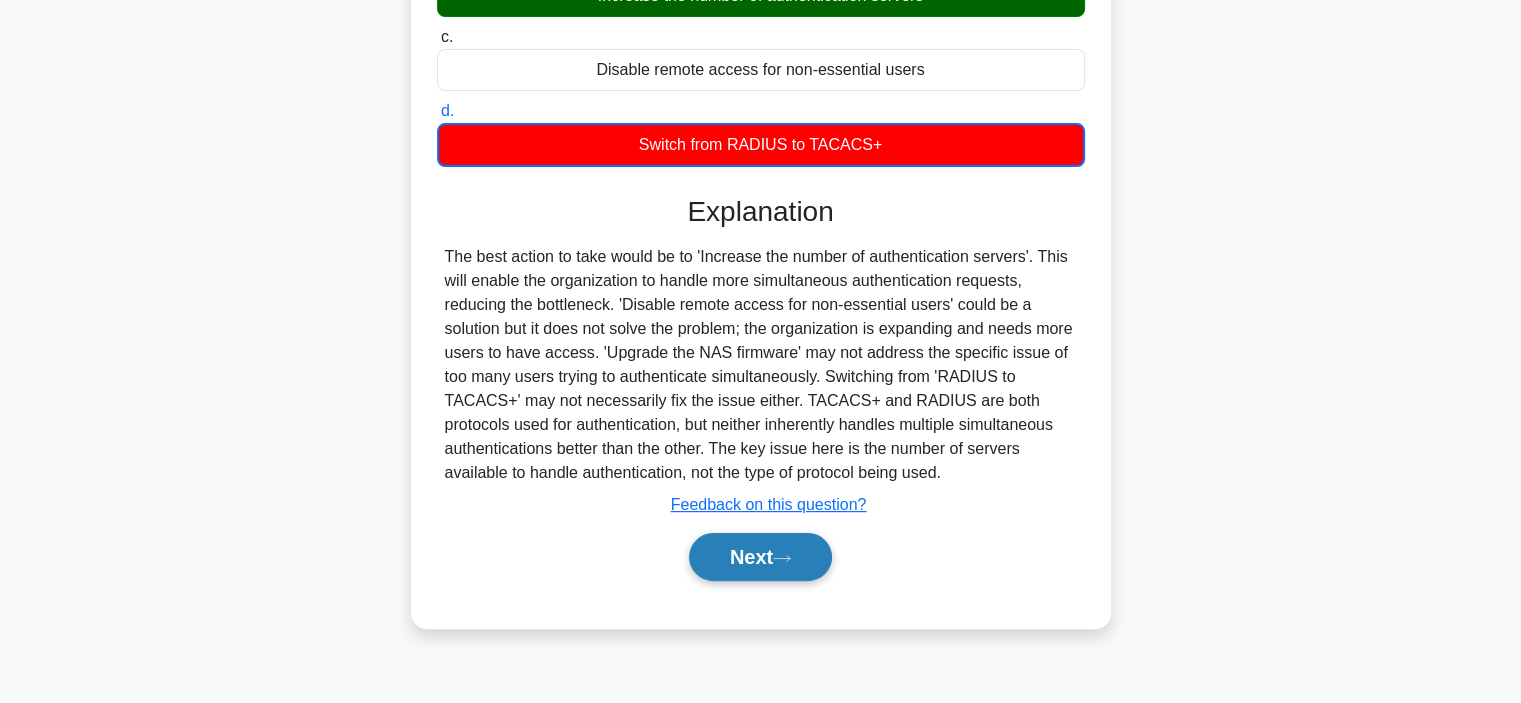 click on "Next" at bounding box center (760, 557) 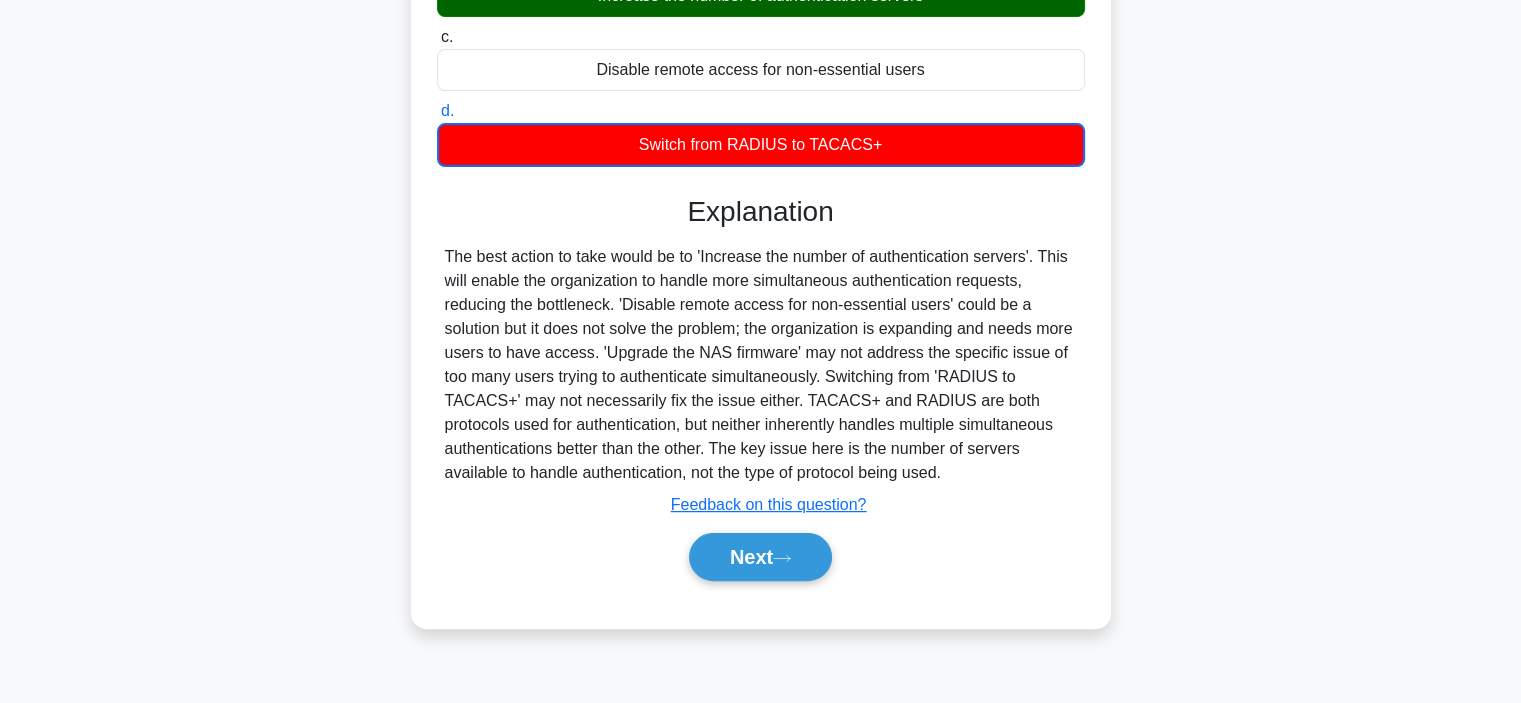 drag, startPoint x: 806, startPoint y: 544, endPoint x: 805, endPoint y: 495, distance: 49.010204 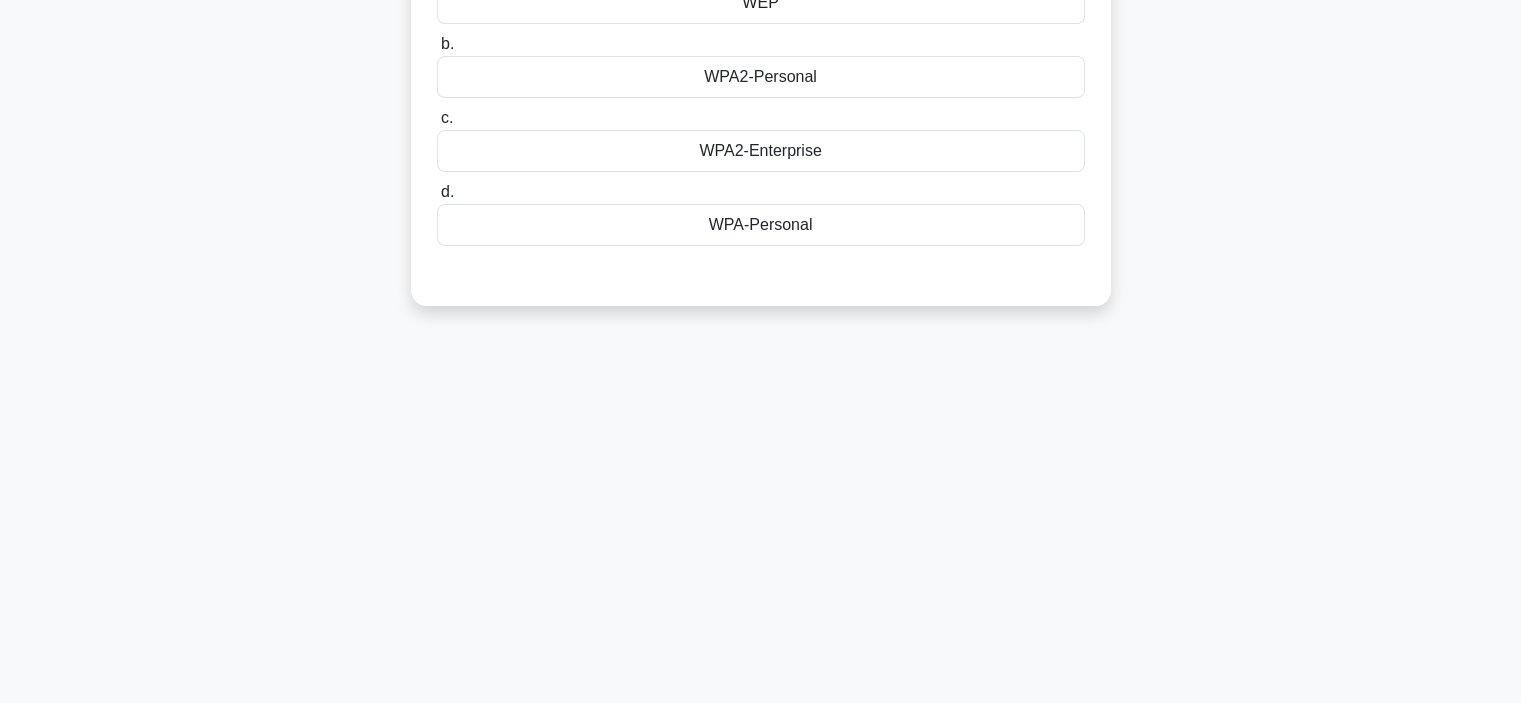 scroll, scrollTop: 0, scrollLeft: 0, axis: both 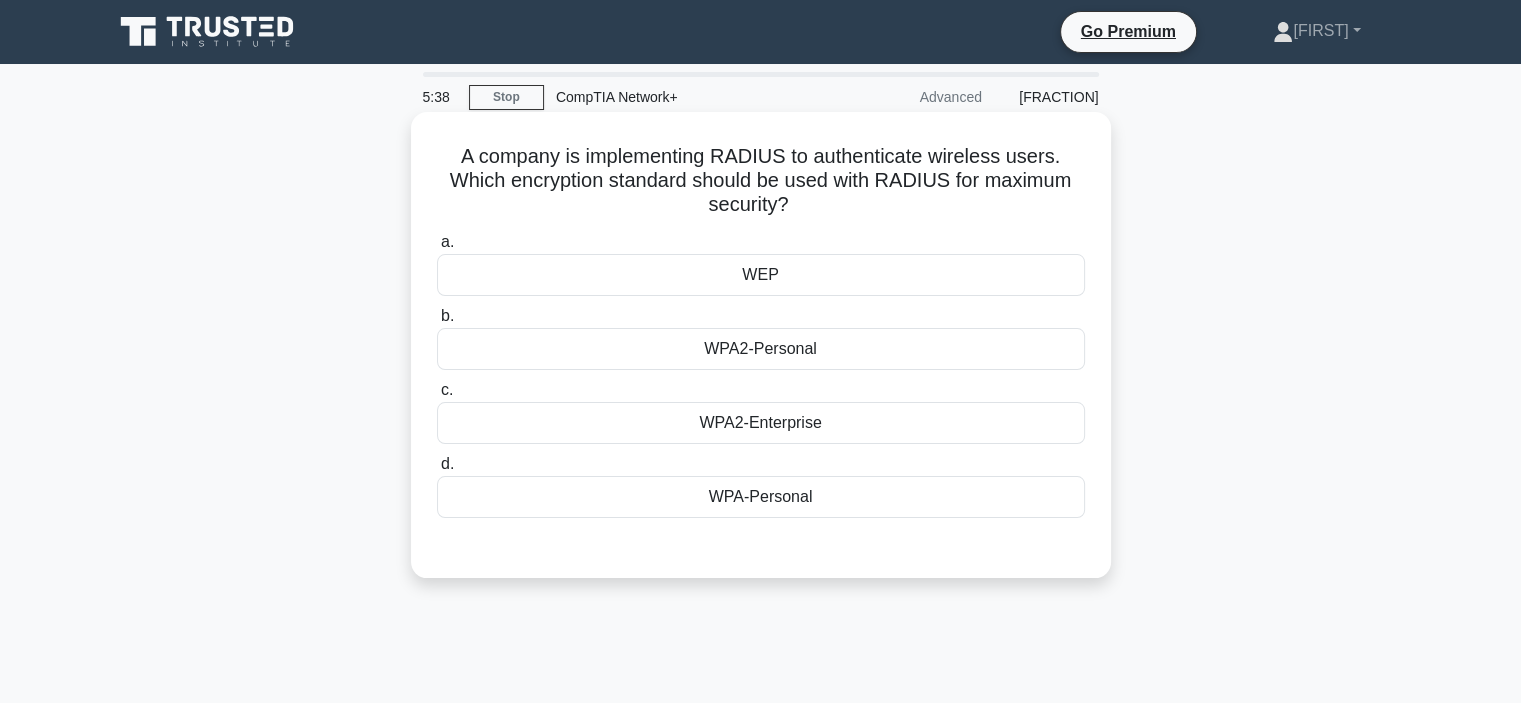 click on "WPA2-Enterprise" at bounding box center (761, 423) 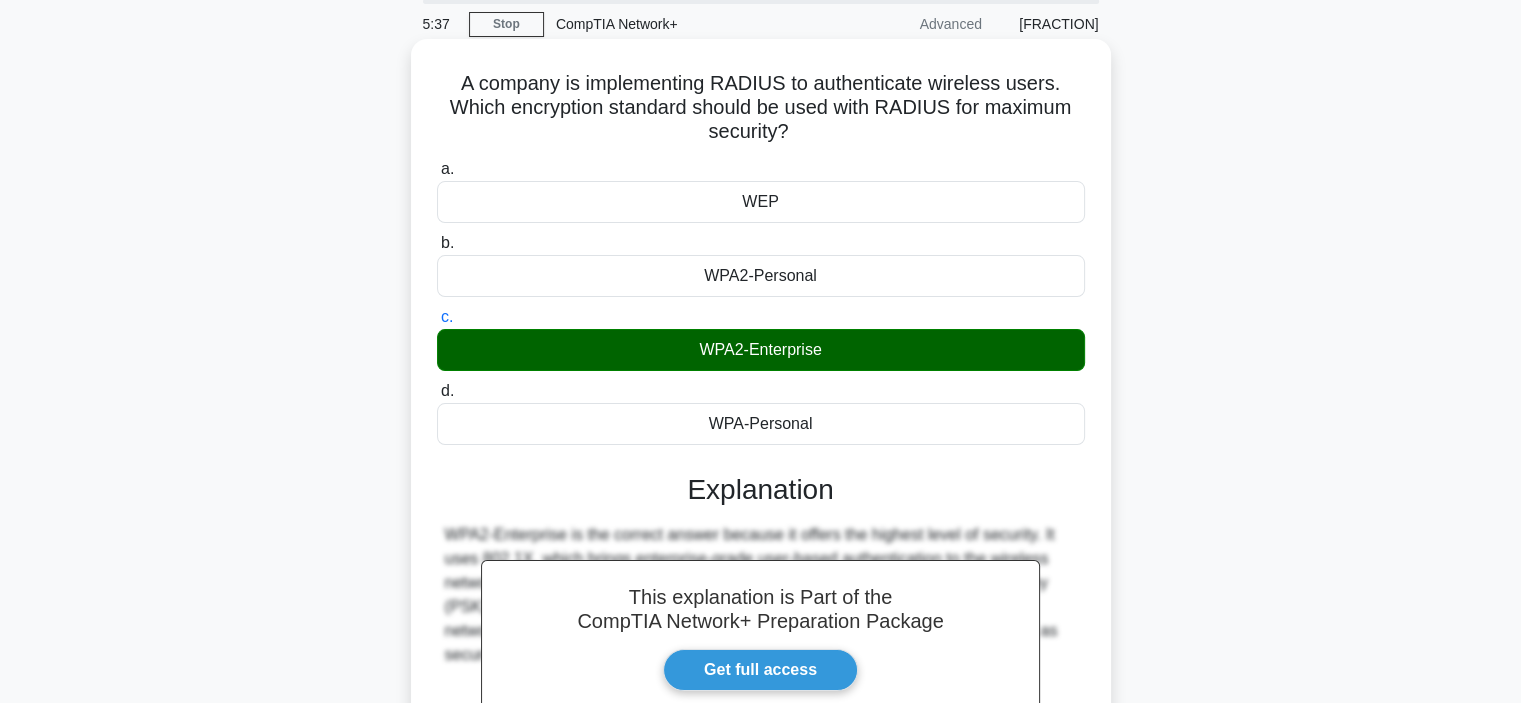 scroll, scrollTop: 377, scrollLeft: 0, axis: vertical 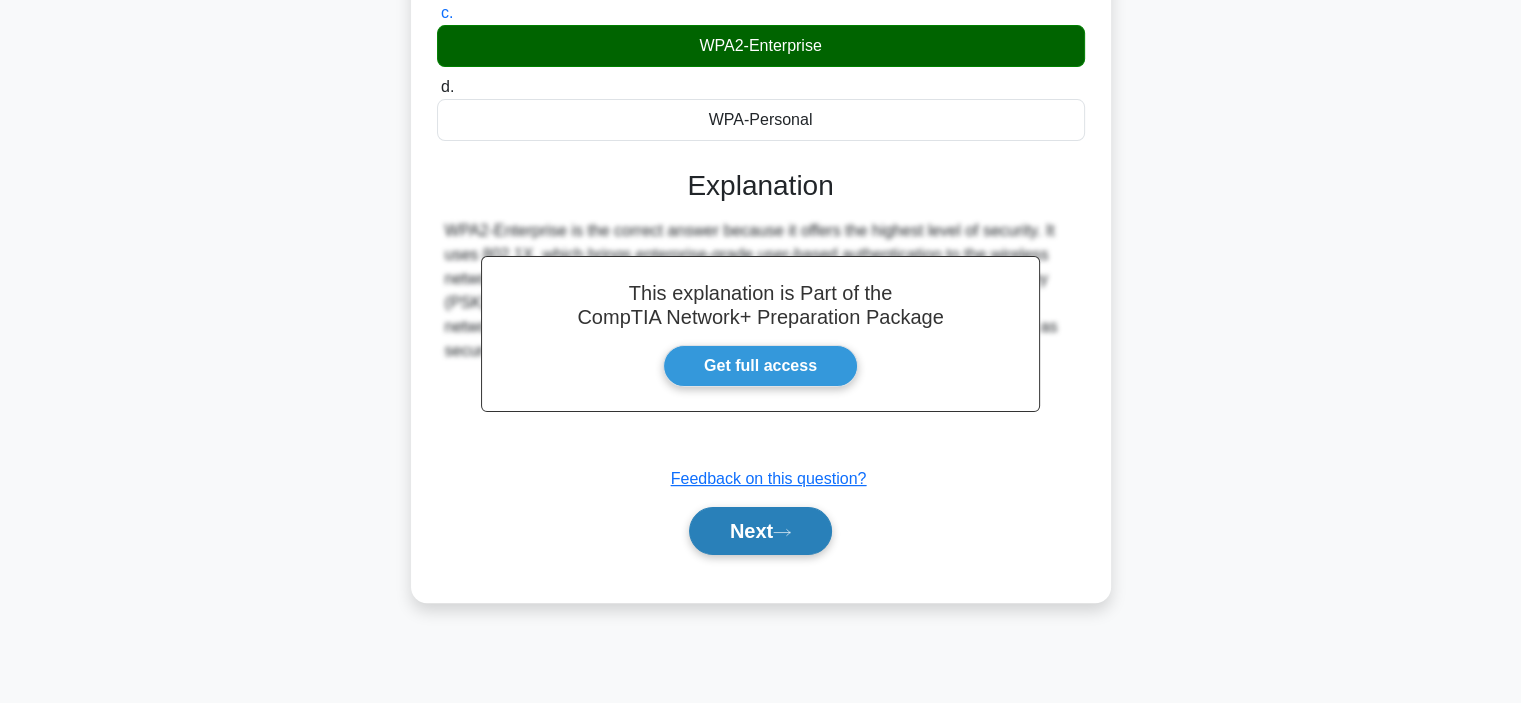 click on "Next" at bounding box center (760, 531) 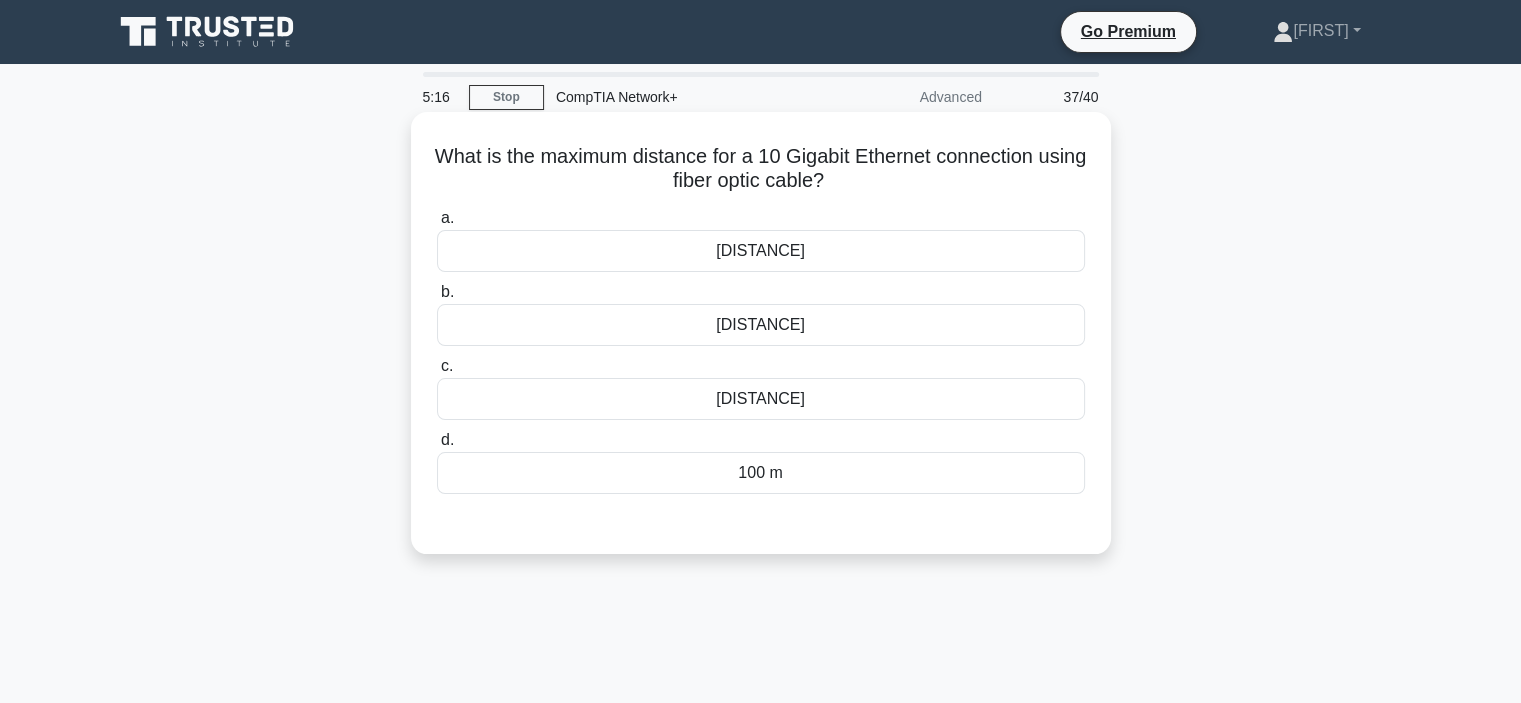 click on "[DISTANCE]" at bounding box center (761, 251) 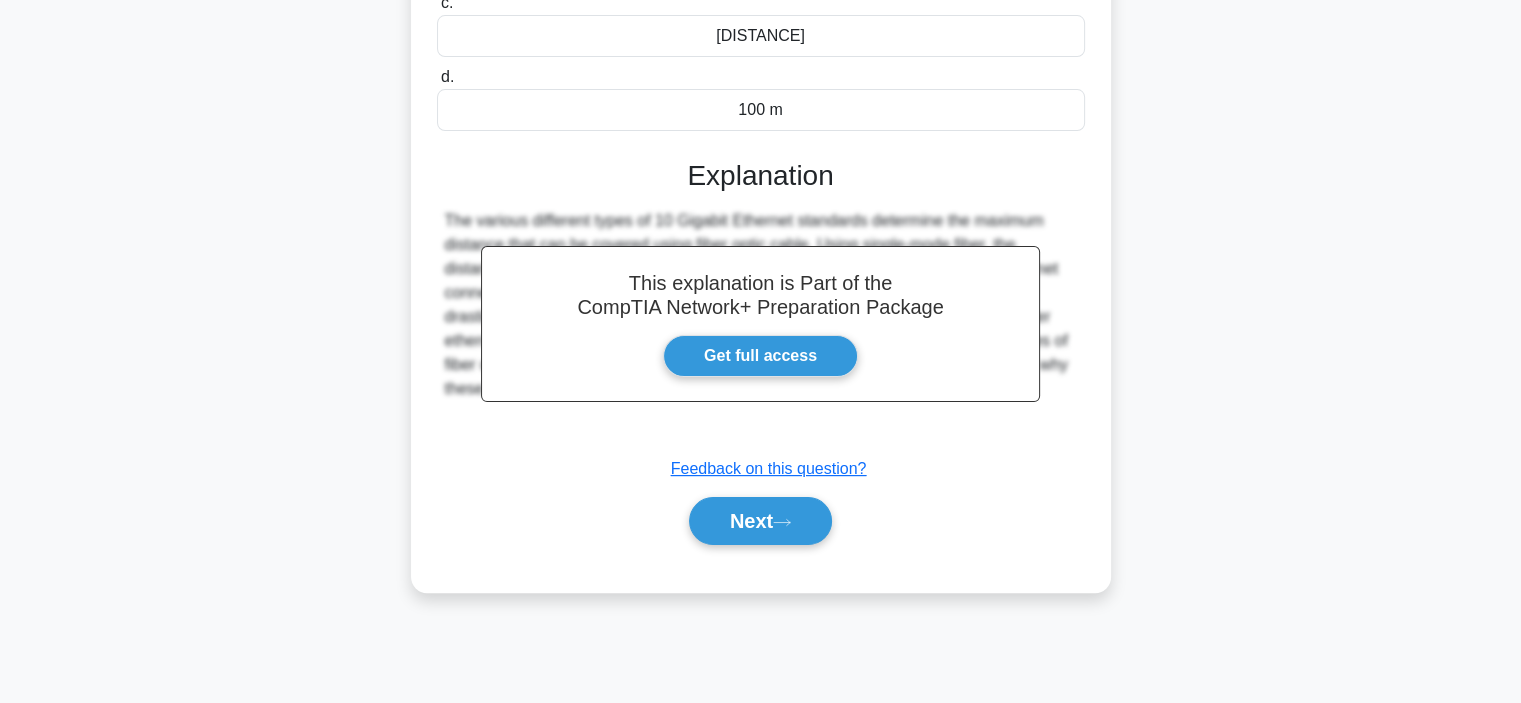 scroll, scrollTop: 377, scrollLeft: 0, axis: vertical 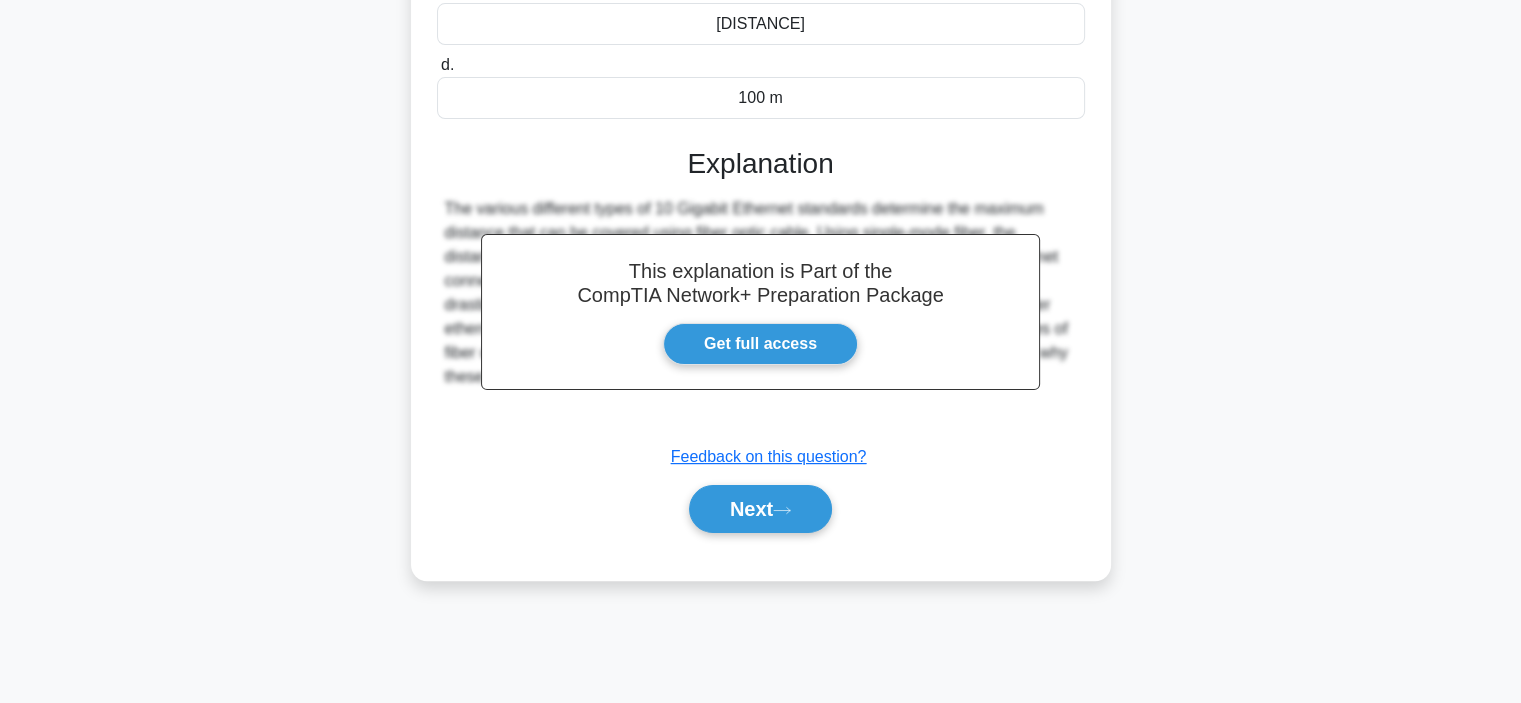 click on "Next" at bounding box center [761, 509] 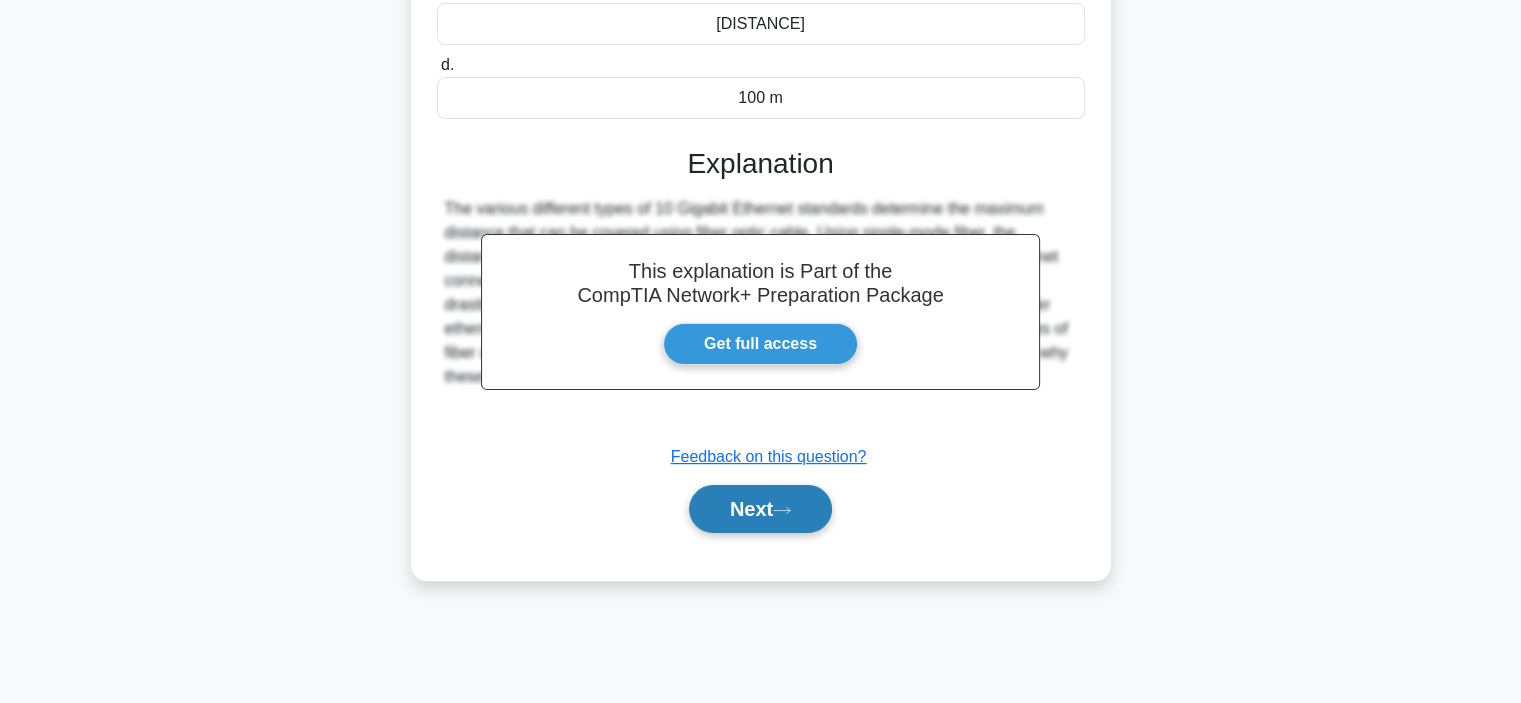 click on "Next" at bounding box center [760, 509] 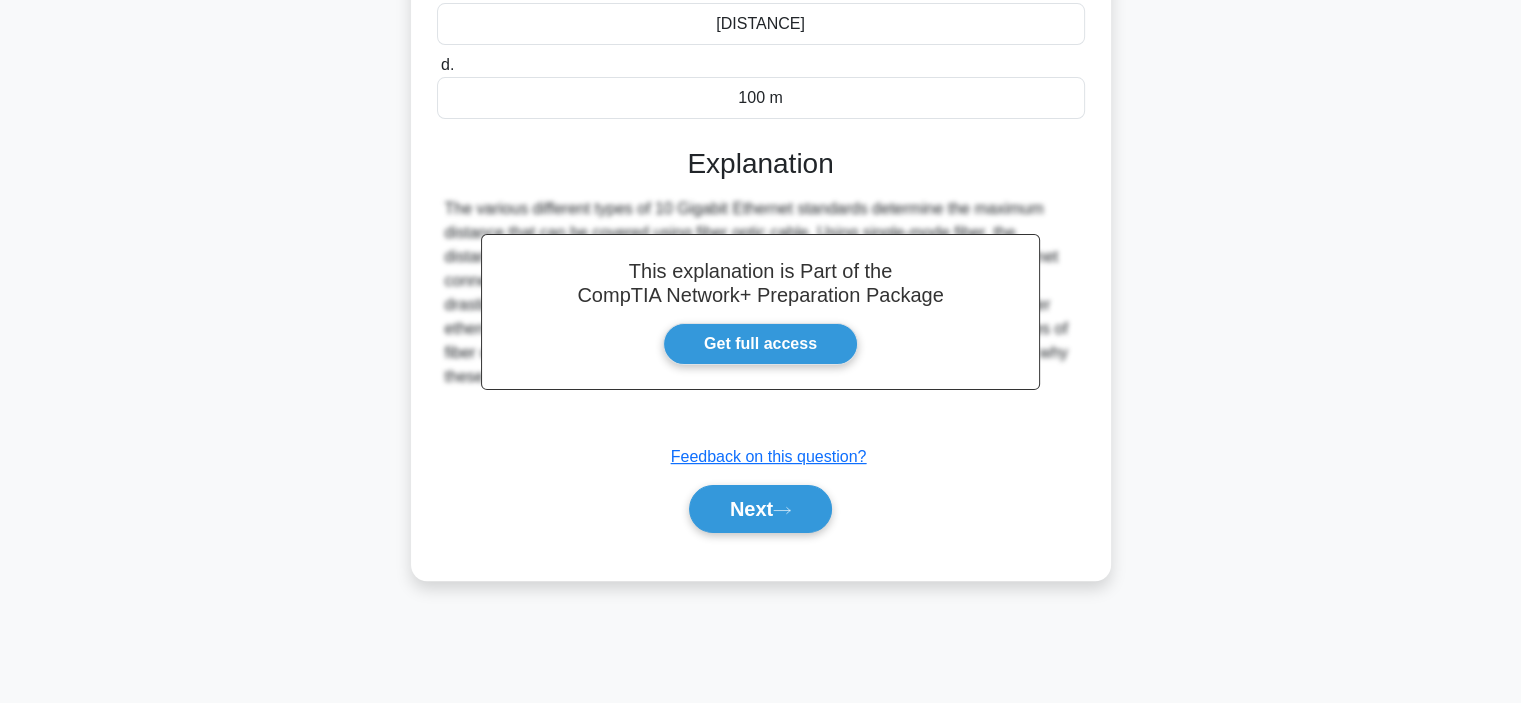 scroll, scrollTop: 0, scrollLeft: 0, axis: both 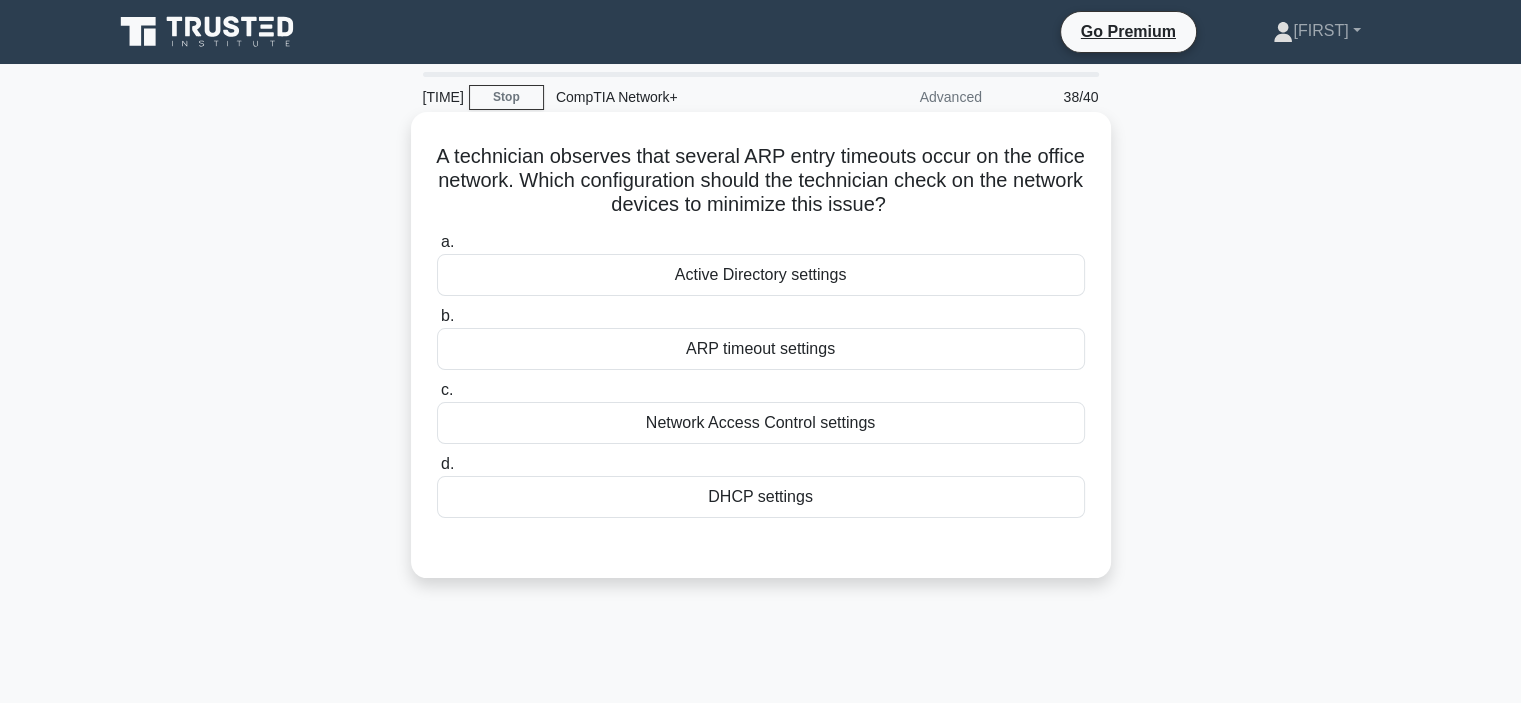 click on "ARP timeout settings" at bounding box center [761, 349] 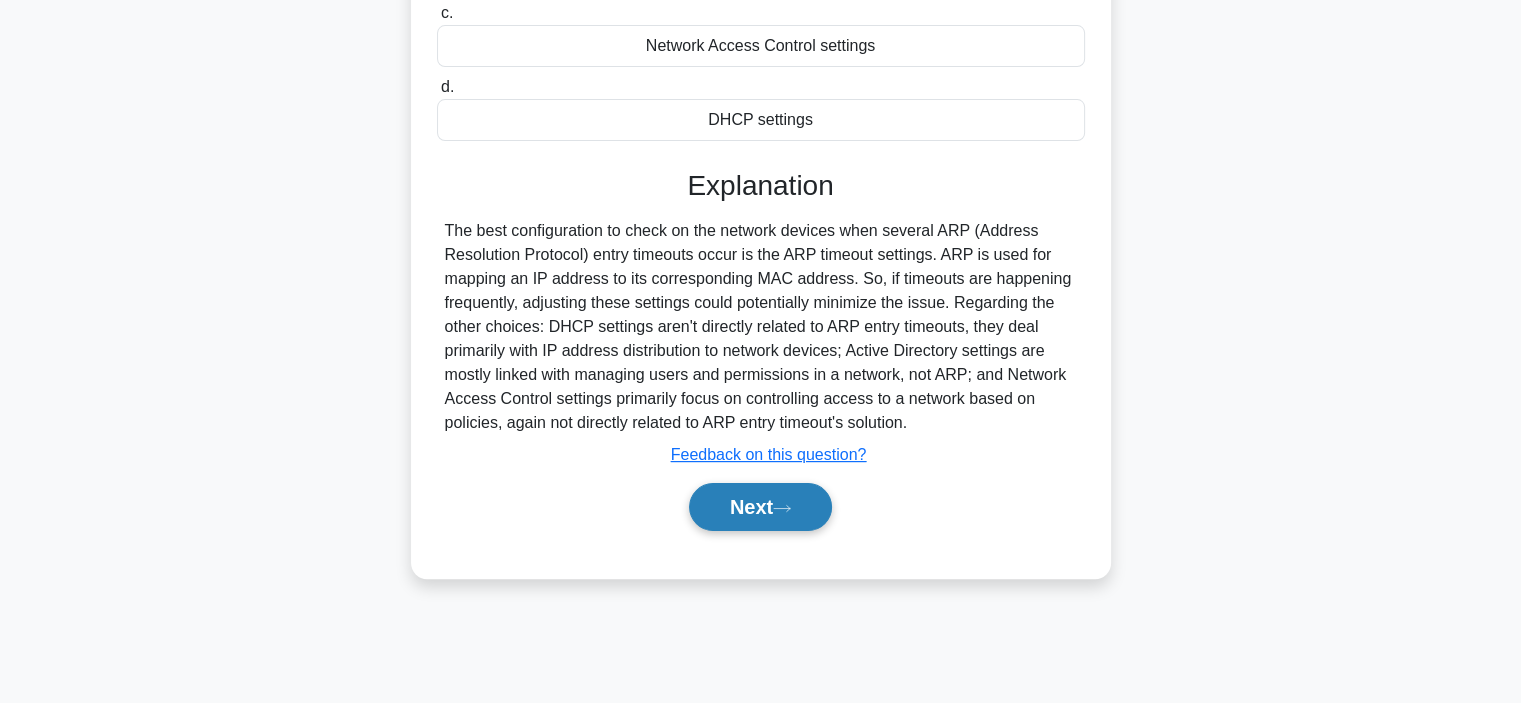 click on "Next" at bounding box center [760, 507] 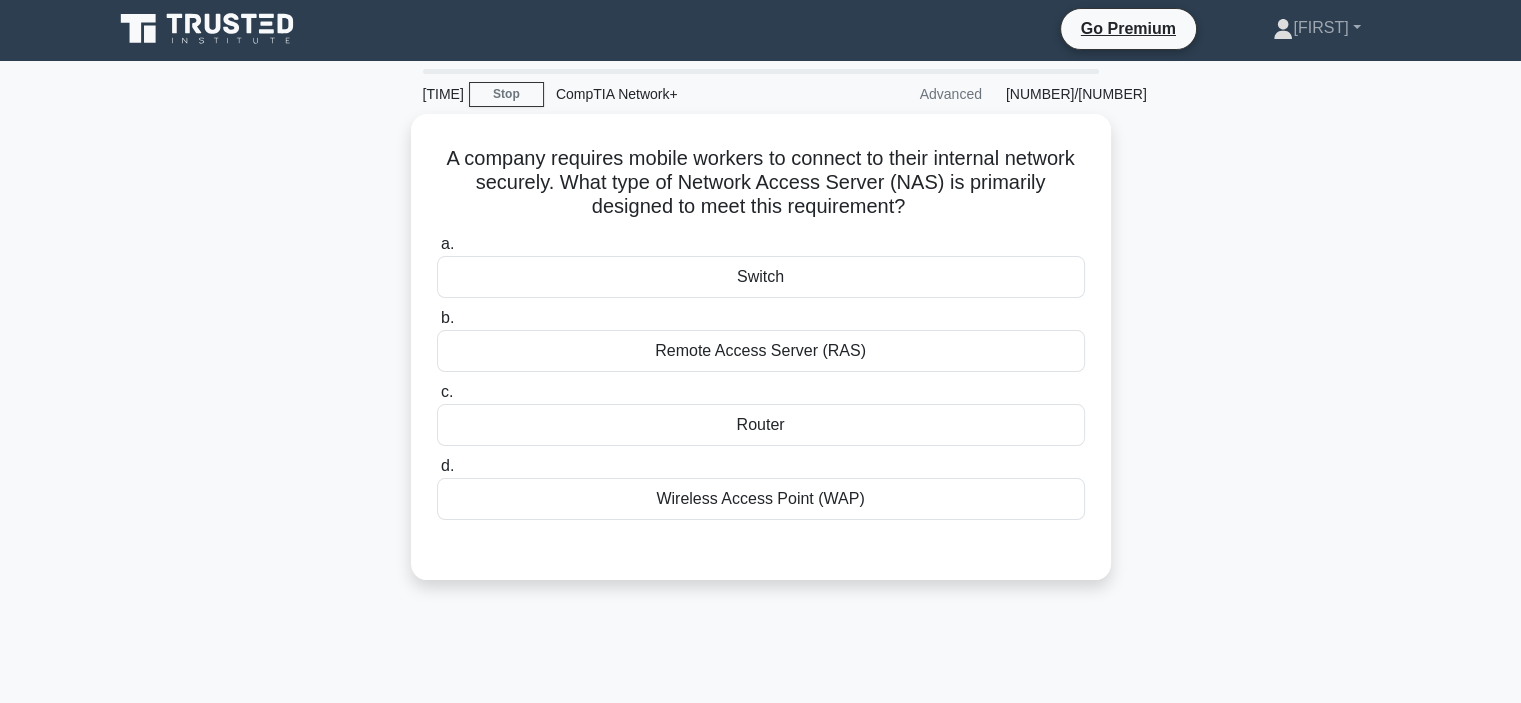 scroll, scrollTop: 0, scrollLeft: 0, axis: both 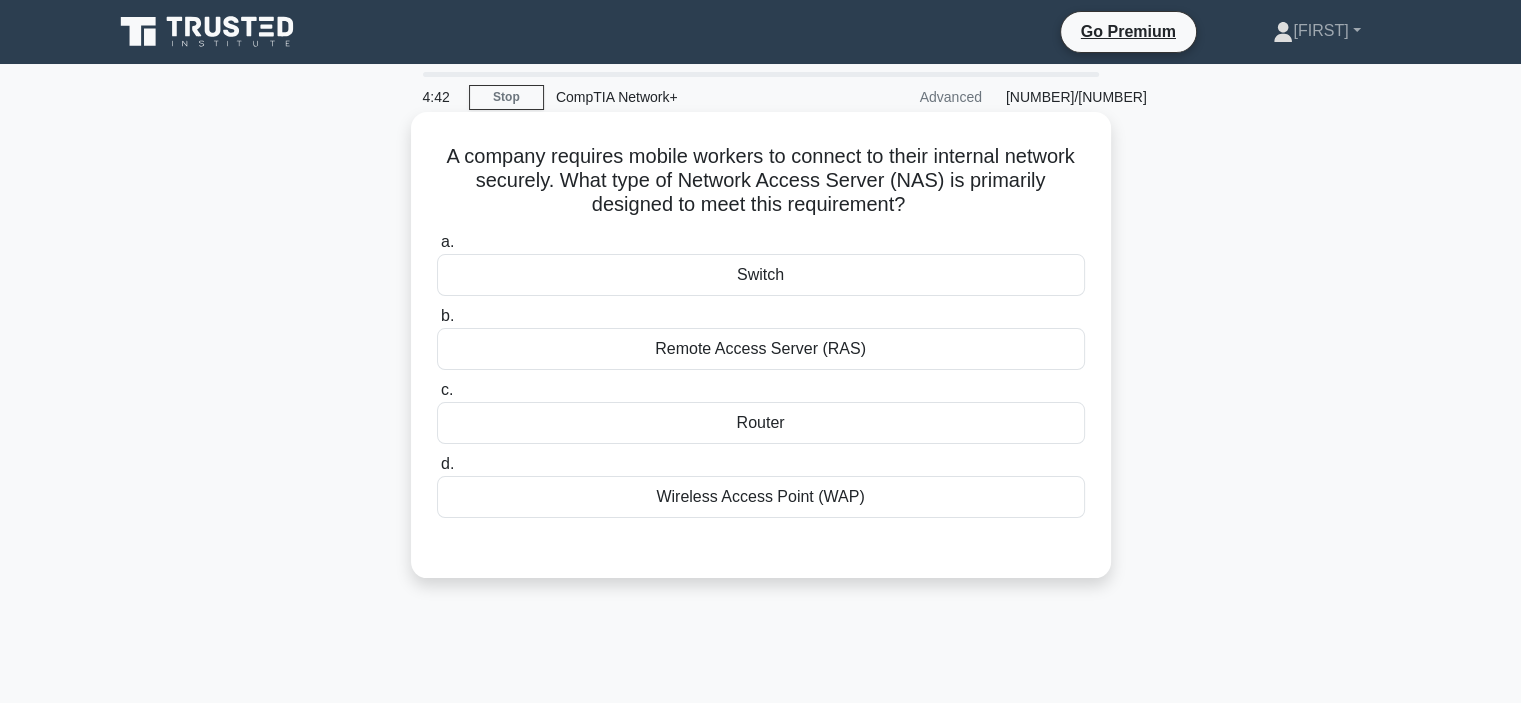 click on "Remote Access Server (RAS)" at bounding box center [761, 349] 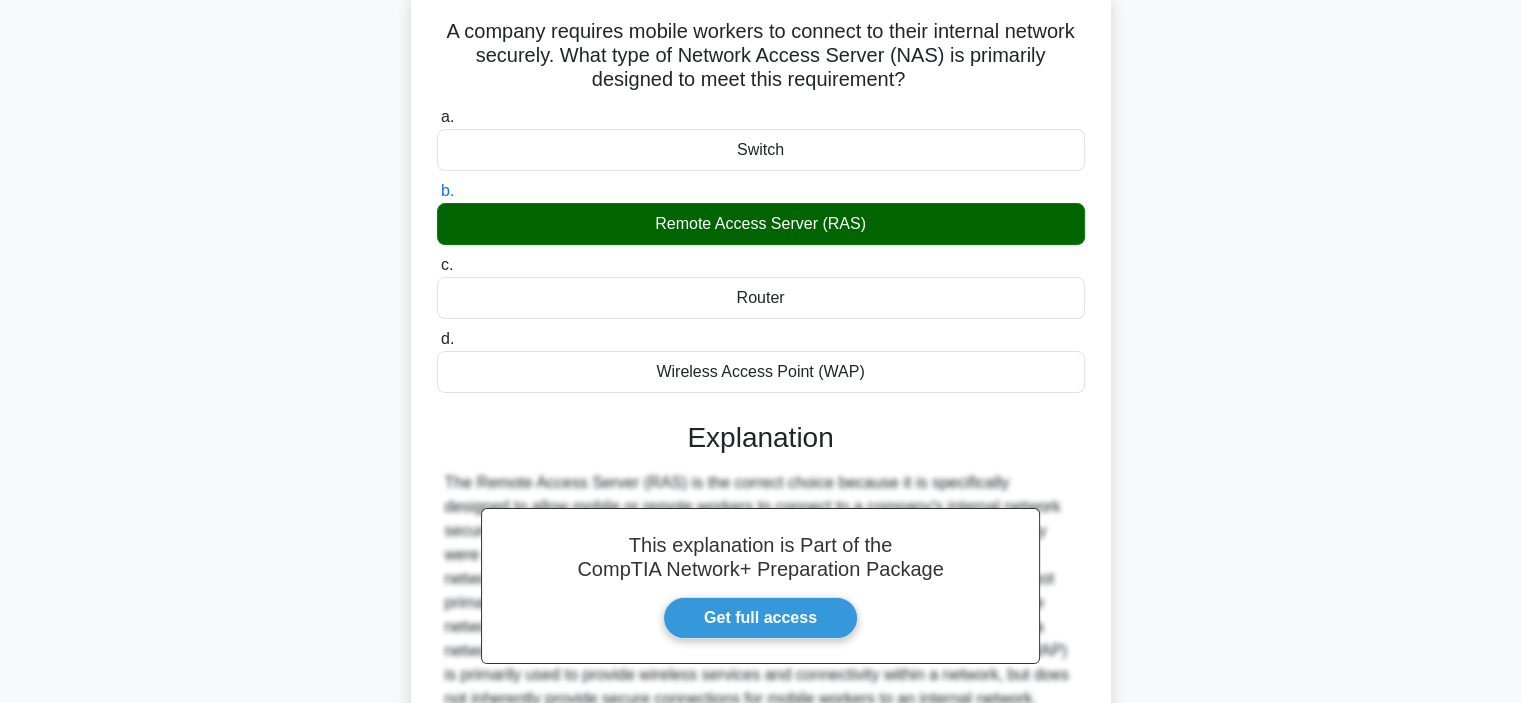 scroll, scrollTop: 300, scrollLeft: 0, axis: vertical 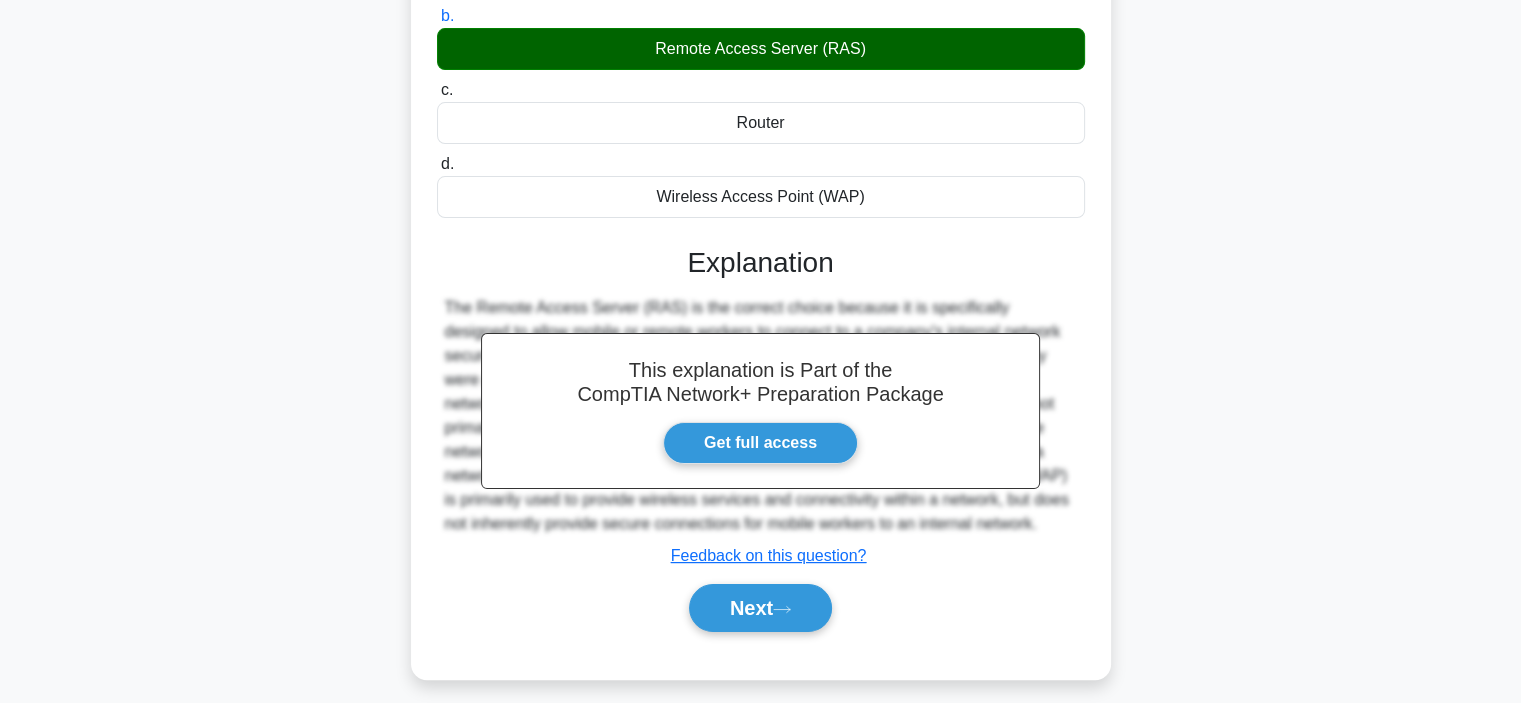 drag, startPoint x: 740, startPoint y: 640, endPoint x: 774, endPoint y: 617, distance: 41.04875 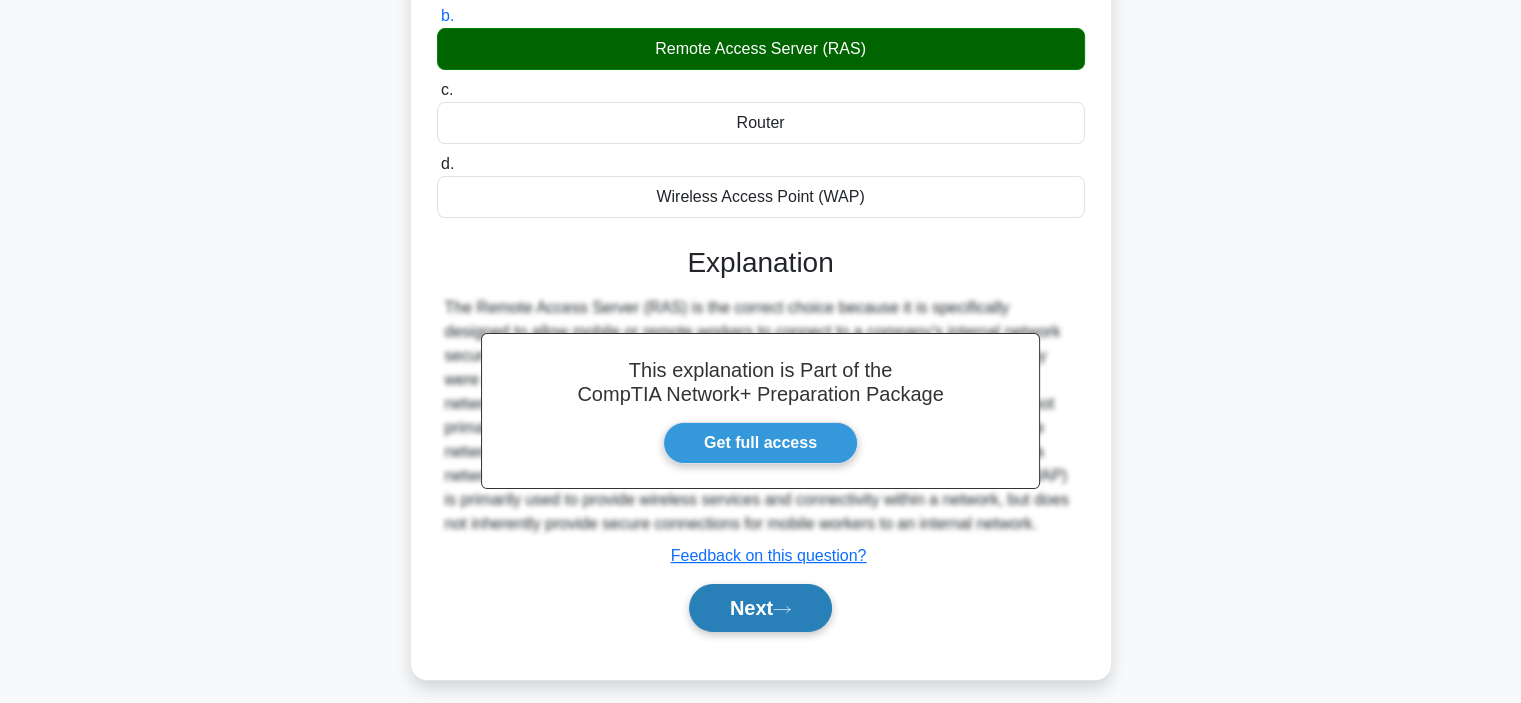 click on "a.
Switch
b.
Remote Access Server (RAS)
c. d." at bounding box center (761, 291) 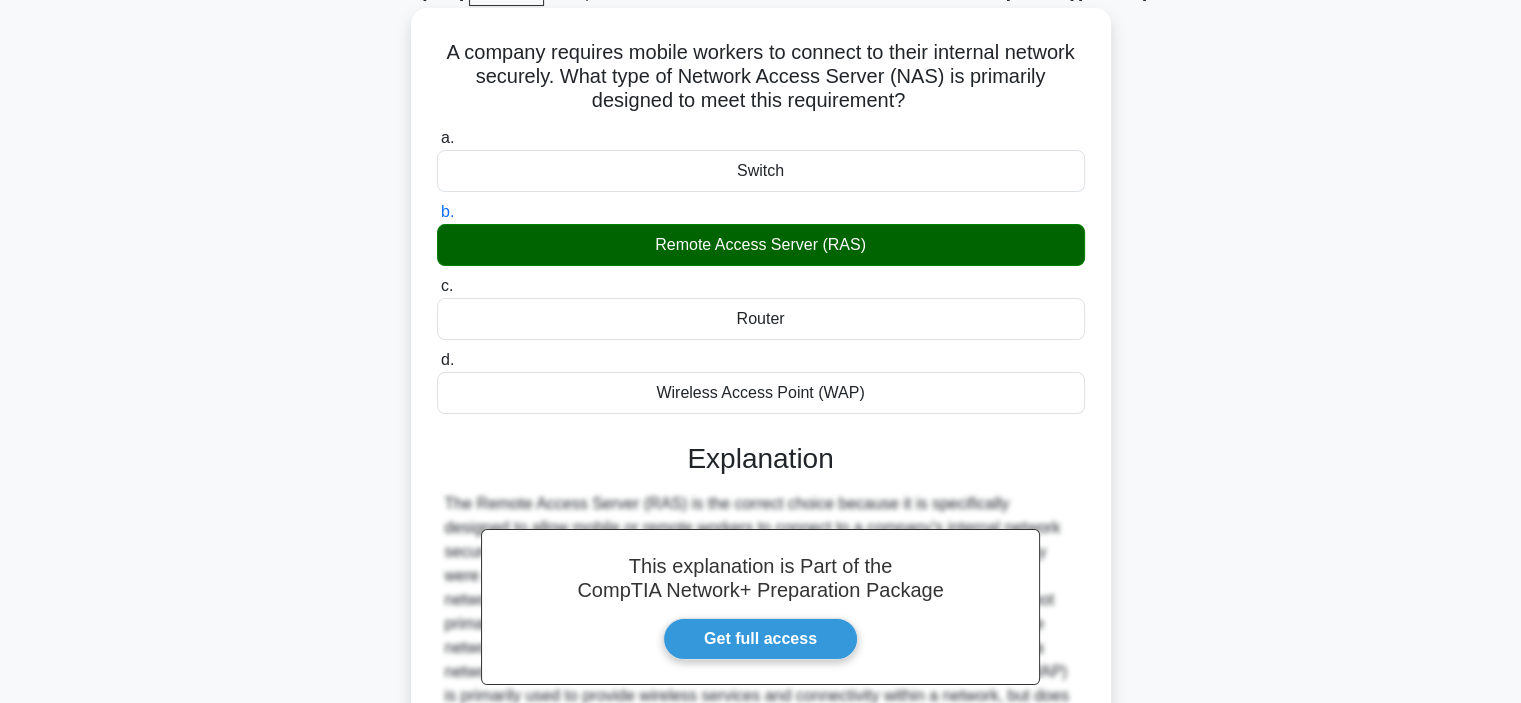 scroll, scrollTop: 0, scrollLeft: 0, axis: both 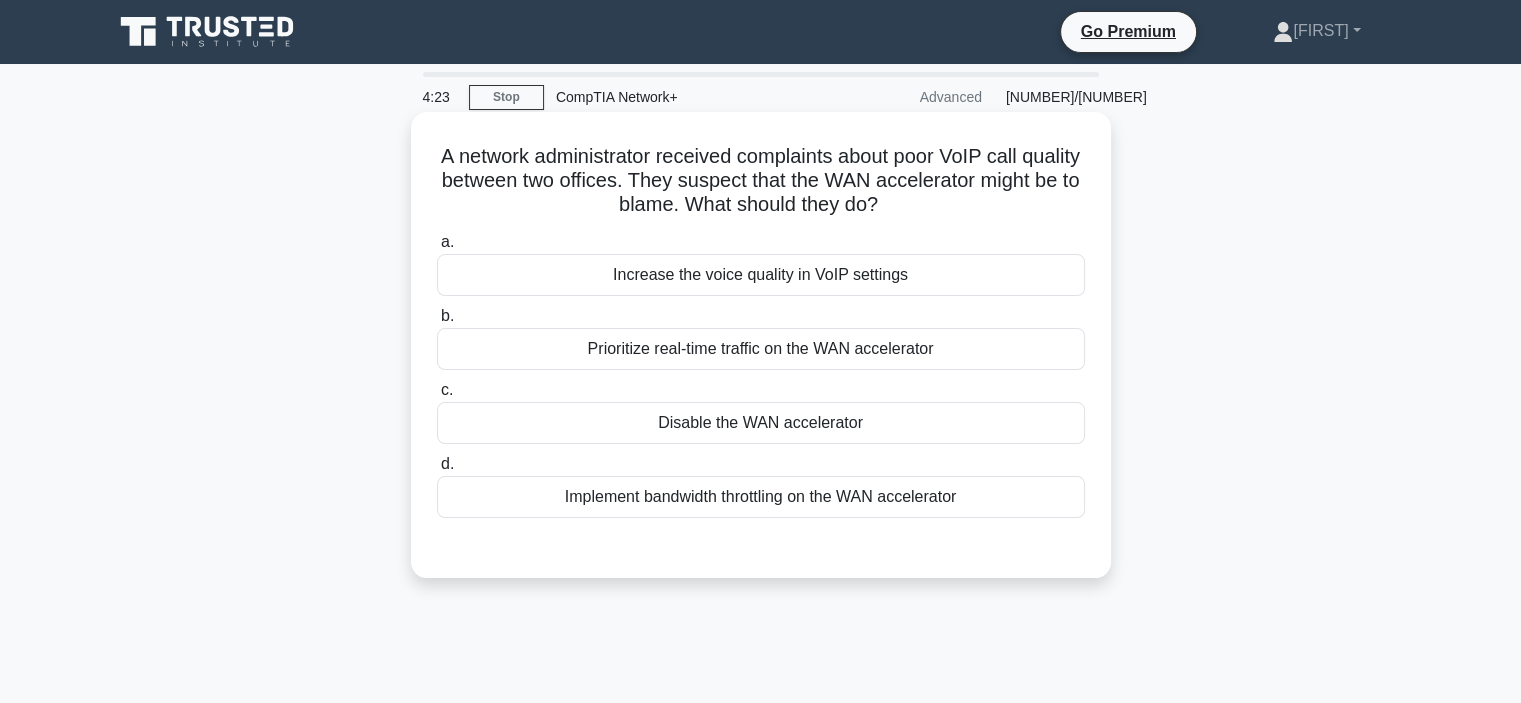 click on "Prioritize real-time traffic on the WAN accelerator" at bounding box center (761, 349) 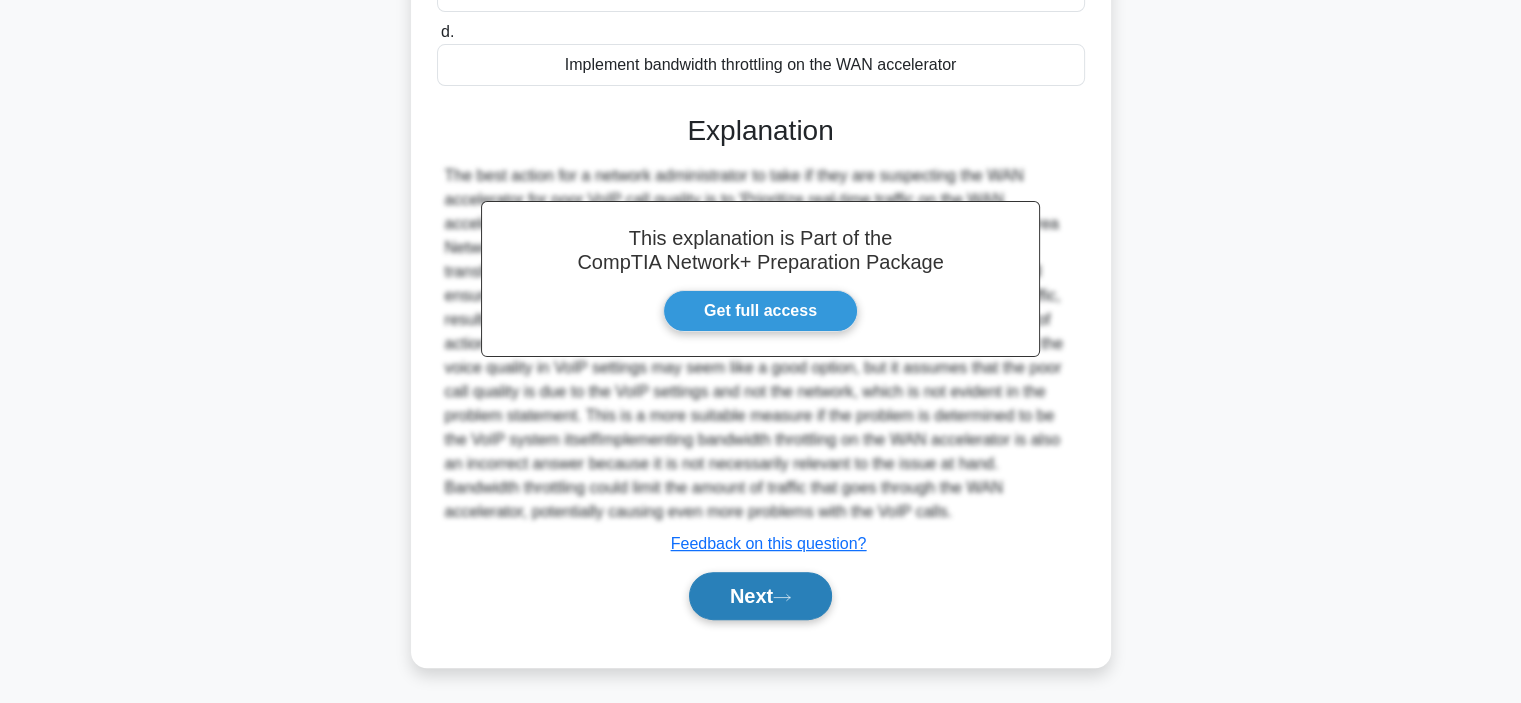 click on "Next" at bounding box center [760, 596] 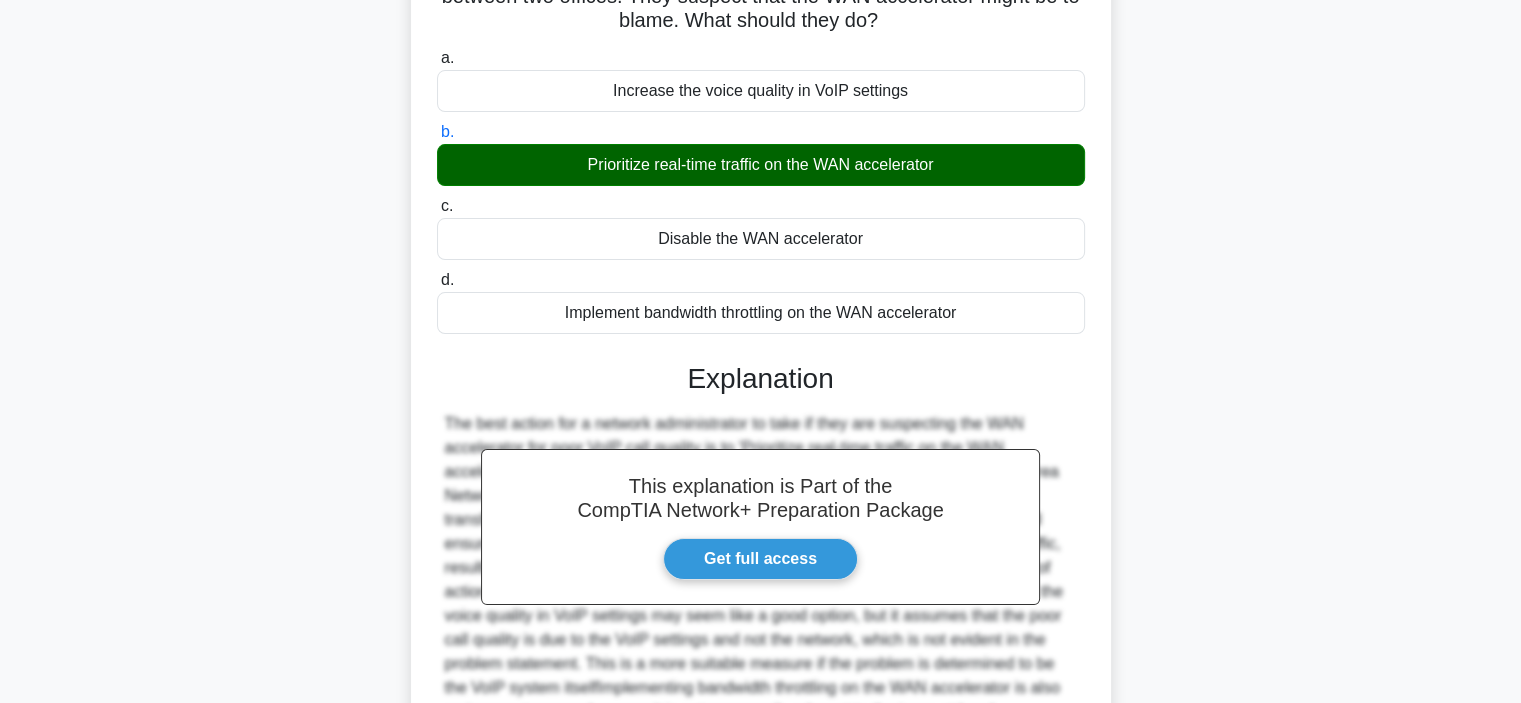scroll, scrollTop: 0, scrollLeft: 0, axis: both 